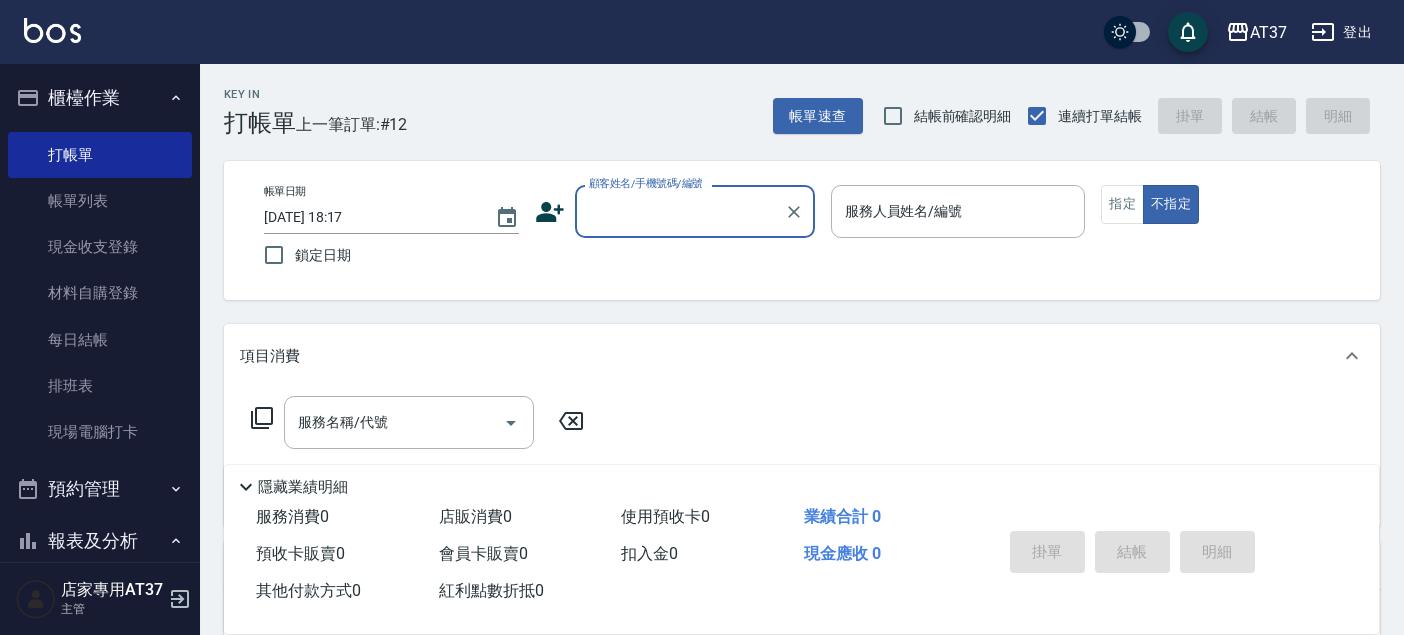 scroll, scrollTop: 111, scrollLeft: 0, axis: vertical 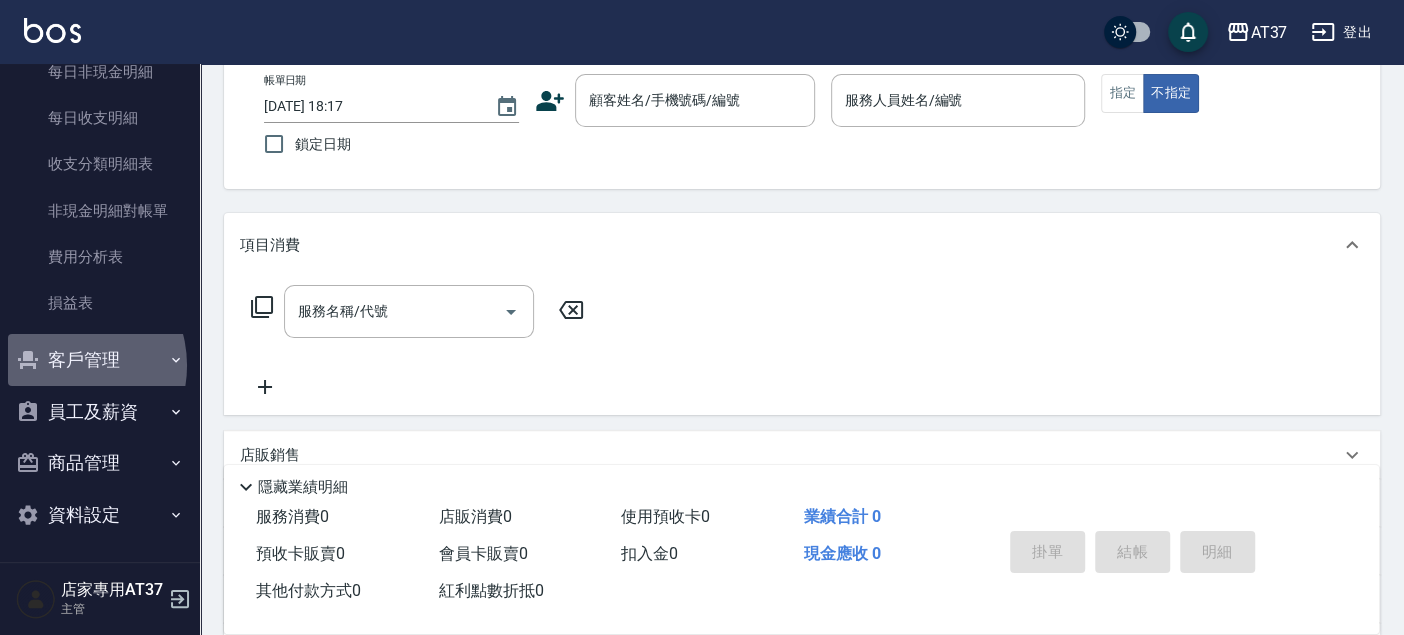 click on "客戶管理" at bounding box center [100, 360] 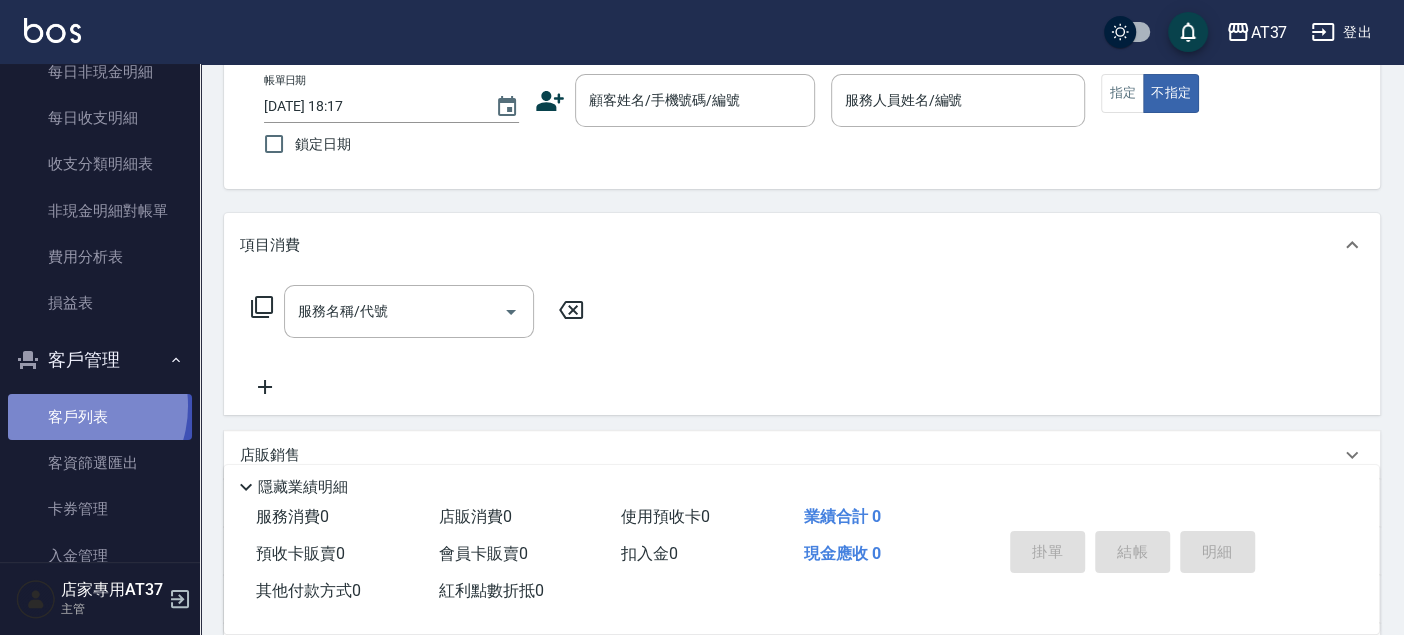 click on "客戶列表" at bounding box center (100, 417) 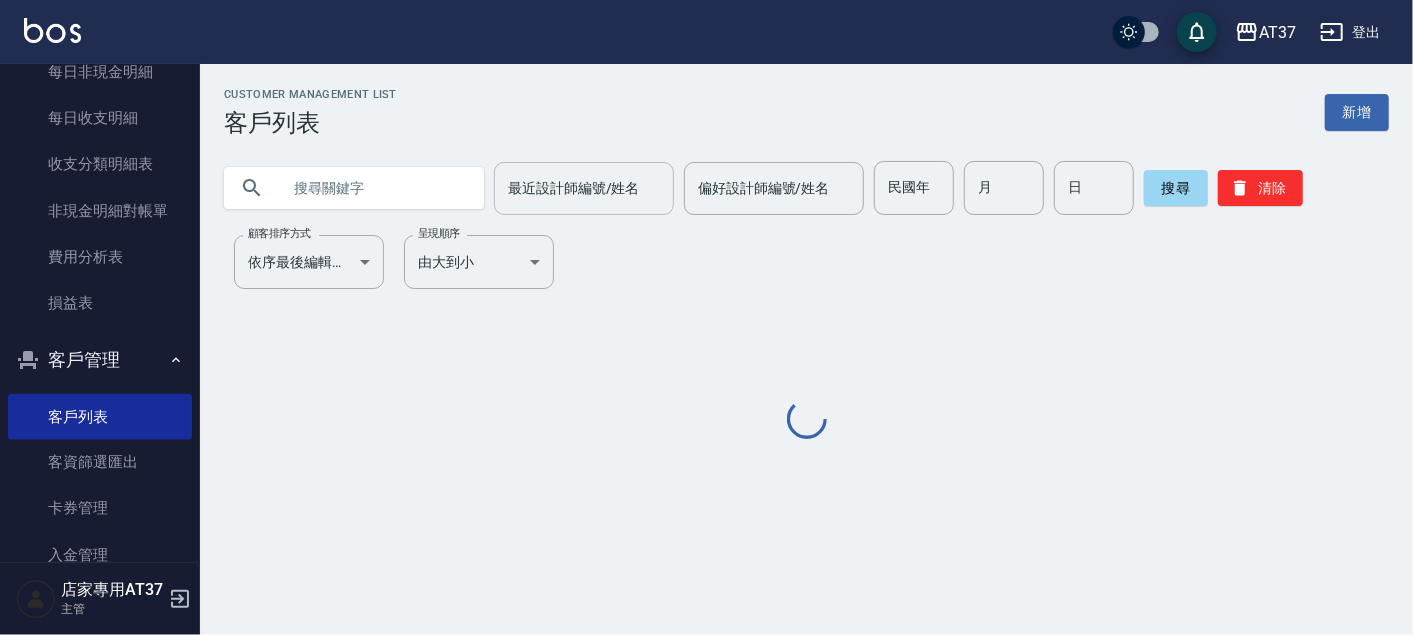 click on "最近設計師編號/姓名 最近設計師編號/姓名" at bounding box center (584, 188) 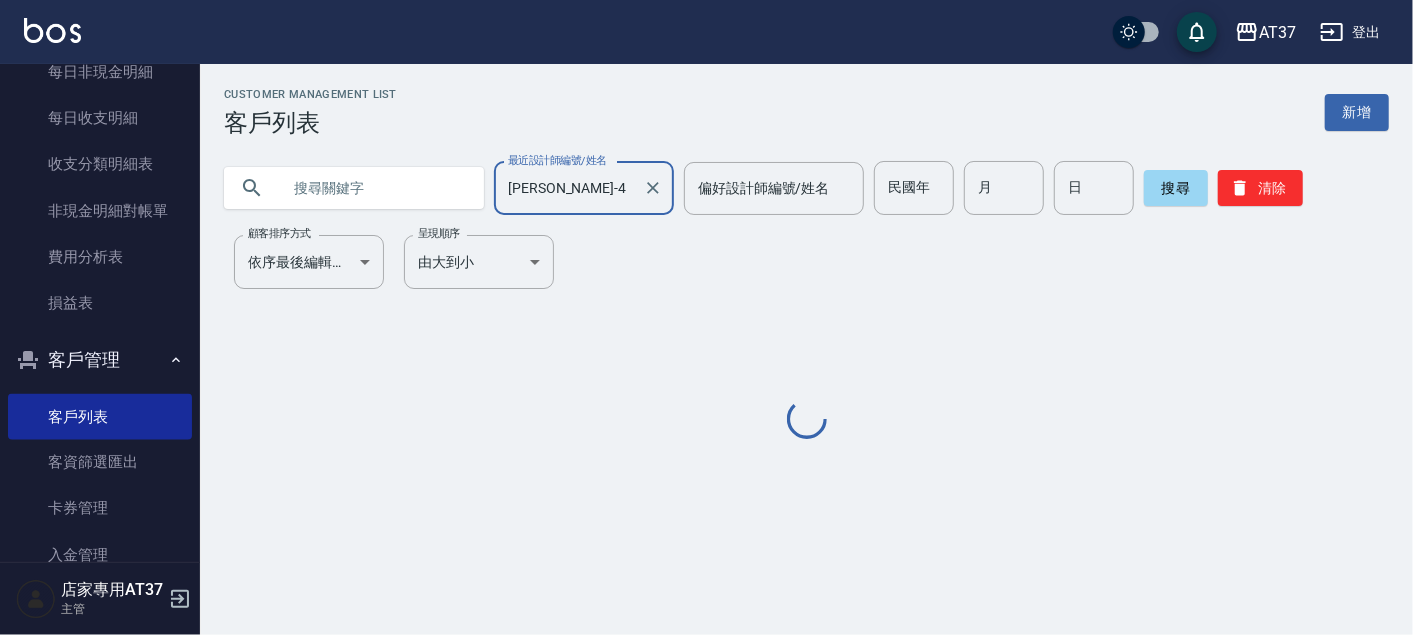 type on "[PERSON_NAME]-4" 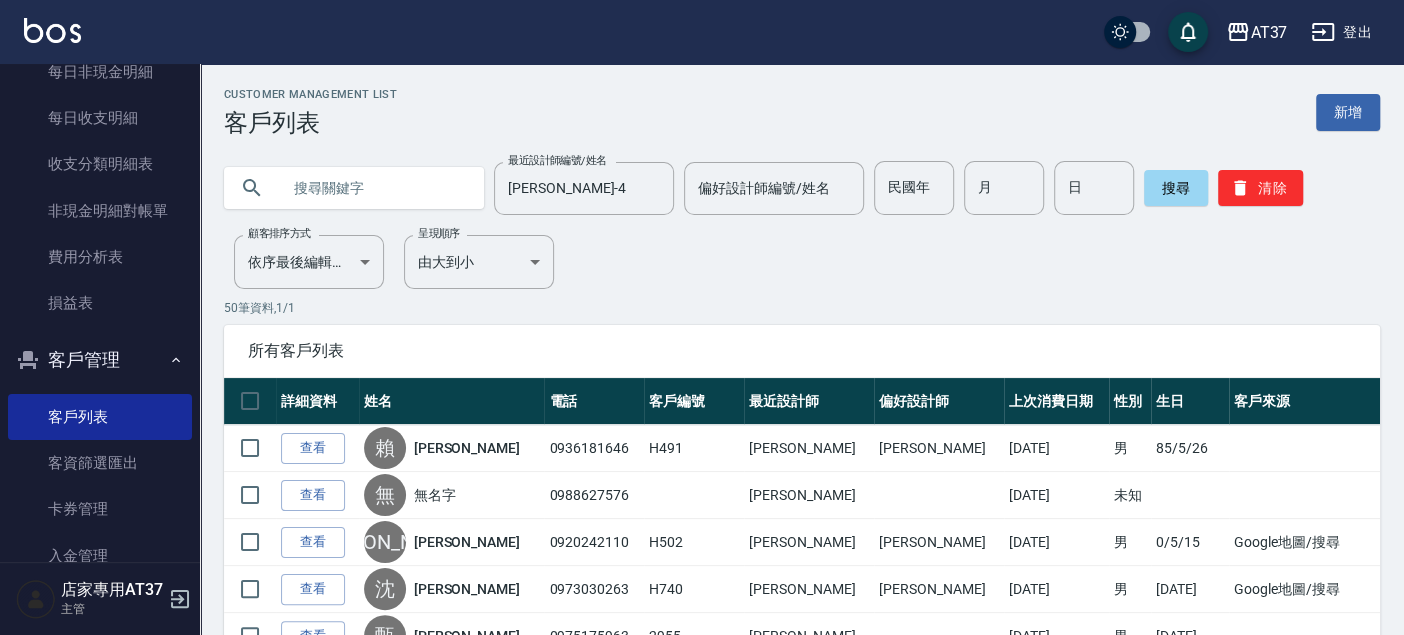 click at bounding box center (374, 188) 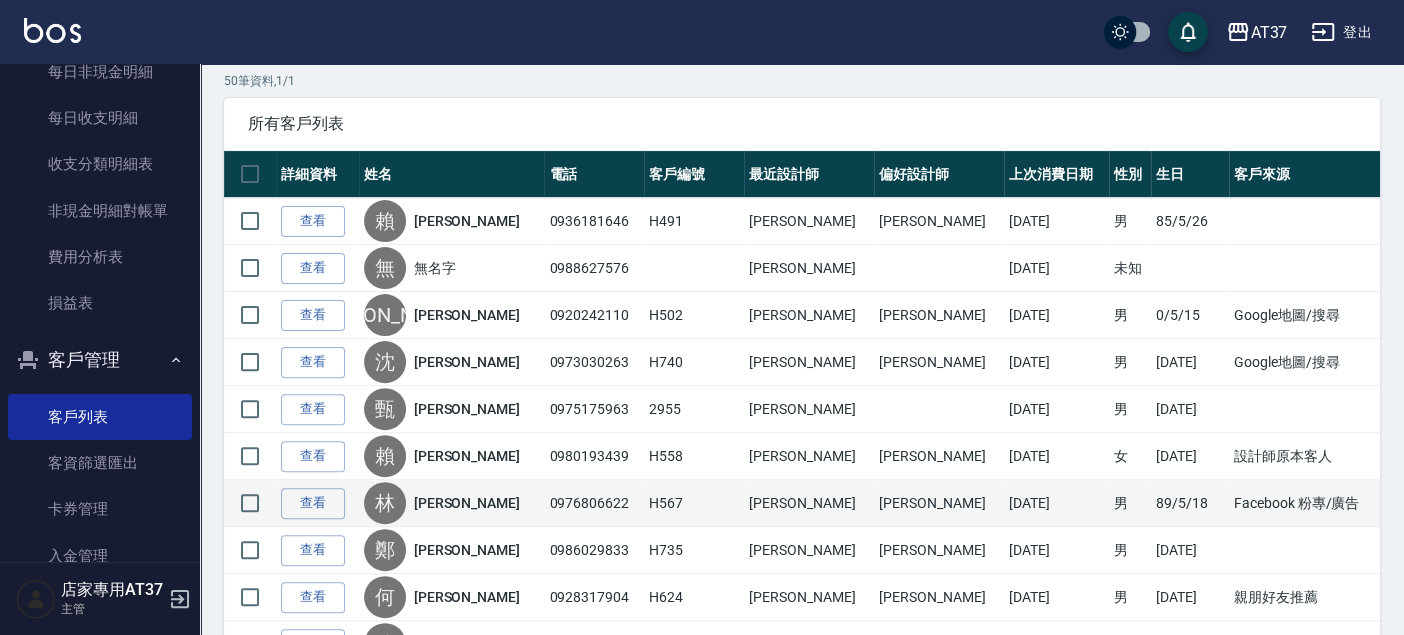 scroll, scrollTop: 111, scrollLeft: 0, axis: vertical 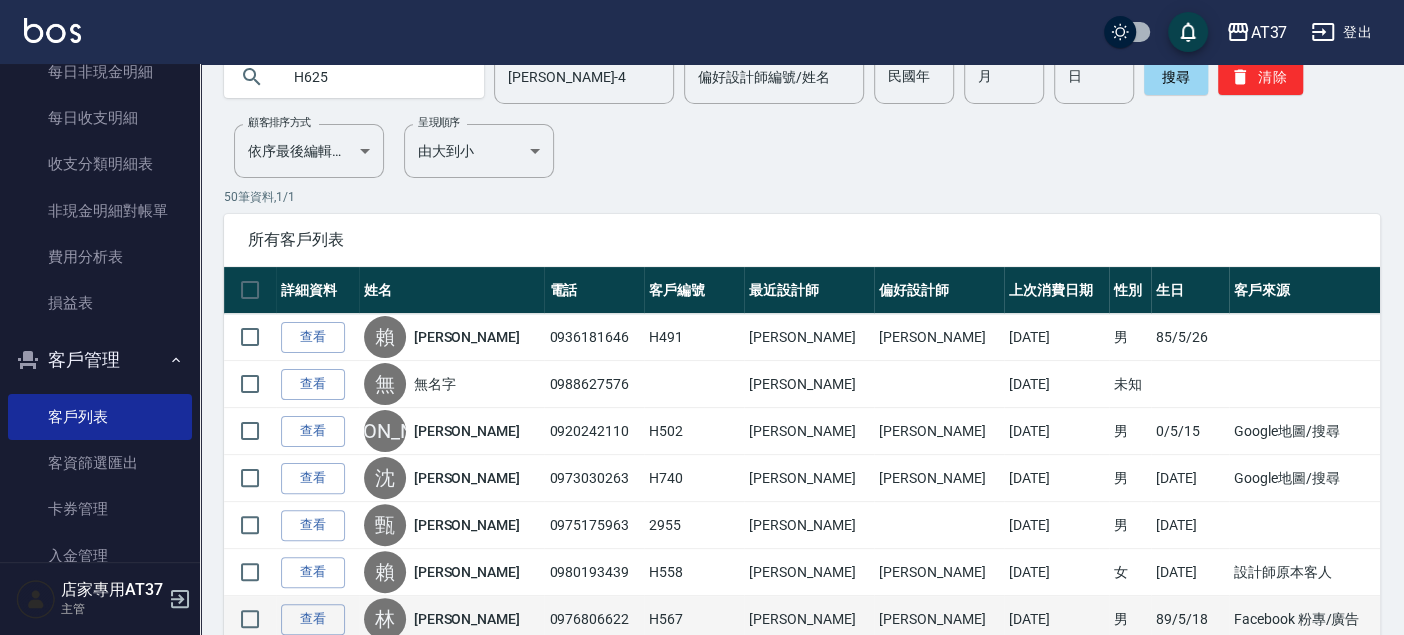 type on "H625" 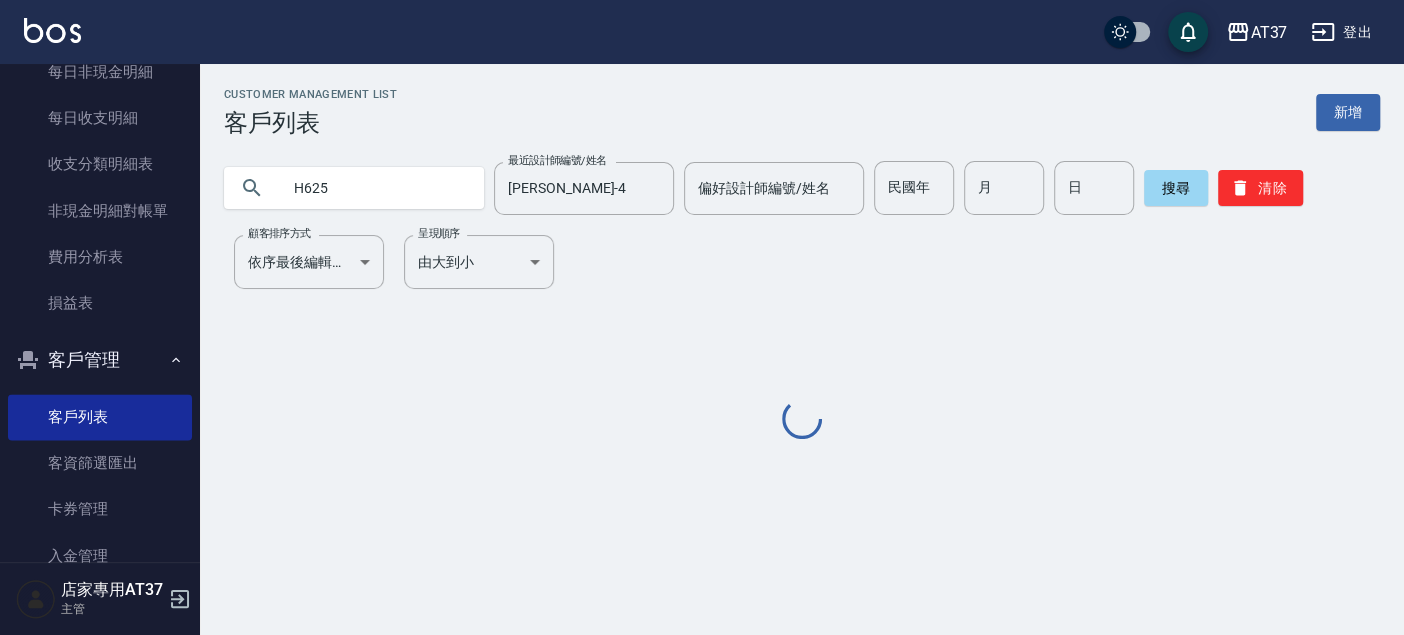 scroll, scrollTop: 0, scrollLeft: 0, axis: both 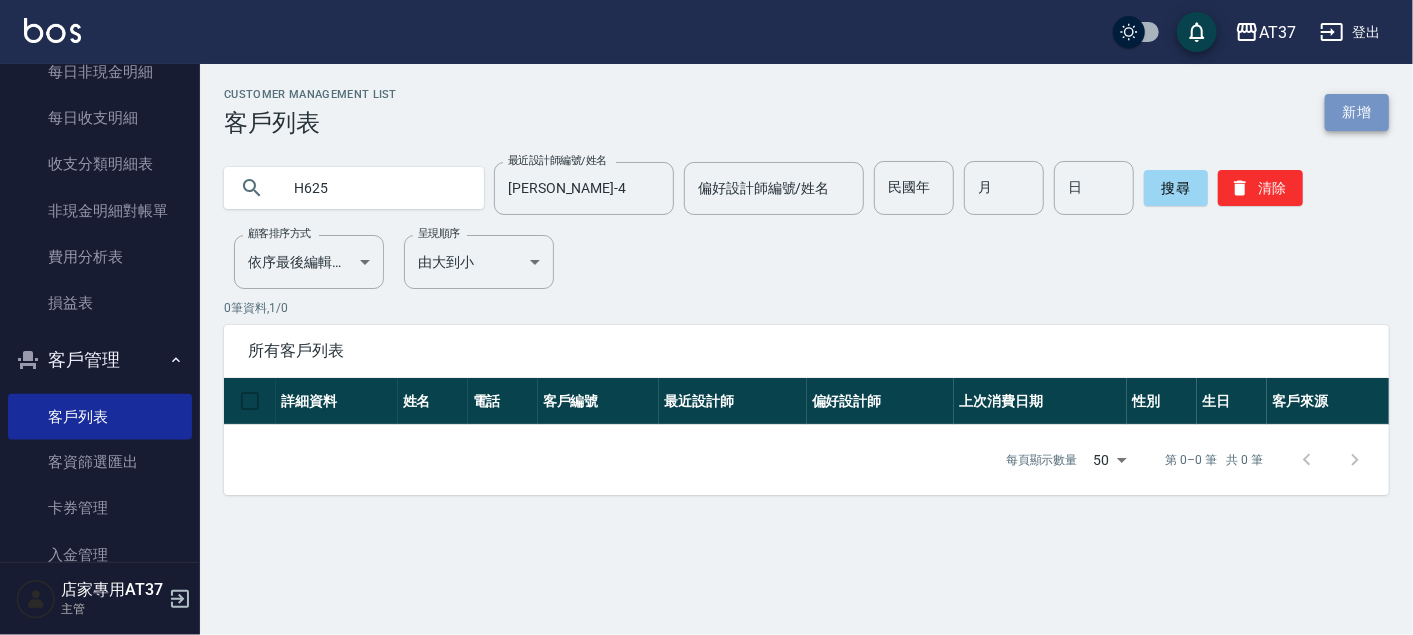 click on "新增" at bounding box center [1357, 112] 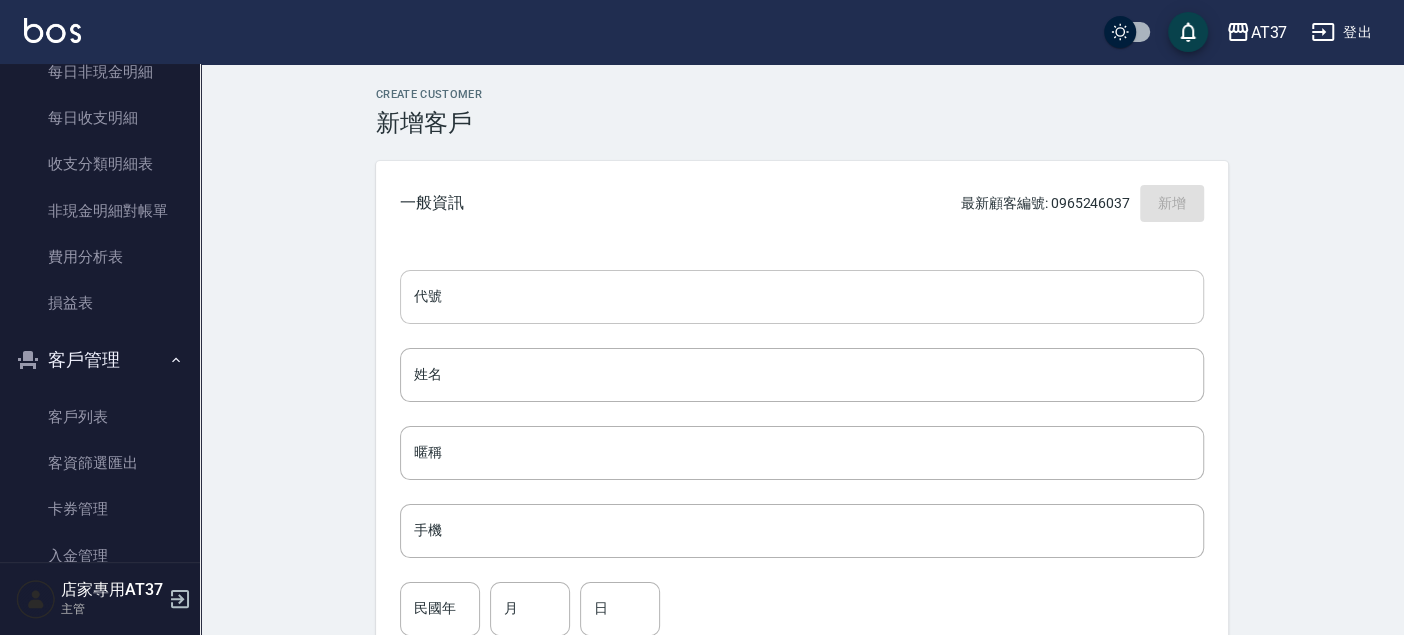 click on "代號" at bounding box center [802, 297] 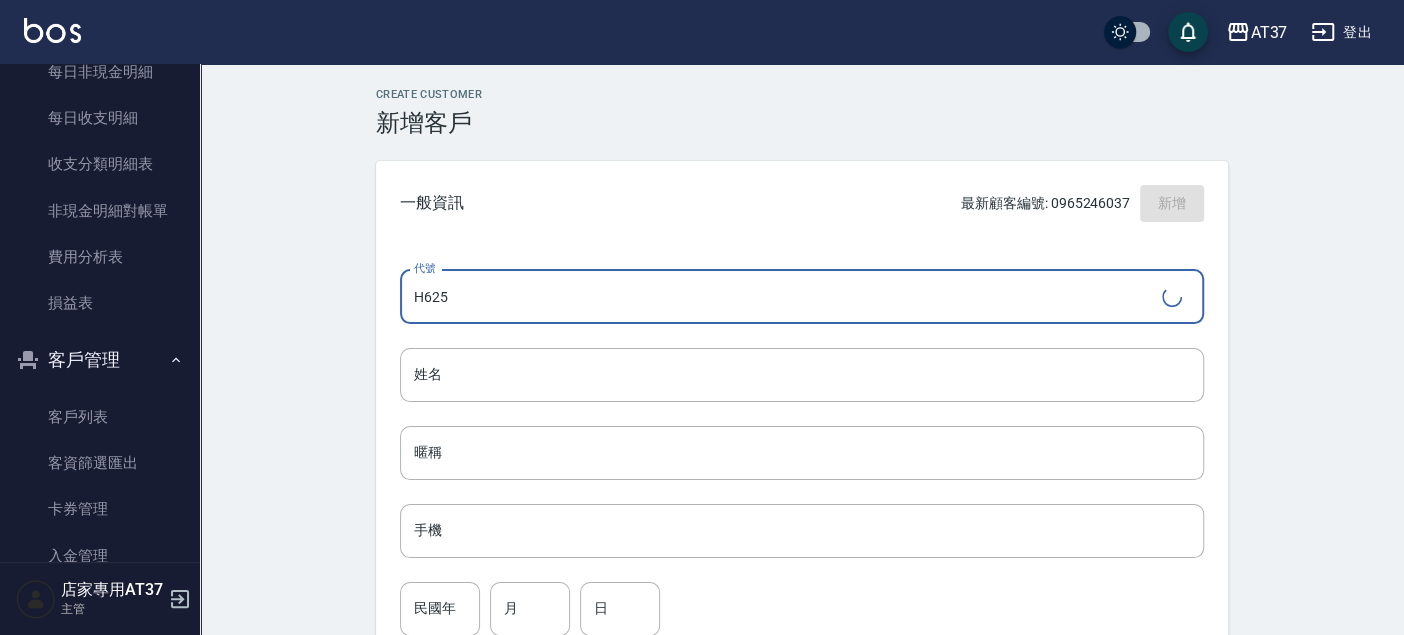 type on "H625" 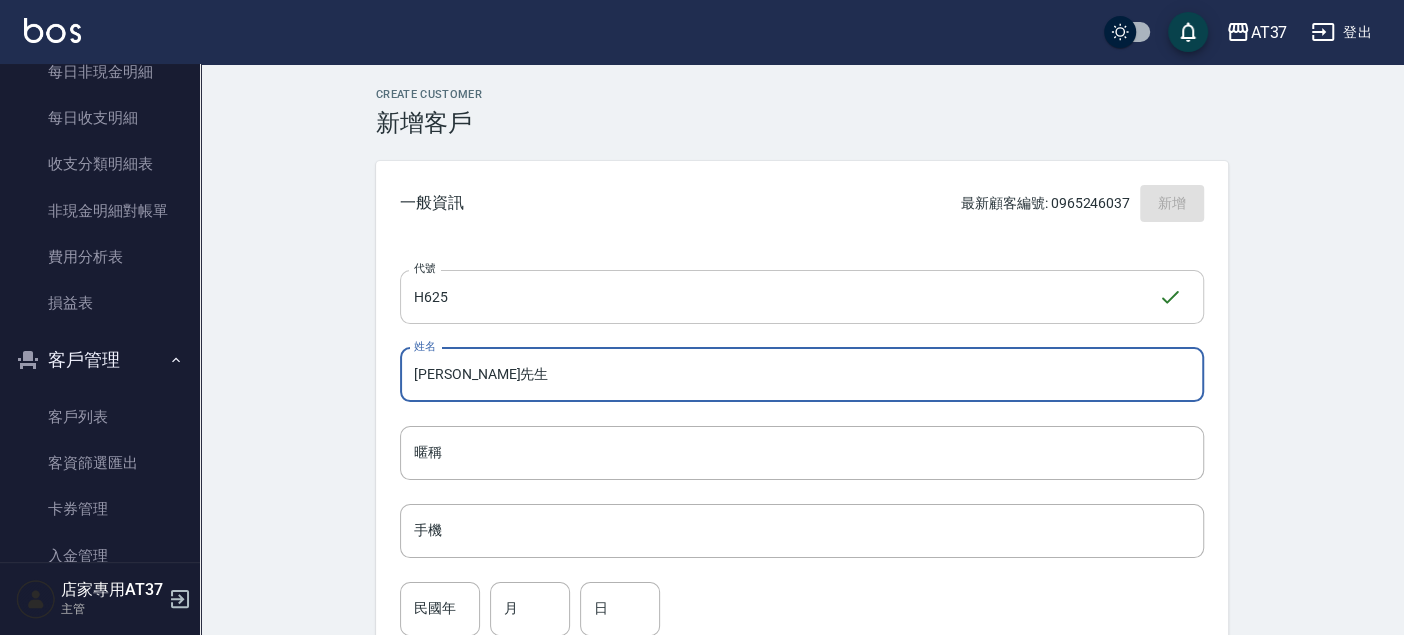 type on "[PERSON_NAME]先生" 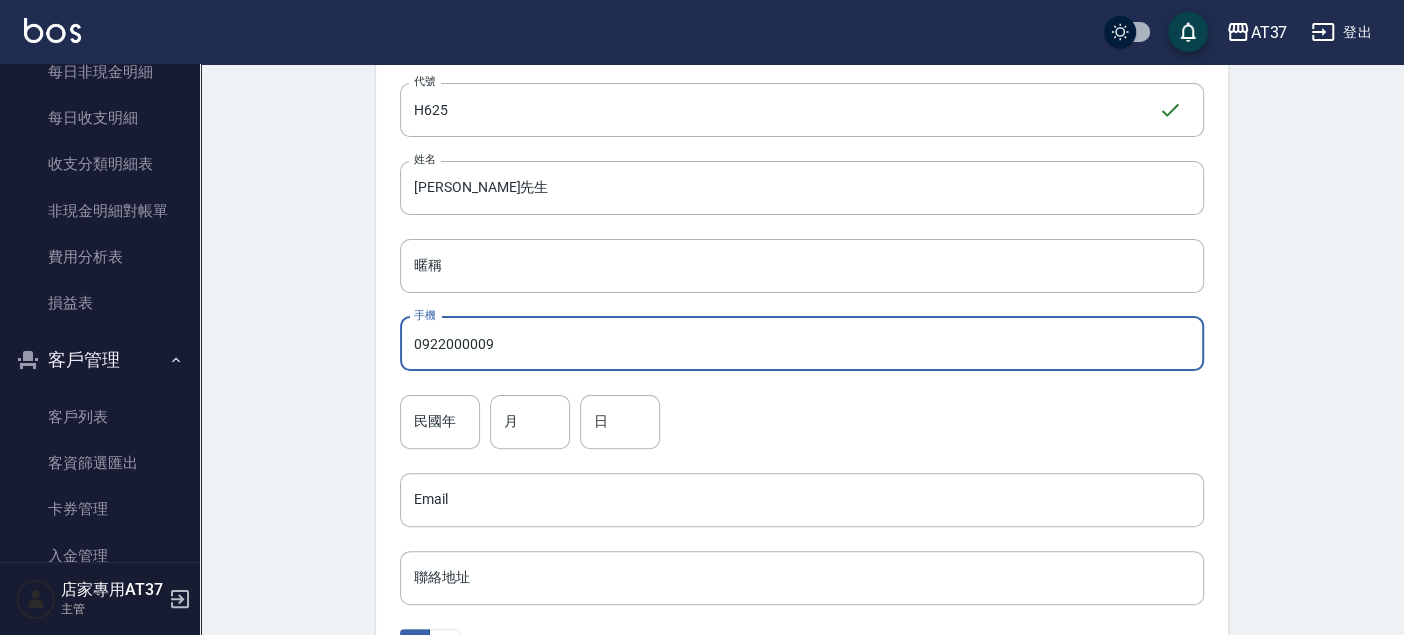 scroll, scrollTop: 222, scrollLeft: 0, axis: vertical 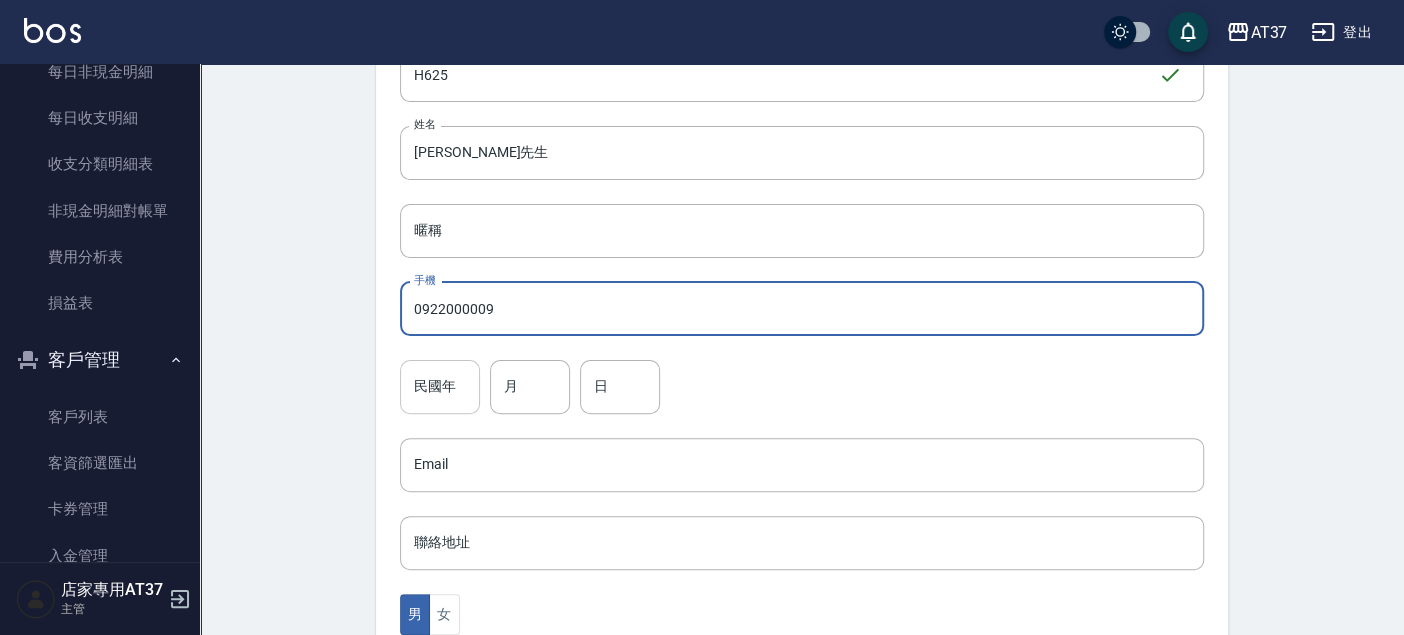 type on "0922000009" 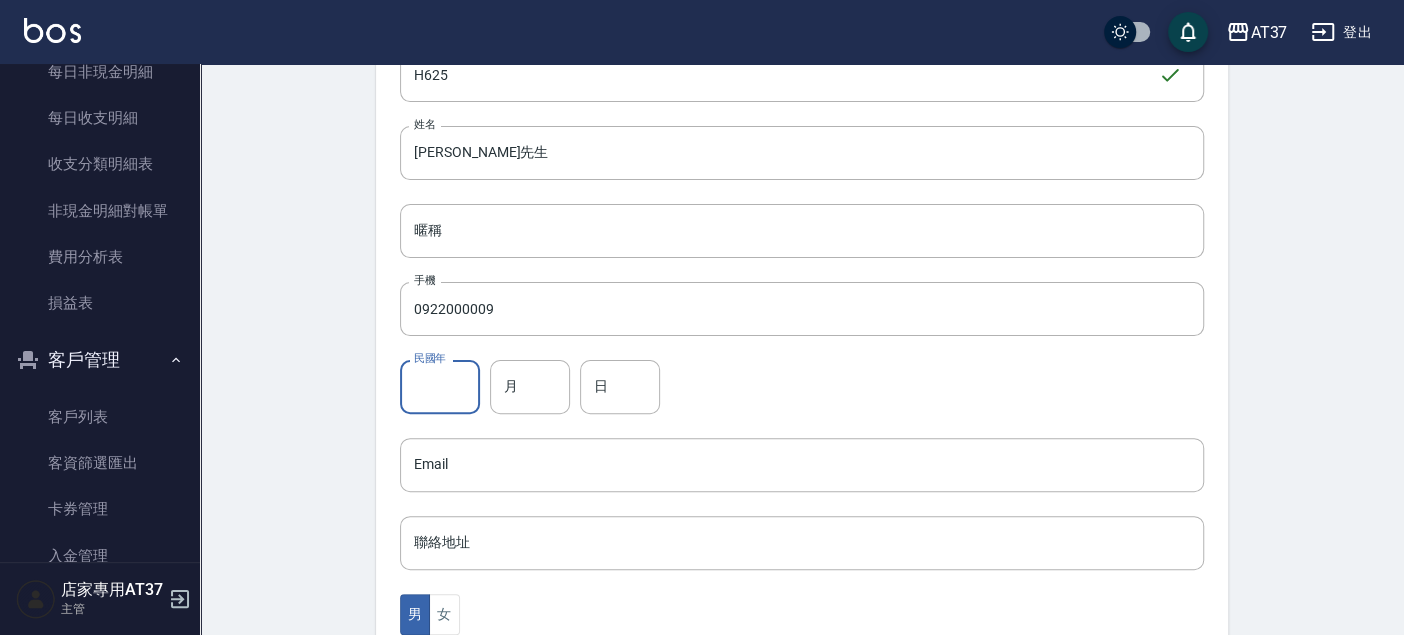 click on "民國年" at bounding box center [440, 387] 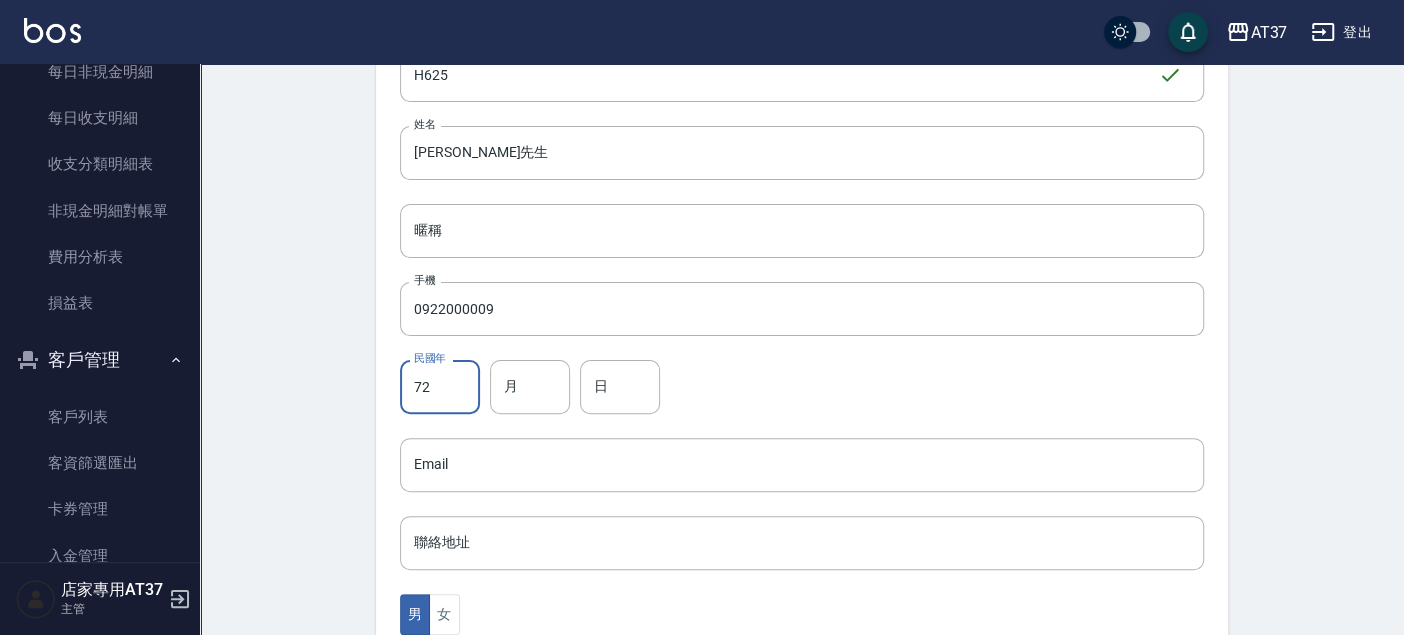 type on "72" 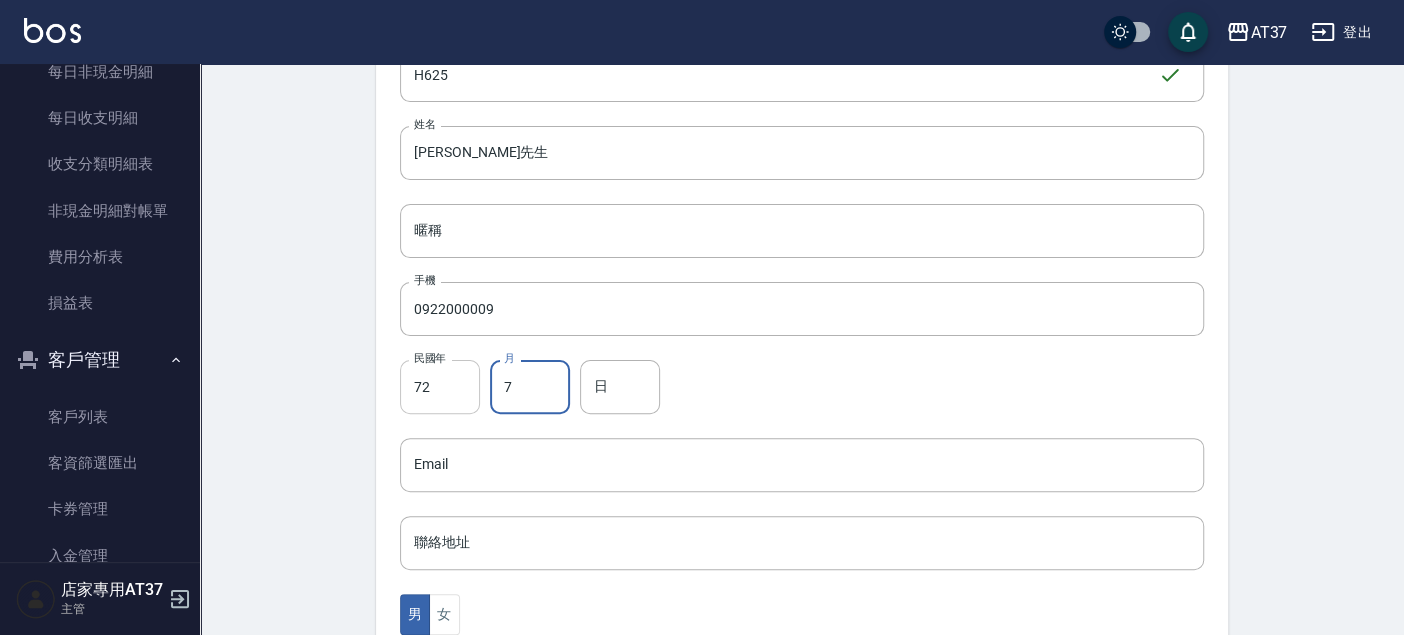 type on "7" 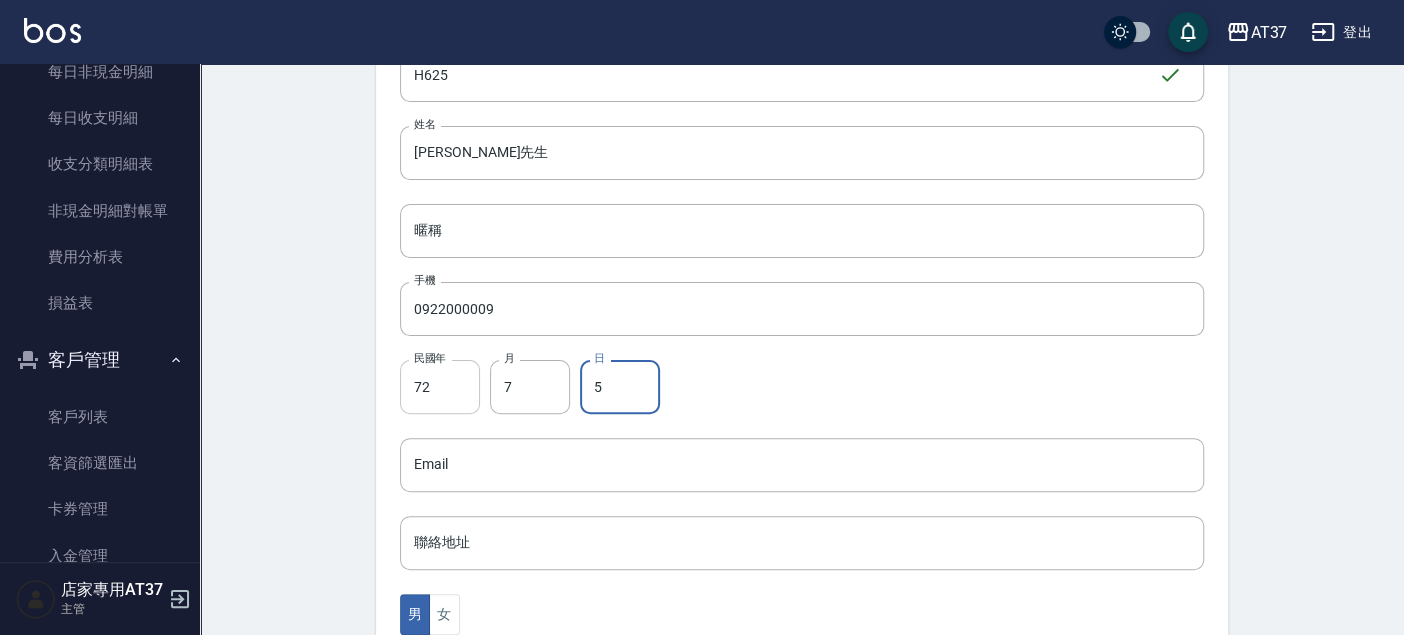 type on "5" 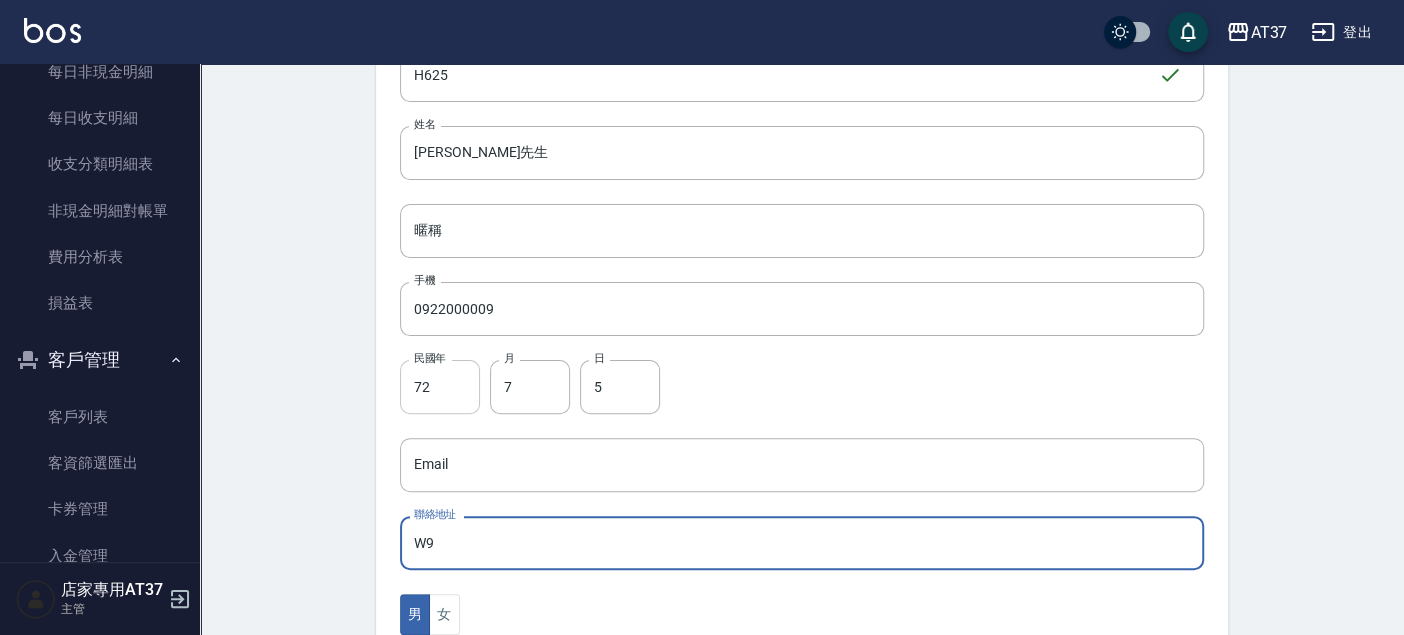 type on "W" 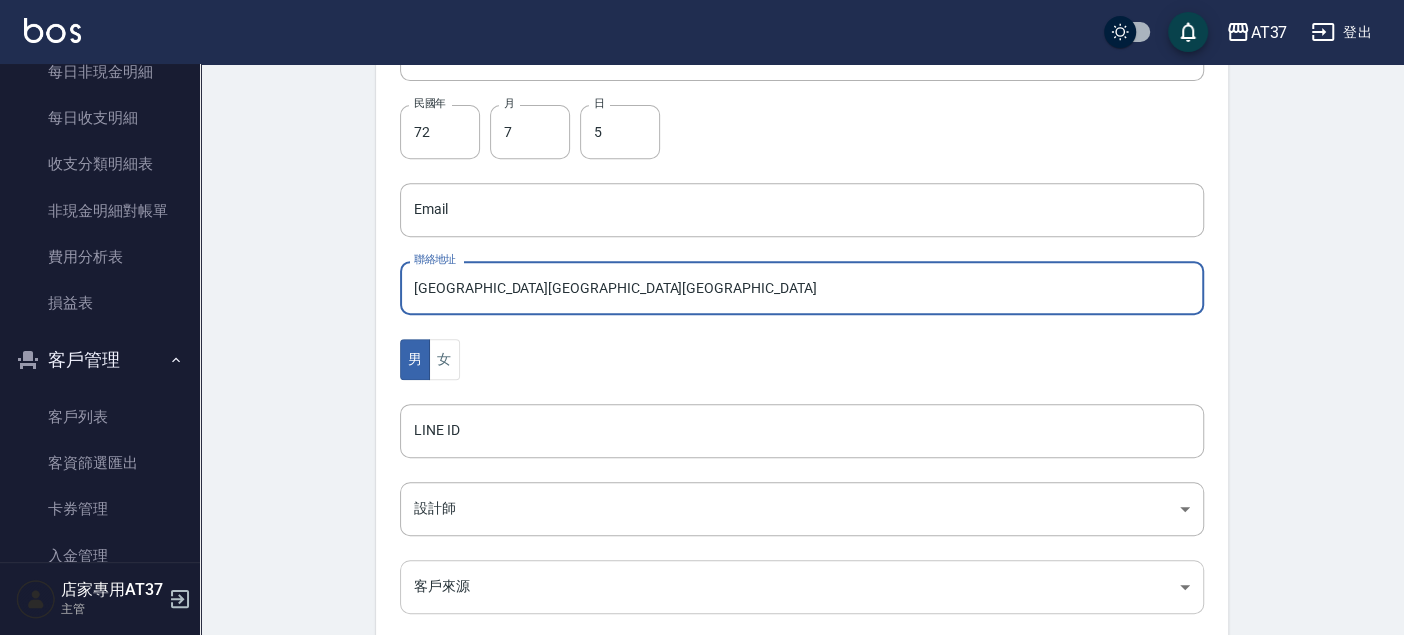 scroll, scrollTop: 665, scrollLeft: 0, axis: vertical 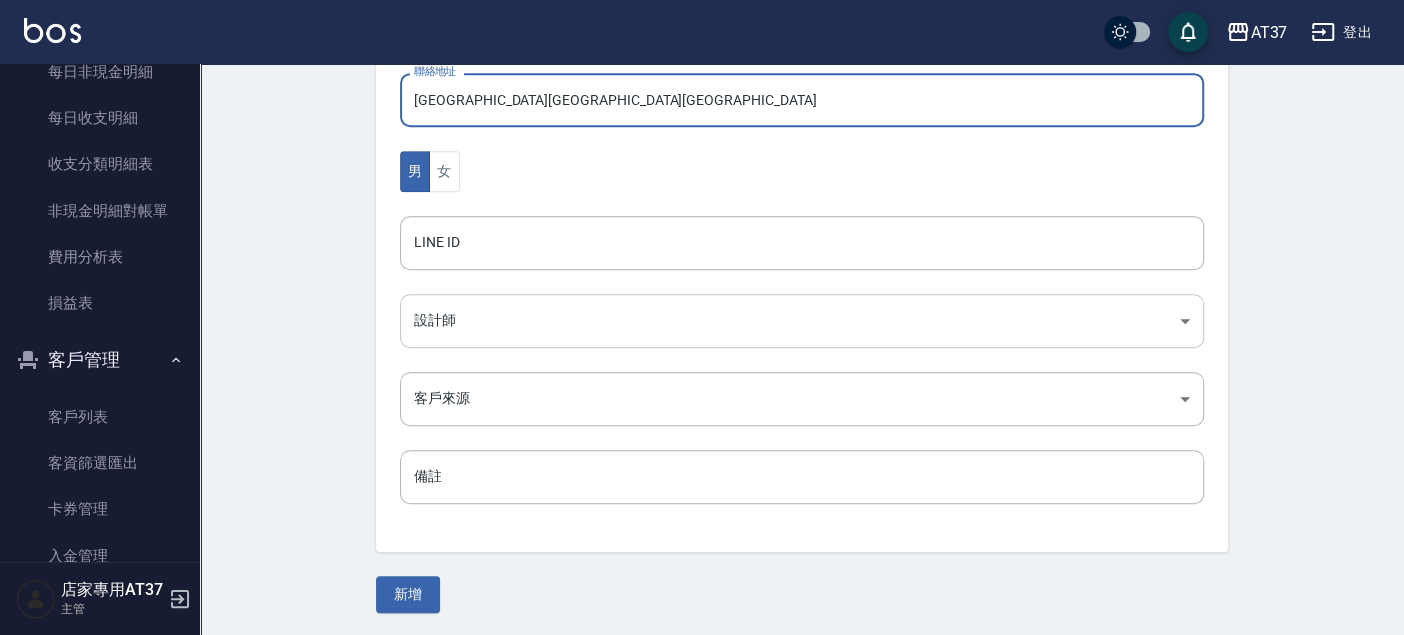 type on "[GEOGRAPHIC_DATA][GEOGRAPHIC_DATA][GEOGRAPHIC_DATA]" 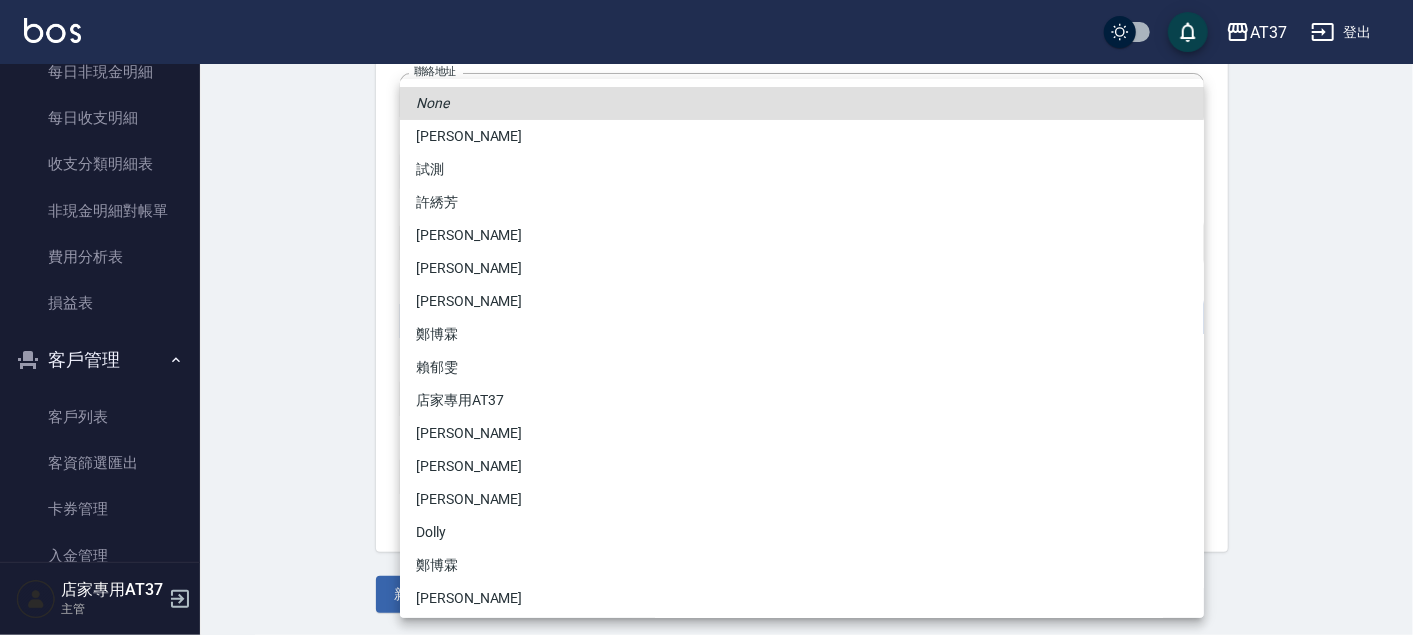 click on "[PERSON_NAME]" at bounding box center [802, 136] 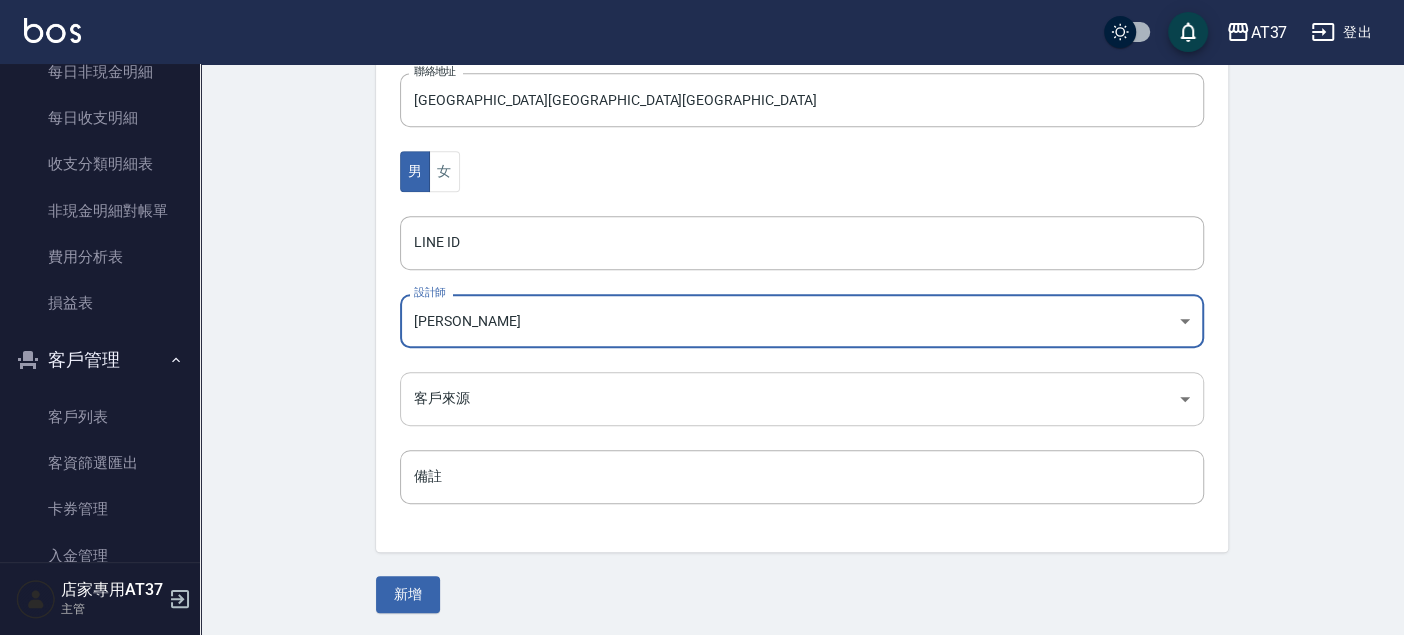 click on "AT37 登出 櫃檯作業 打帳單 帳單列表 現金收支登錄 材料自購登錄 每日結帳 排班表 現場電腦打卡 預約管理 預約管理 單日預約紀錄 單週預約紀錄 報表及分析 報表目錄 店家區間累計表 店家日報表 店家排行榜 互助日報表 互助月報表 互助排行榜 互助點數明細 互助業績報表 全店業績分析表 營業統計分析表 營業項目月分析表 設計師業績表 設計師日報表 設計師業績分析表 設計師業績月報表 設計師抽成報表 設計師排行榜 商品銷售排行榜 商品消耗明細 服務扣項明細表 單一服務項目查詢 店販抽成明細 店販分類抽成明細 顧客入金餘額表 顧客卡券餘額表 每日非現金明細 每日收支明細 收支分類明細表 非現金明細對帳單 費用分析表 損益表 客戶管理 客戶列表 客資篩選匯出 卡券管理 入金管理 員工及薪資 員工列表 全店打卡記錄 考勤排班總表 薪資條 薪資明細表 主管 H625" at bounding box center [702, -14] 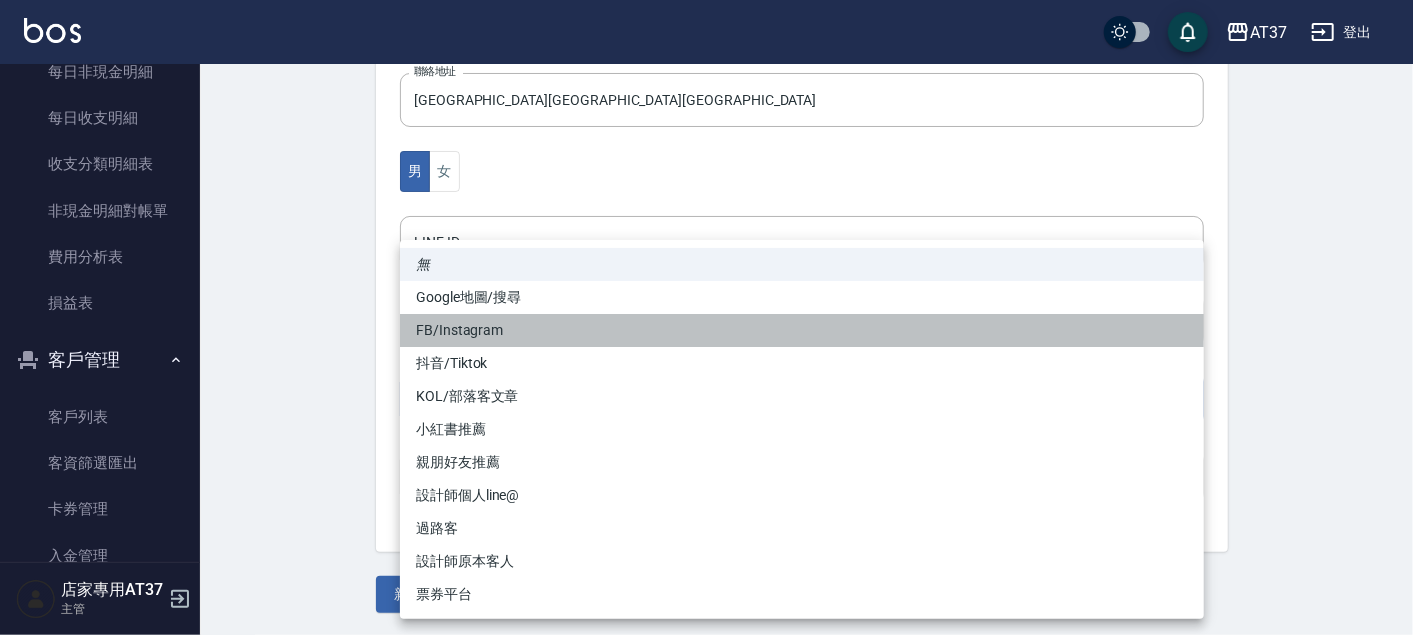 click on "FB/Instagram" at bounding box center (802, 330) 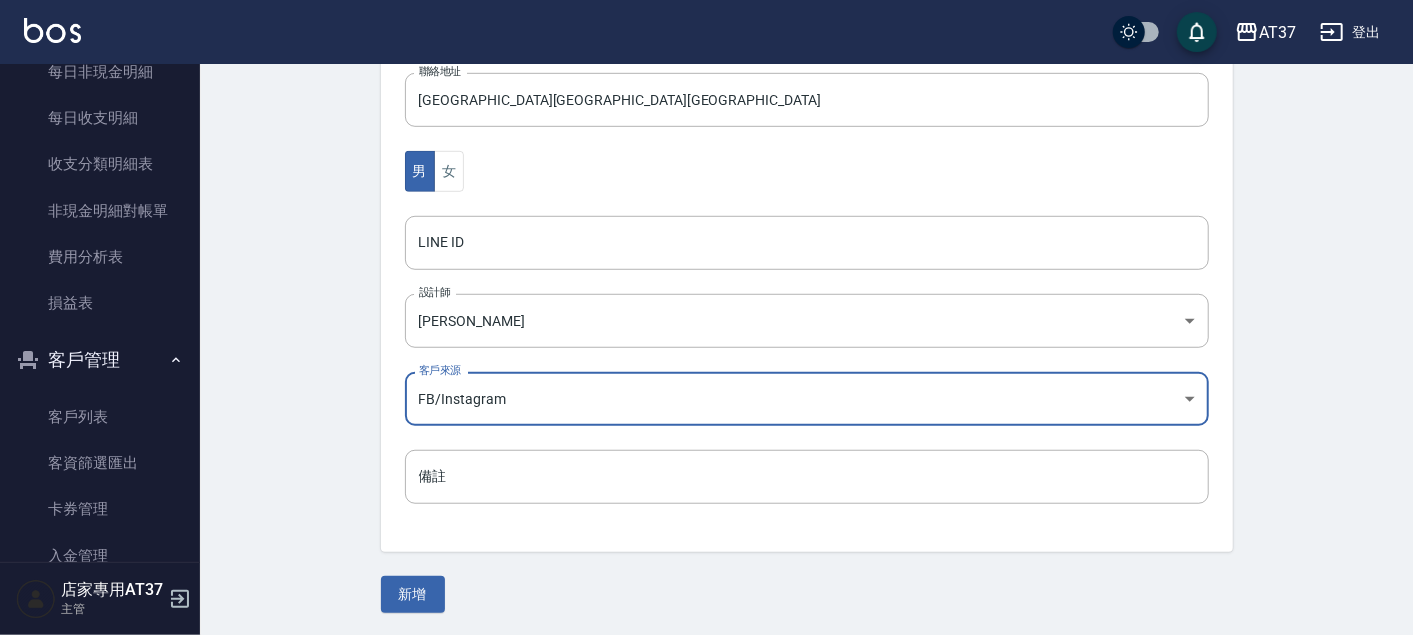 click on "AT37 登出 櫃檯作業 打帳單 帳單列表 現金收支登錄 材料自購登錄 每日結帳 排班表 現場電腦打卡 預約管理 預約管理 單日預約紀錄 單週預約紀錄 報表及分析 報表目錄 店家區間累計表 店家日報表 店家排行榜 互助日報表 互助月報表 互助排行榜 互助點數明細 互助業績報表 全店業績分析表 營業統計分析表 營業項目月分析表 設計師業績表 設計師日報表 設計師業績分析表 設計師業績月報表 設計師抽成報表 設計師排行榜 商品銷售排行榜 商品消耗明細 服務扣項明細表 單一服務項目查詢 店販抽成明細 店販分類抽成明細 顧客入金餘額表 顧客卡券餘額表 每日非現金明細 每日收支明細 收支分類明細表 非現金明細對帳單 費用分析表 損益表 客戶管理 客戶列表 客資篩選匯出 卡券管理 入金管理 員工及薪資 員工列表 全店打卡記錄 考勤排班總表 薪資條 薪資明細表 主管 H625" at bounding box center [706, -14] 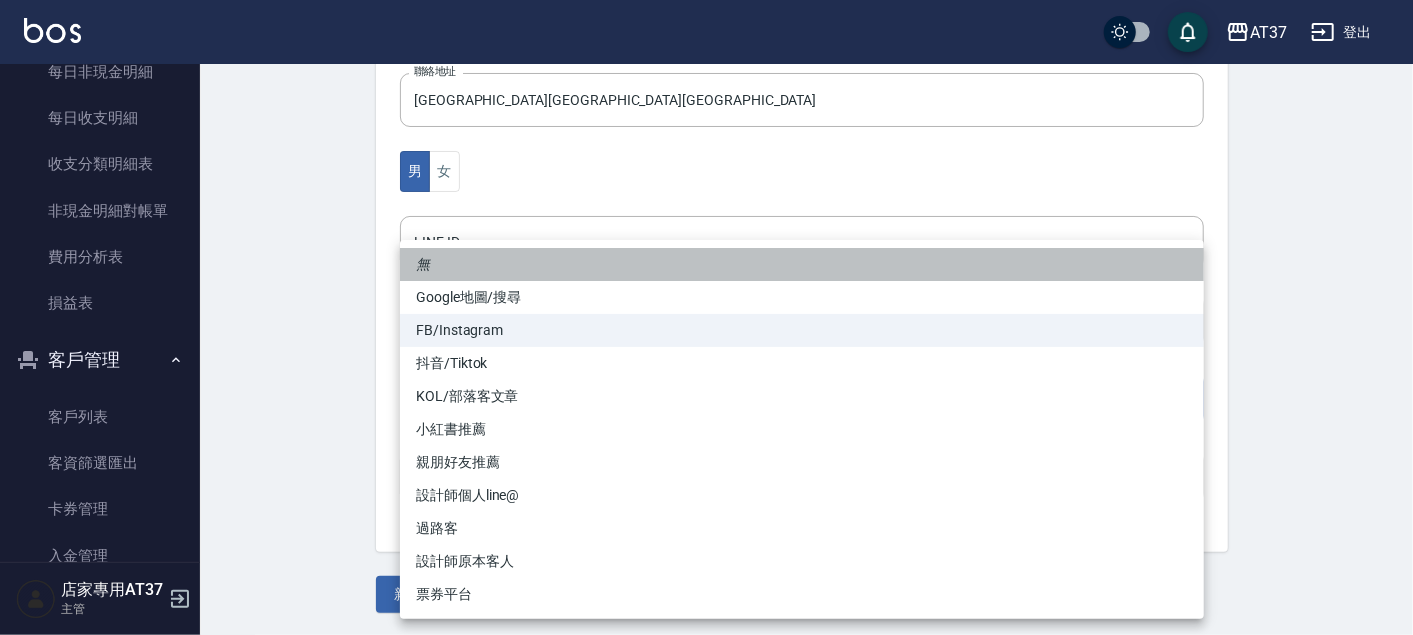click on "無" at bounding box center [802, 264] 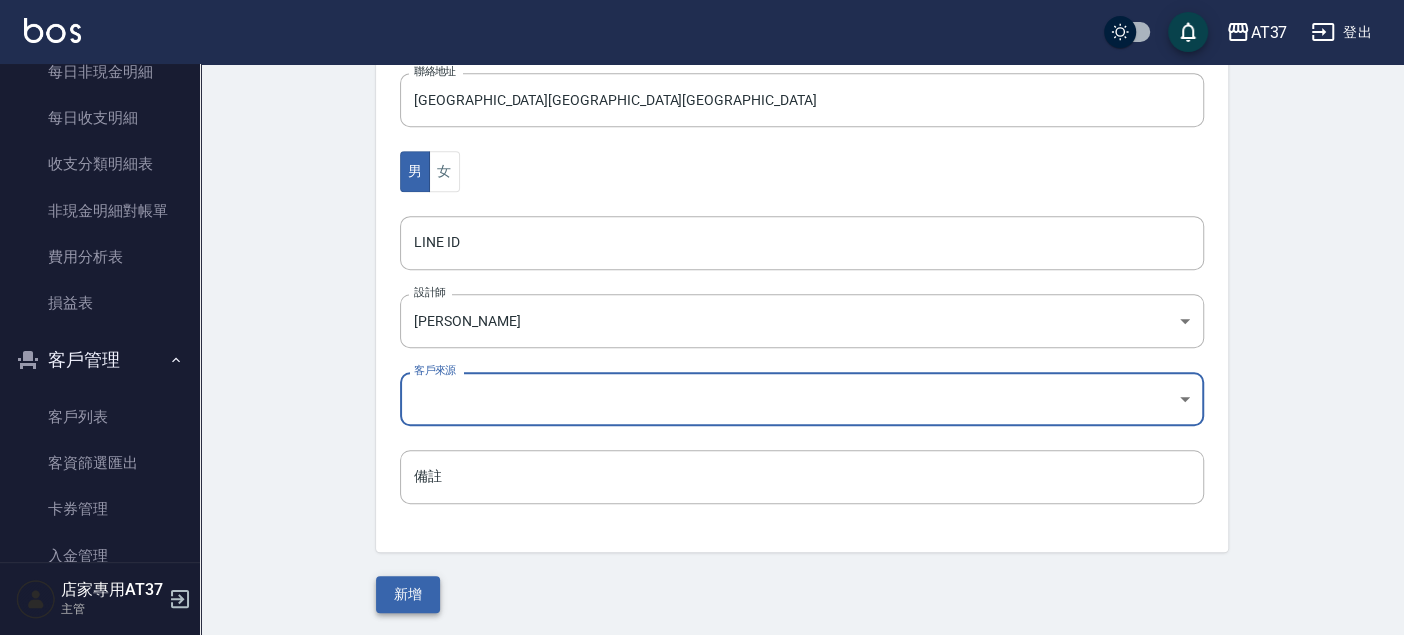 click on "新增" at bounding box center [408, 594] 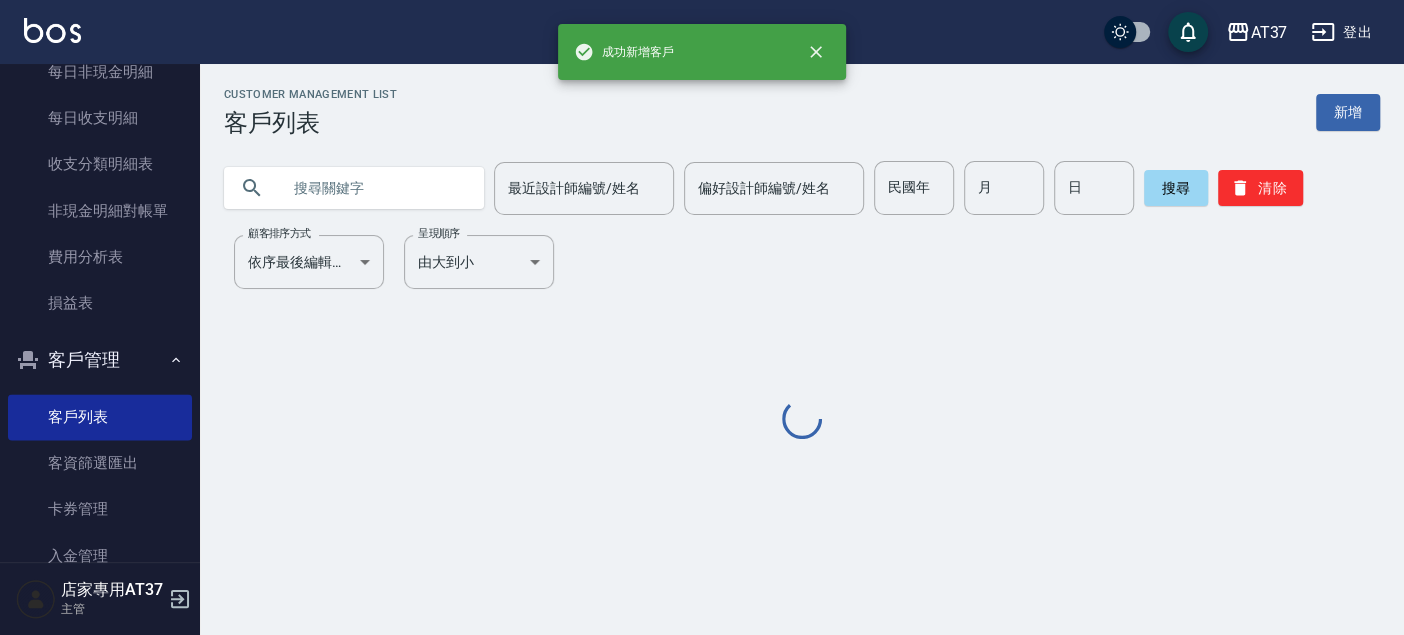 scroll, scrollTop: 0, scrollLeft: 0, axis: both 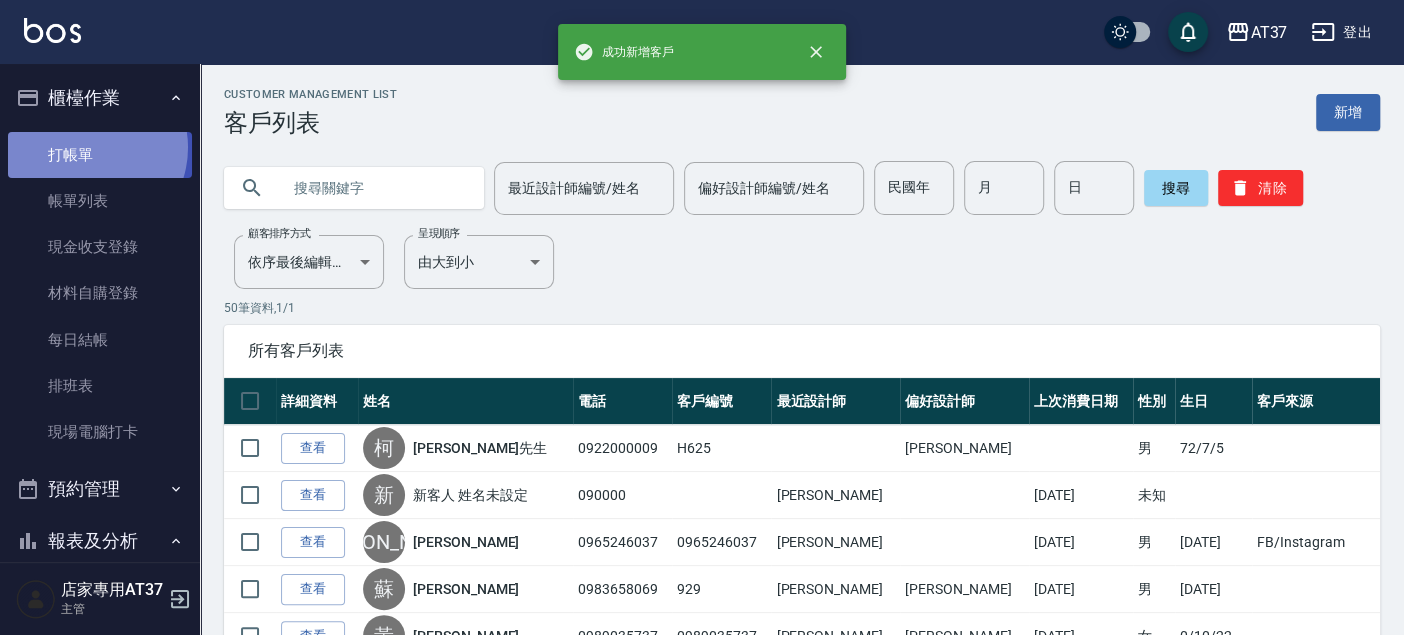click on "打帳單" at bounding box center [100, 155] 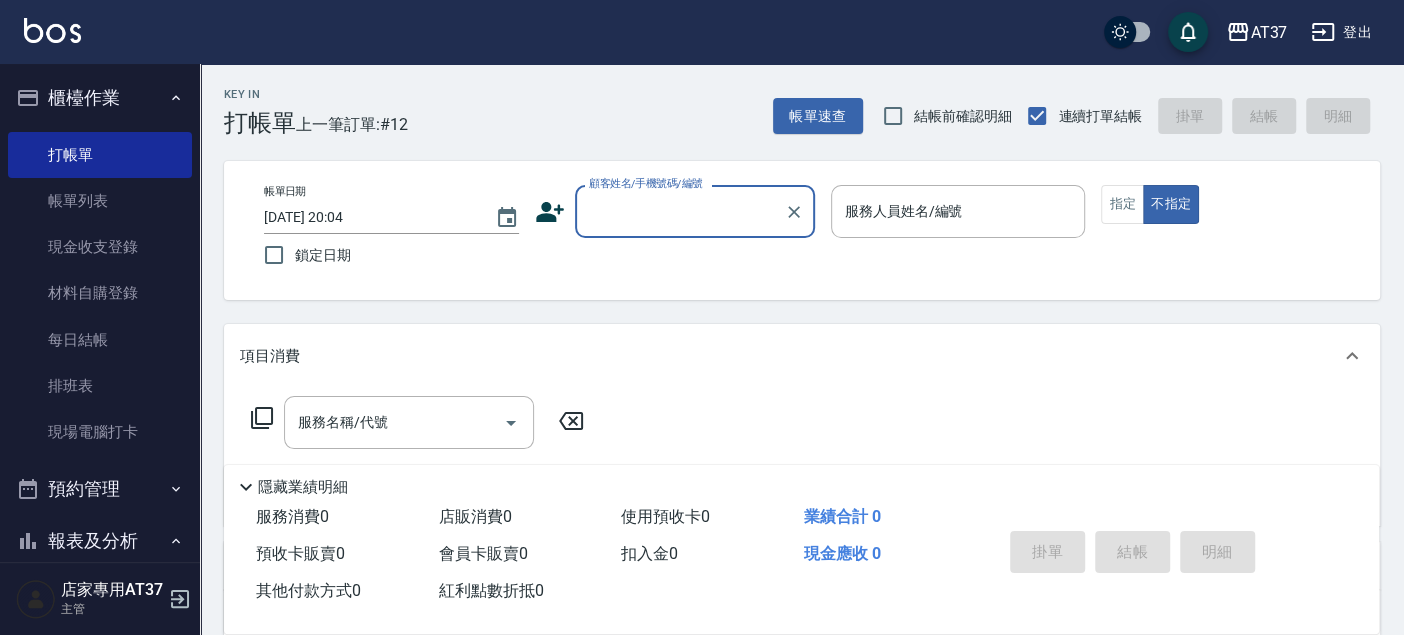 click on "顧客姓名/手機號碼/編號" at bounding box center (680, 211) 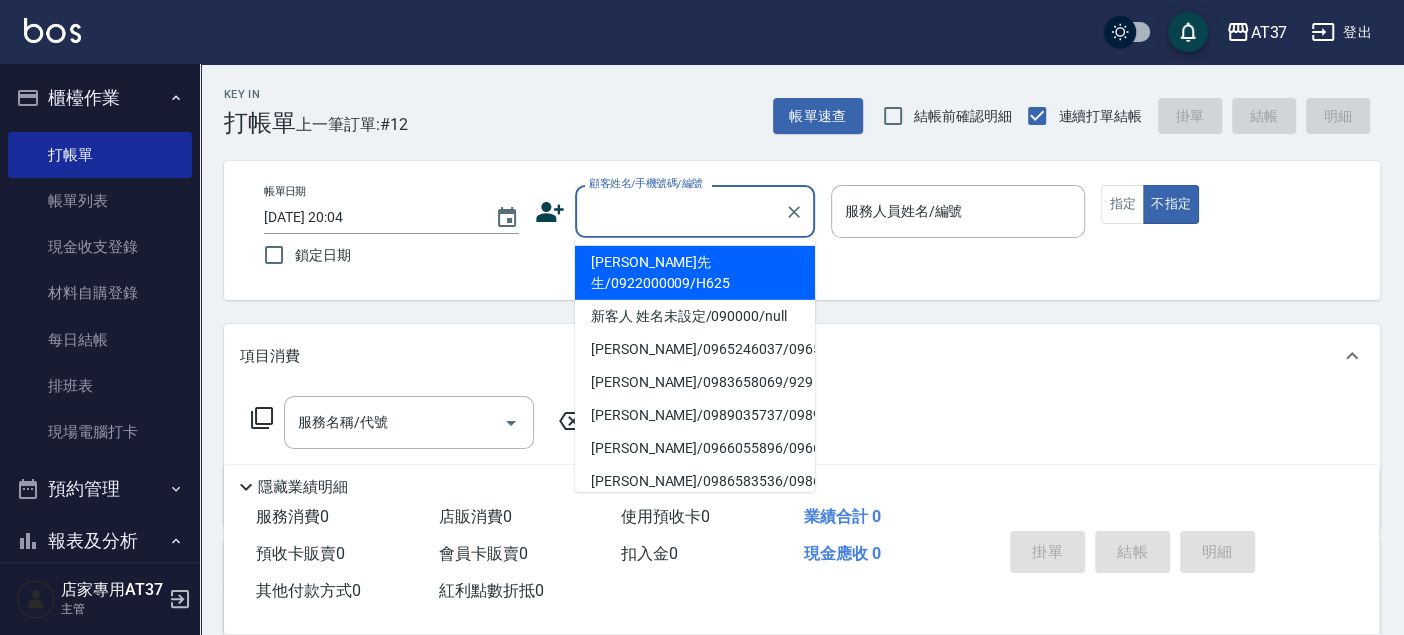 click on "[PERSON_NAME]先生/0922000009/H625" at bounding box center [695, 273] 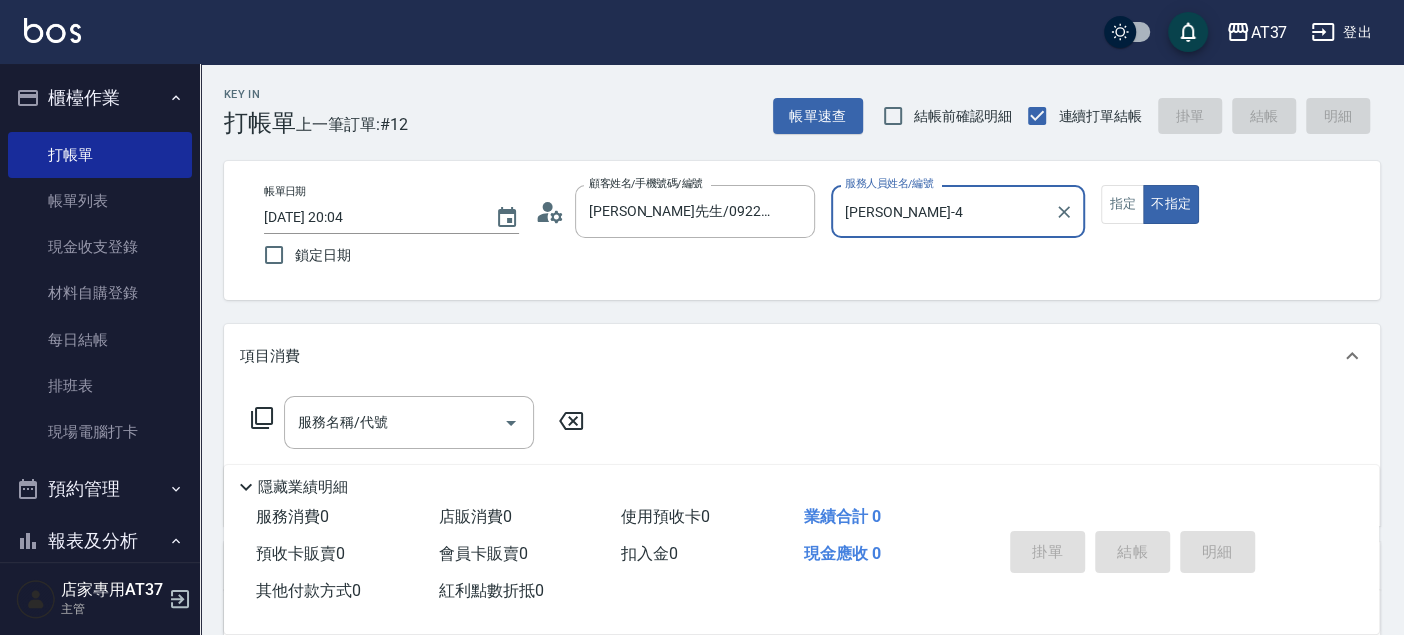 type on "[PERSON_NAME]-4" 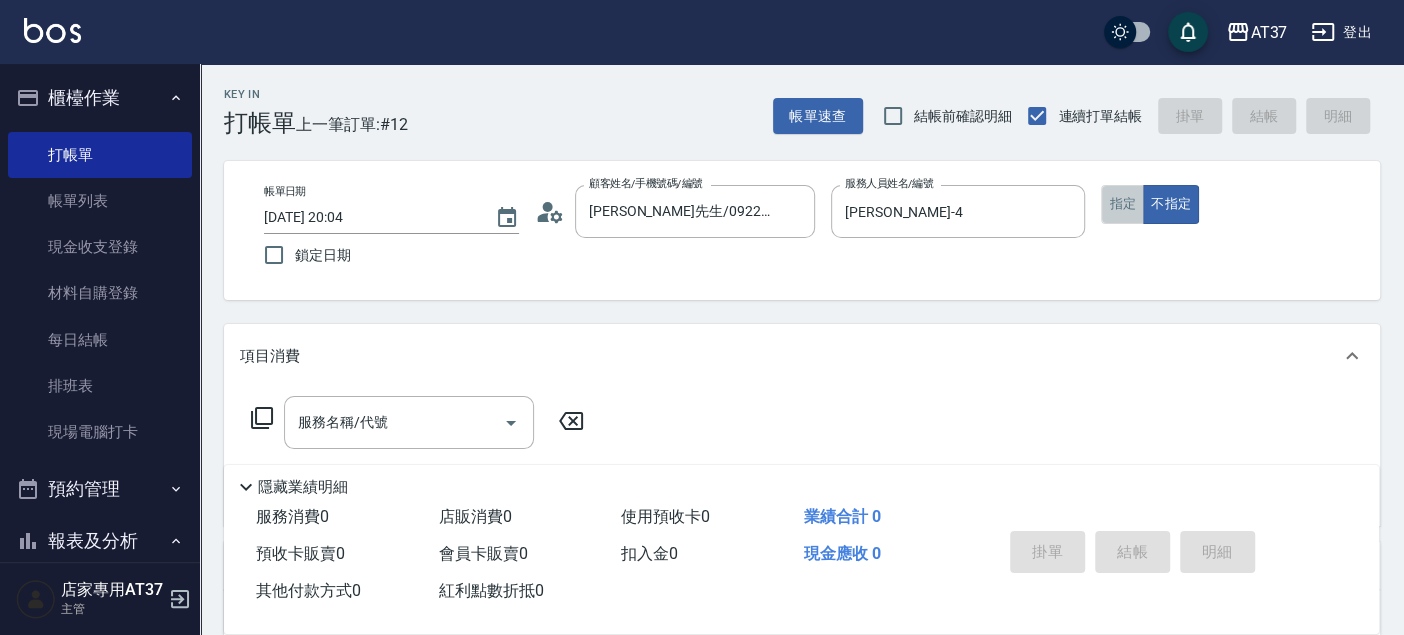 click on "指定" at bounding box center (1122, 204) 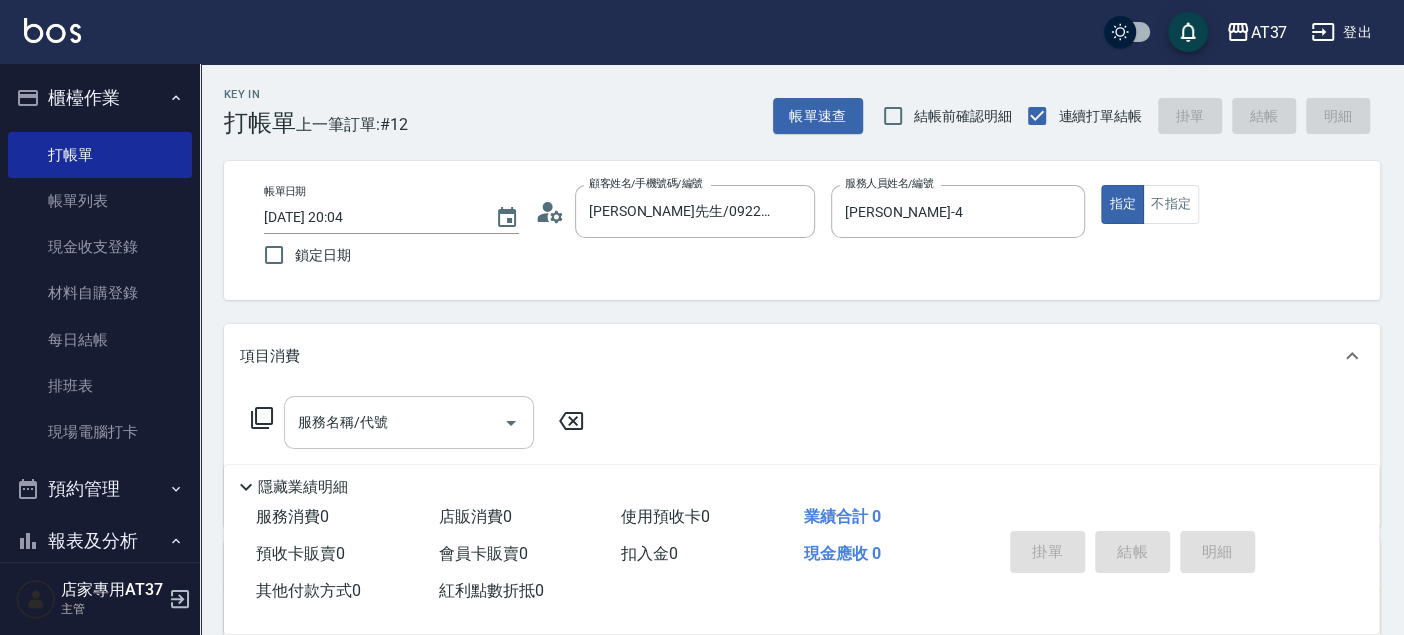 click on "服務名稱/代號" at bounding box center [394, 422] 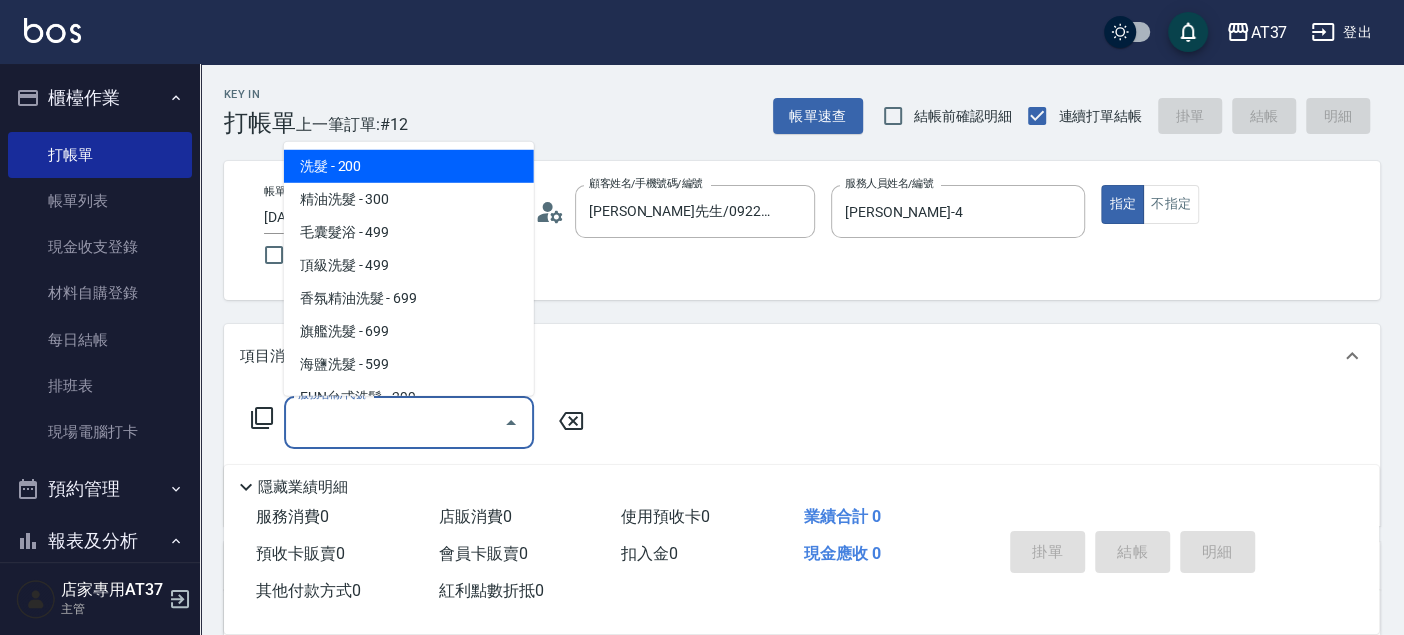 click 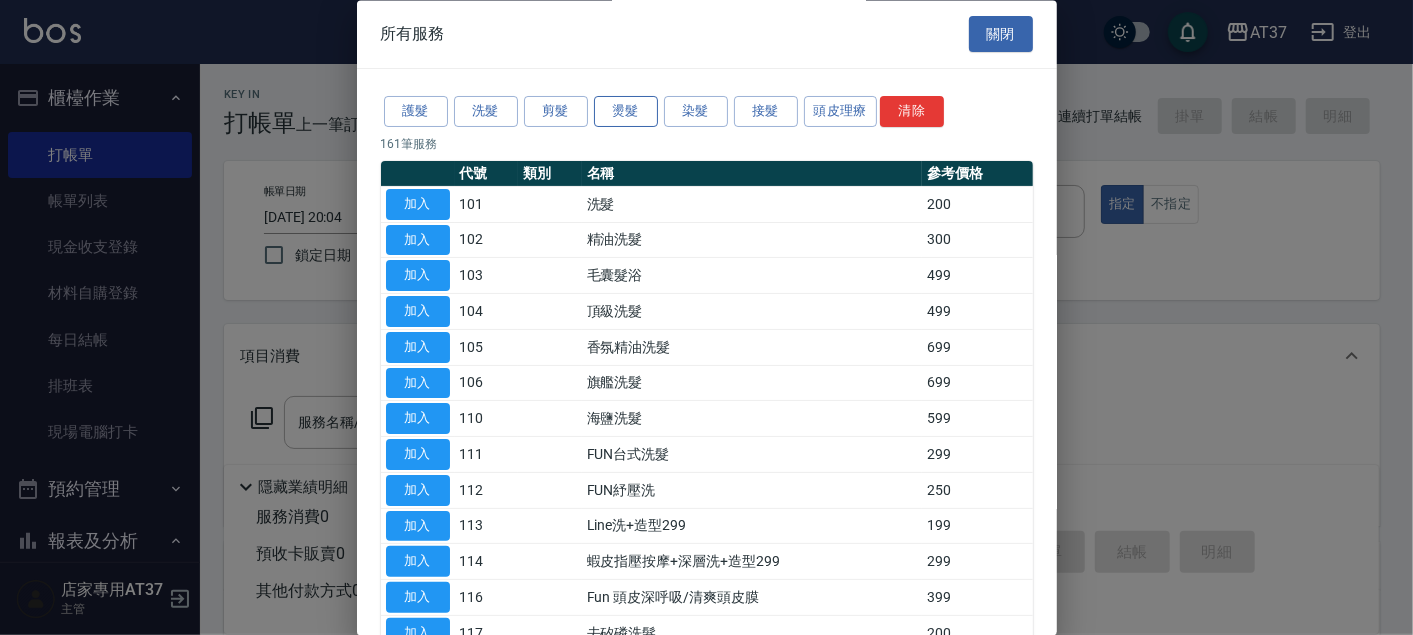 click on "燙髮" at bounding box center [626, 112] 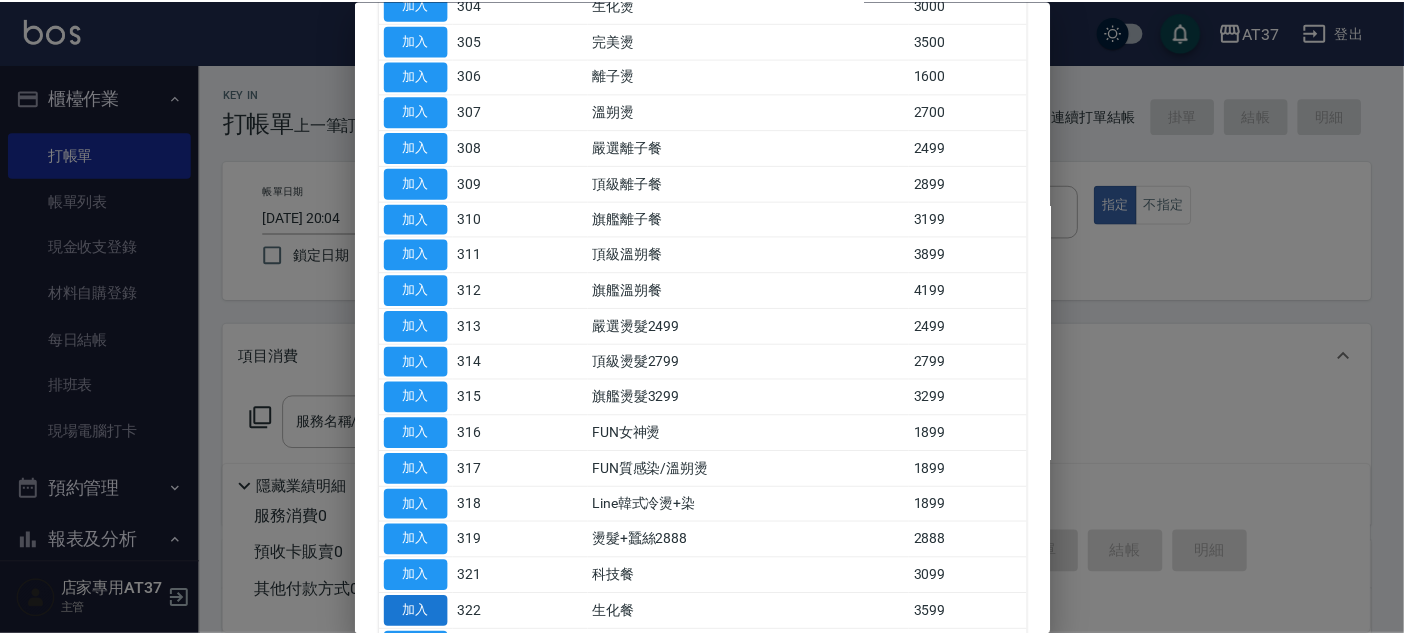 scroll, scrollTop: 222, scrollLeft: 0, axis: vertical 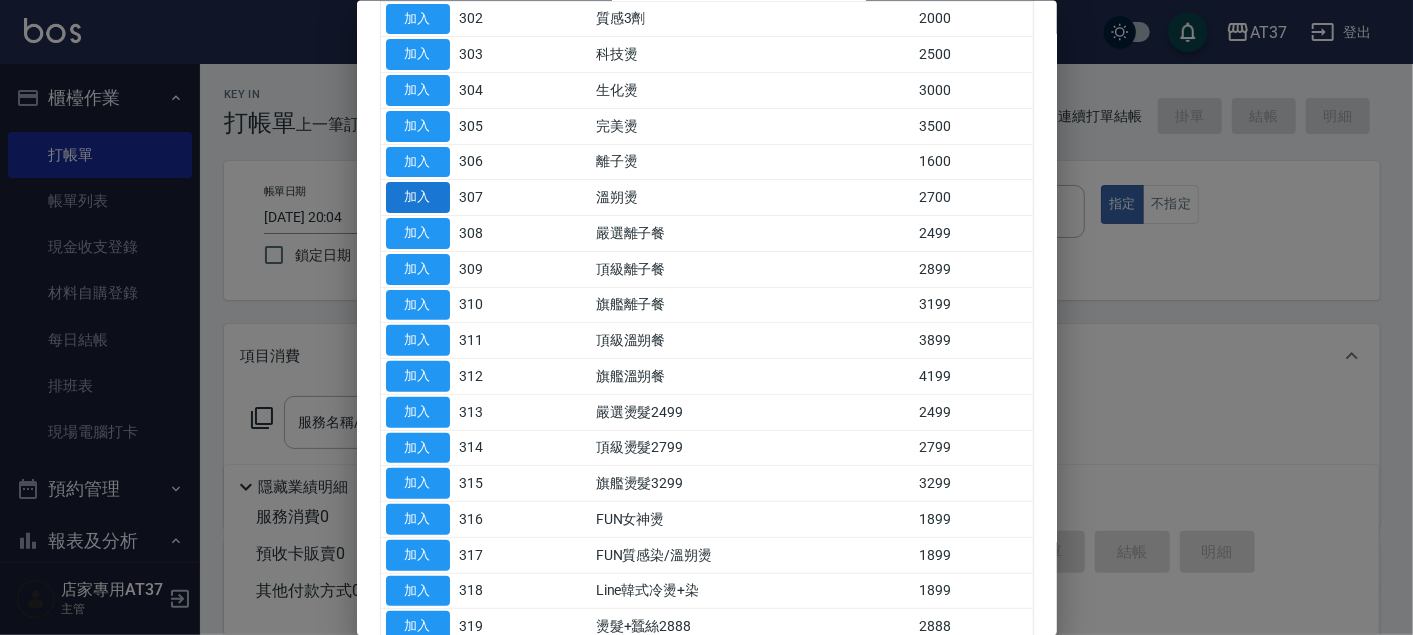 click on "加入" at bounding box center (418, 197) 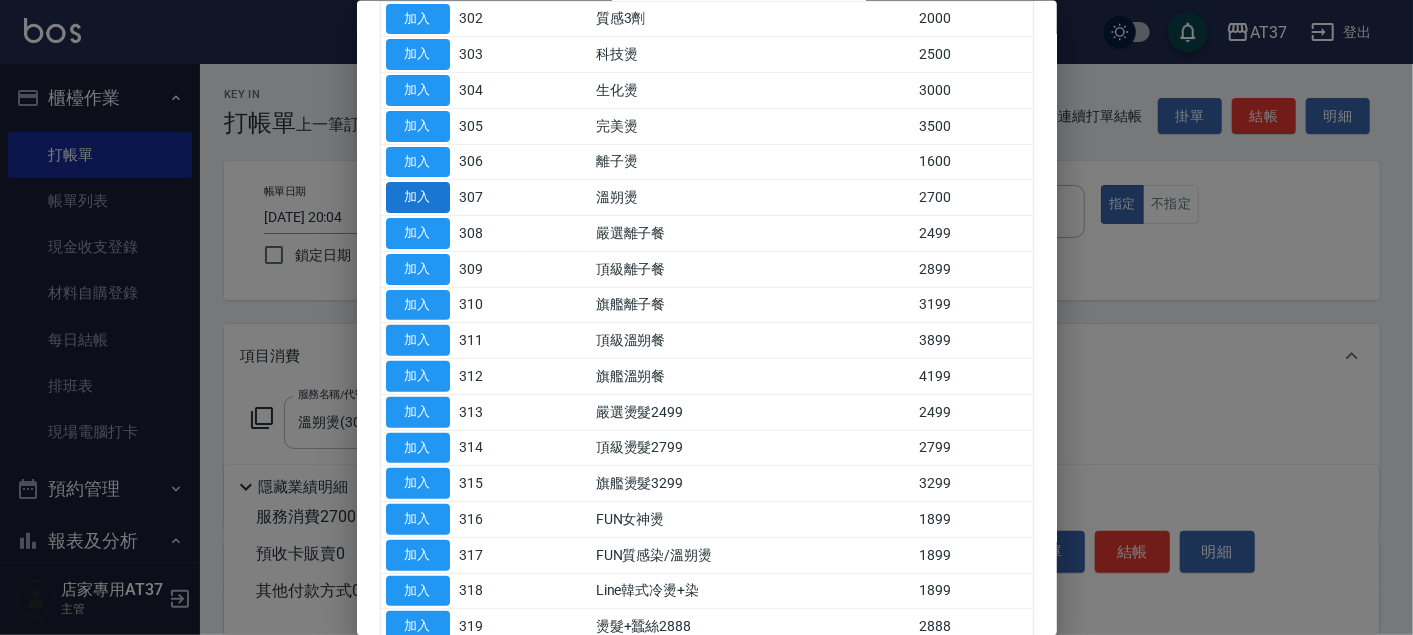type on "溫朔燙(307)" 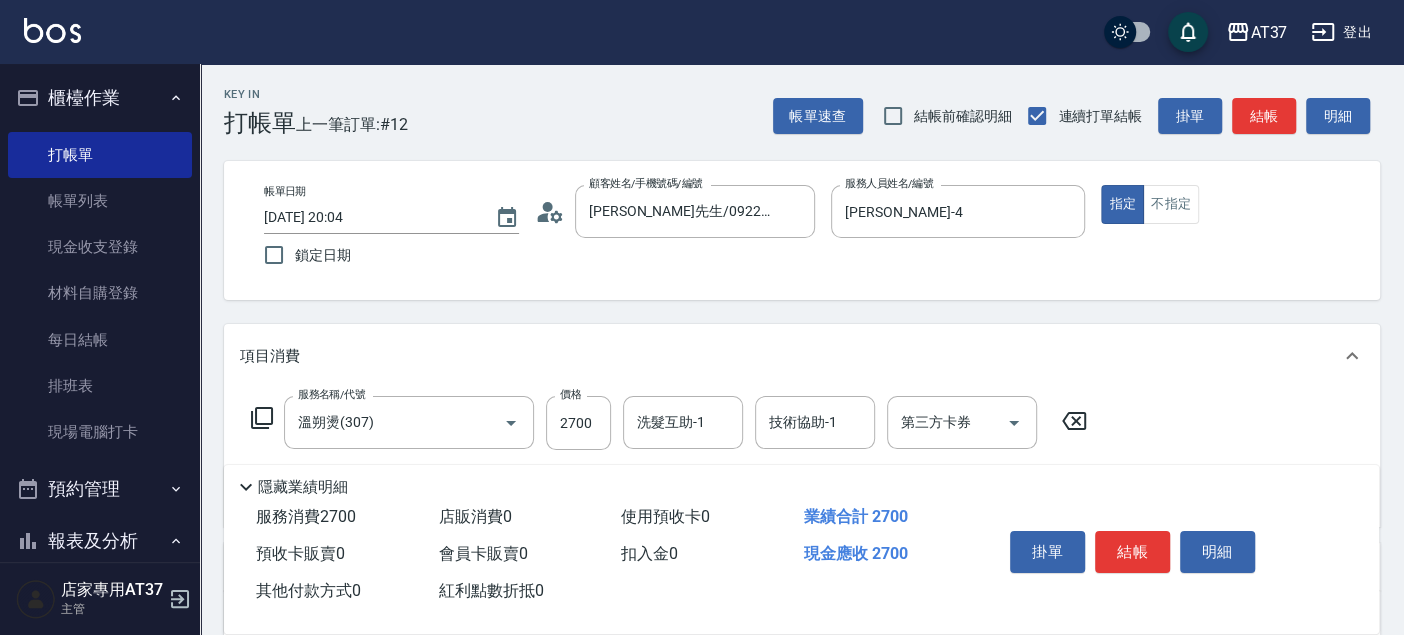 click on "服務名稱/代號 溫朔燙(307) 服務名稱/代號 價格 2700 價格 洗髮互助-1 洗髮互助-1 技術協助-1 技術協助-1 第三方卡券 第三方卡券" at bounding box center (669, 423) 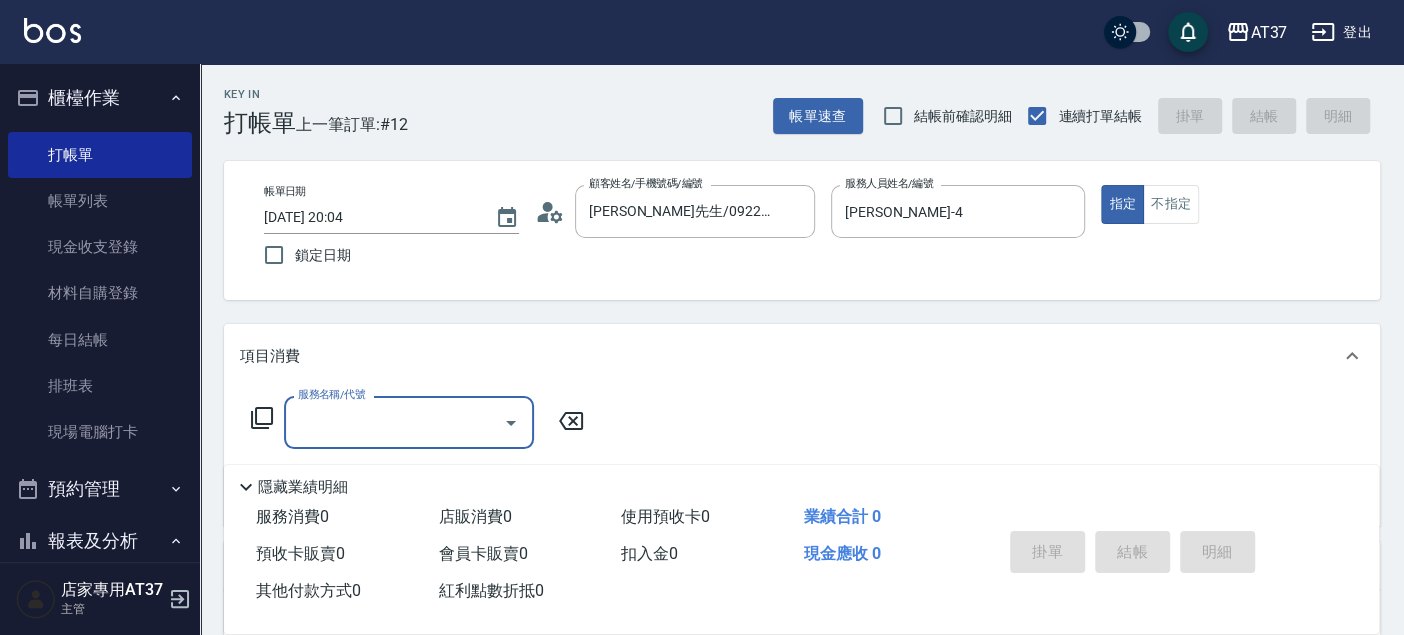 click 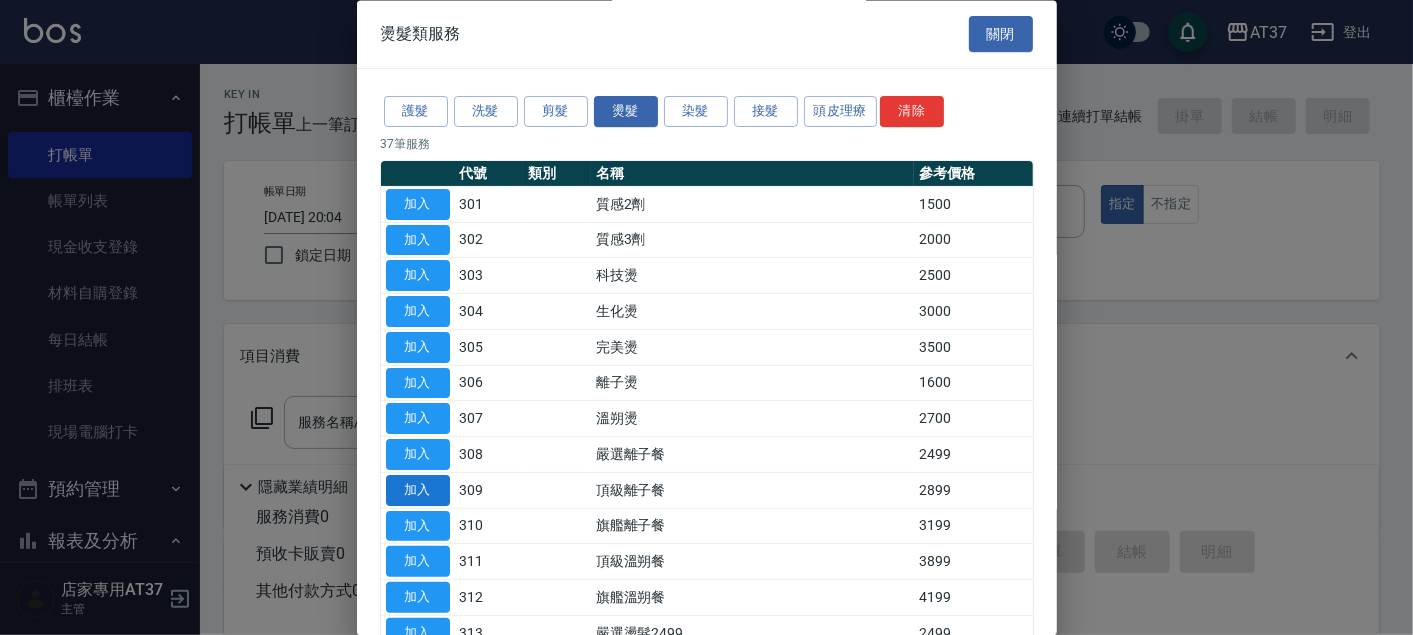 click on "加入" at bounding box center [418, 490] 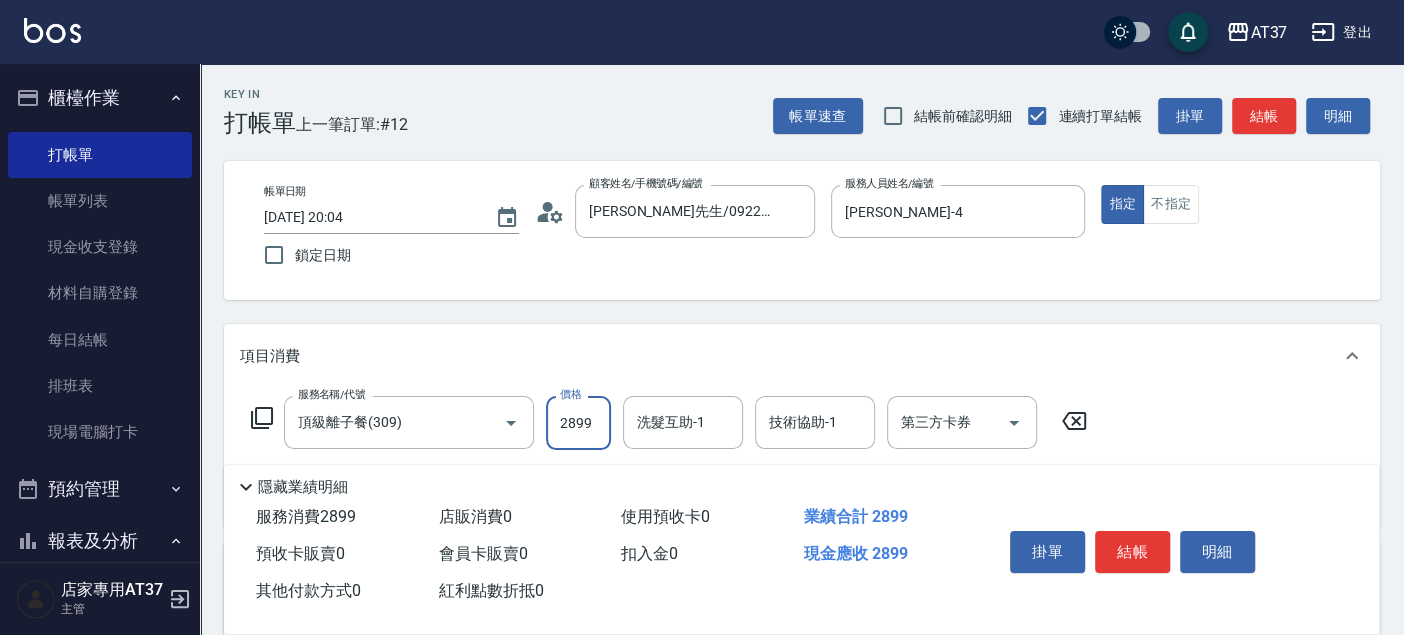 click on "2899" at bounding box center (578, 423) 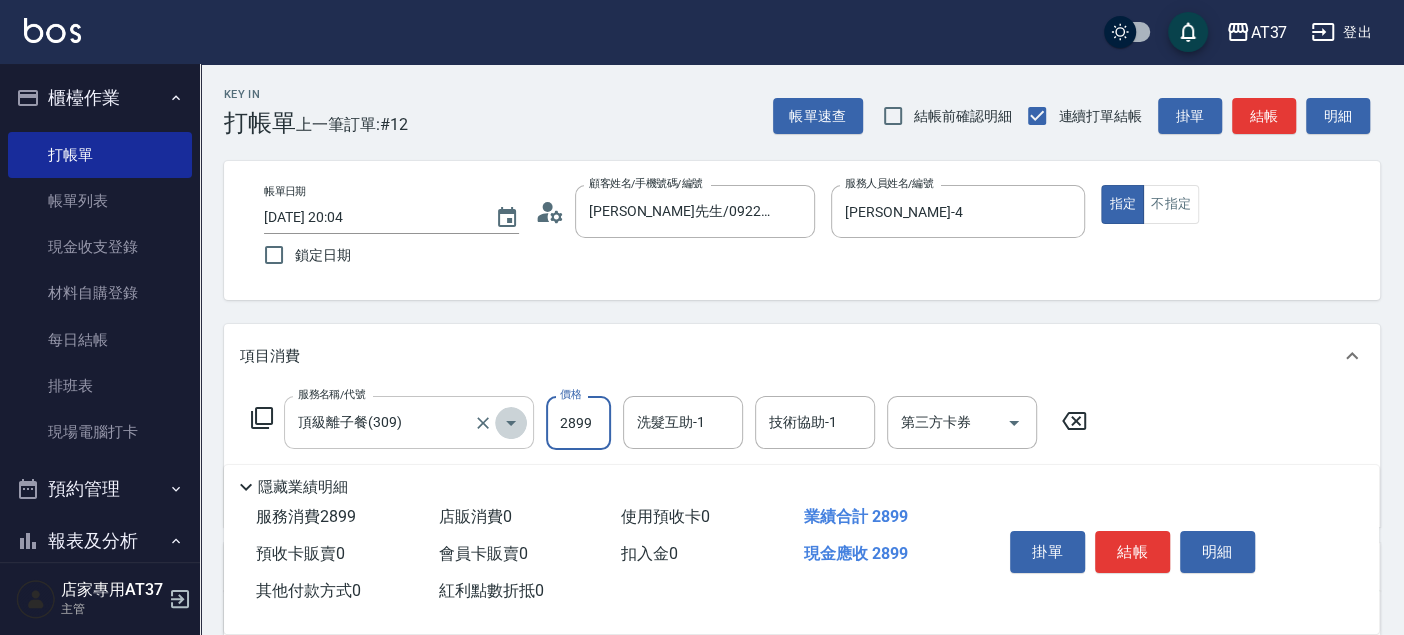 click at bounding box center (511, 423) 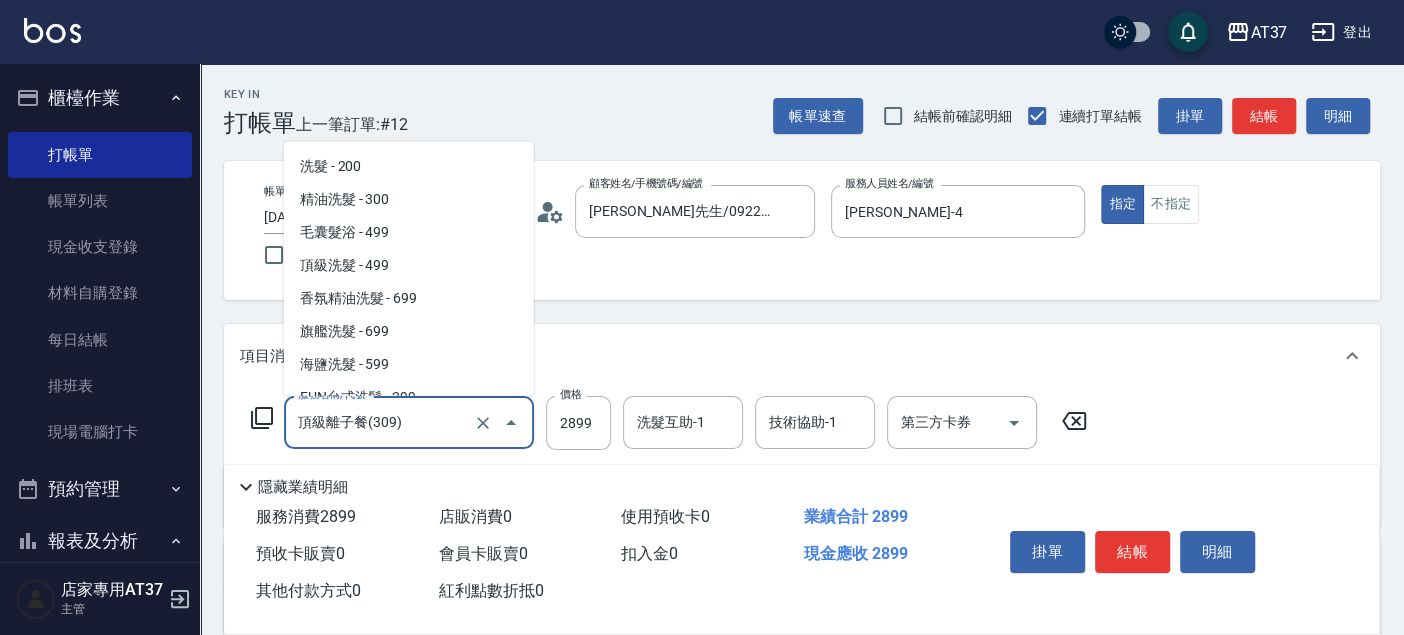 scroll, scrollTop: 929, scrollLeft: 0, axis: vertical 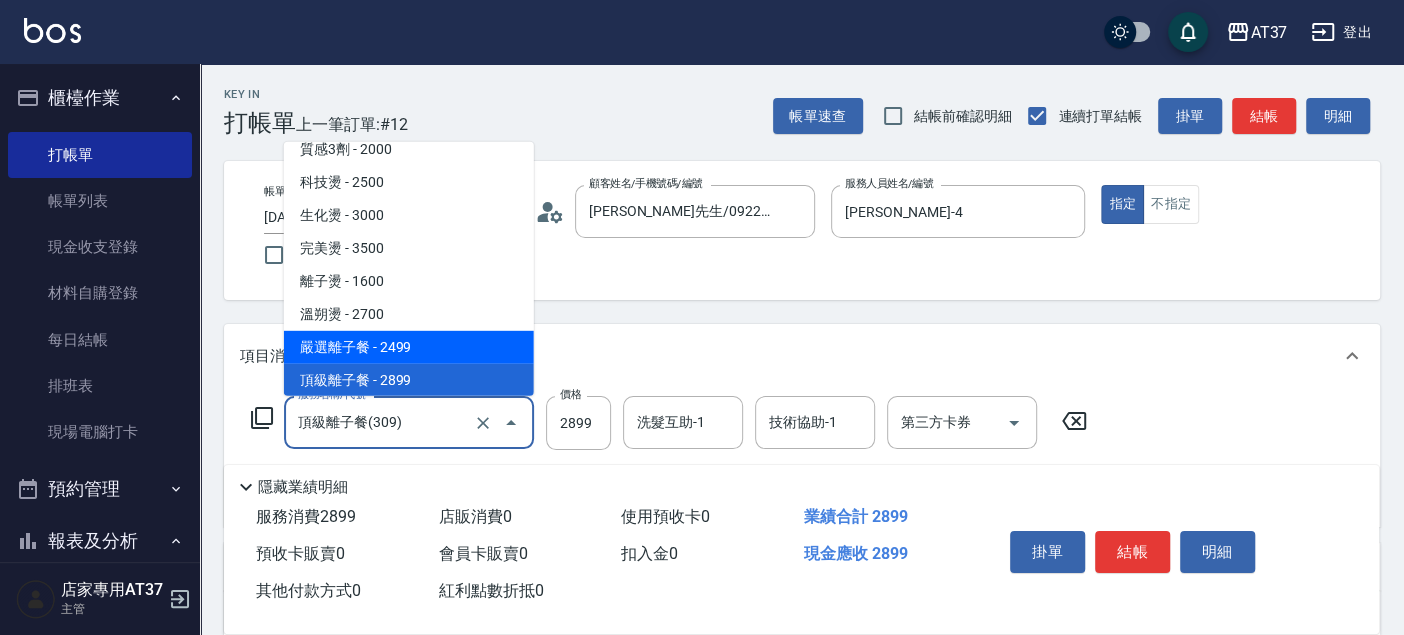 click on "嚴選離子餐 - 2499" at bounding box center (409, 347) 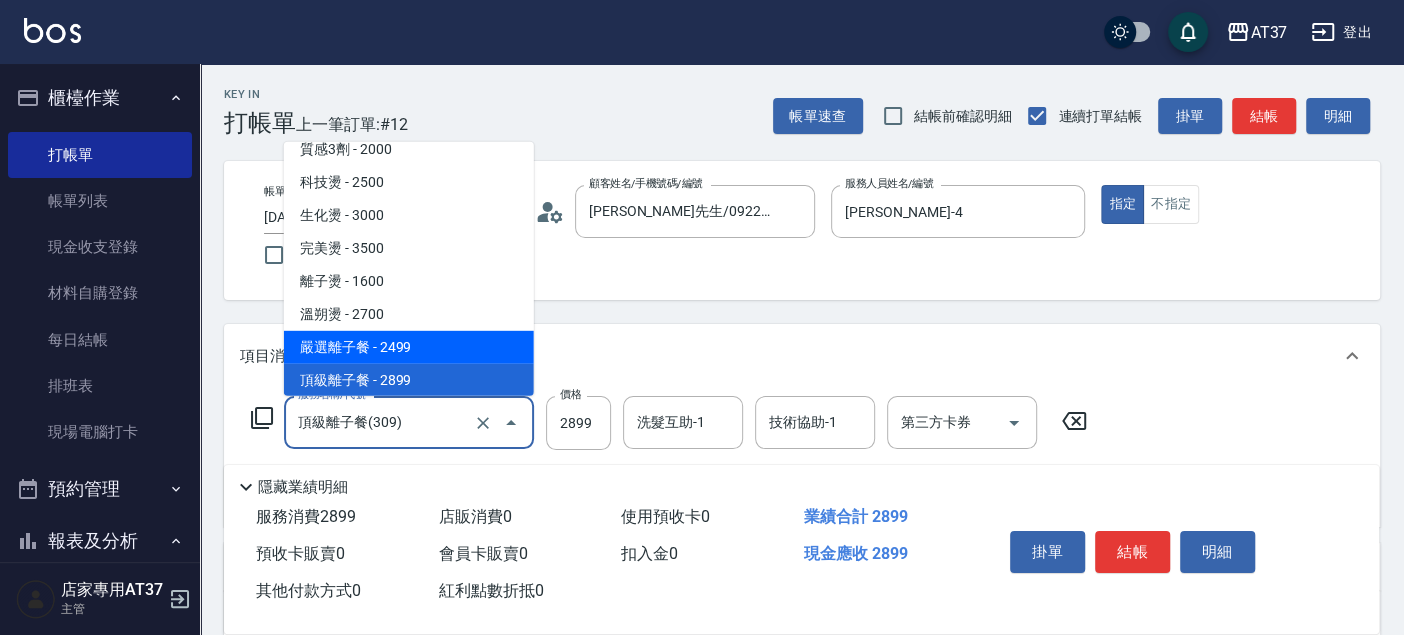 type on "嚴選離子餐(308)" 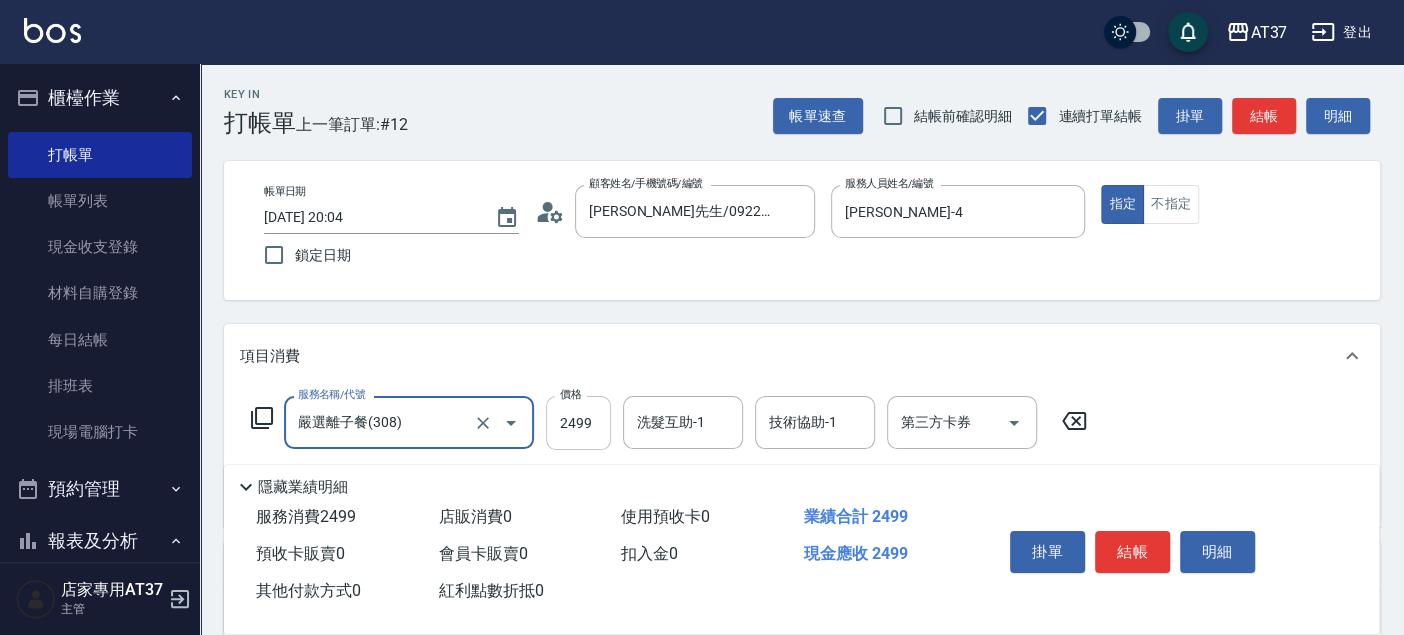 click on "2499" at bounding box center (578, 423) 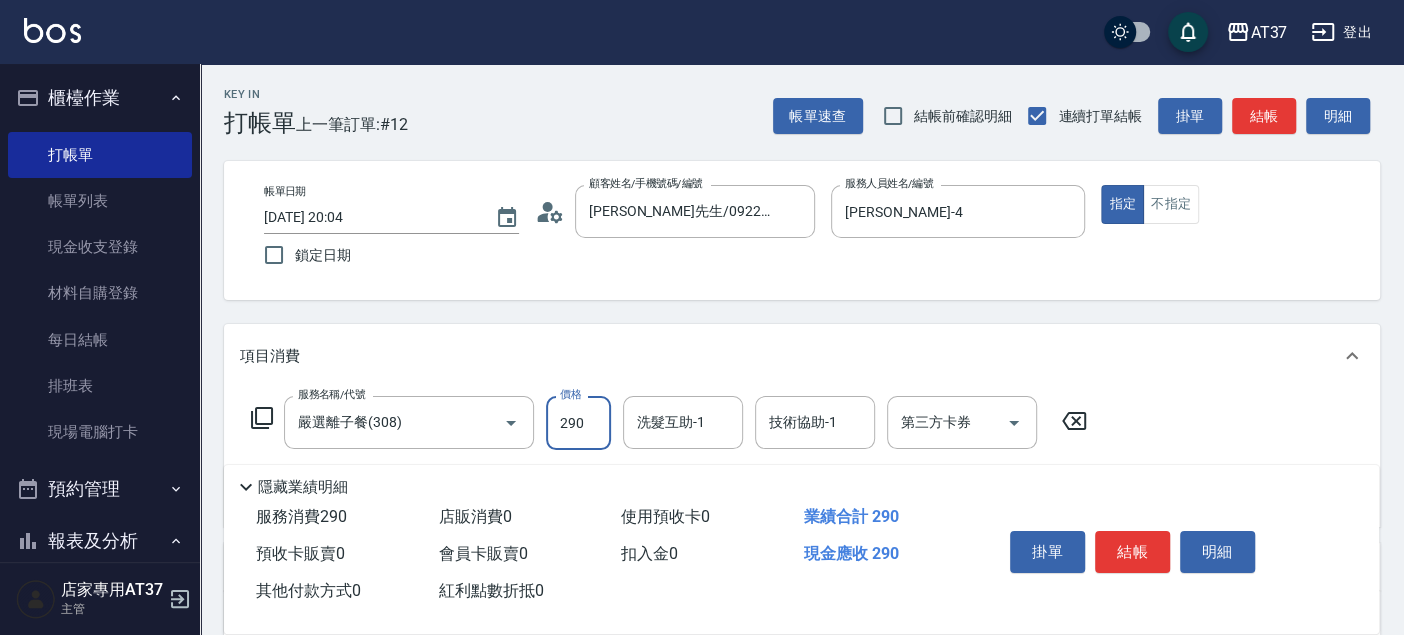type on "290" 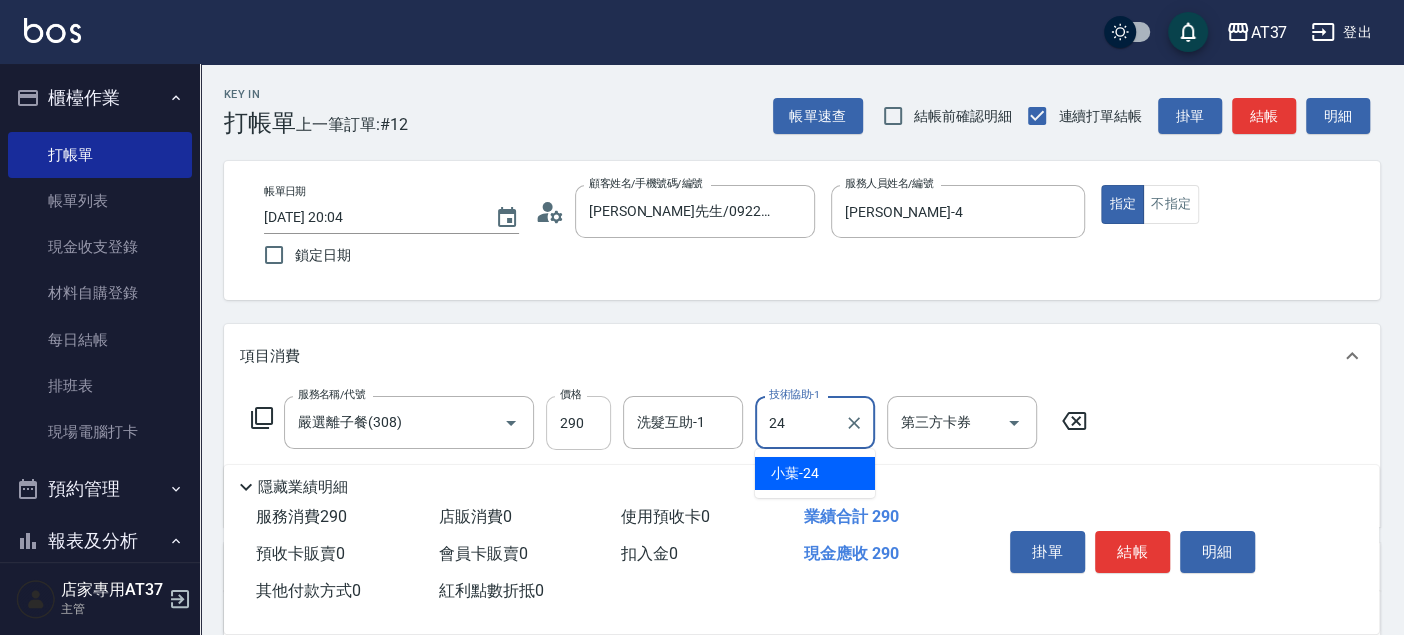 type on "小葉-24" 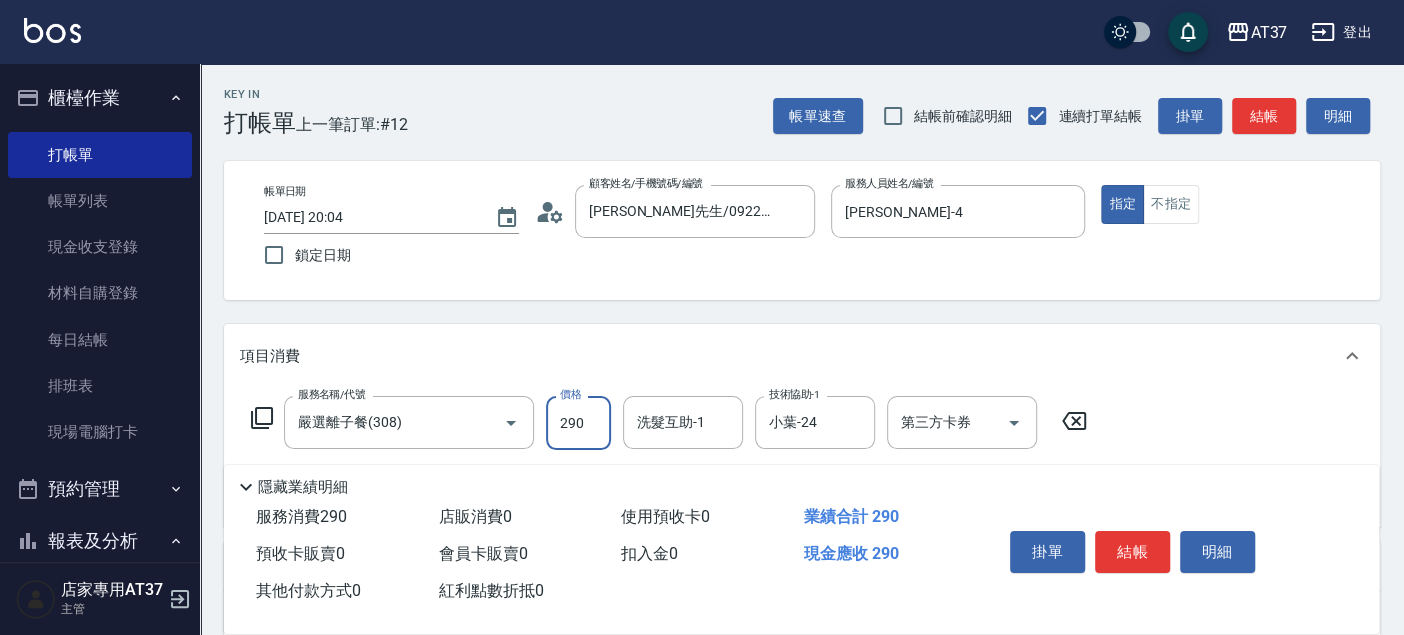 click on "290" at bounding box center [578, 423] 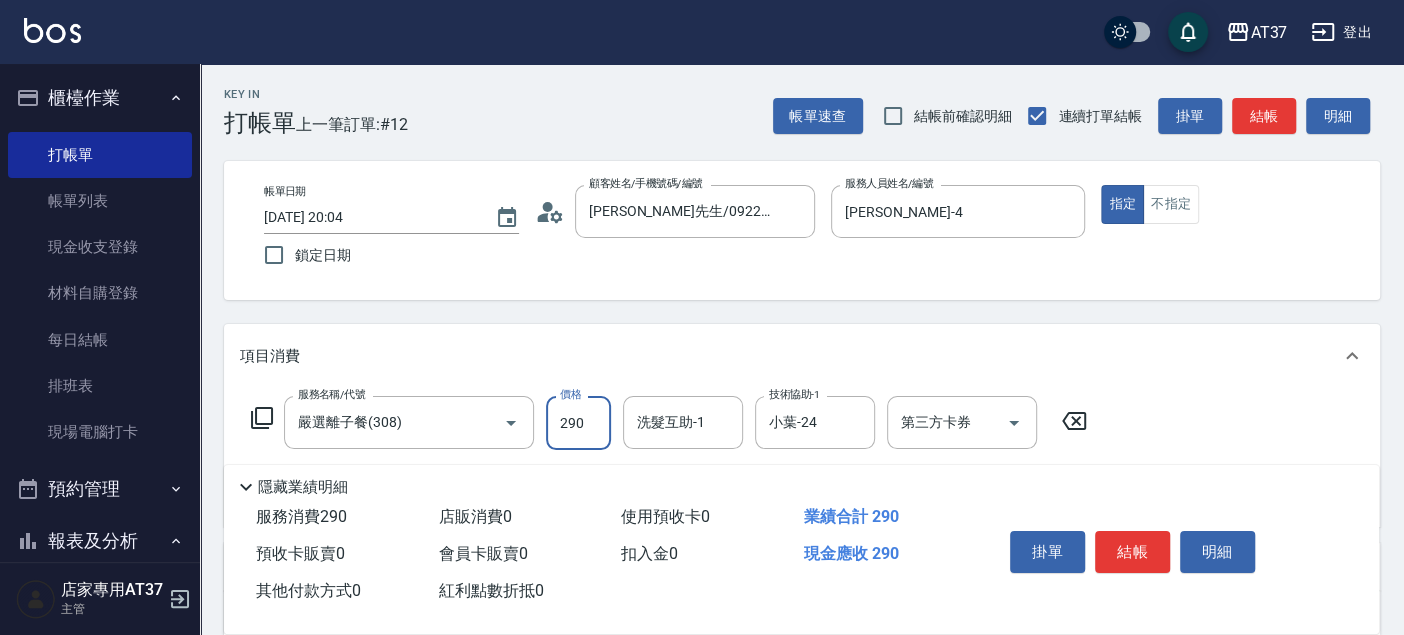 type on "2900" 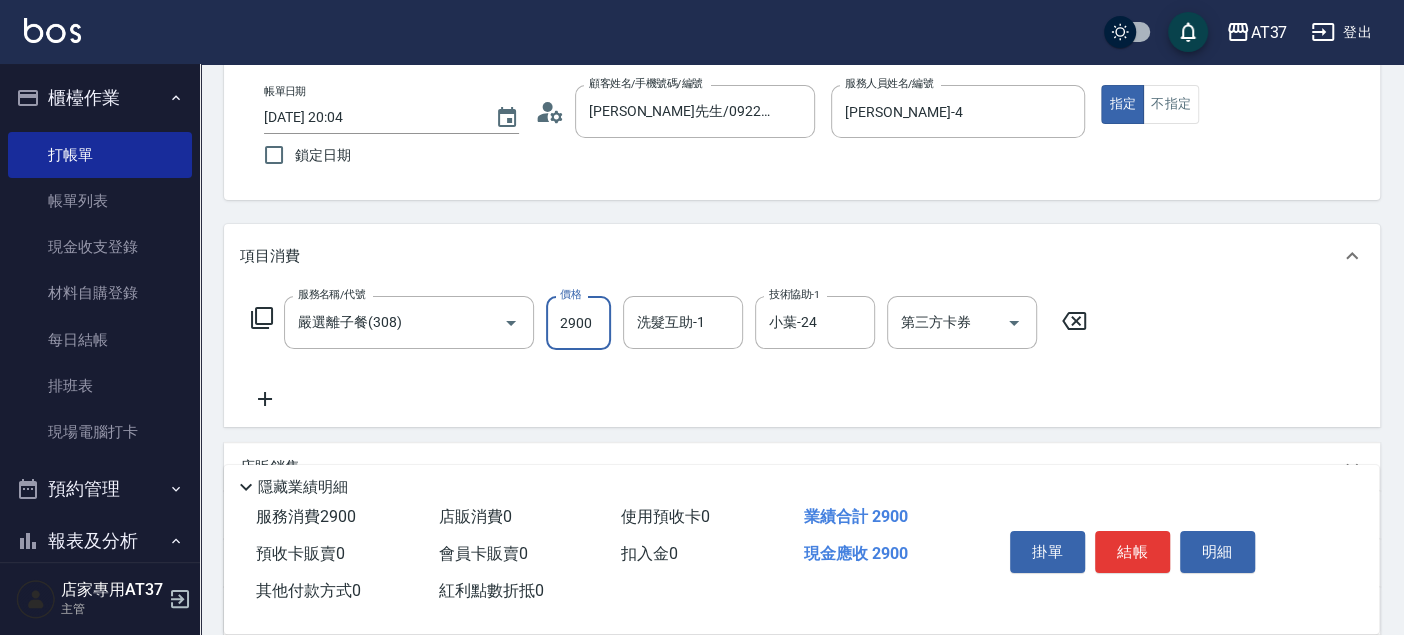 scroll, scrollTop: 336, scrollLeft: 0, axis: vertical 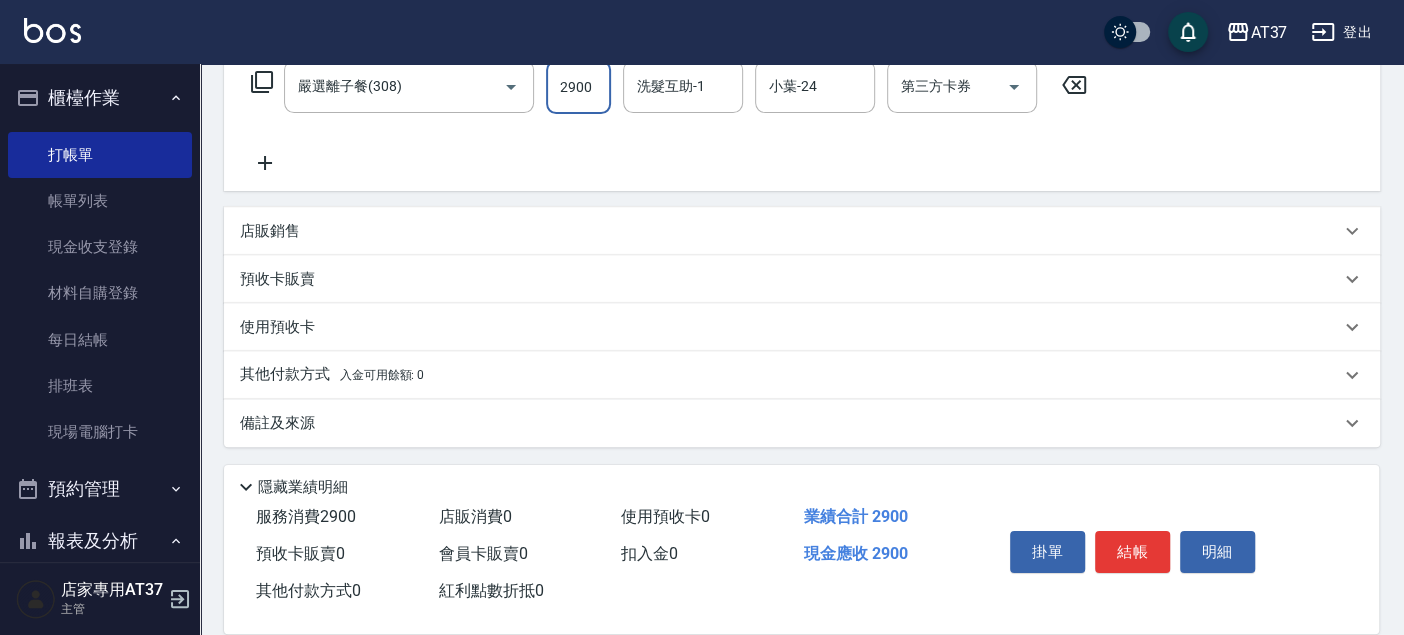 click on "其他付款方式 入金可用餘額: 0" at bounding box center (332, 375) 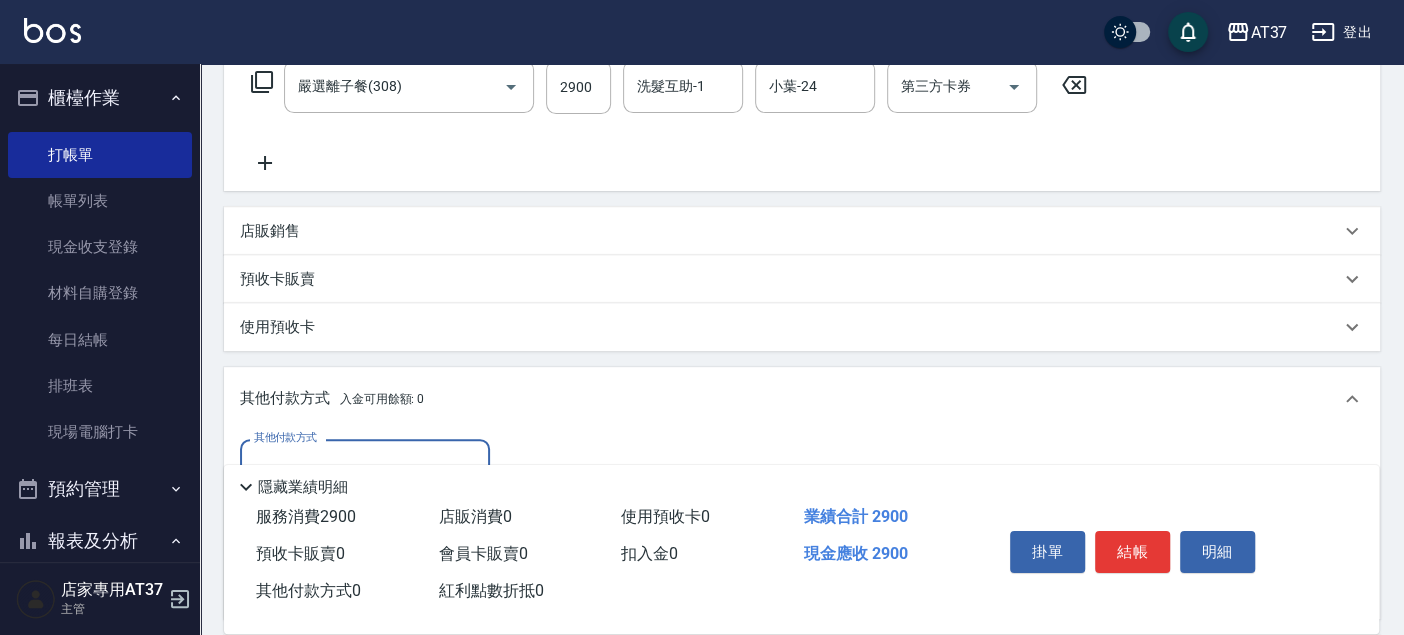 scroll, scrollTop: 0, scrollLeft: 0, axis: both 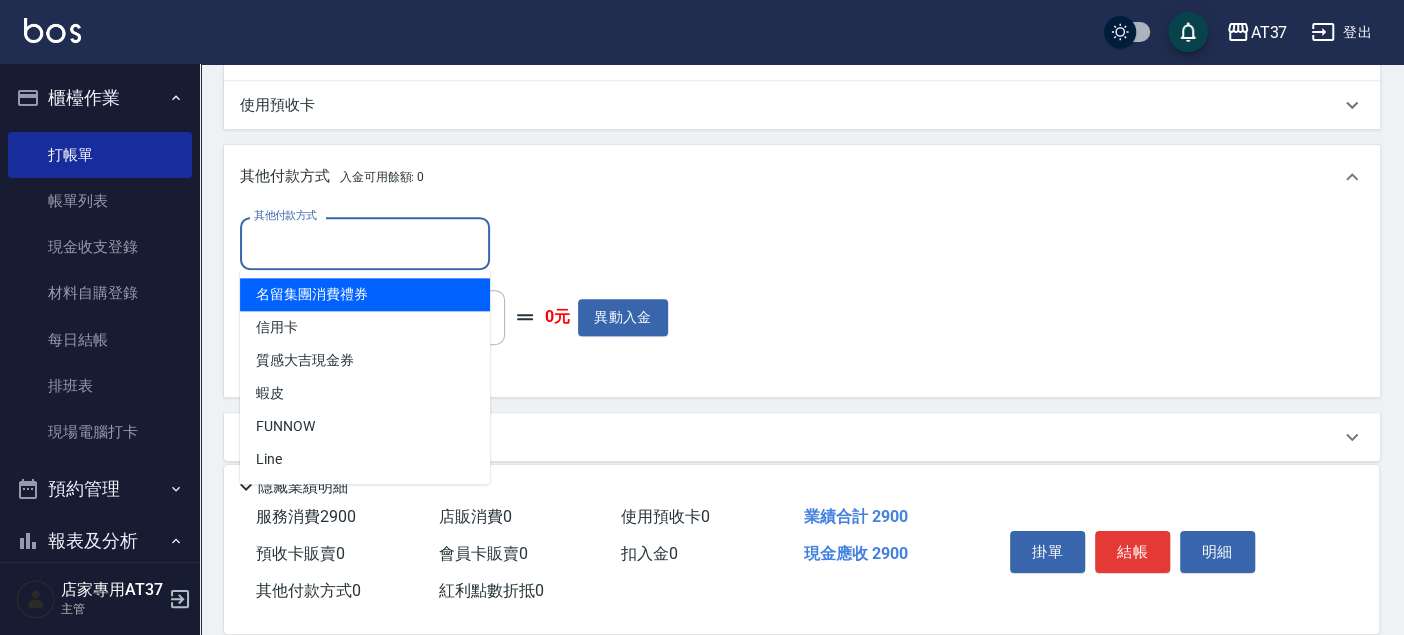 click on "其他付款方式" at bounding box center (365, 243) 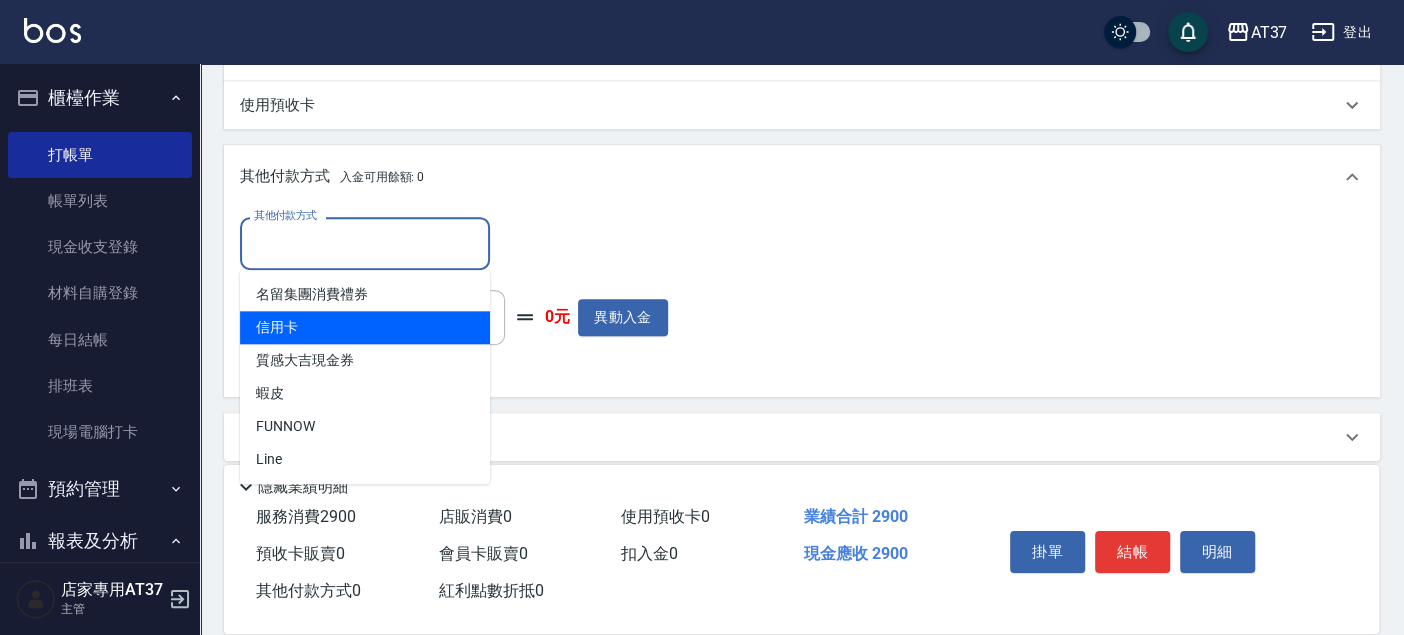 click on "信用卡" at bounding box center (365, 327) 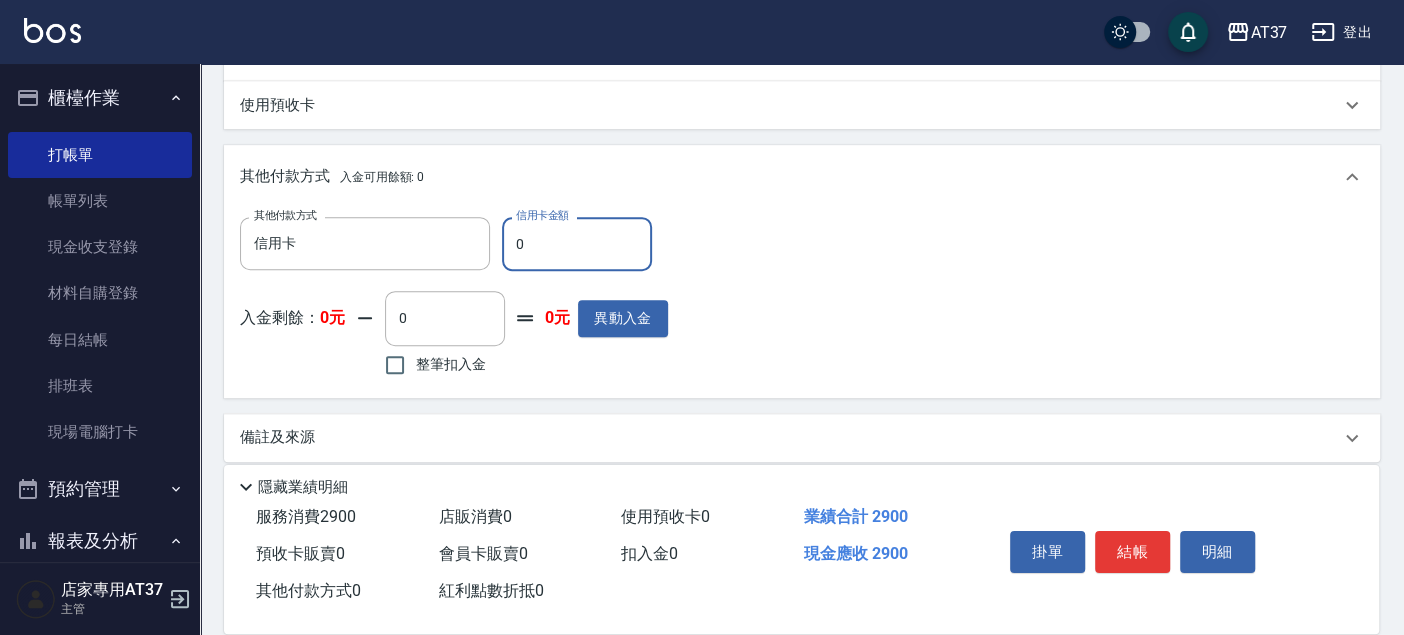 click on "0" at bounding box center (577, 244) 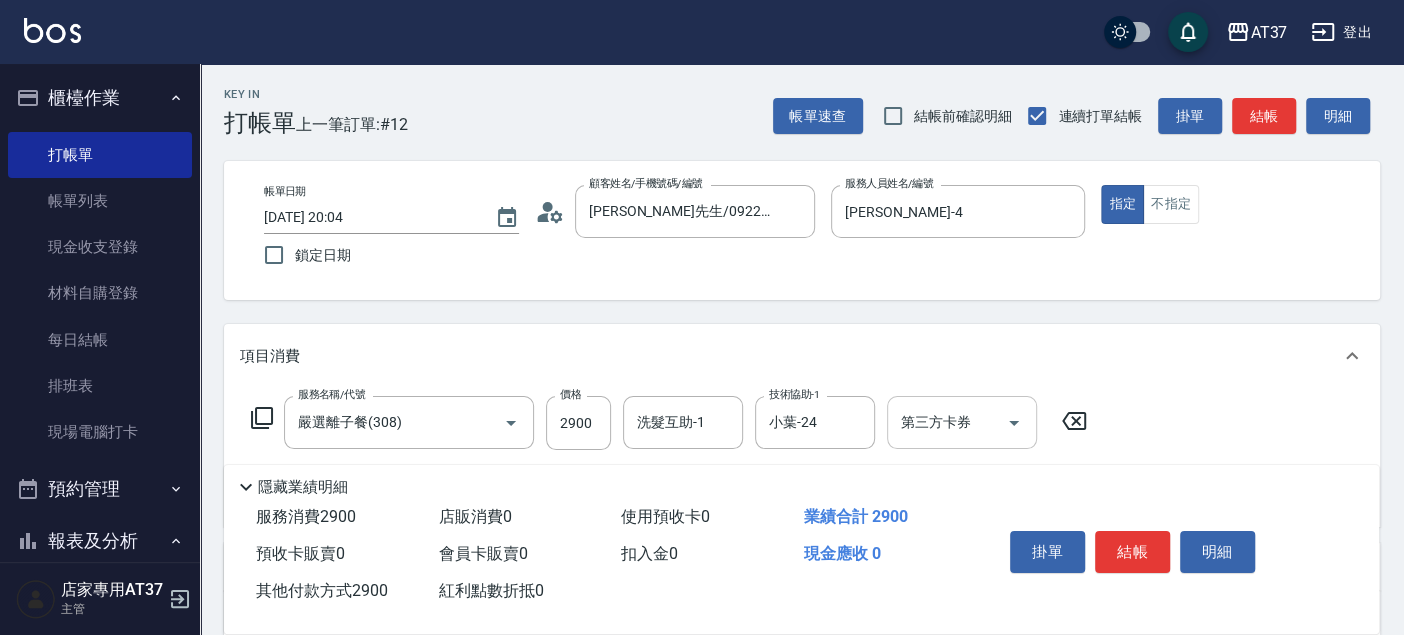 scroll, scrollTop: 0, scrollLeft: 0, axis: both 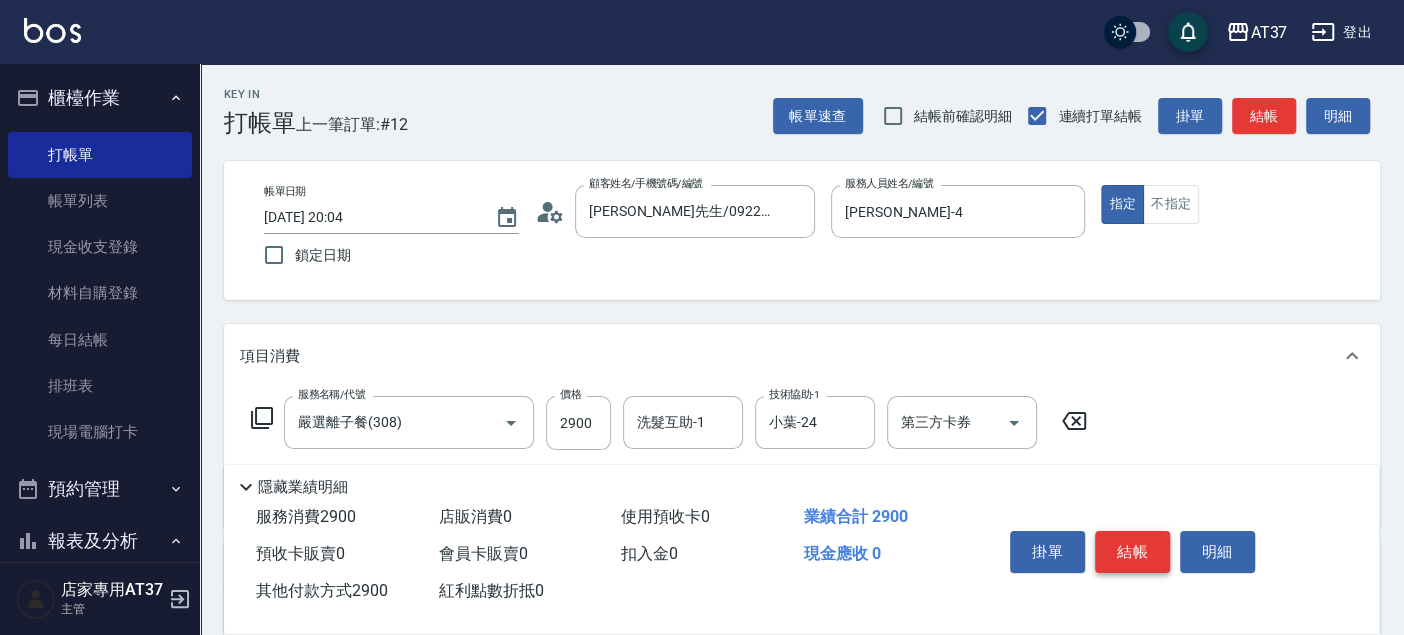 type on "2900" 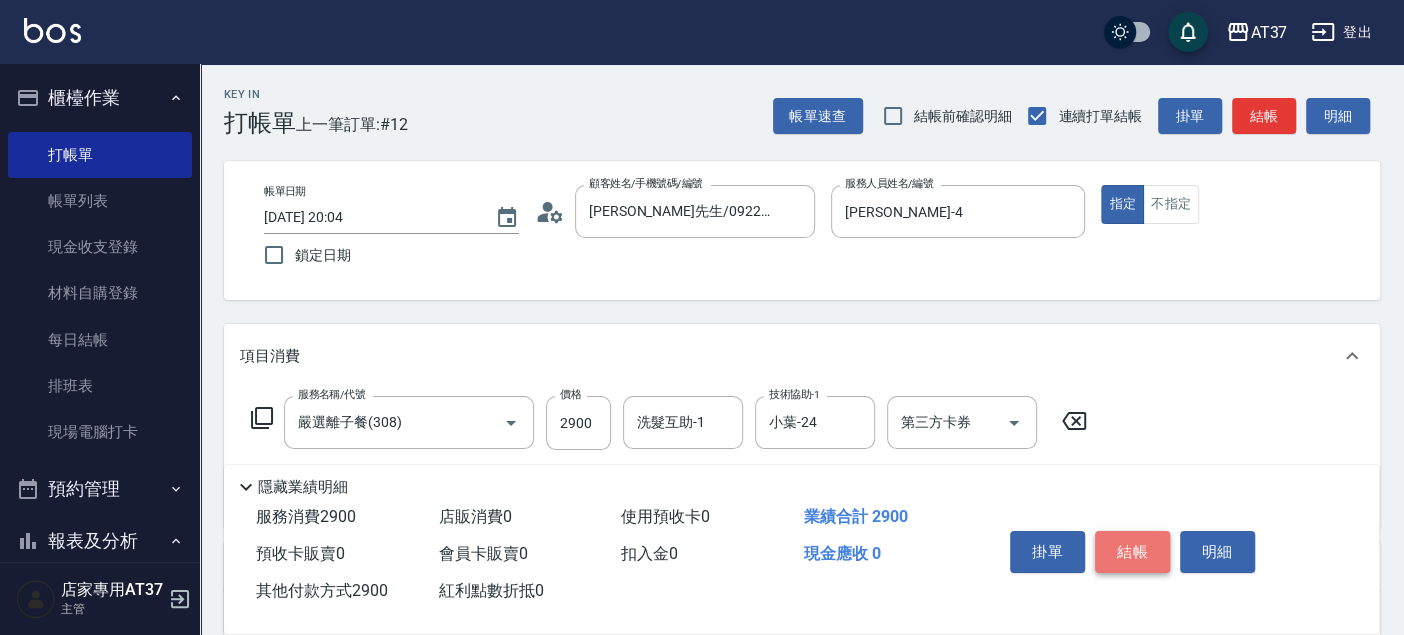 click on "結帳" at bounding box center (1132, 552) 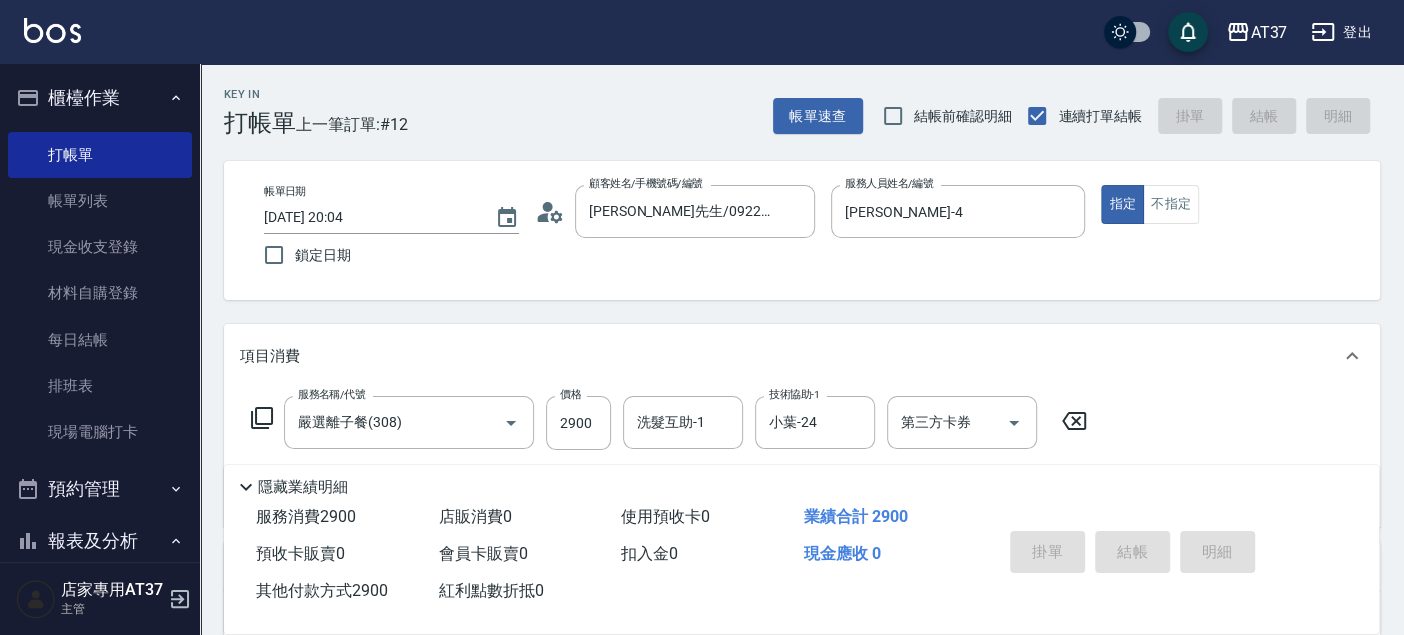 type on "[DATE] 20:06" 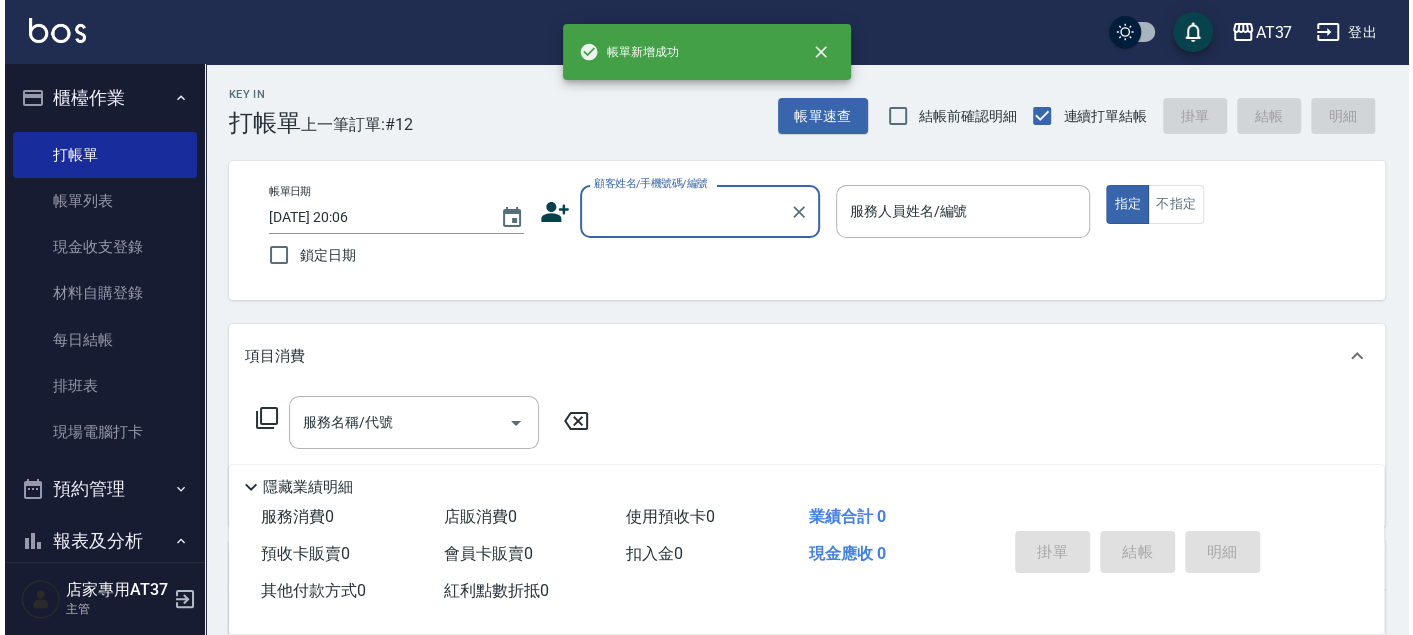 scroll, scrollTop: 0, scrollLeft: 0, axis: both 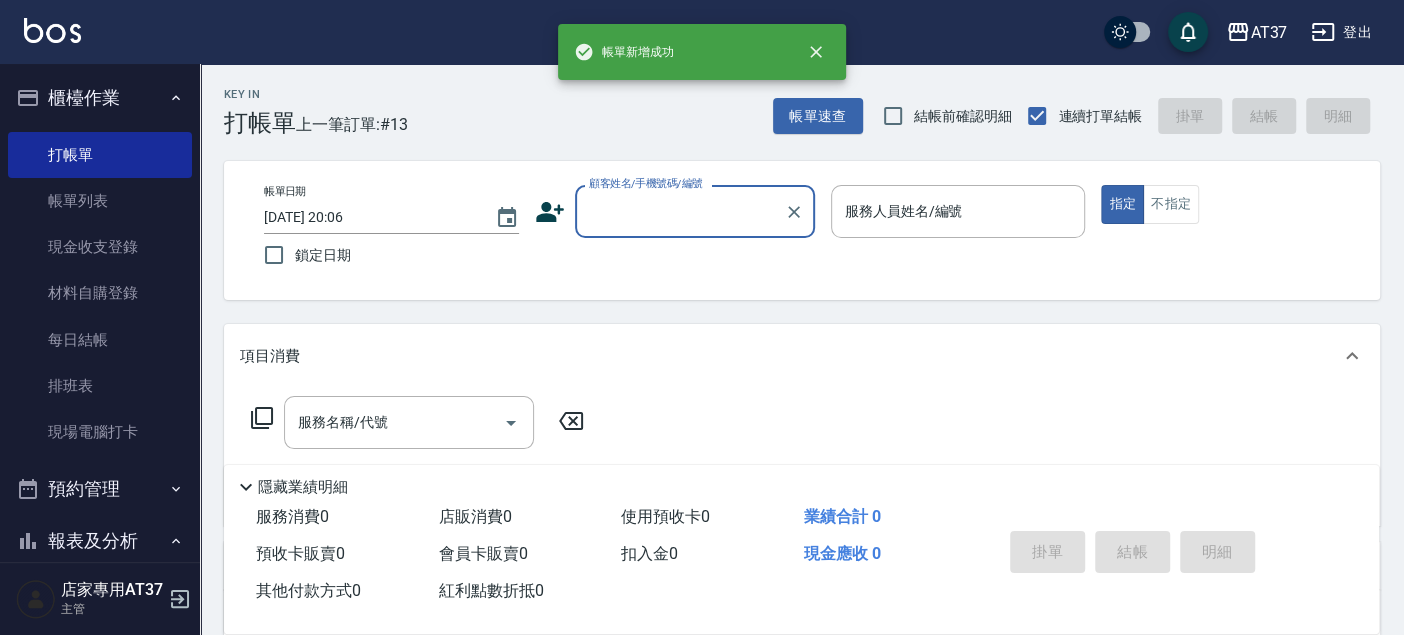 click on "顧客姓名/手機號碼/編號" at bounding box center (680, 211) 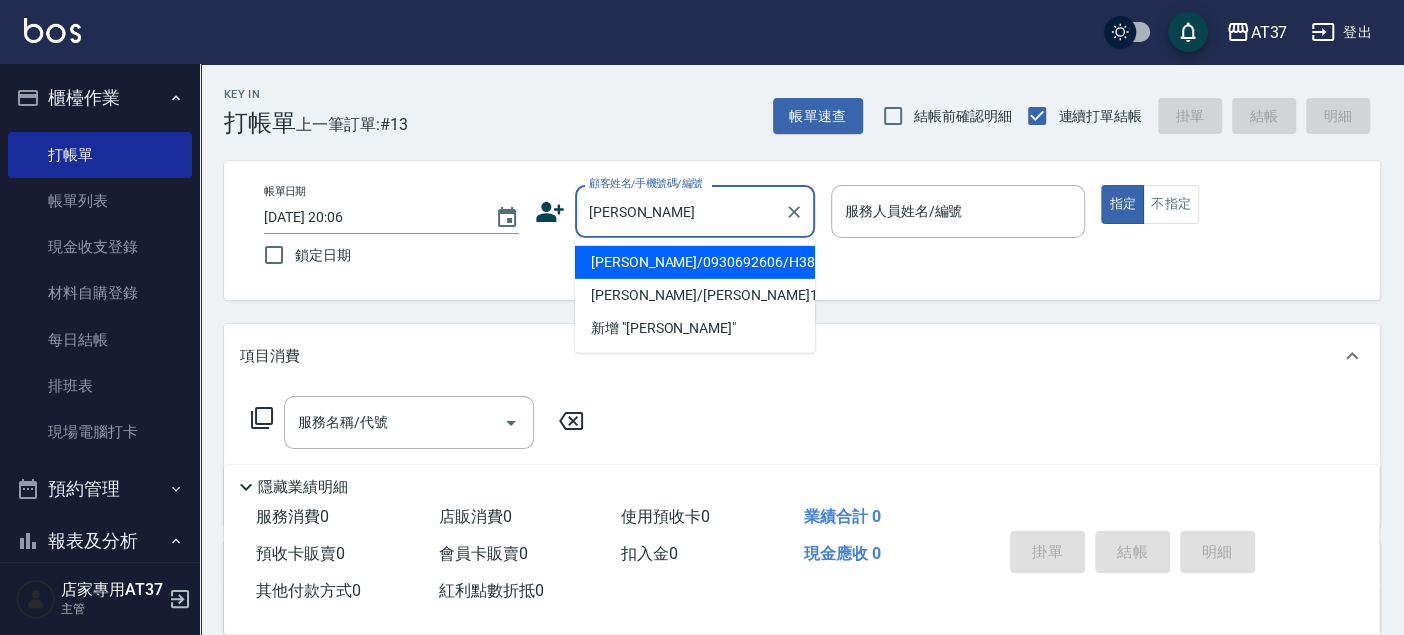 click on "[PERSON_NAME]/0930692606/H388" at bounding box center (695, 262) 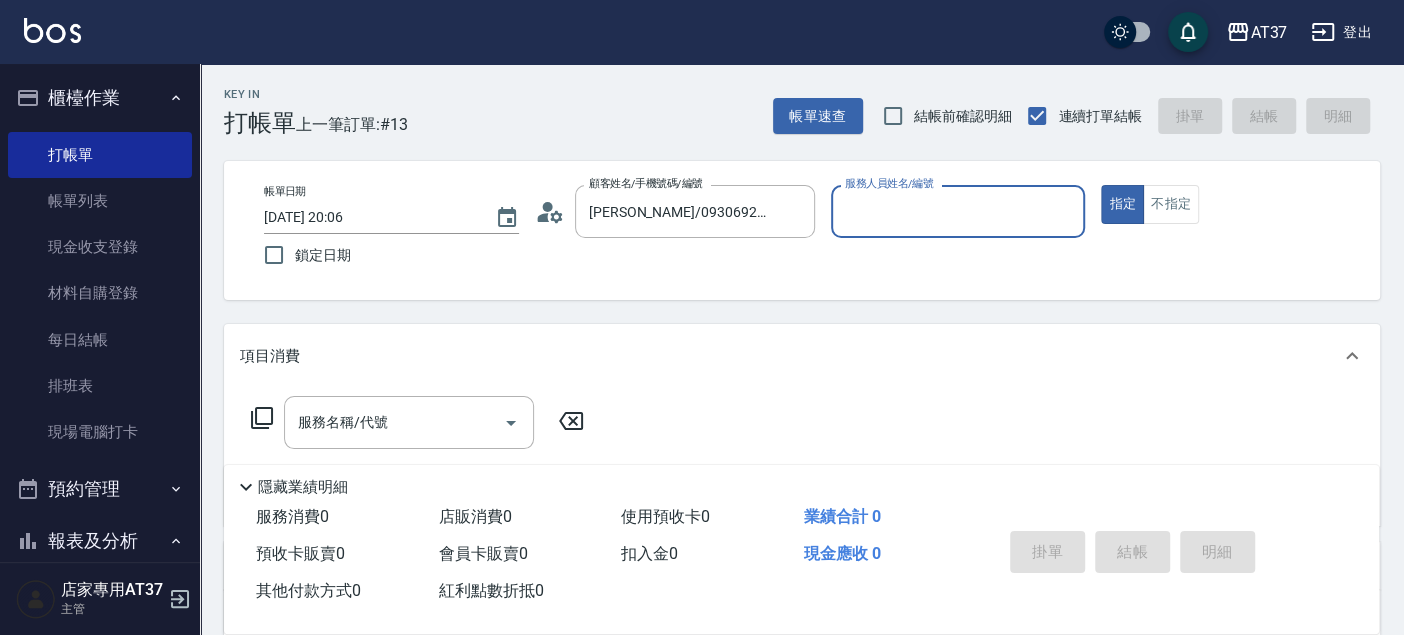 type on "[PERSON_NAME]-4" 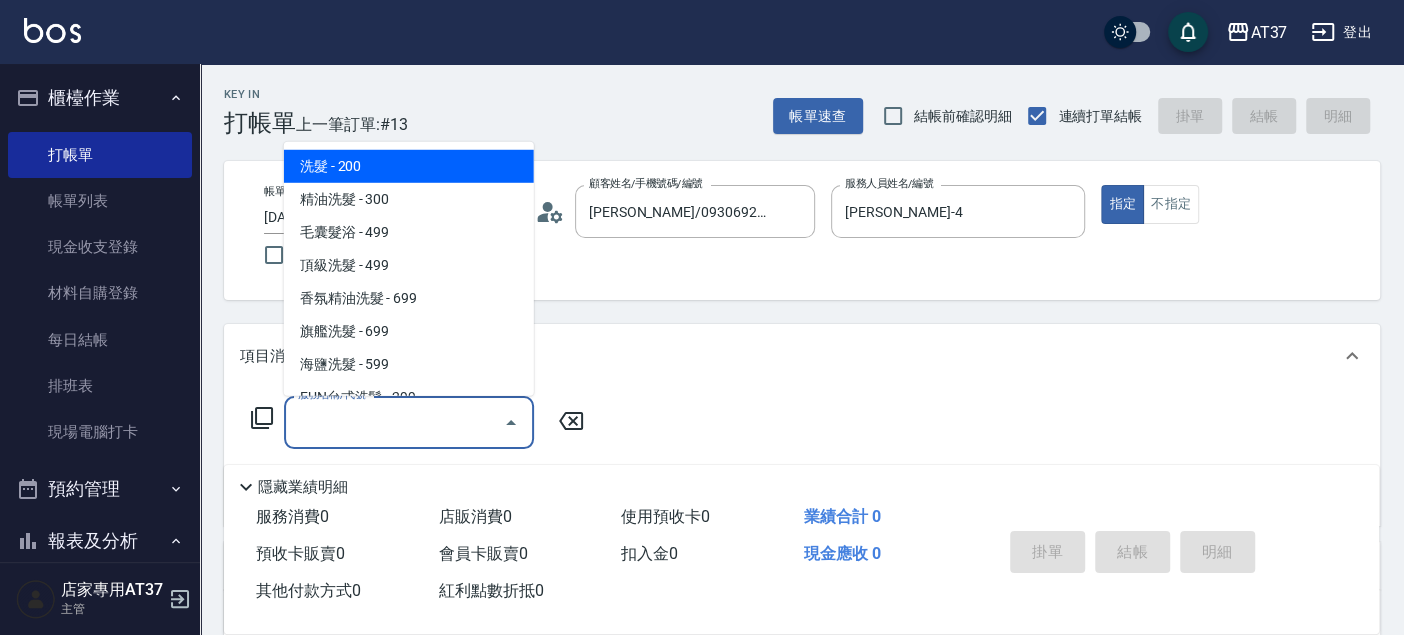 click on "服務名稱/代號 服務名稱/代號" at bounding box center (409, 422) 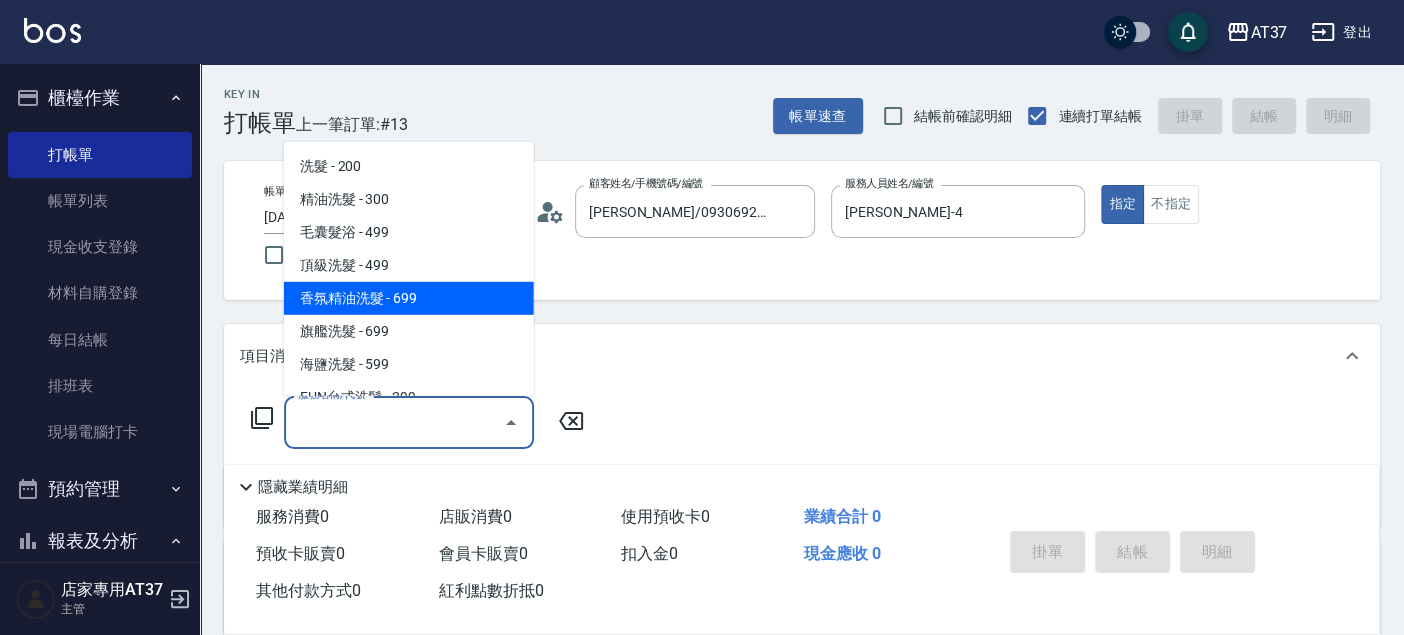 click 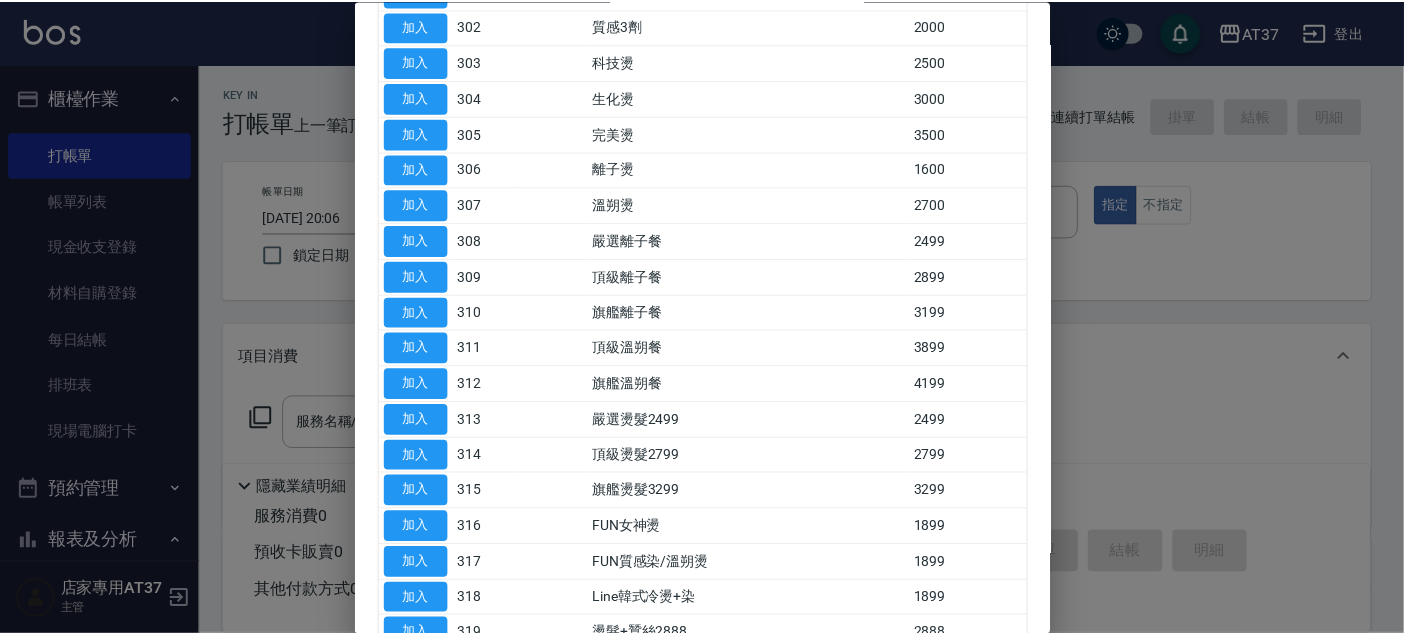 scroll, scrollTop: 222, scrollLeft: 0, axis: vertical 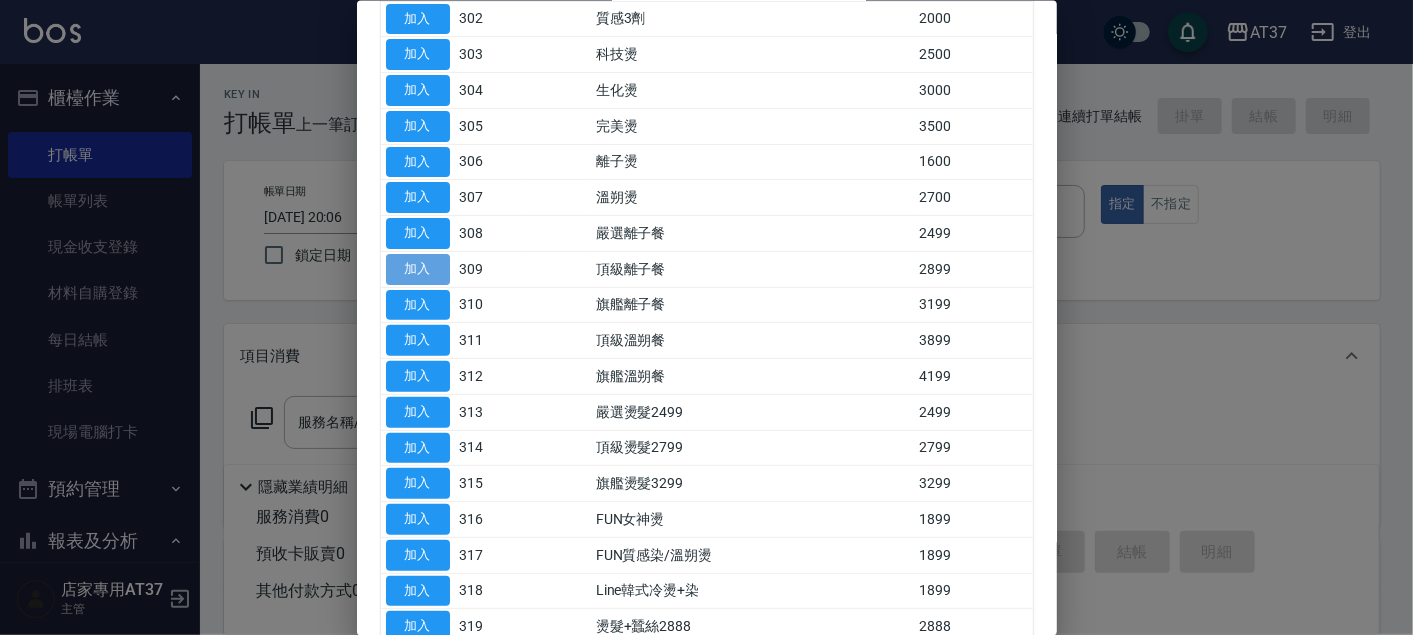click on "加入" at bounding box center [418, 268] 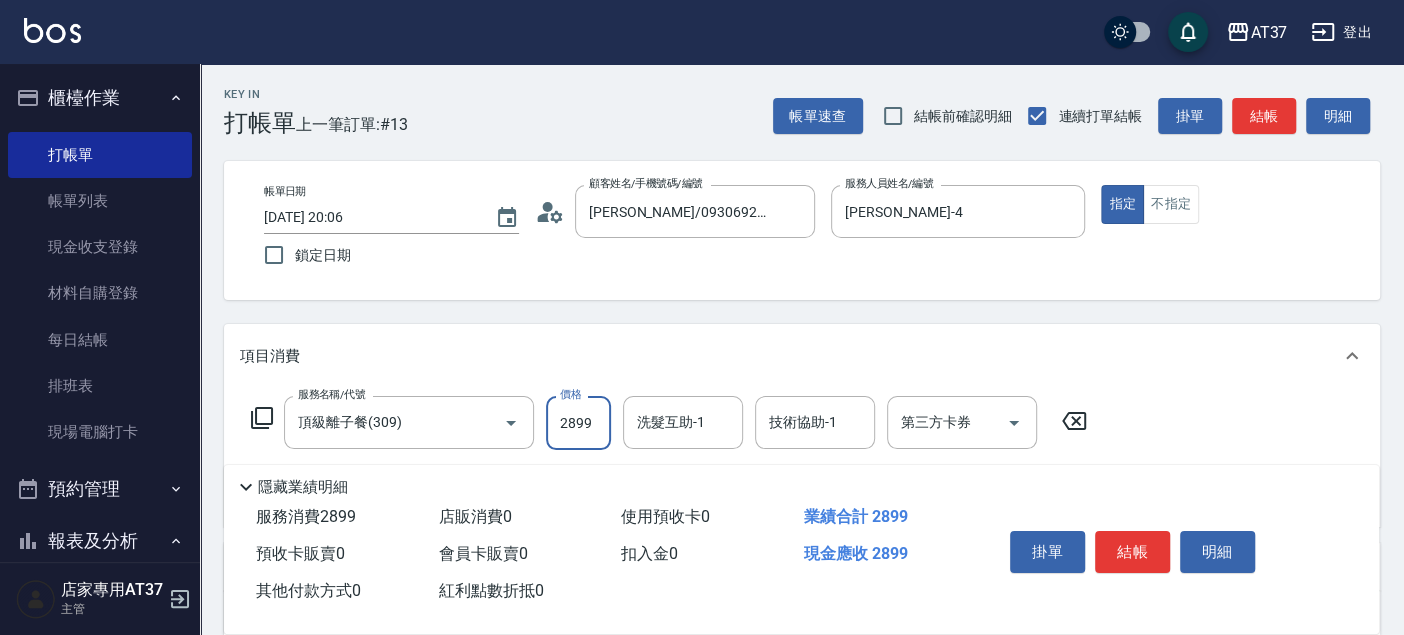 click on "2899" at bounding box center (578, 423) 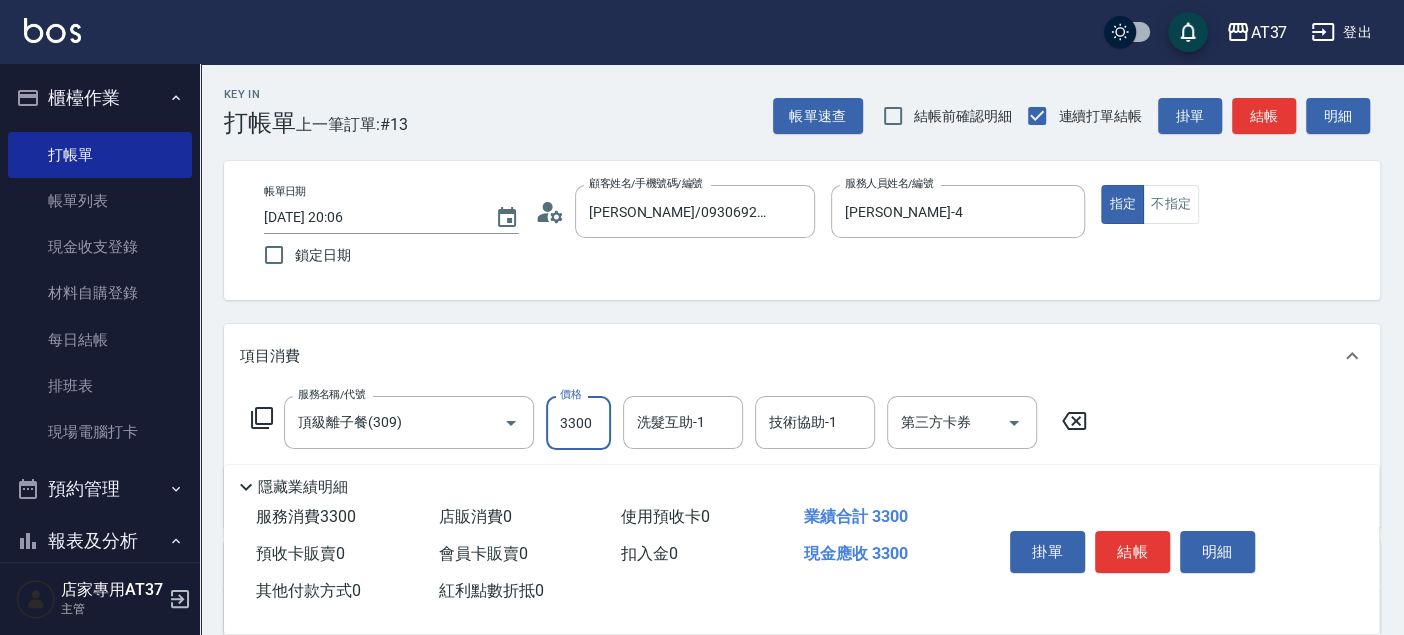 type on "3300" 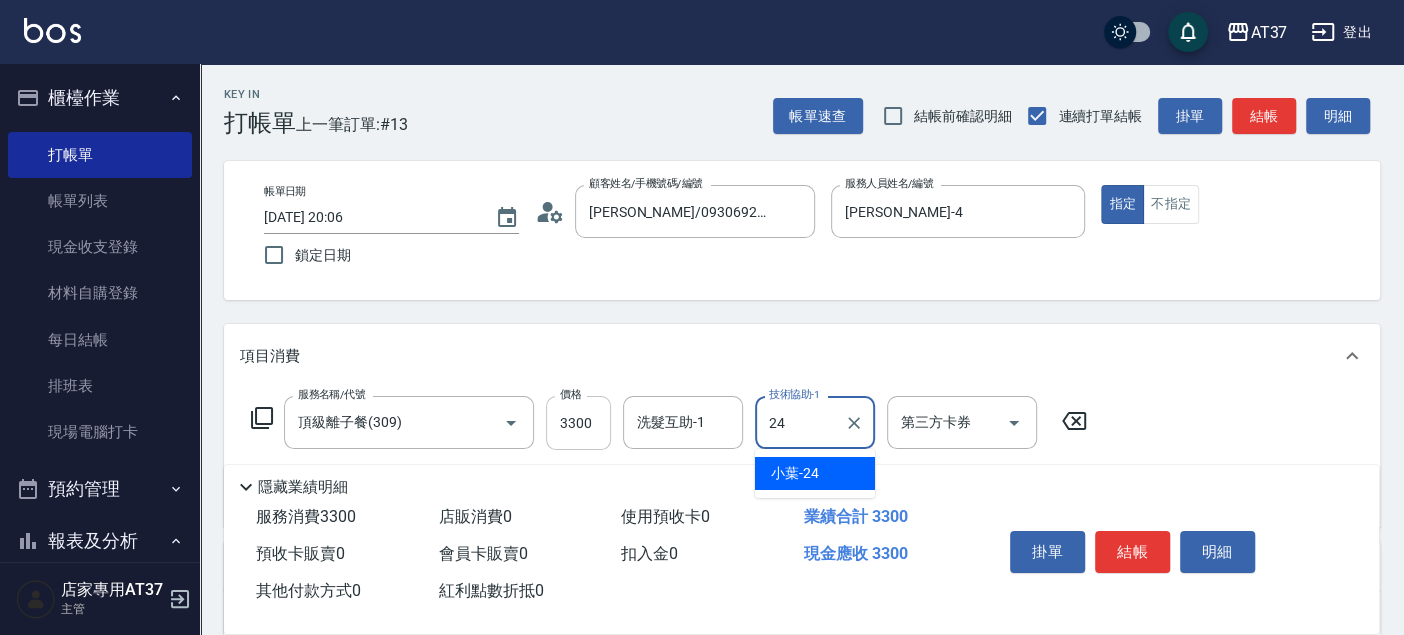 type on "小葉-24" 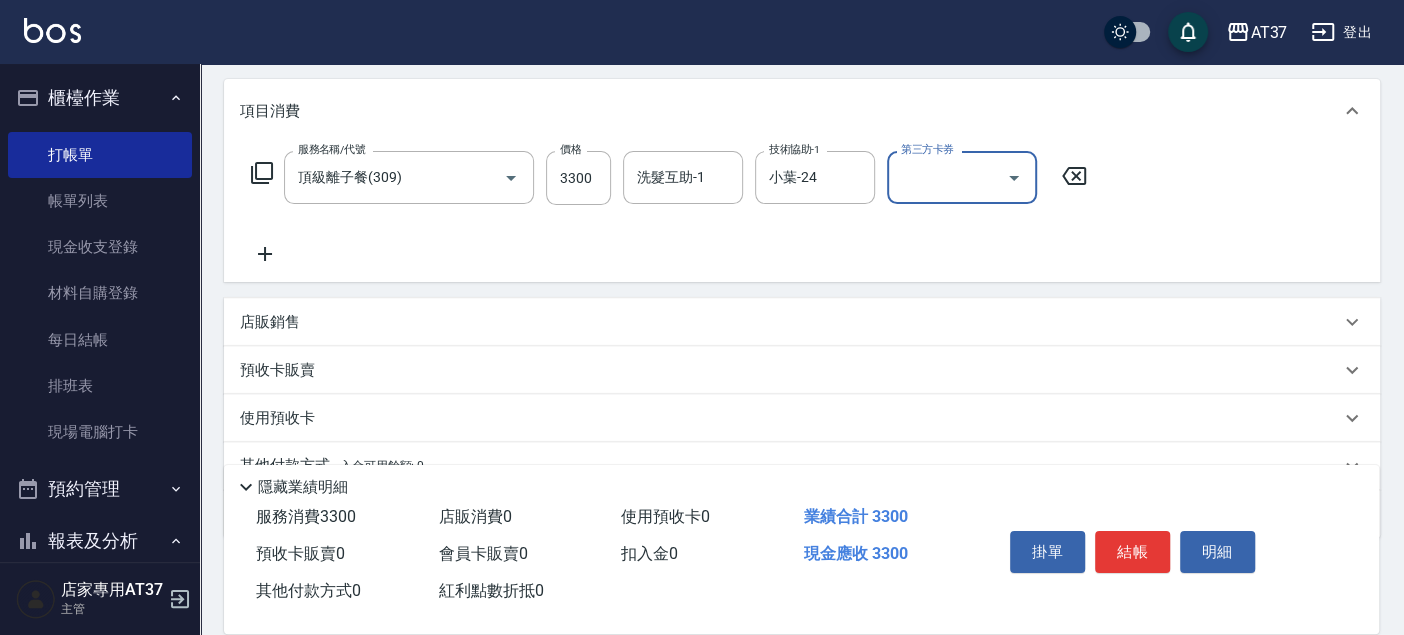 scroll, scrollTop: 111, scrollLeft: 0, axis: vertical 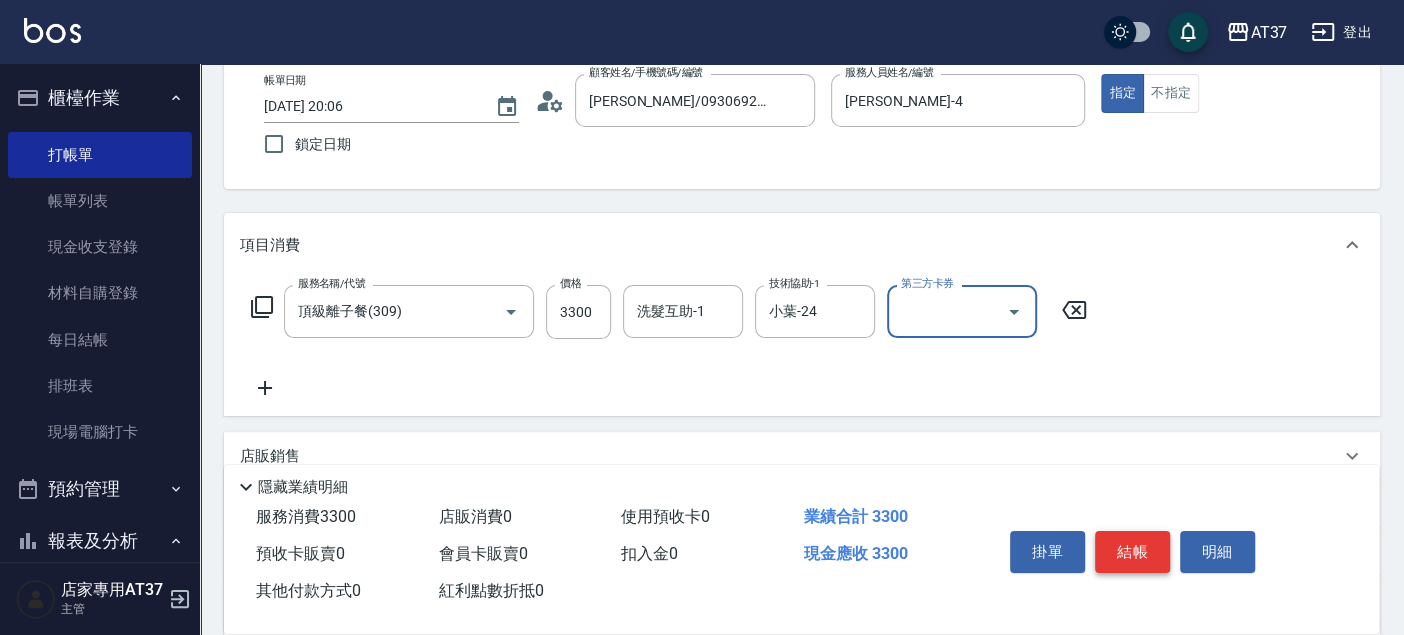 click on "結帳" at bounding box center (1132, 552) 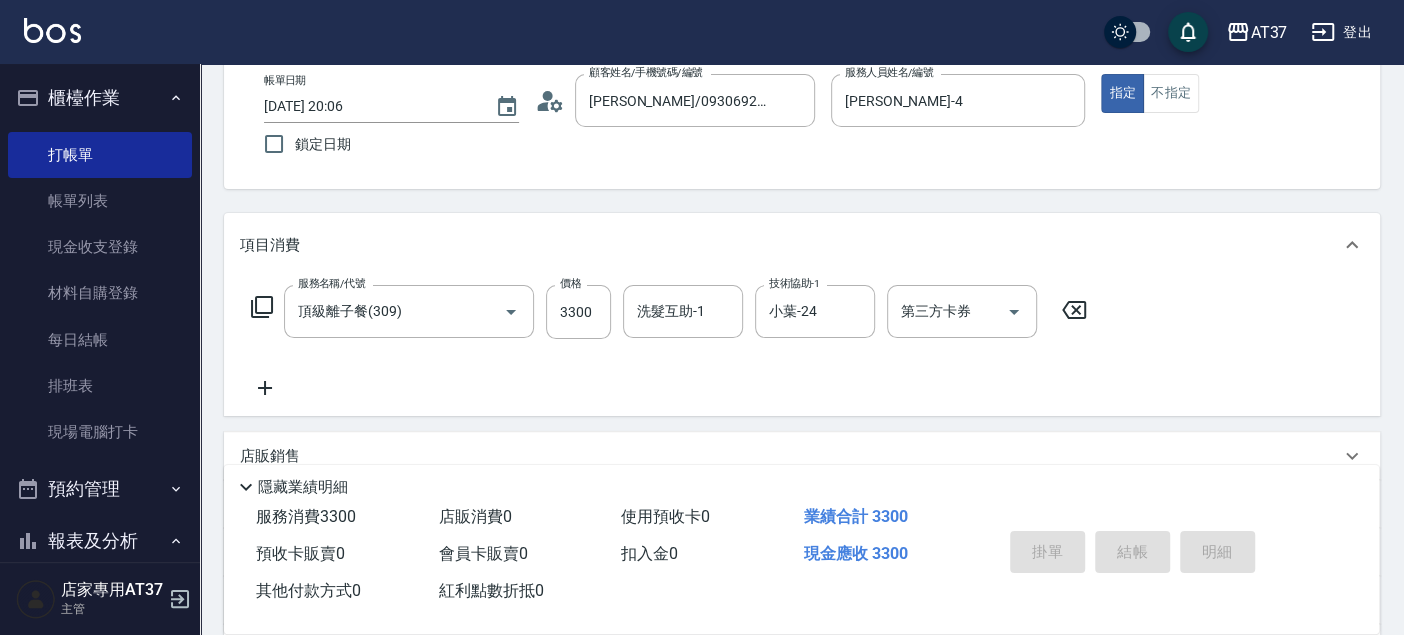 type 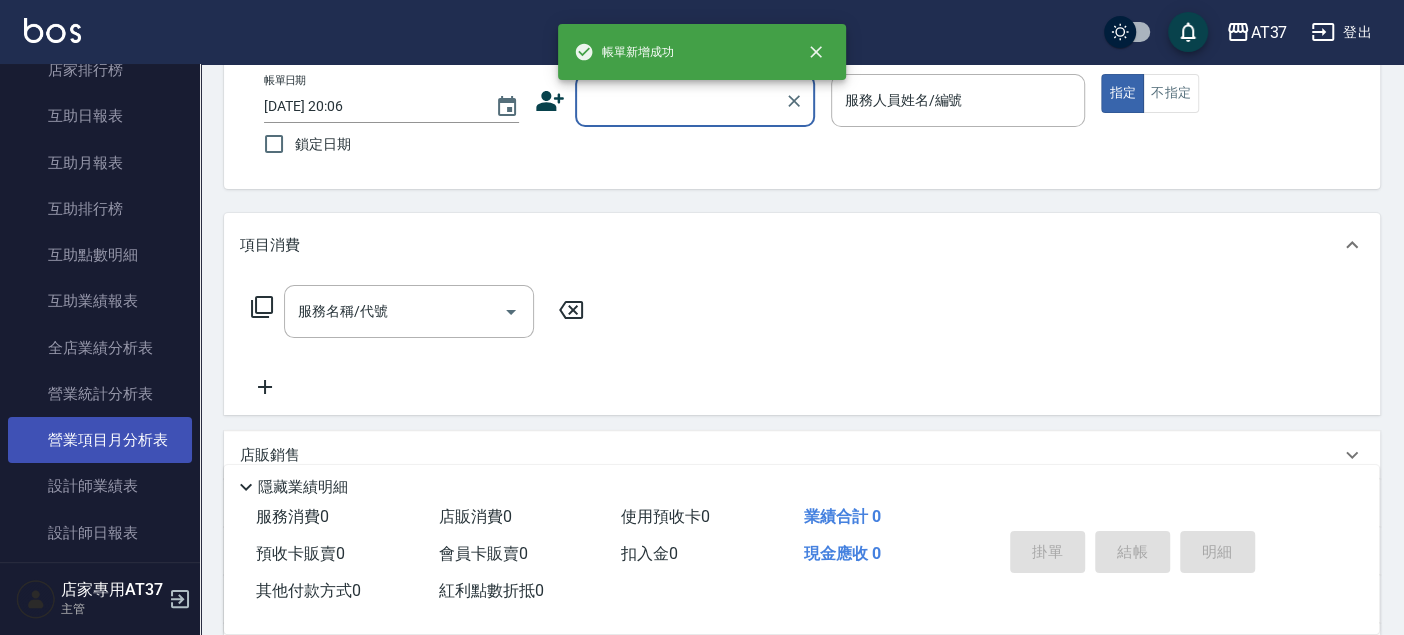 scroll, scrollTop: 1000, scrollLeft: 0, axis: vertical 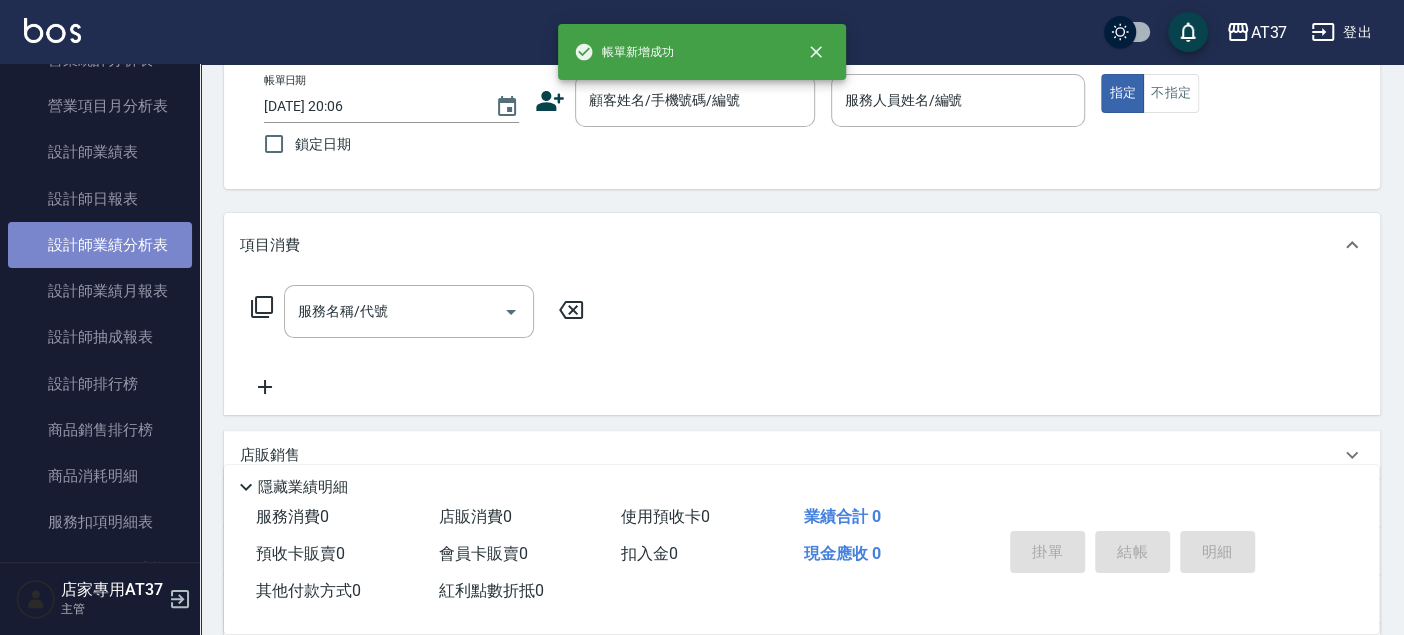 click on "設計師業績分析表" at bounding box center [100, 245] 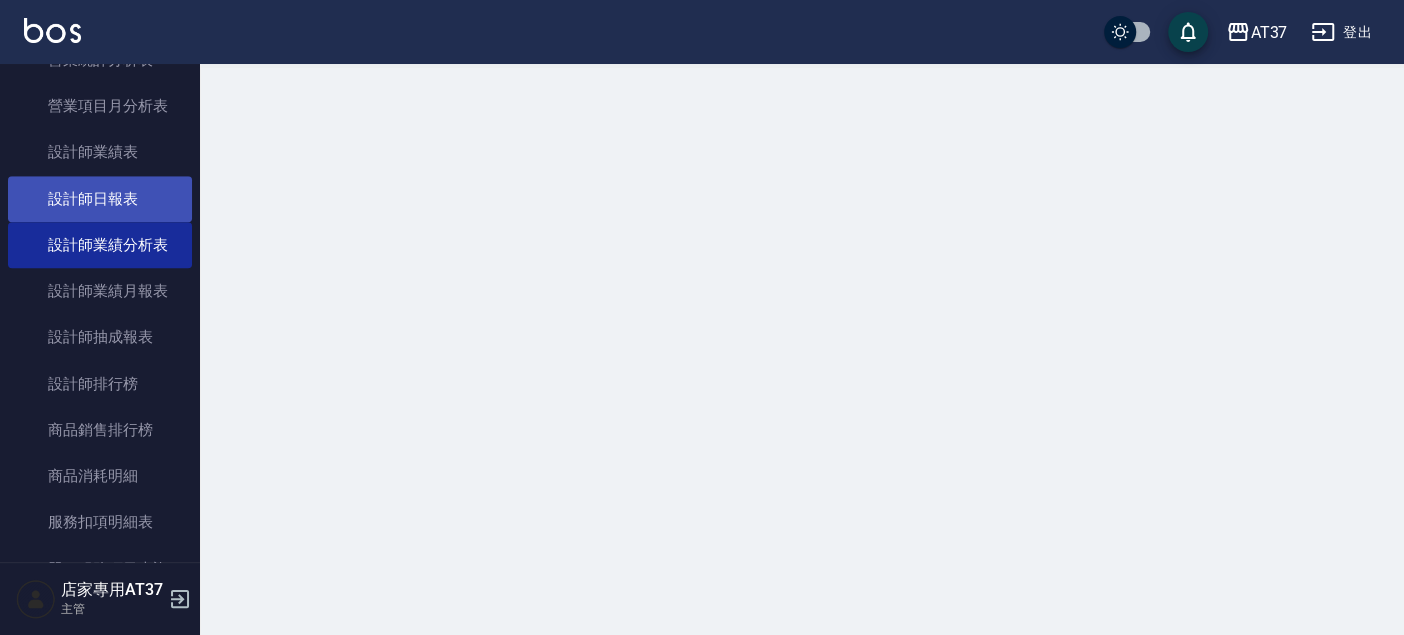 scroll, scrollTop: 0, scrollLeft: 0, axis: both 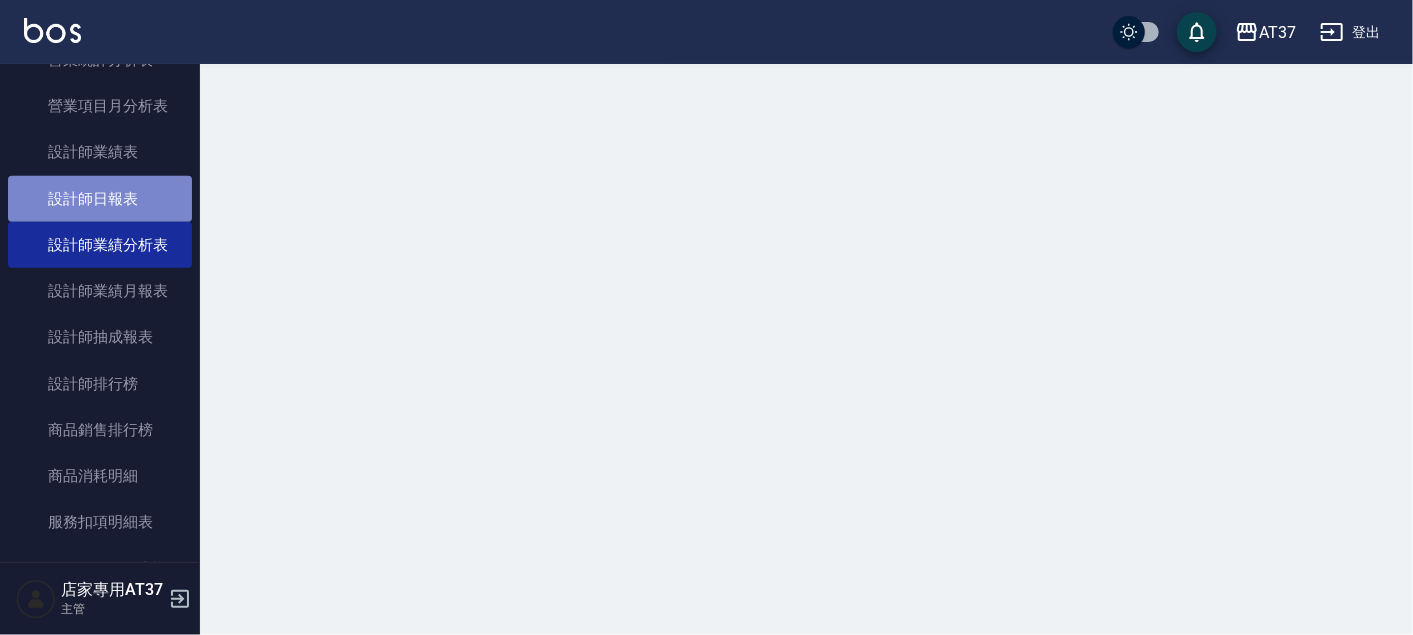 click on "設計師日報表" at bounding box center (100, 199) 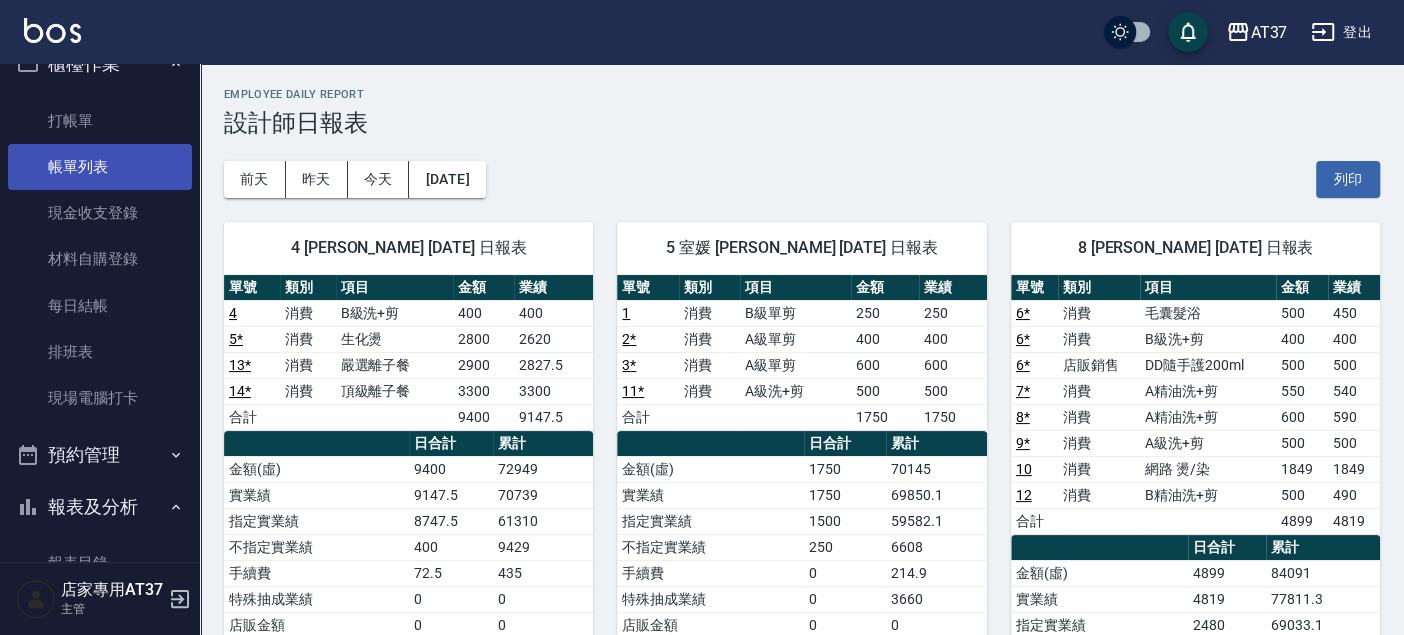 scroll, scrollTop: 0, scrollLeft: 0, axis: both 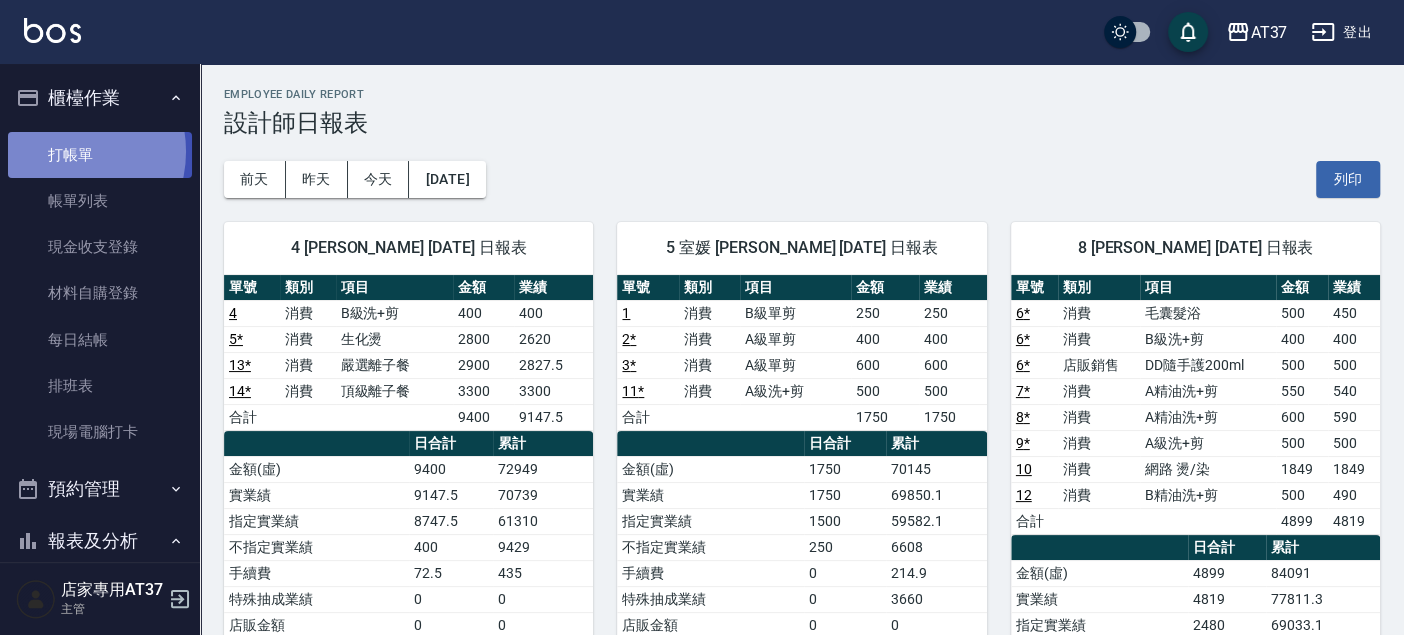 click on "打帳單" at bounding box center (100, 155) 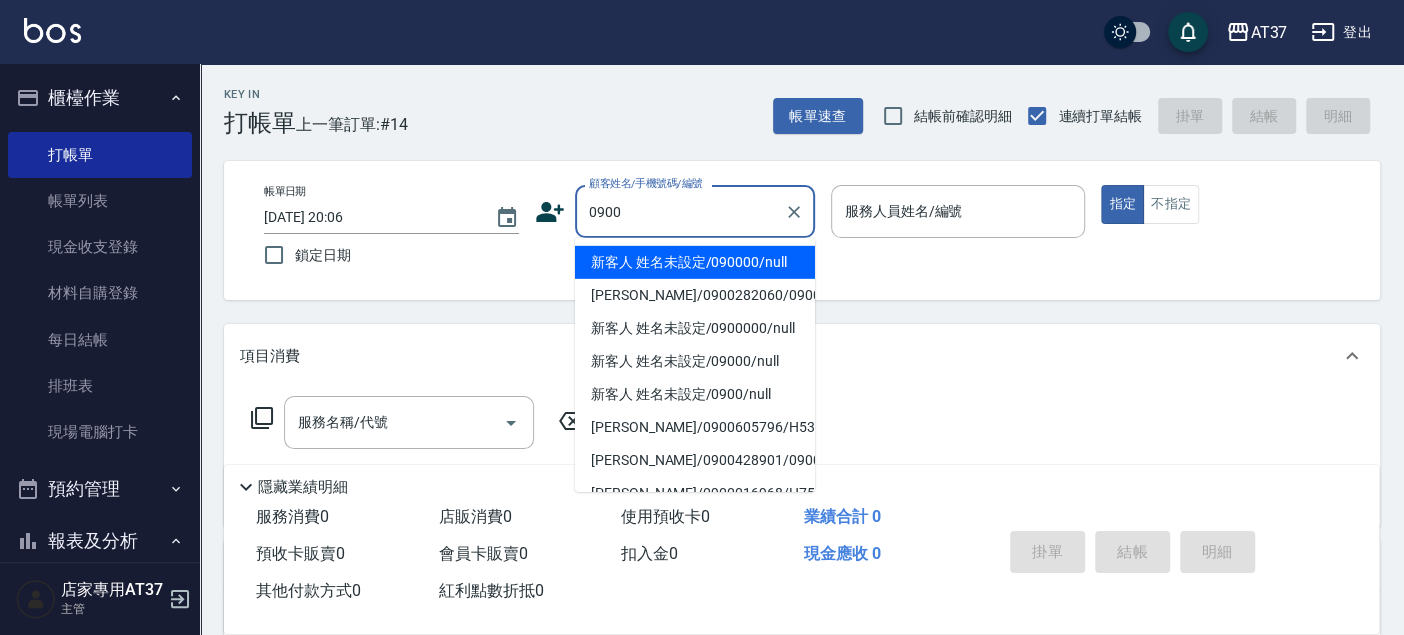click on "新客人 姓名未設定/090000/null" at bounding box center [695, 262] 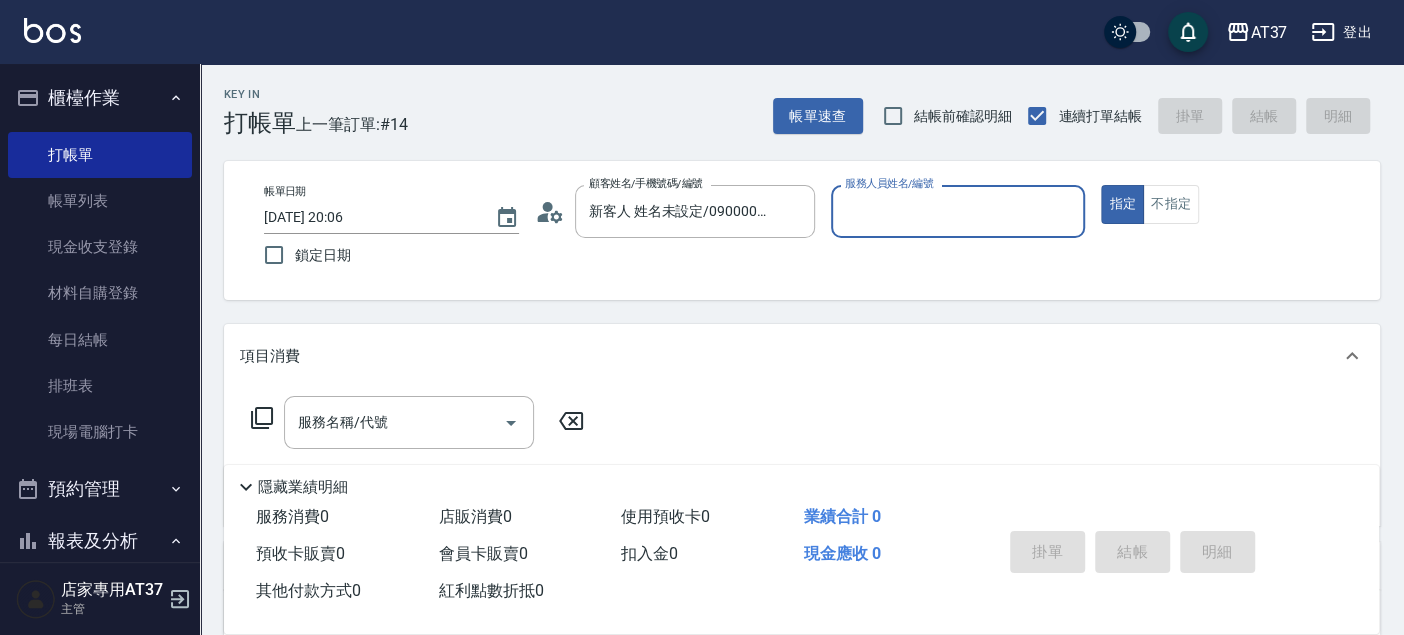 click on "指定" at bounding box center [1122, 204] 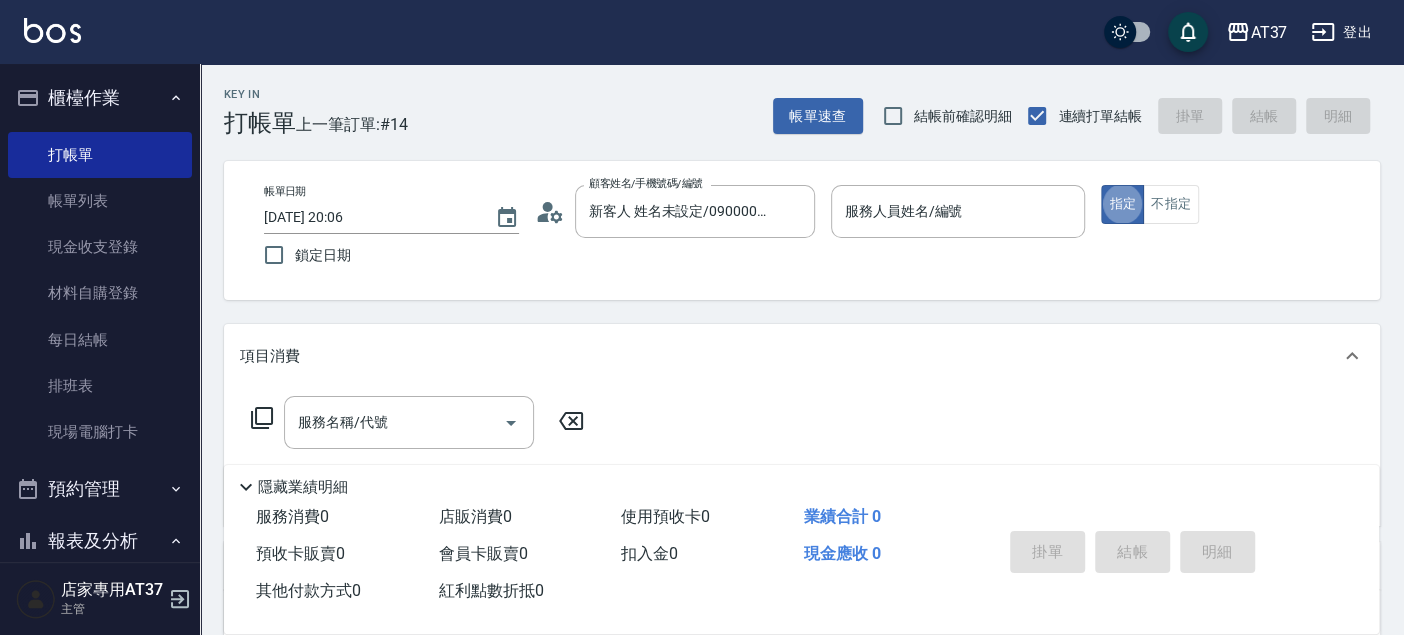 type on "true" 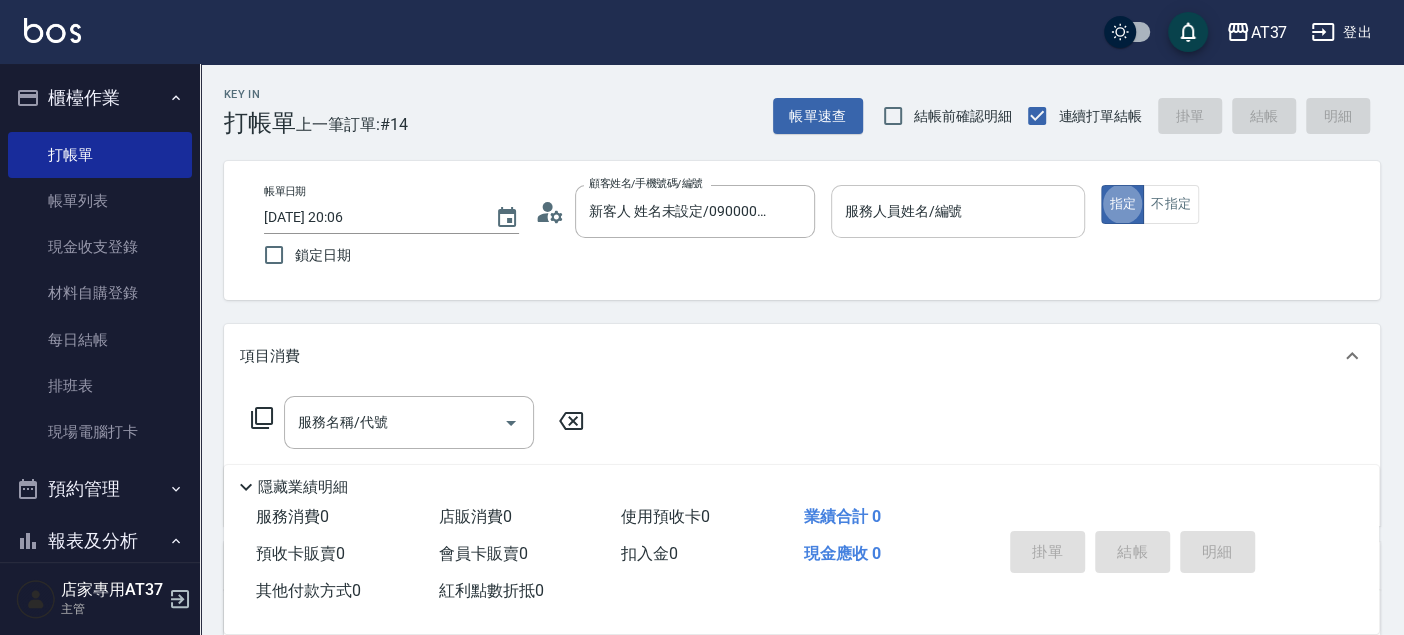click on "服務人員姓名/編號" at bounding box center [958, 211] 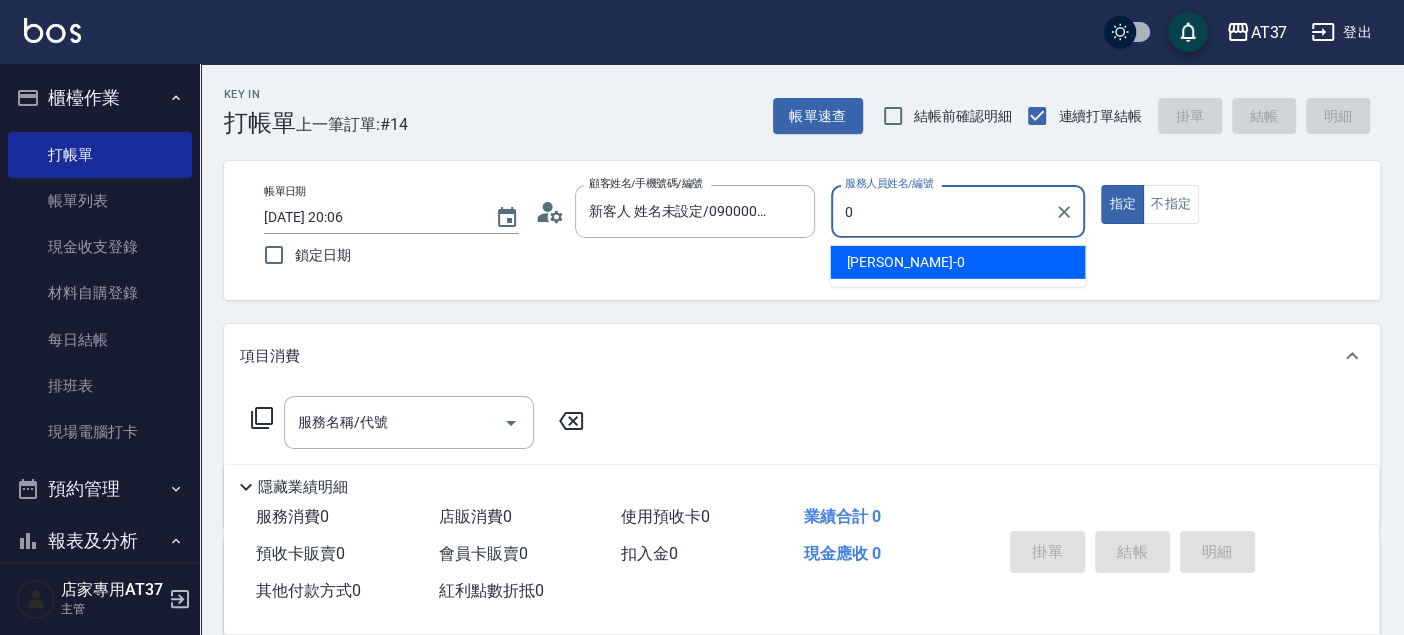 click on "[PERSON_NAME] -0" at bounding box center (957, 262) 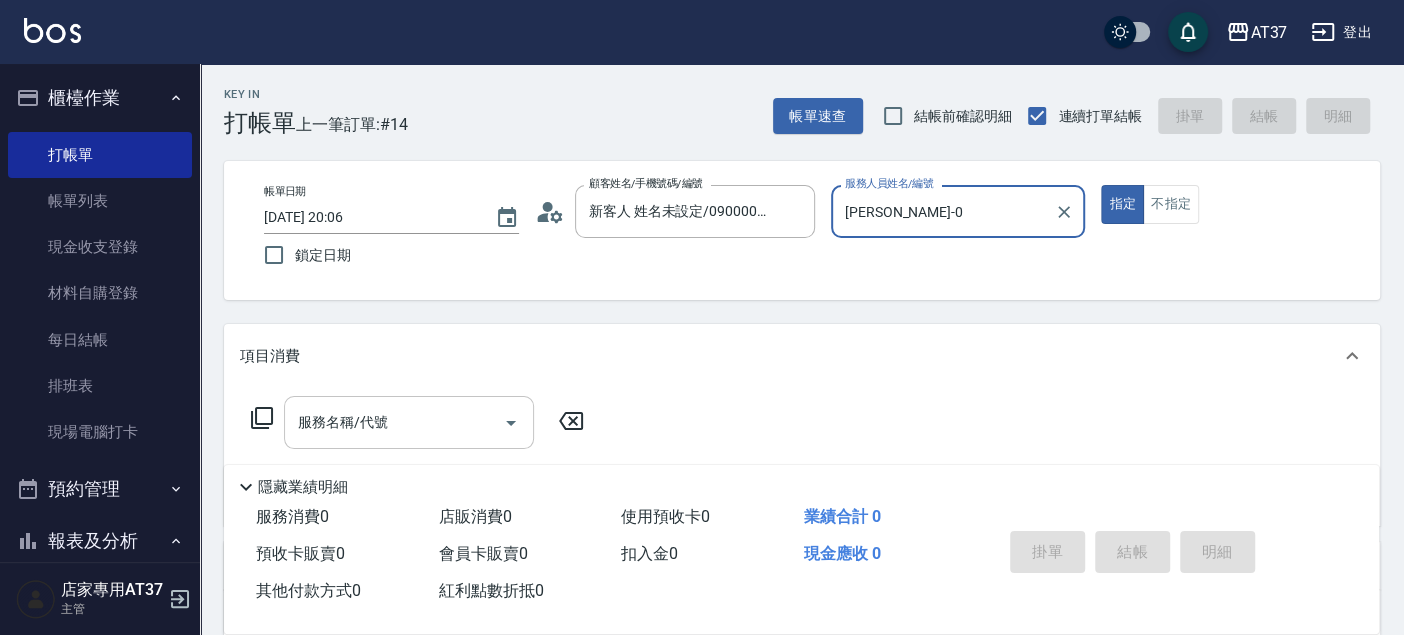 click on "服務名稱/代號" at bounding box center [409, 422] 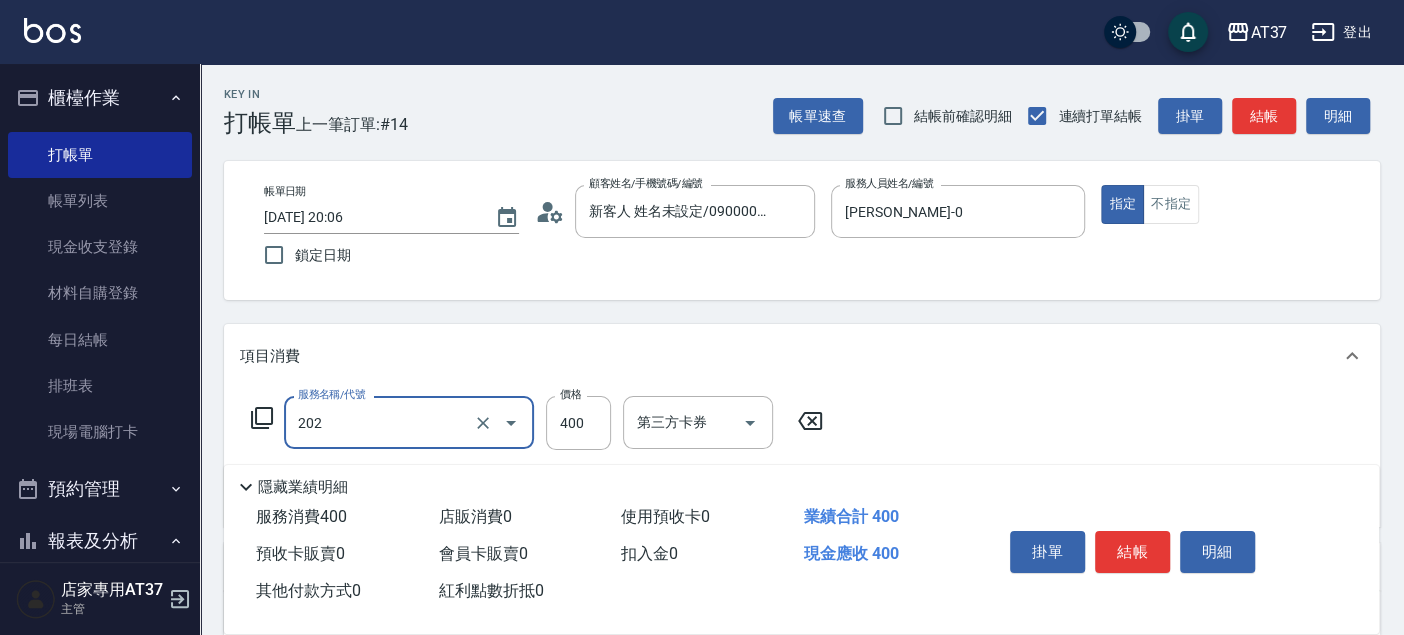 type on "A級單剪(202)" 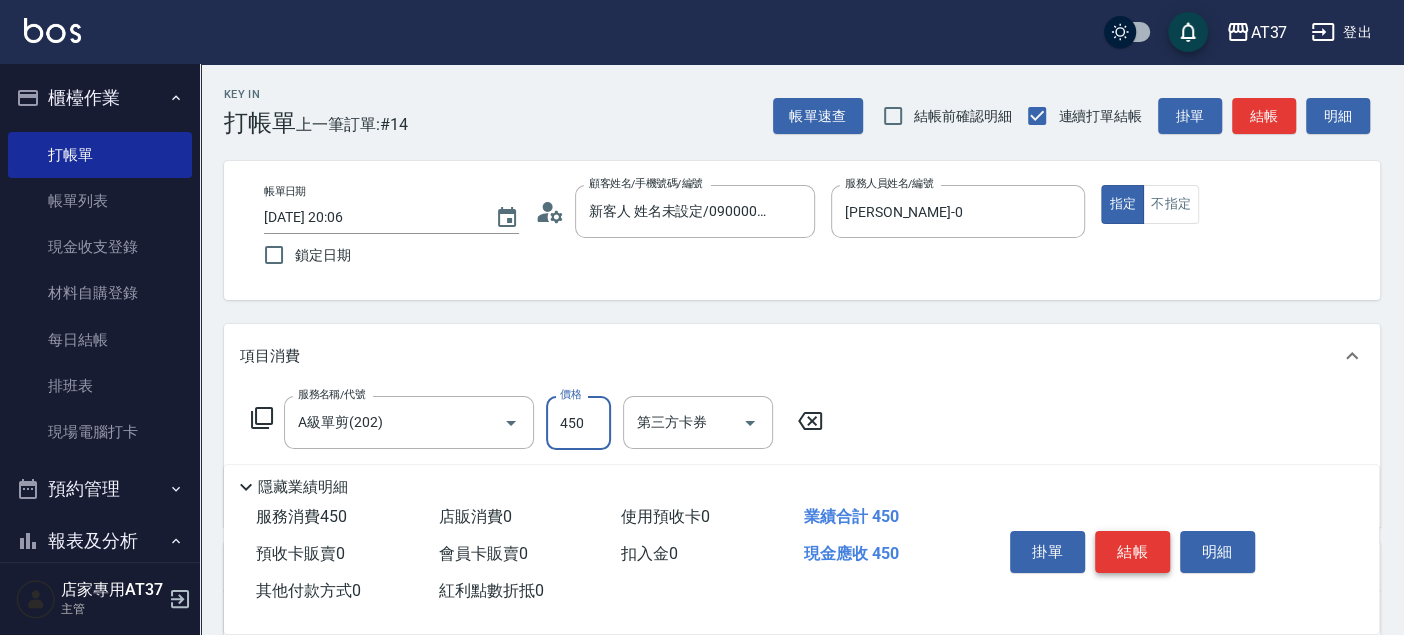 type on "450" 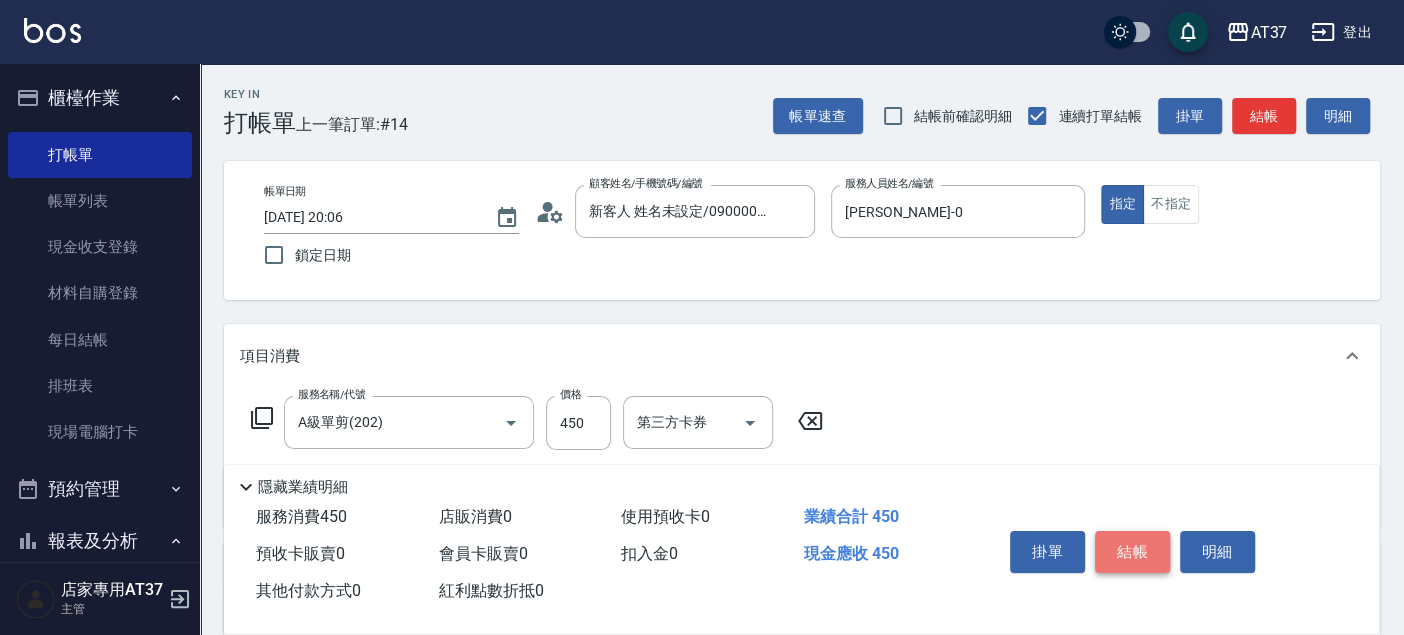 click on "結帳" at bounding box center [1132, 552] 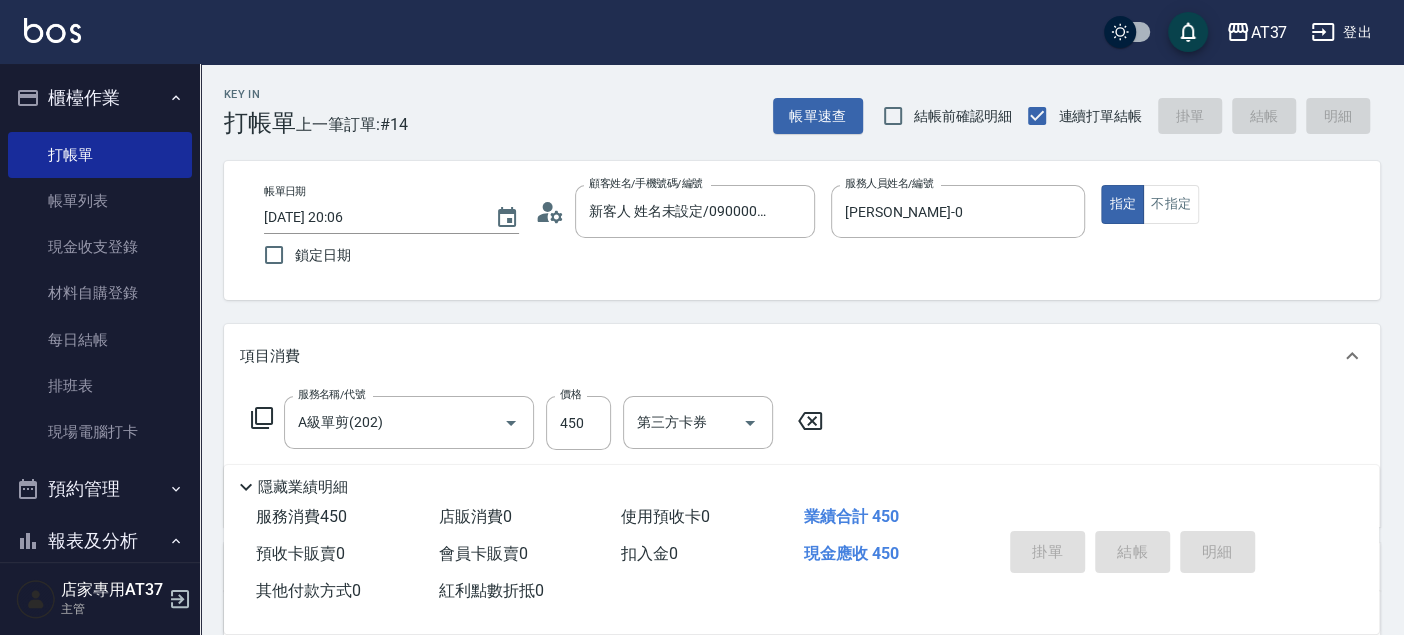 type on "[DATE] 20:08" 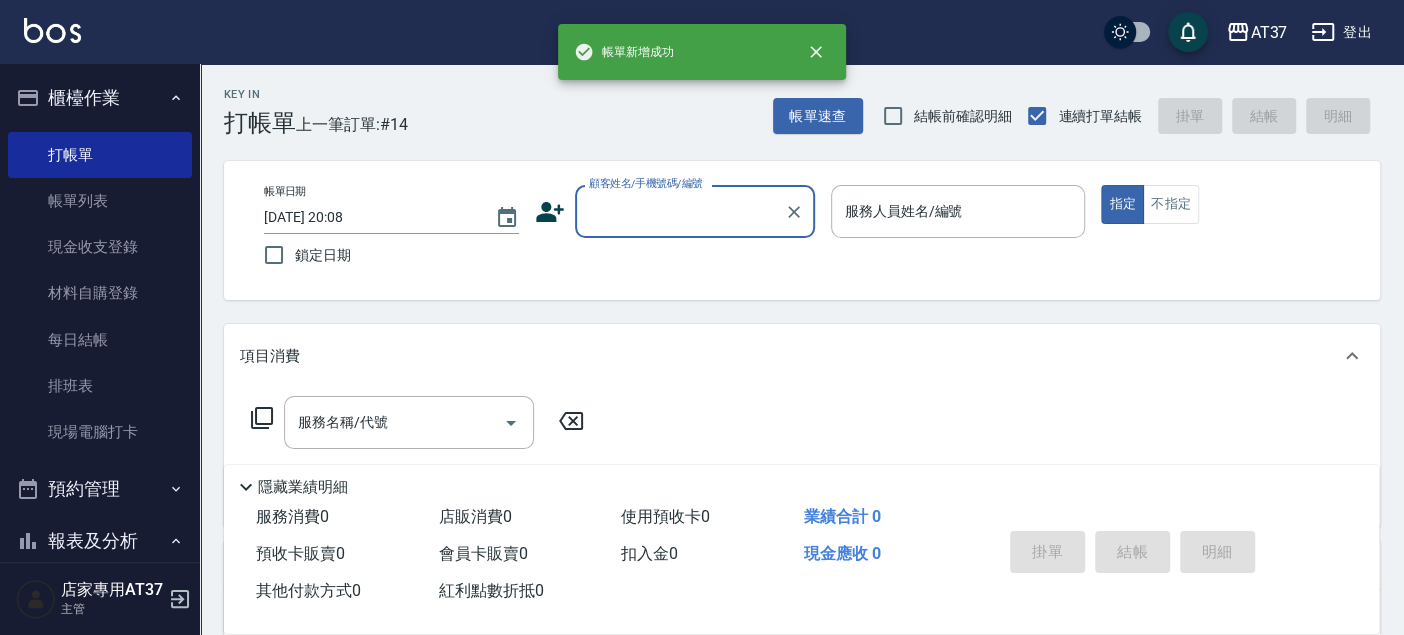 scroll, scrollTop: 0, scrollLeft: 0, axis: both 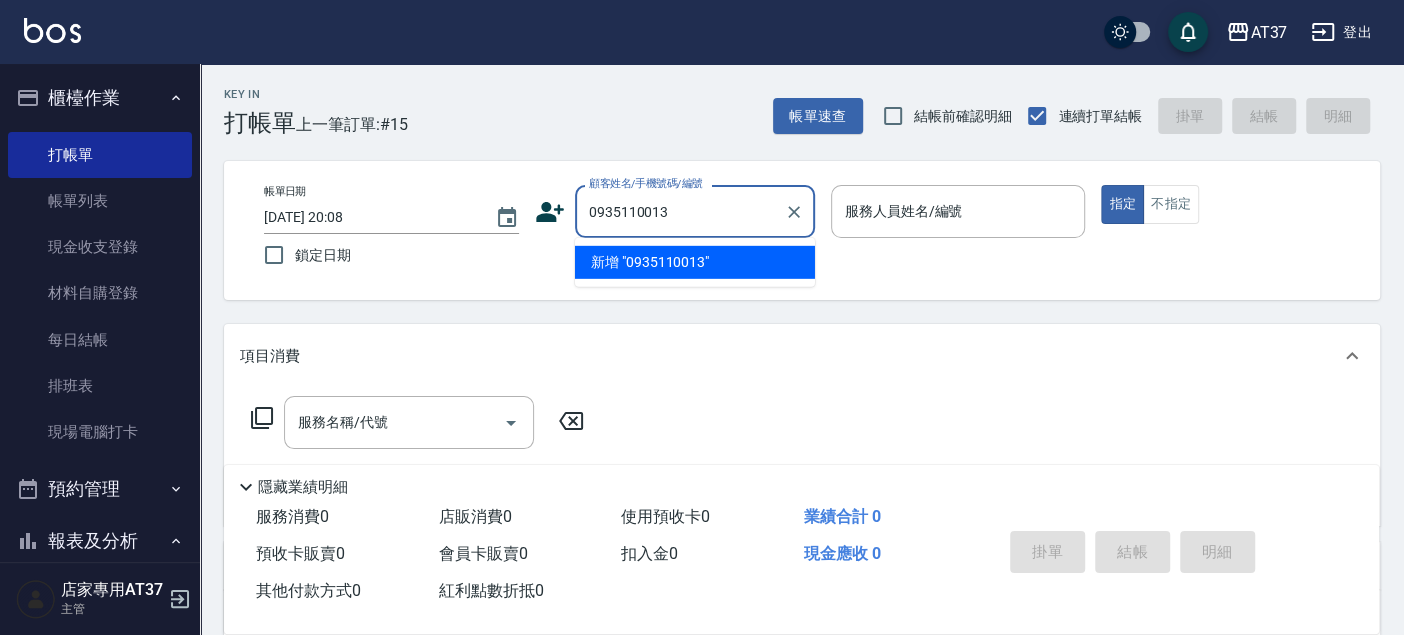 type on "0935110013" 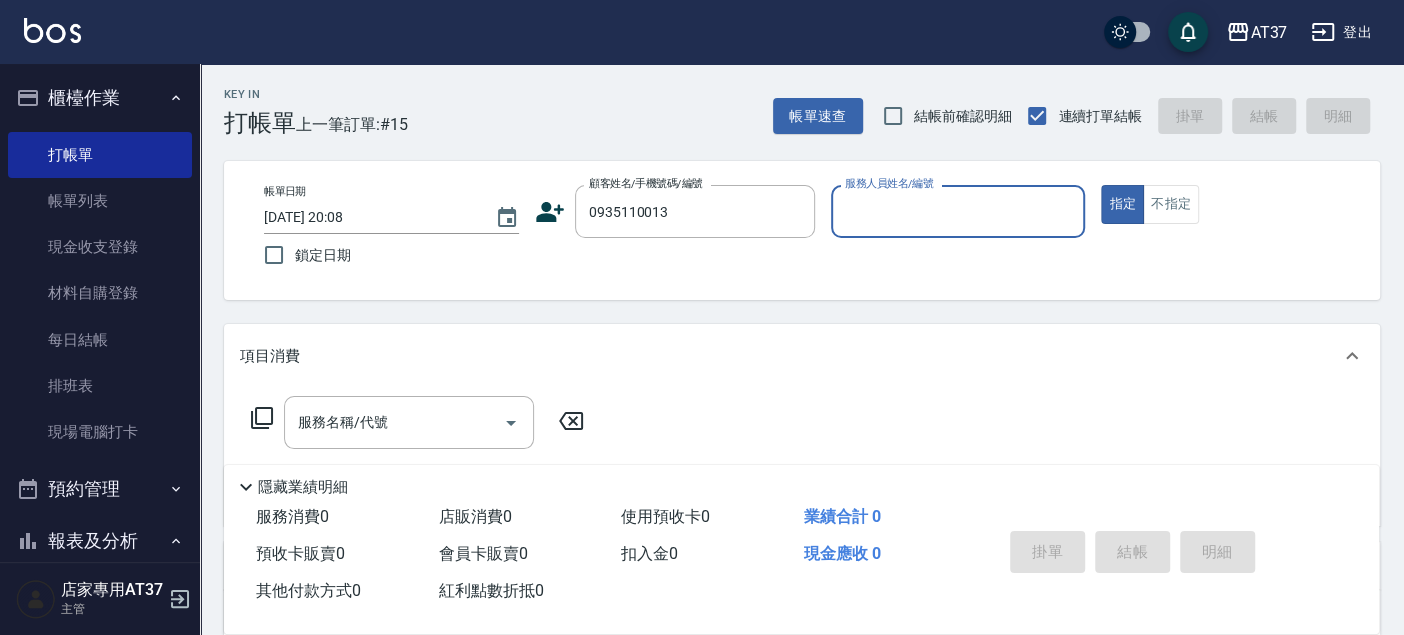 type on "0" 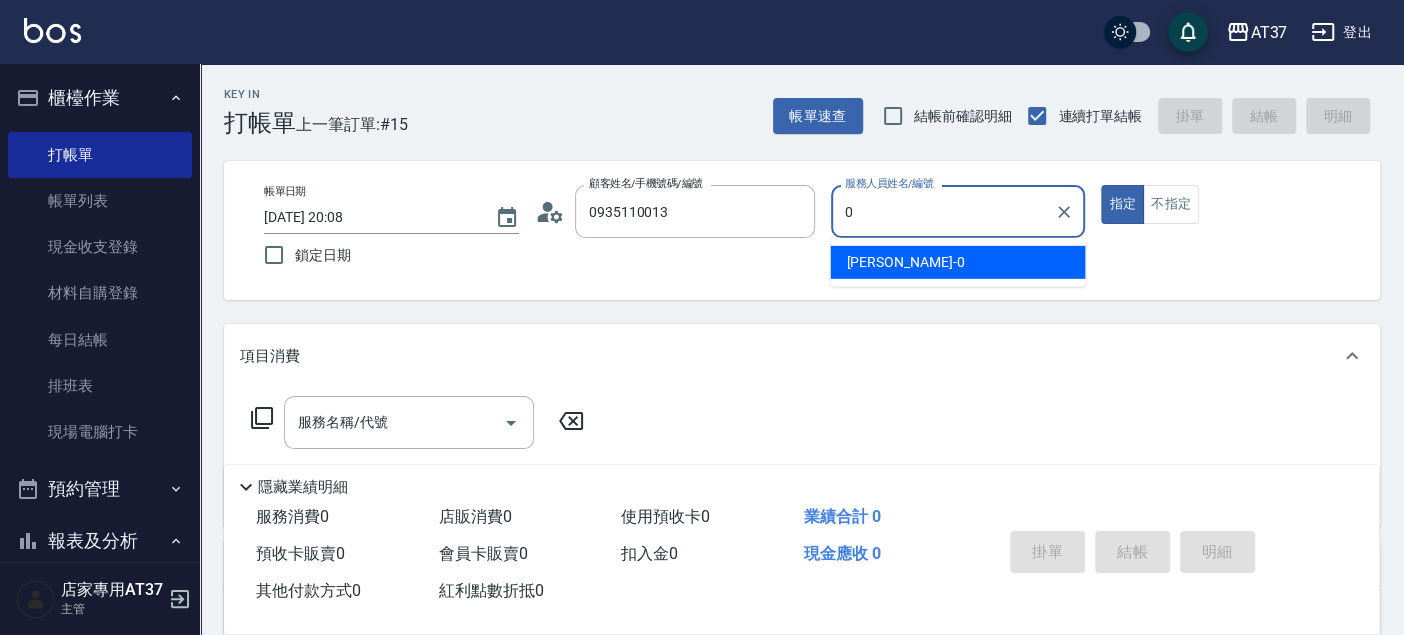 type on "[PERSON_NAME]/0935110013/0935110013" 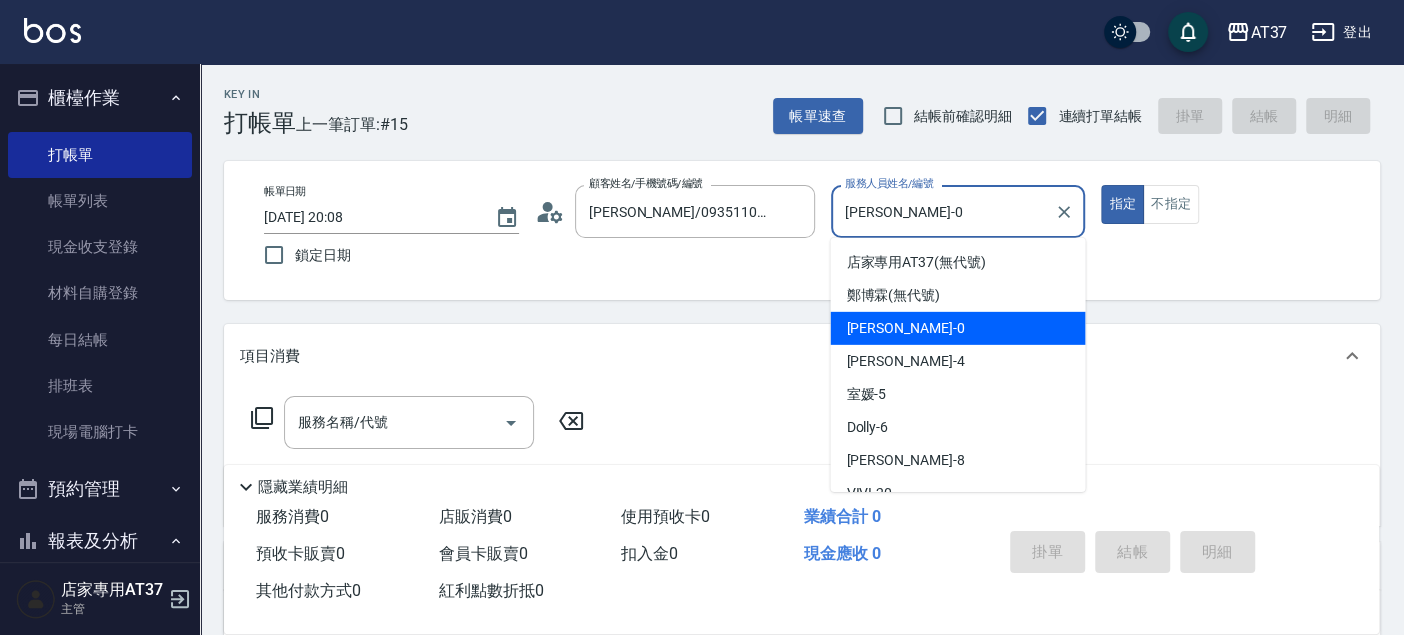 click on "[PERSON_NAME] -0" at bounding box center (957, 328) 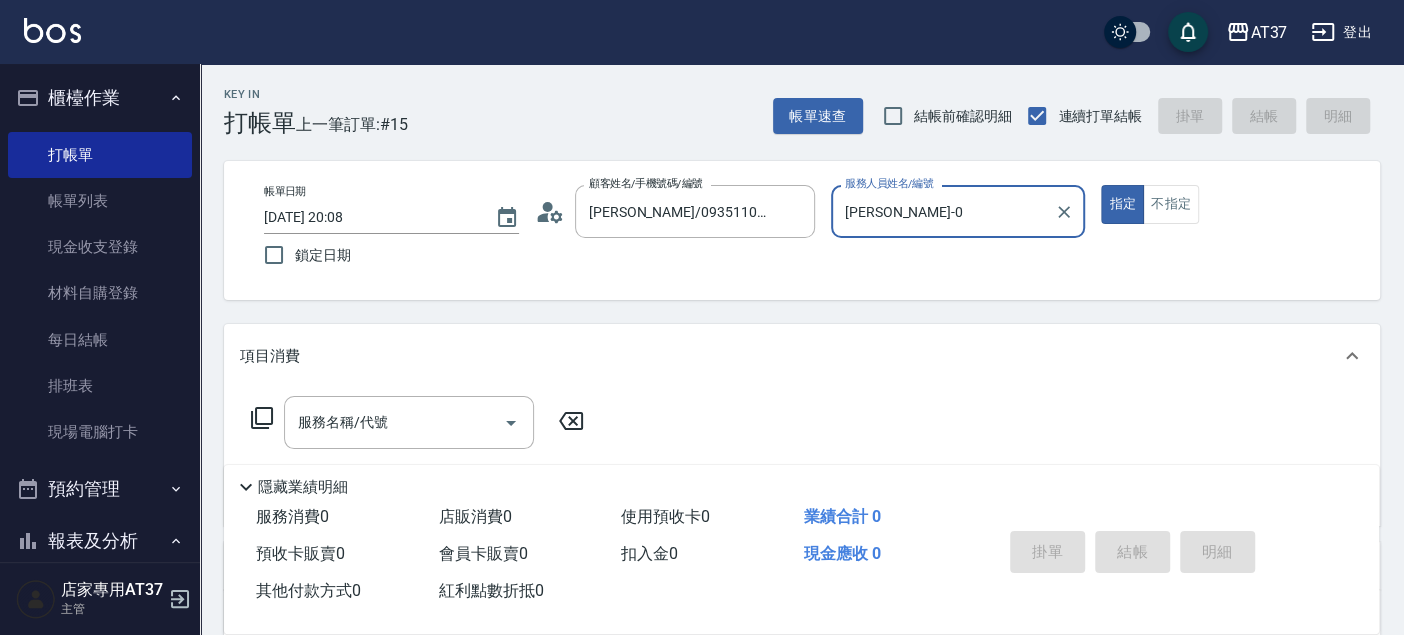 type on "[PERSON_NAME]-0" 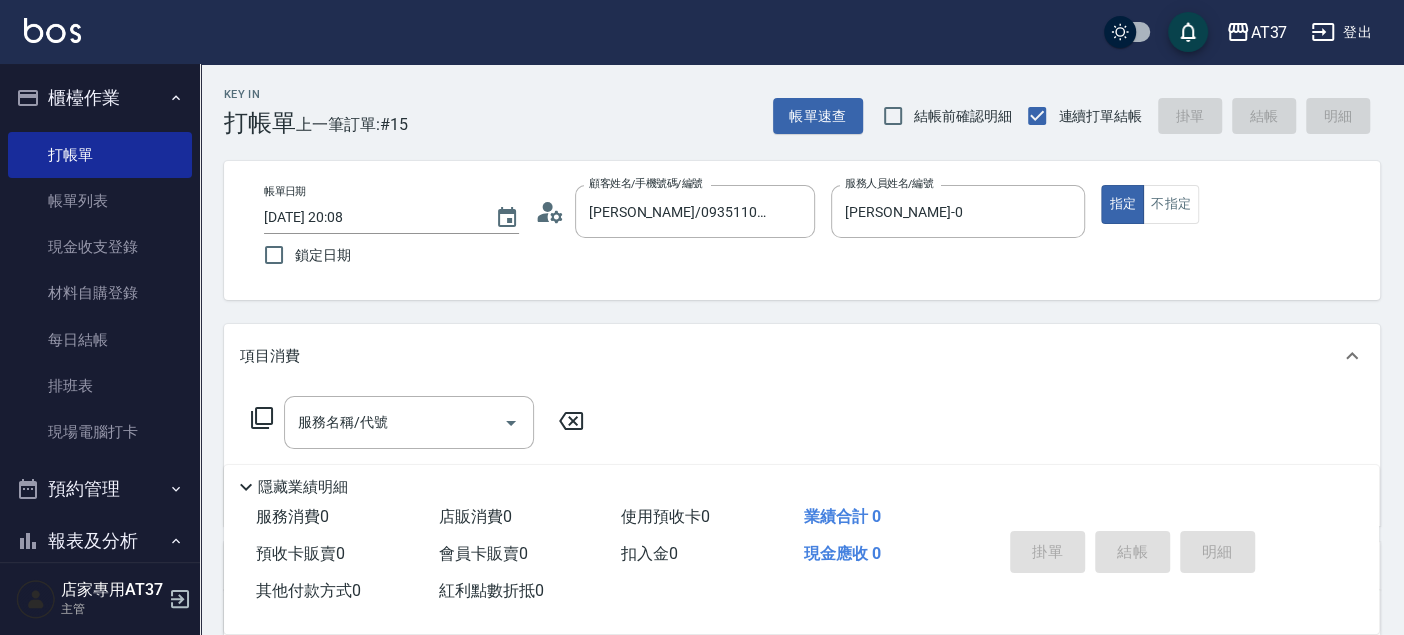 click 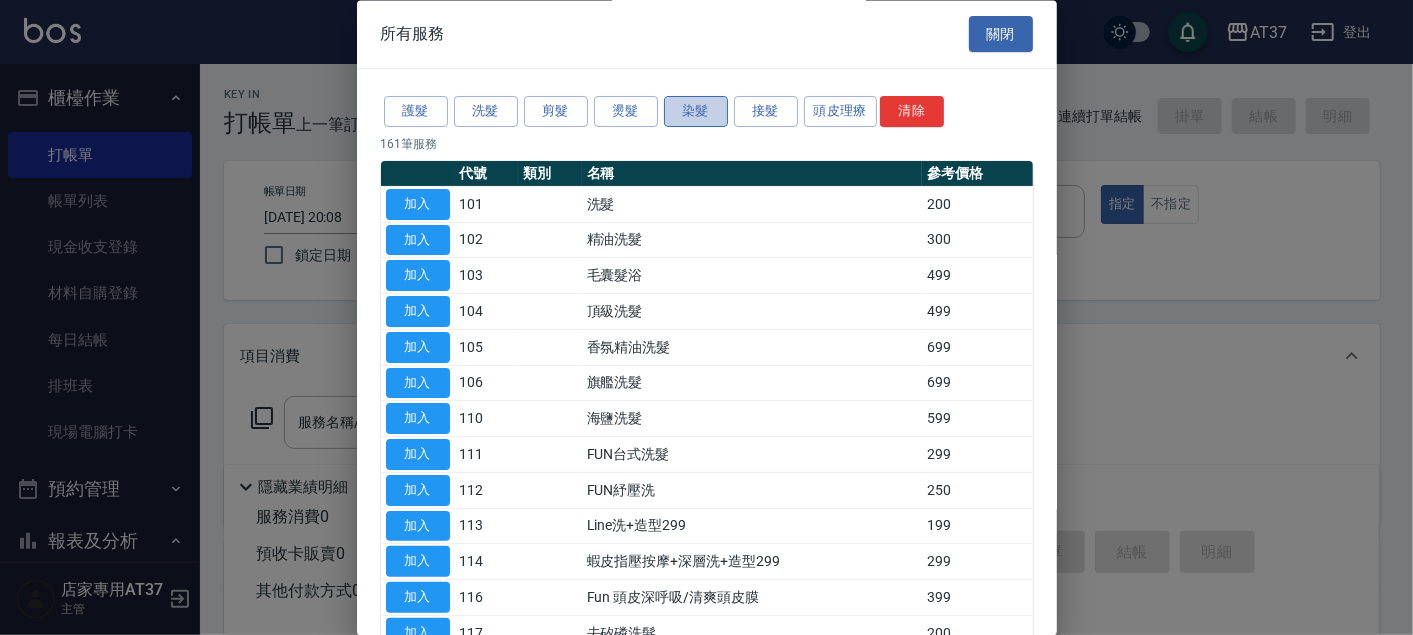 click on "染髮" at bounding box center (696, 112) 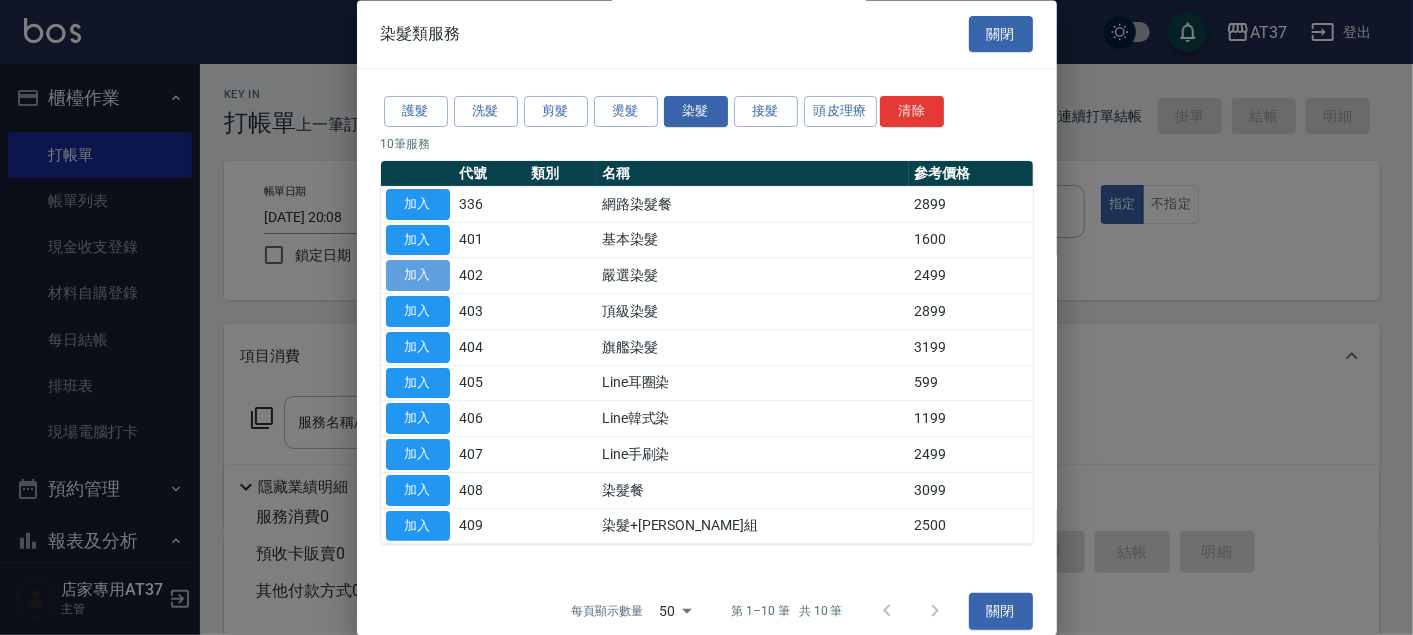 click on "加入" at bounding box center (418, 276) 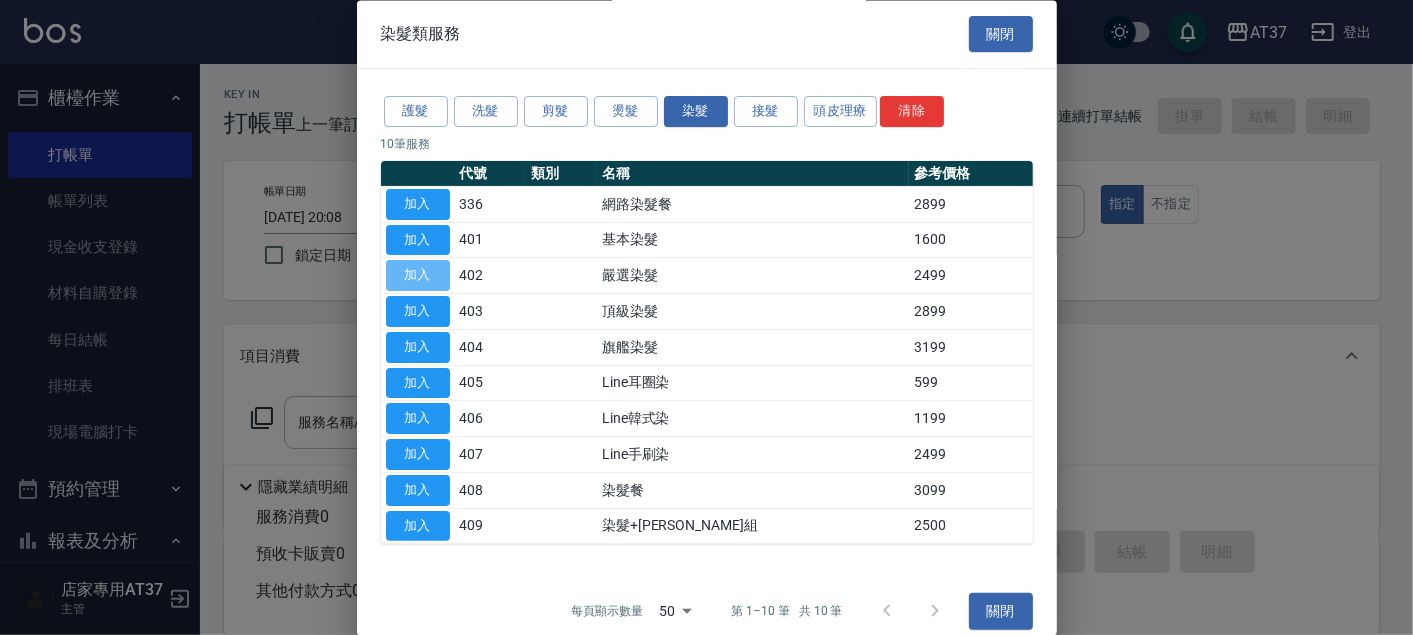 type on "嚴選染髮(402)" 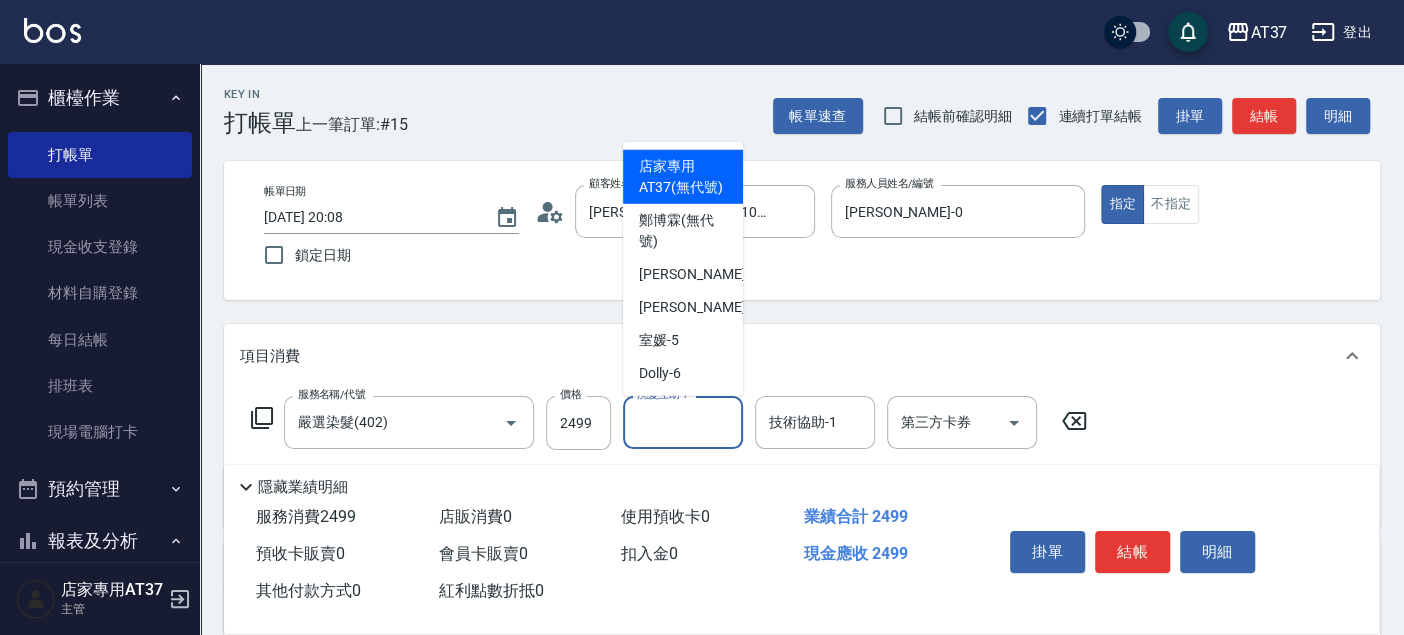 click on "洗髮互助-1" at bounding box center (683, 422) 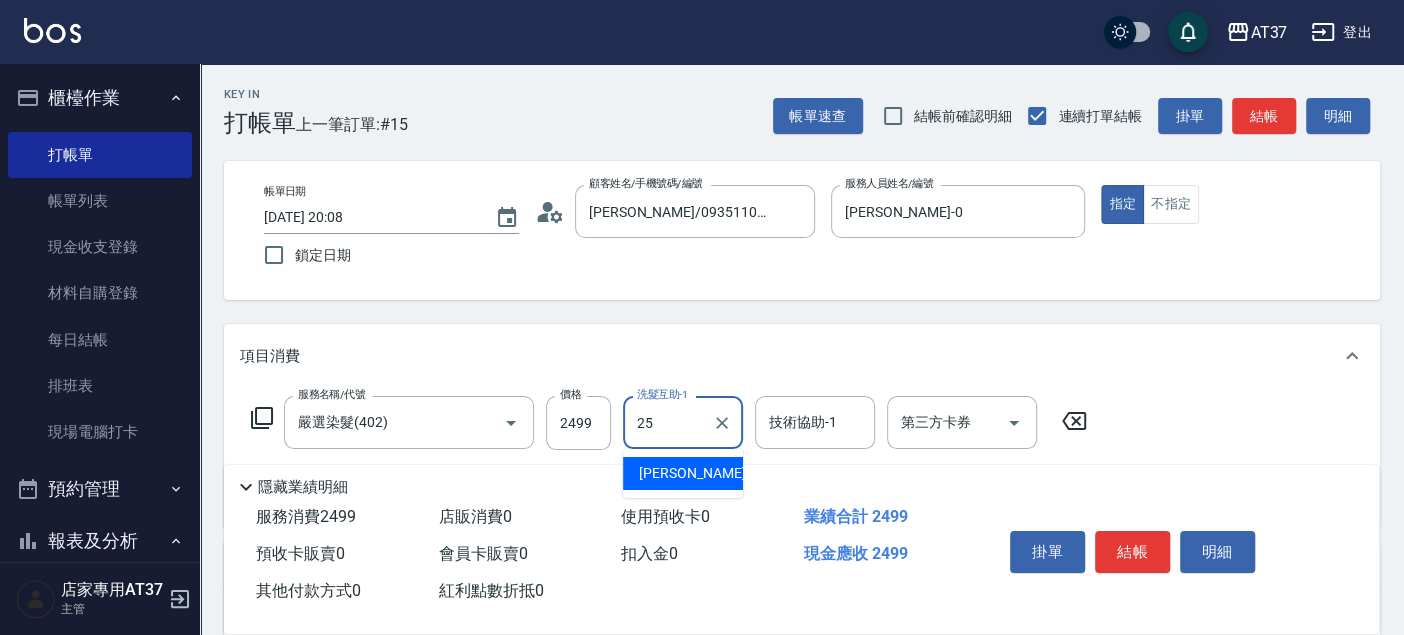 type on "[PERSON_NAME]-25" 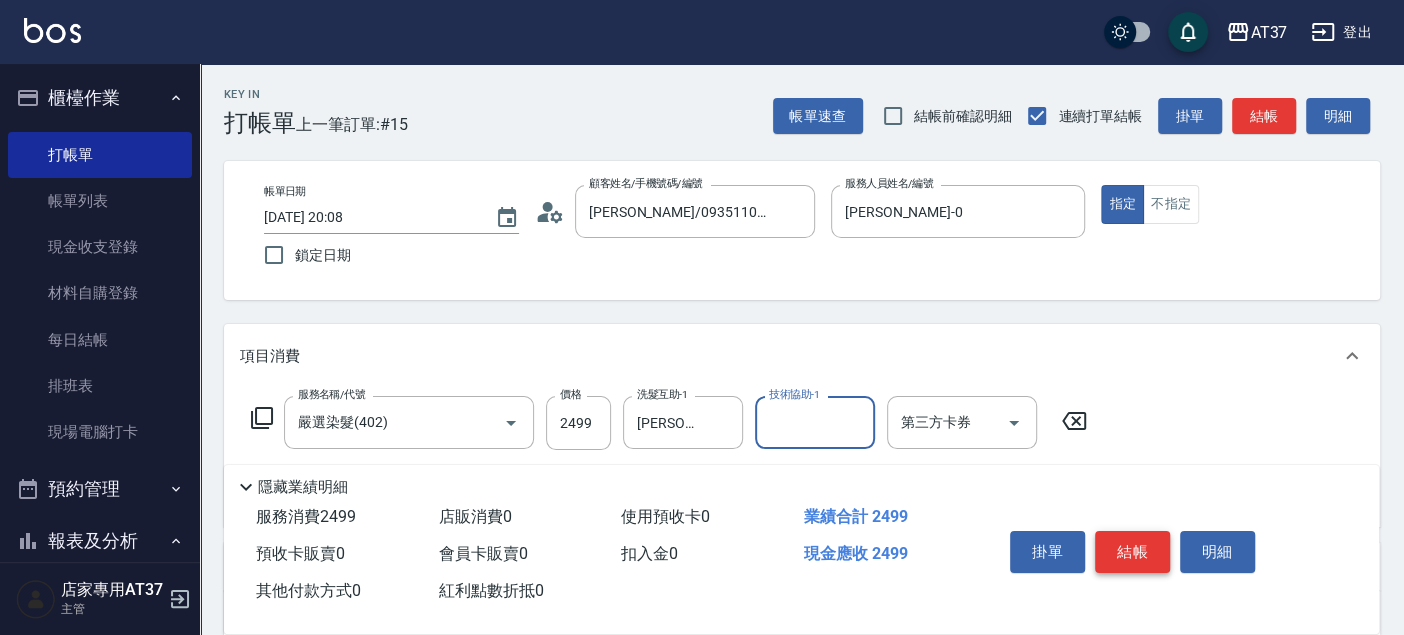 click on "結帳" at bounding box center (1132, 552) 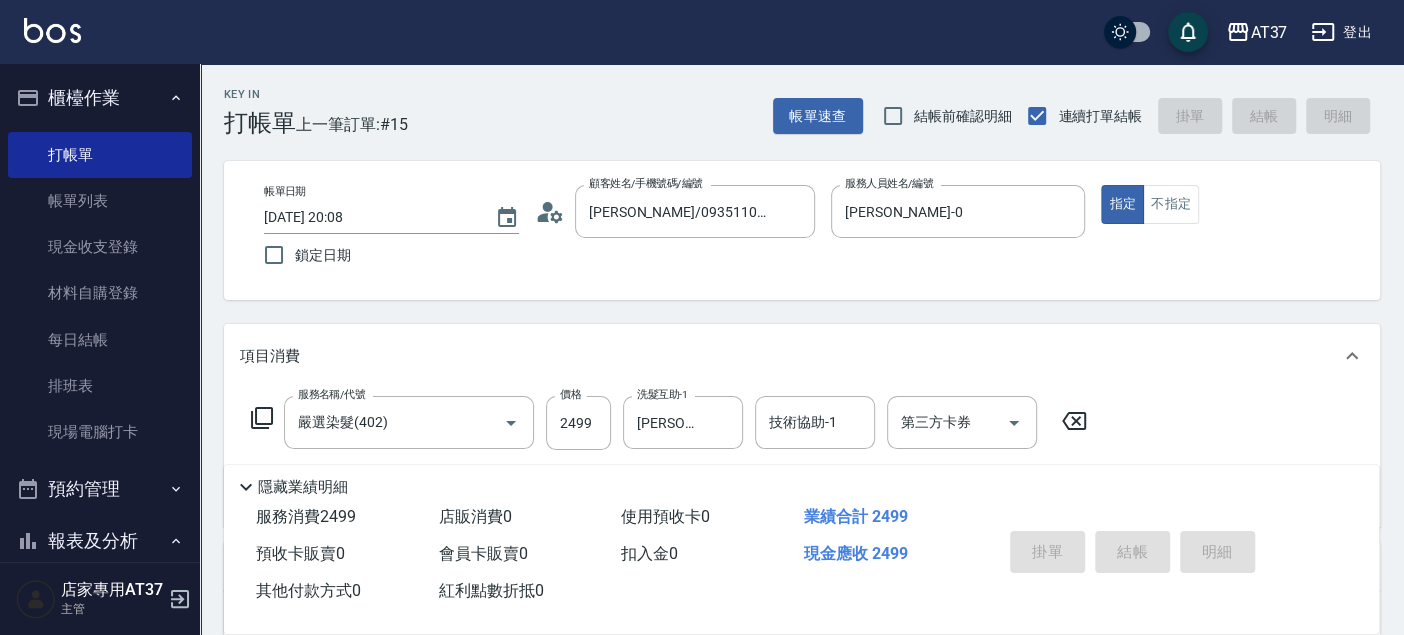 type on "[DATE] 20:09" 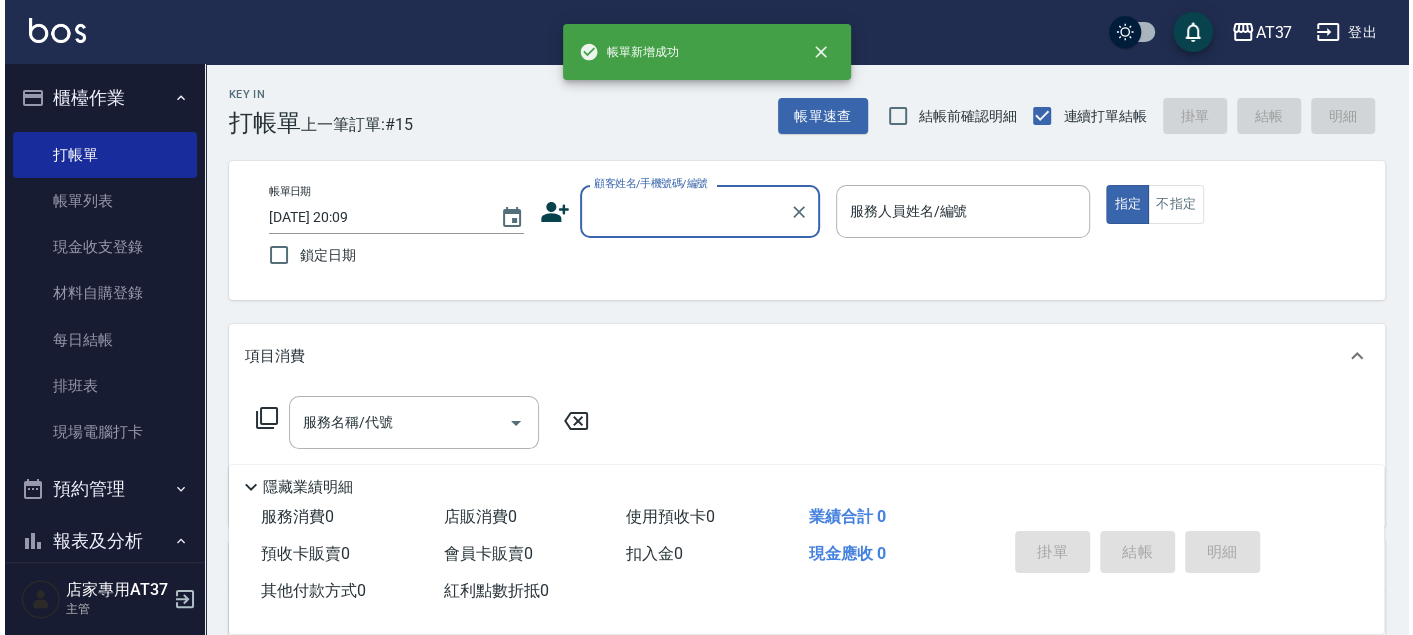 scroll, scrollTop: 0, scrollLeft: 0, axis: both 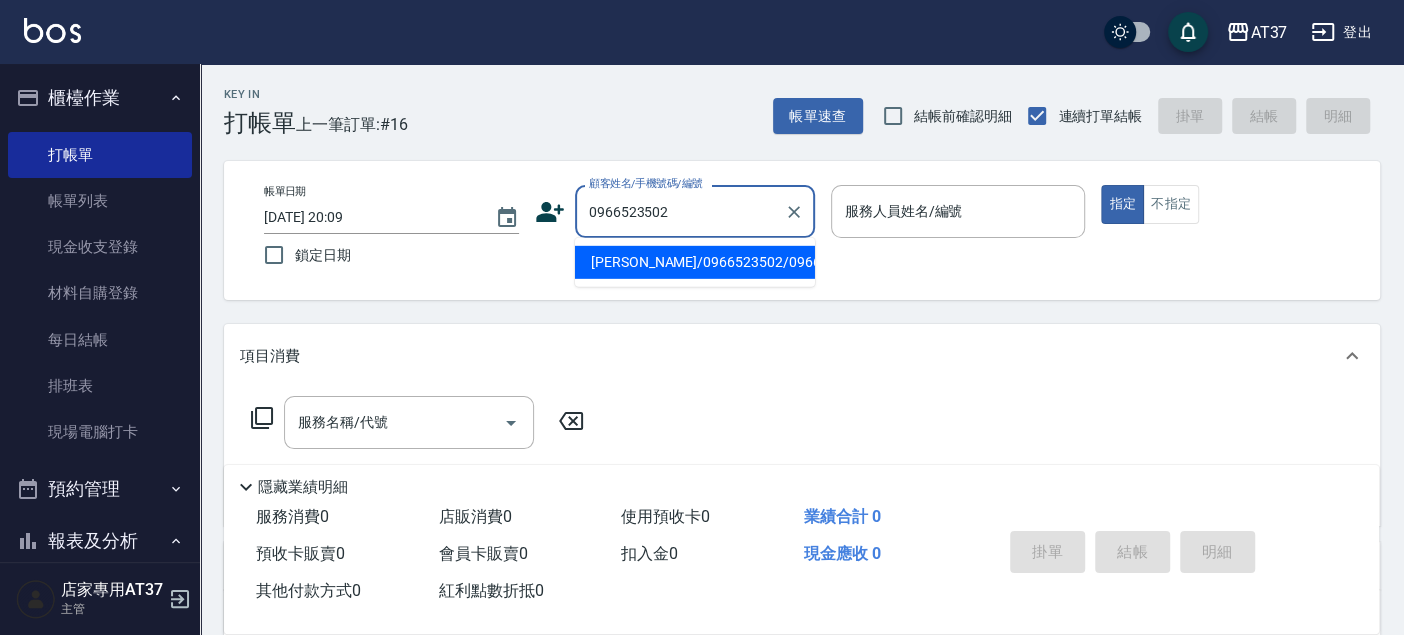 type on "[PERSON_NAME]/0966523502/0966523502" 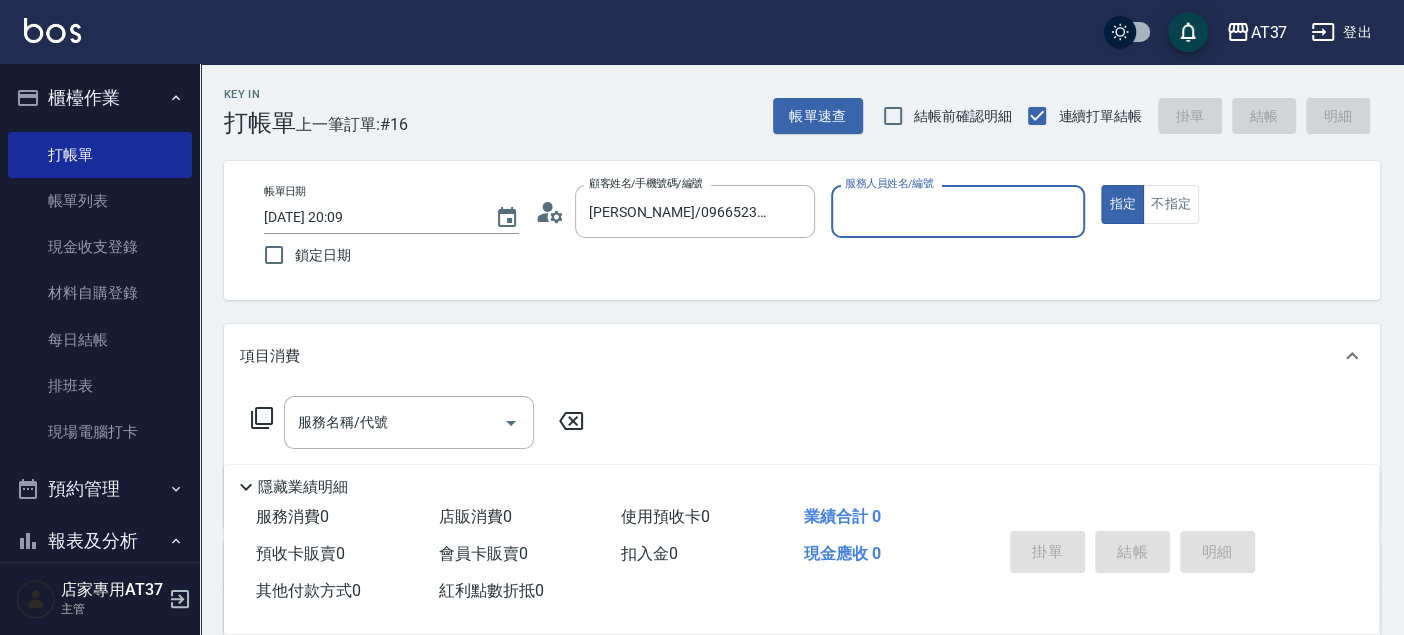 type on "[PERSON_NAME]-0" 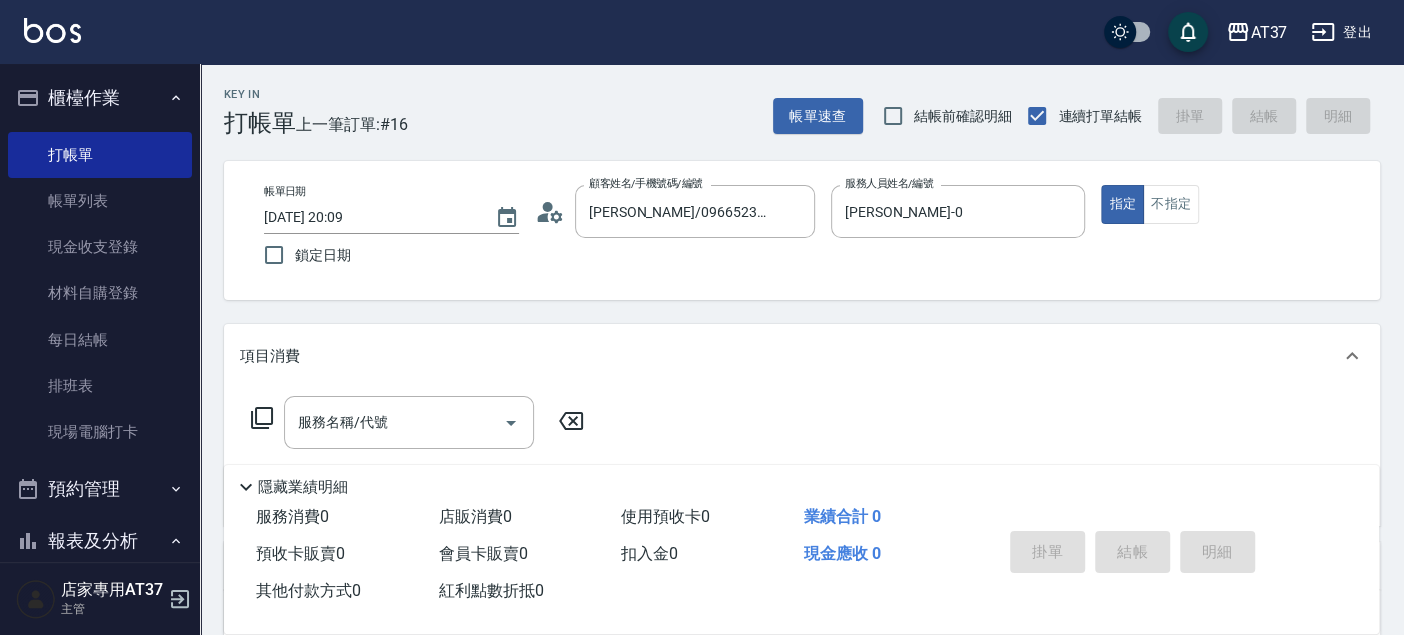 click 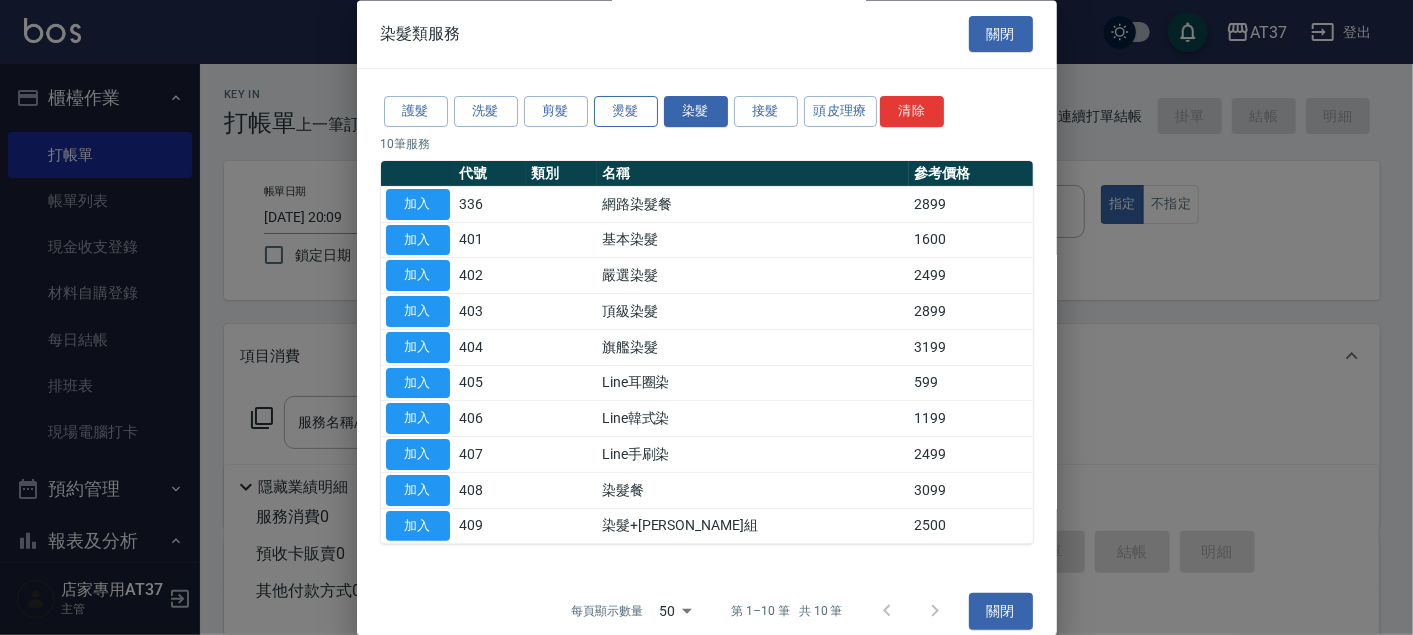 click on "燙髮" at bounding box center (626, 112) 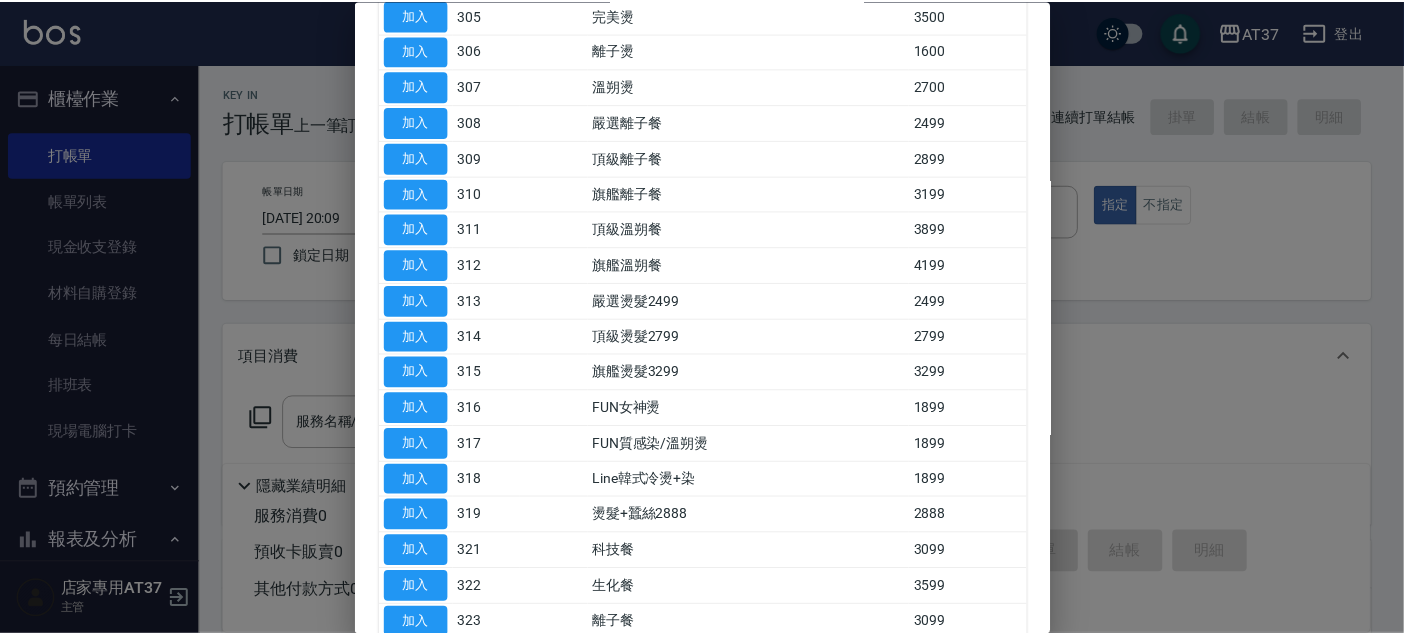 scroll, scrollTop: 555, scrollLeft: 0, axis: vertical 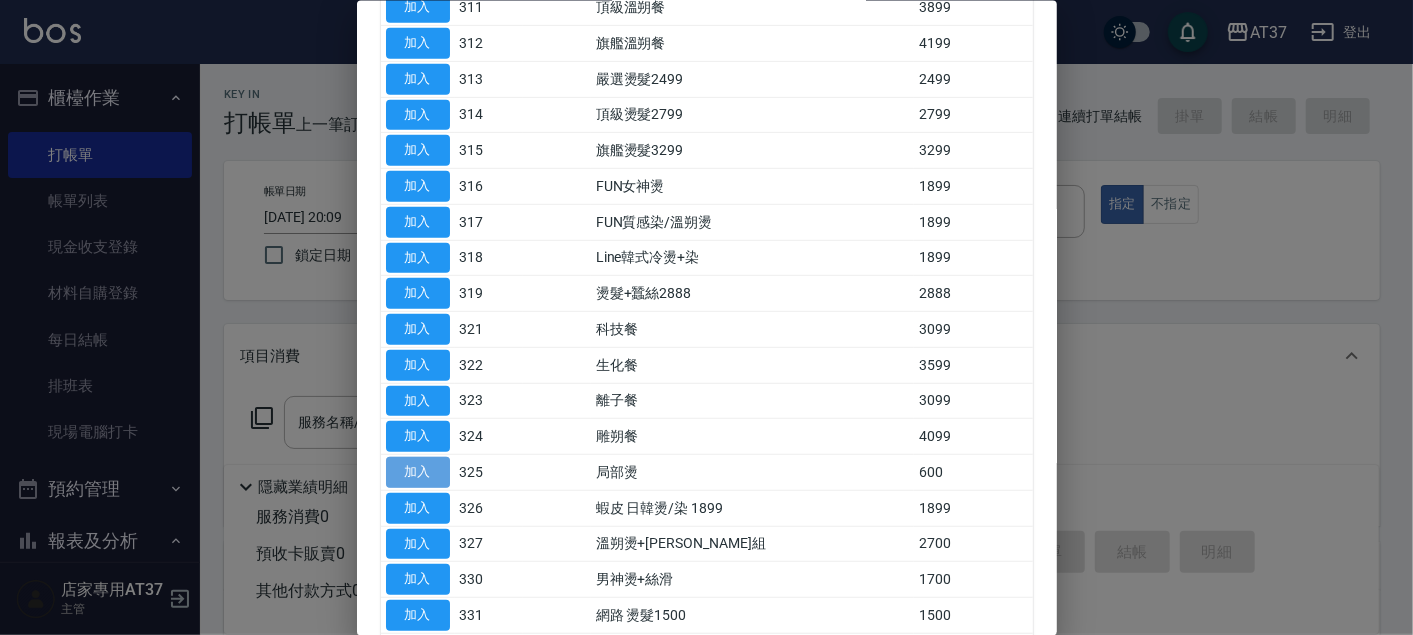 click on "加入" at bounding box center (418, 472) 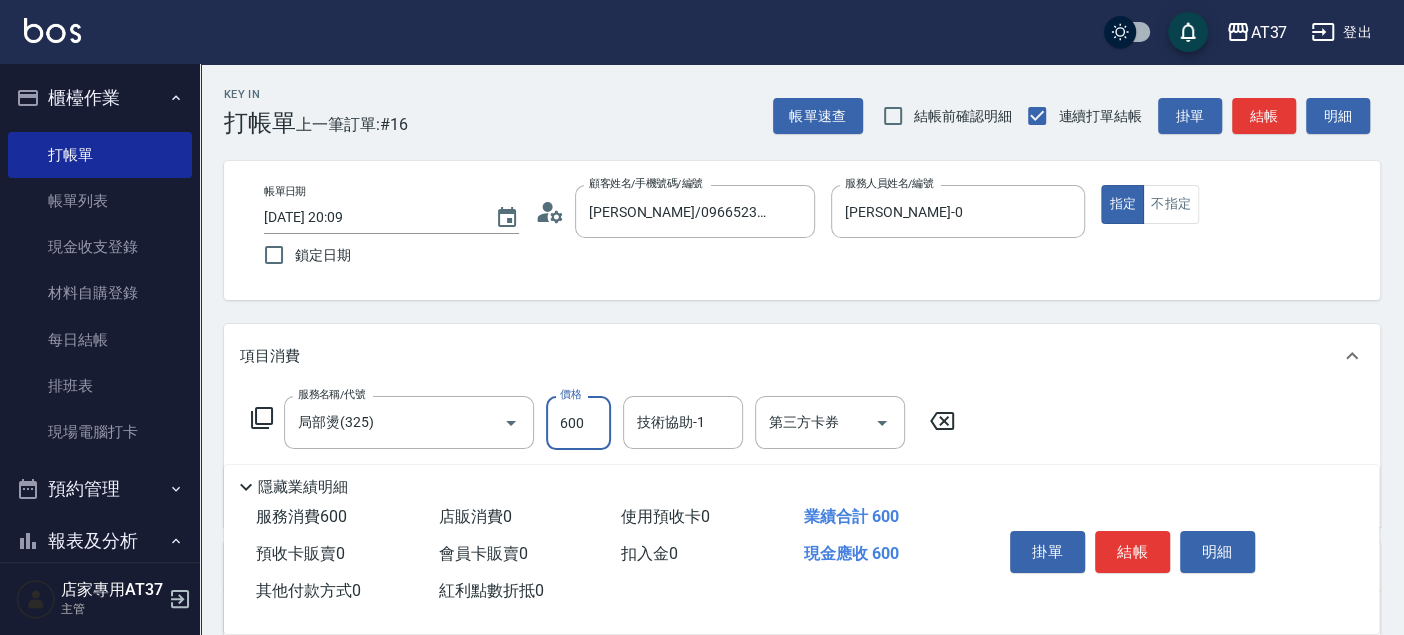 click on "600" at bounding box center (578, 423) 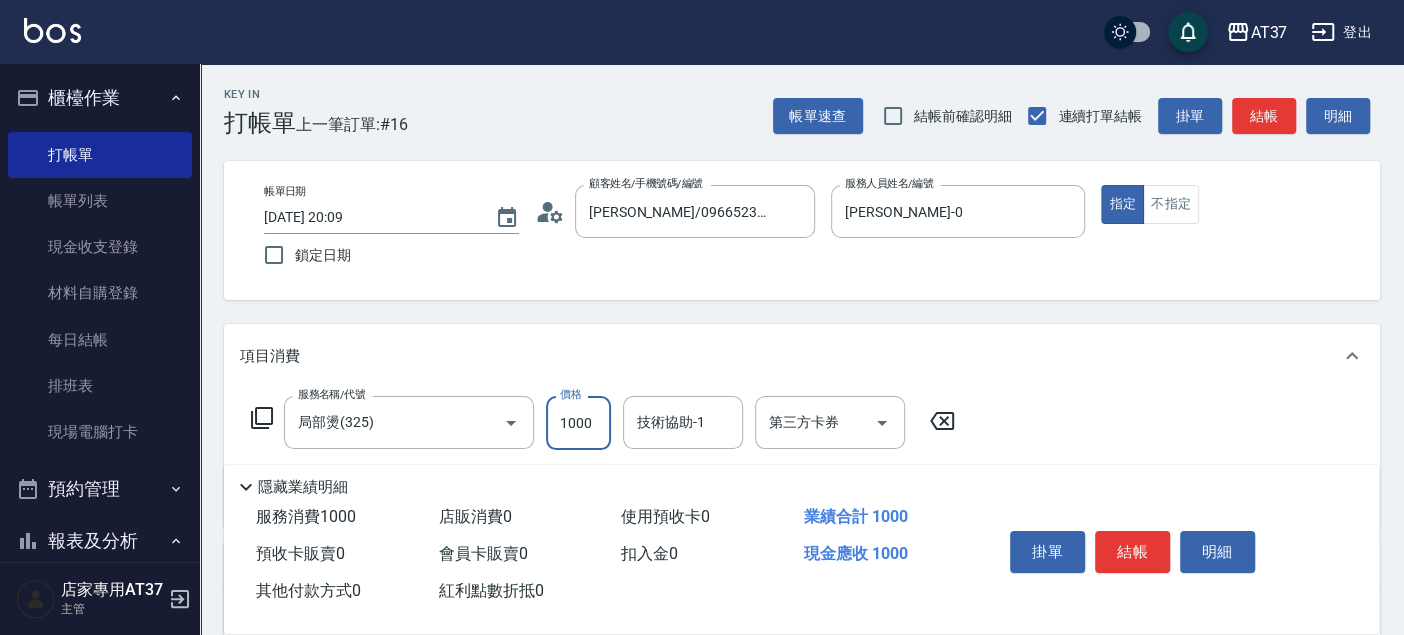 type on "1000" 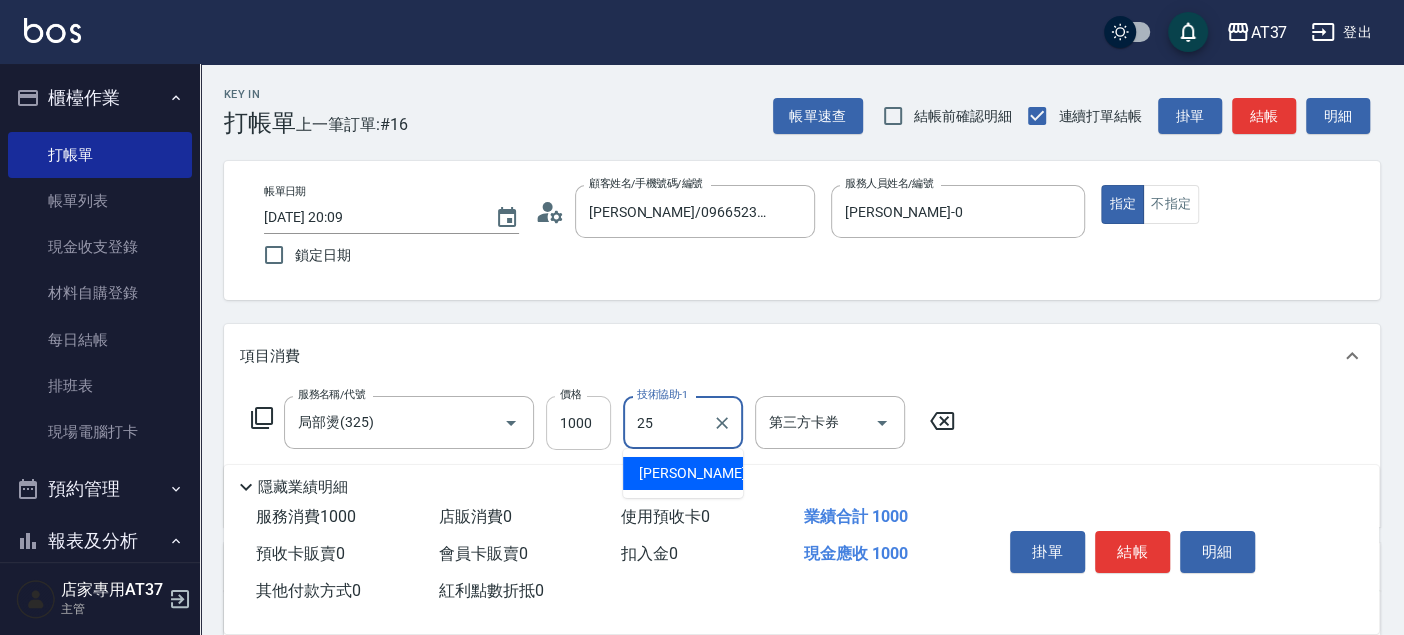 type on "[PERSON_NAME]-25" 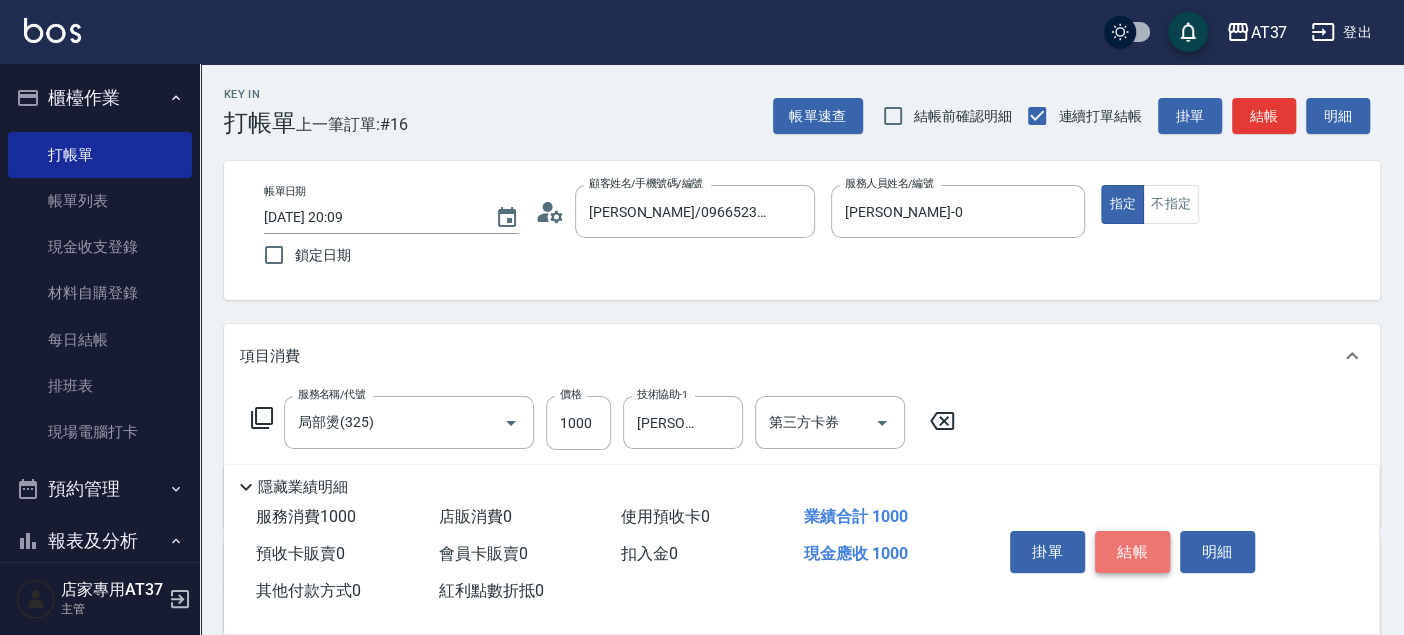 click on "結帳" at bounding box center (1132, 552) 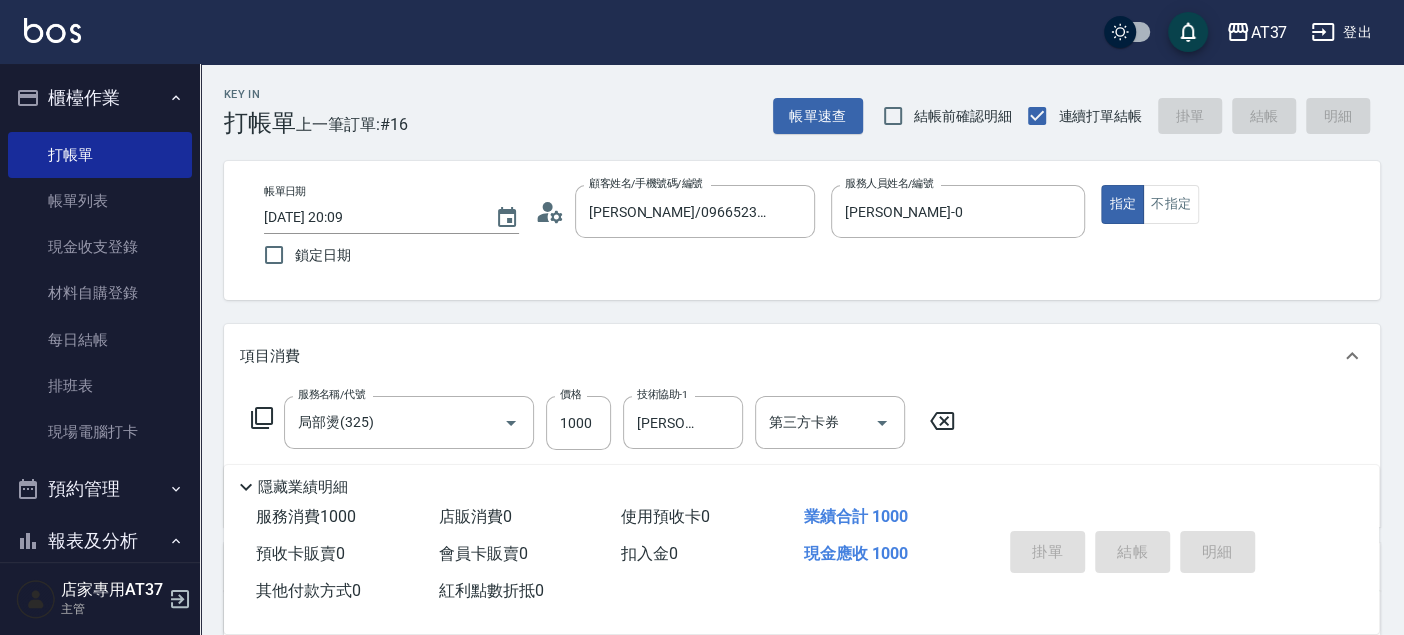 type on "[DATE] 20:10" 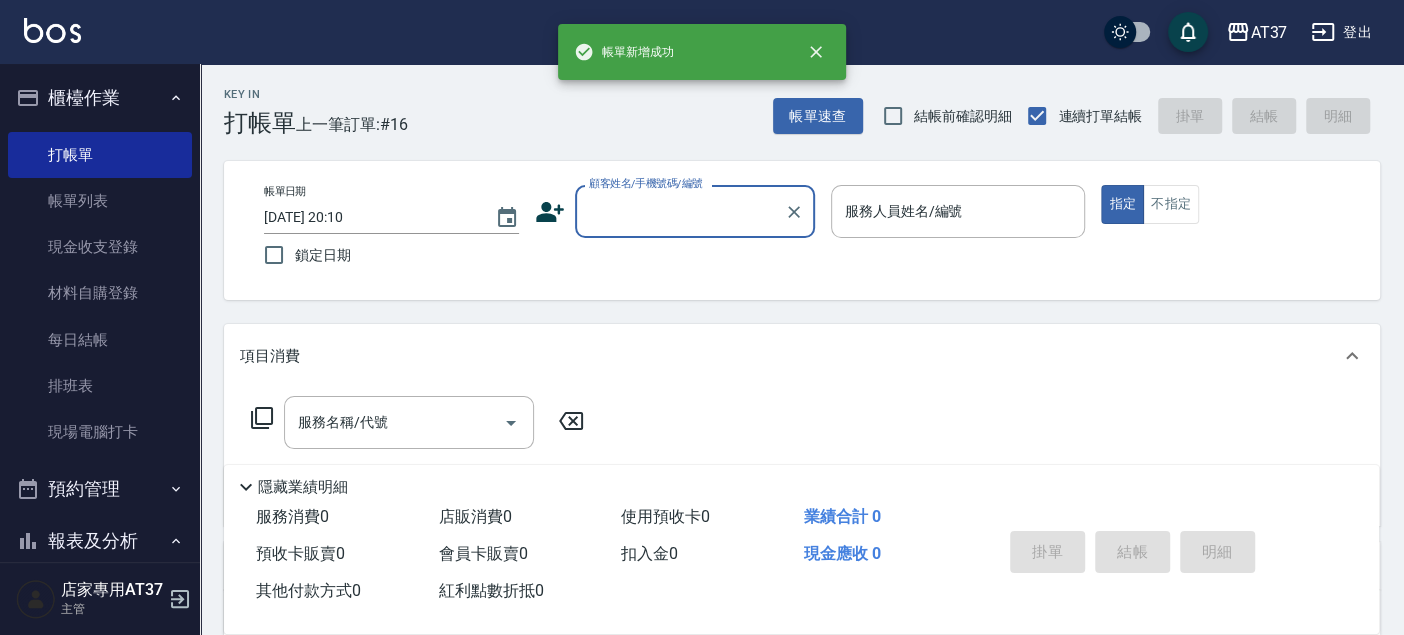 scroll, scrollTop: 0, scrollLeft: 0, axis: both 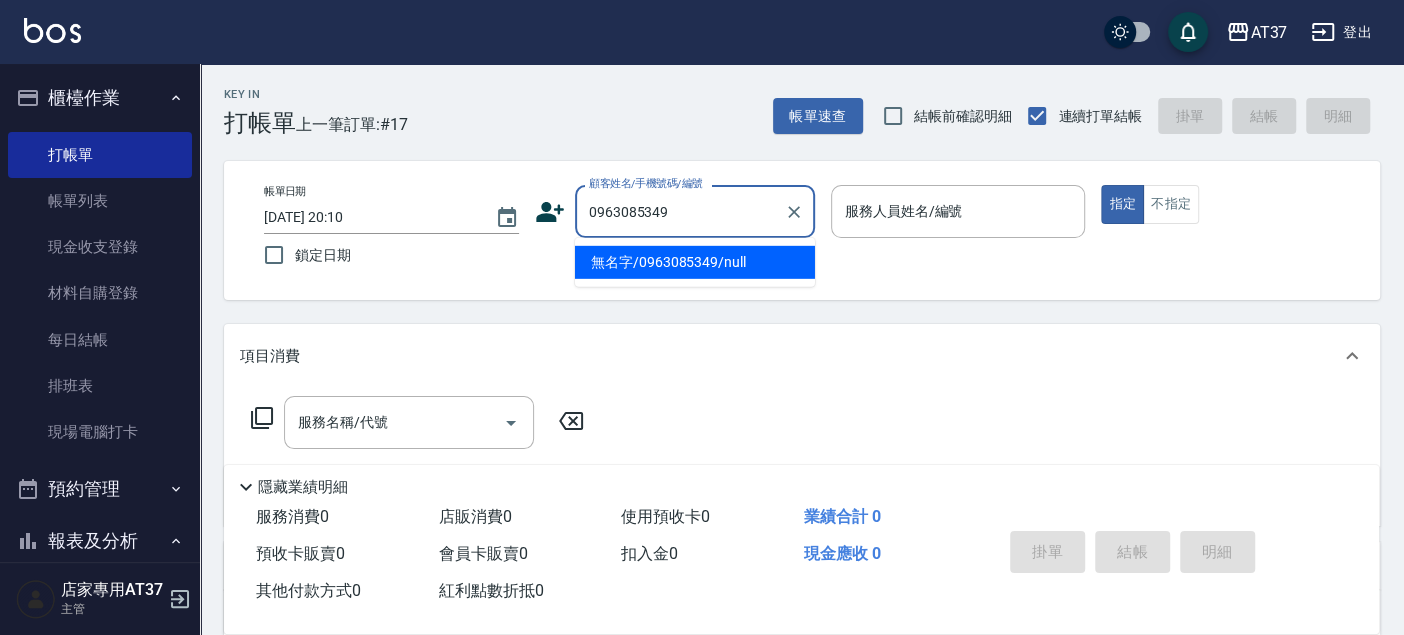 type on "無名字/0963085349/null" 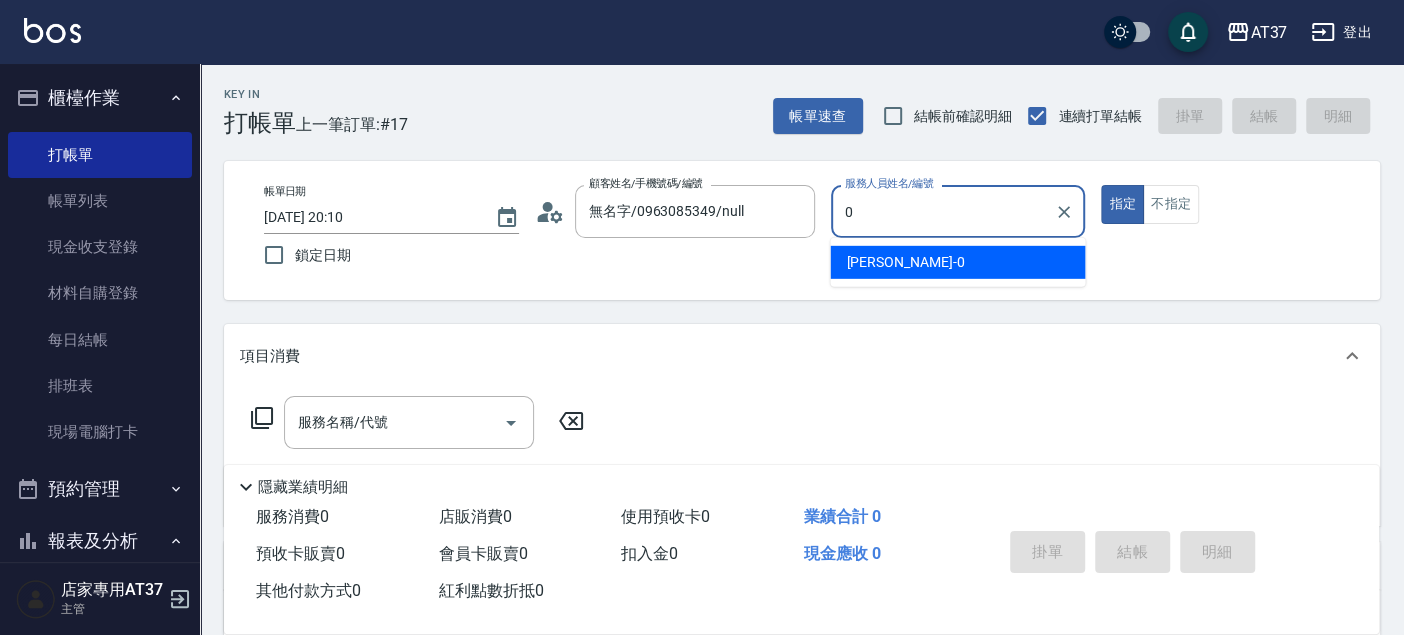 drag, startPoint x: 1013, startPoint y: 260, endPoint x: 677, endPoint y: 345, distance: 346.58478 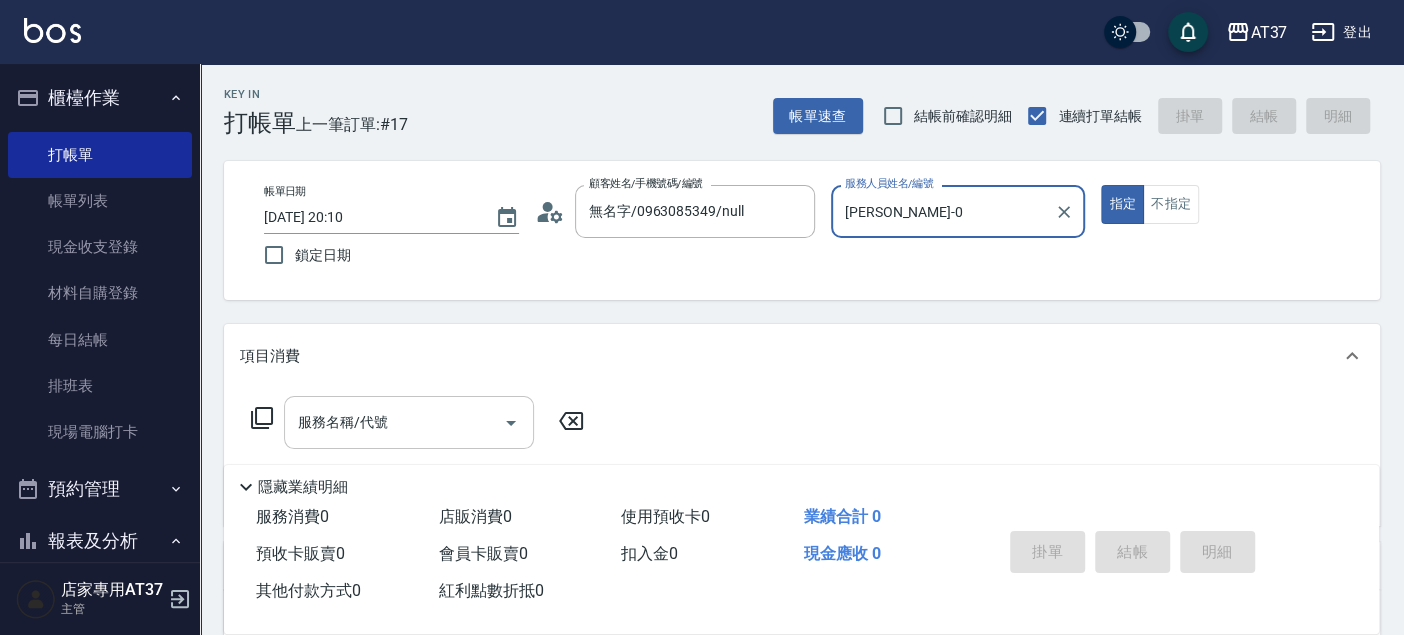 type on "[PERSON_NAME]-0" 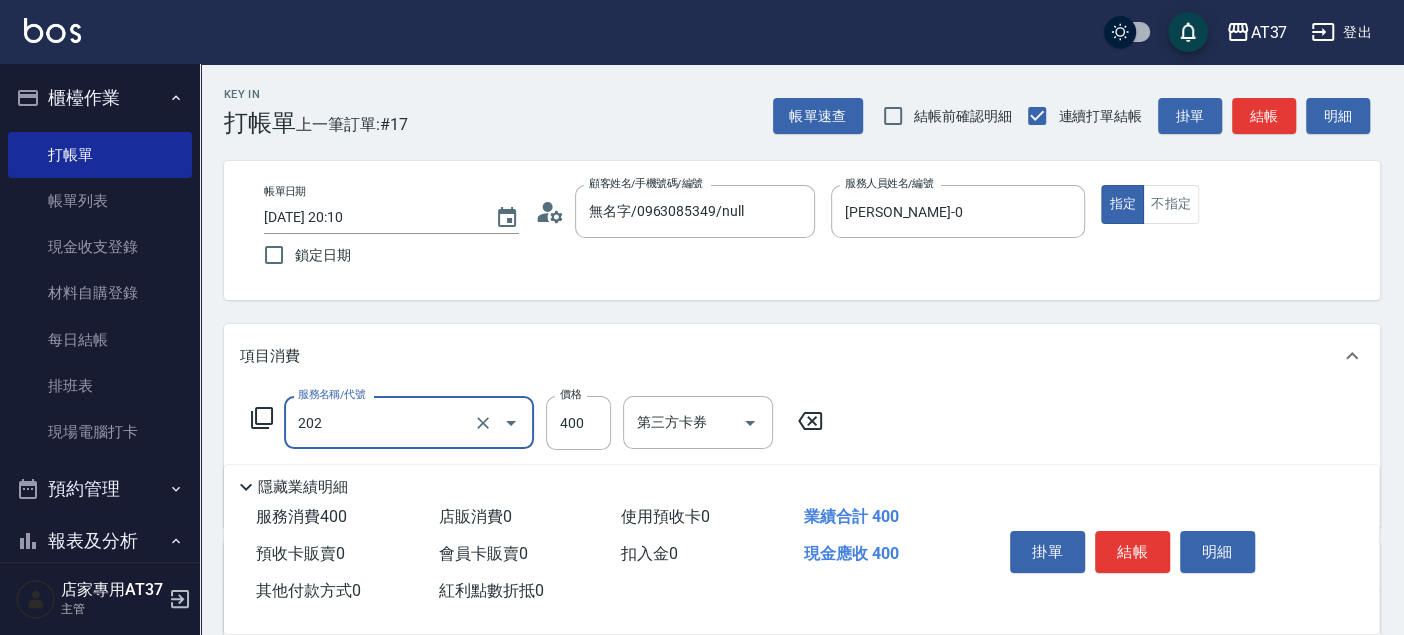 type on "A級單剪(202)" 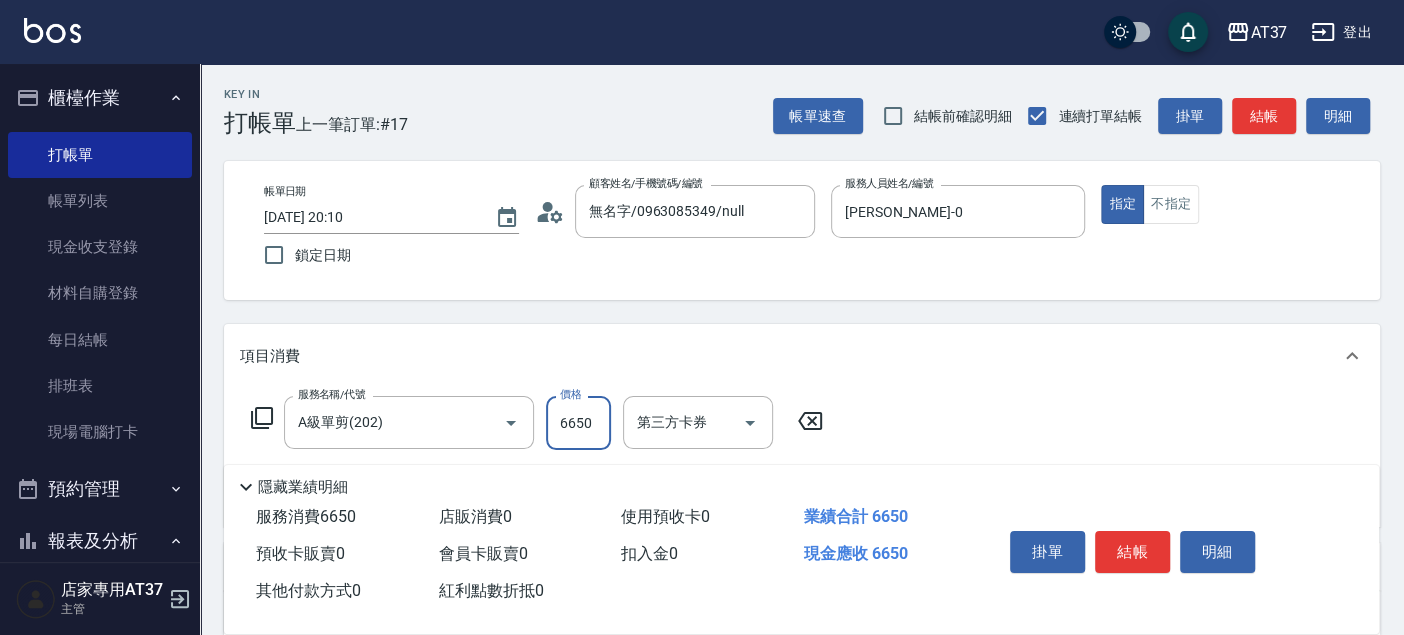click on "6650" at bounding box center (578, 423) 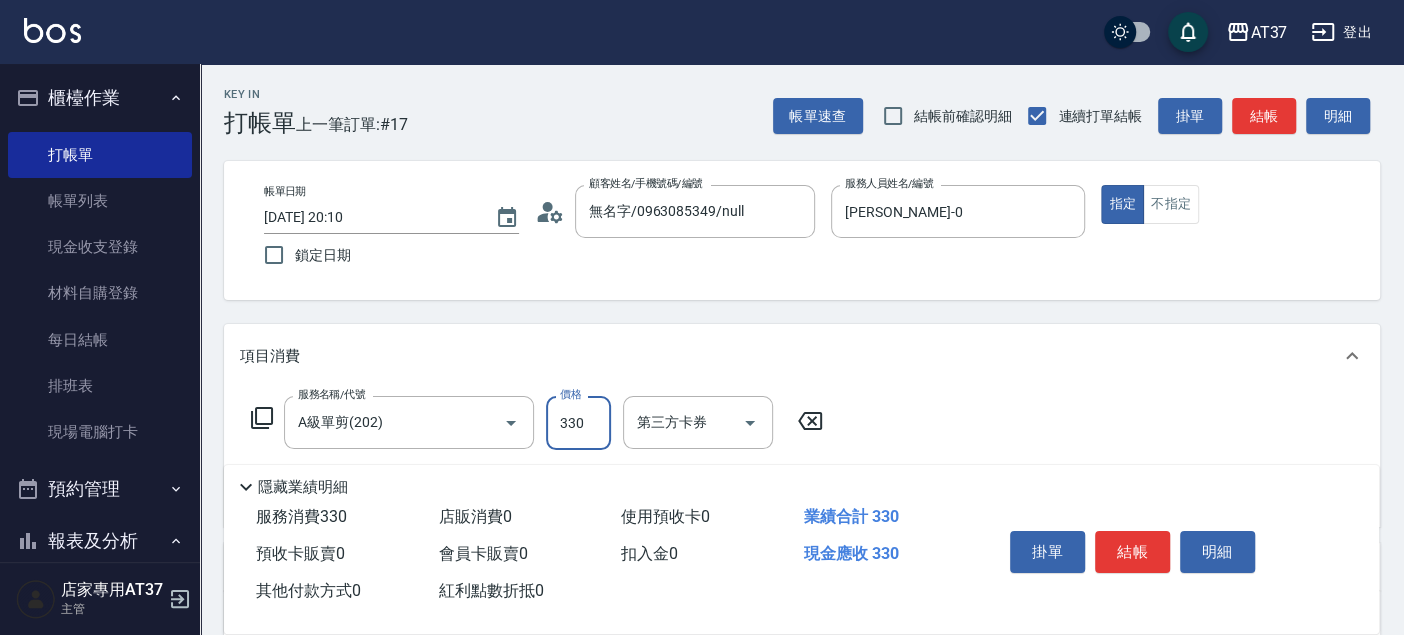 type on "330" 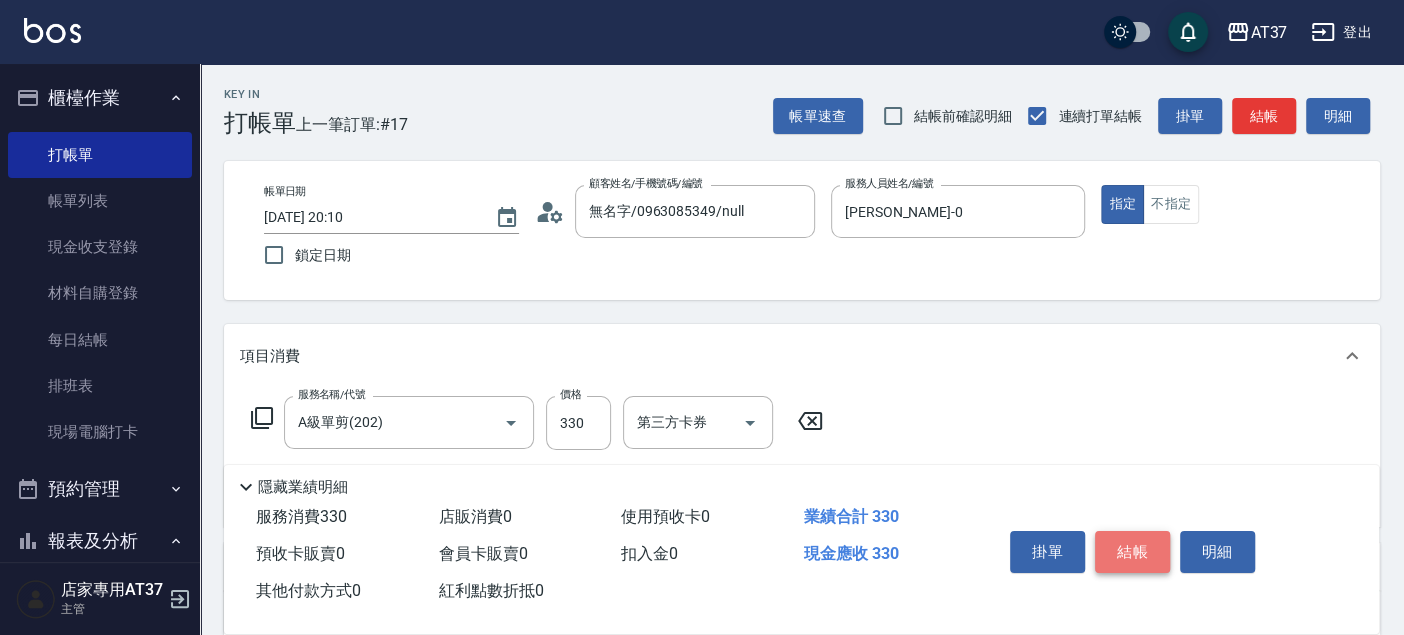 click on "結帳" at bounding box center (1132, 552) 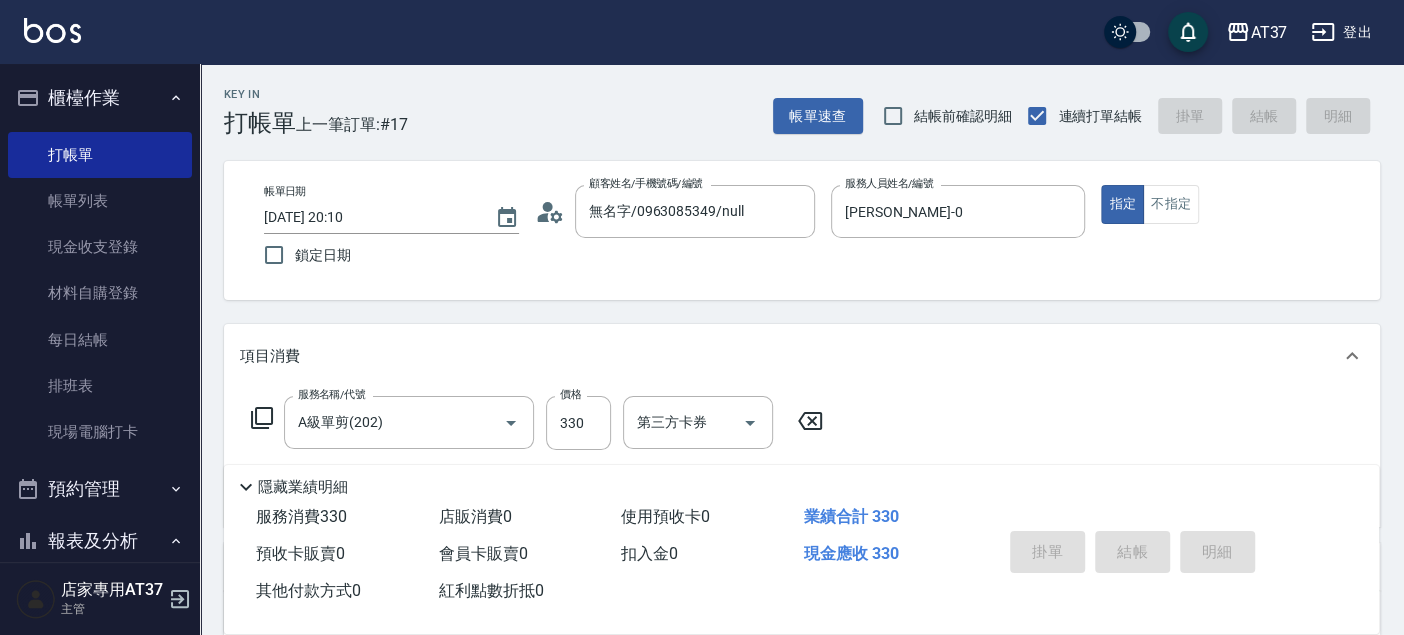 type on "[DATE] 20:11" 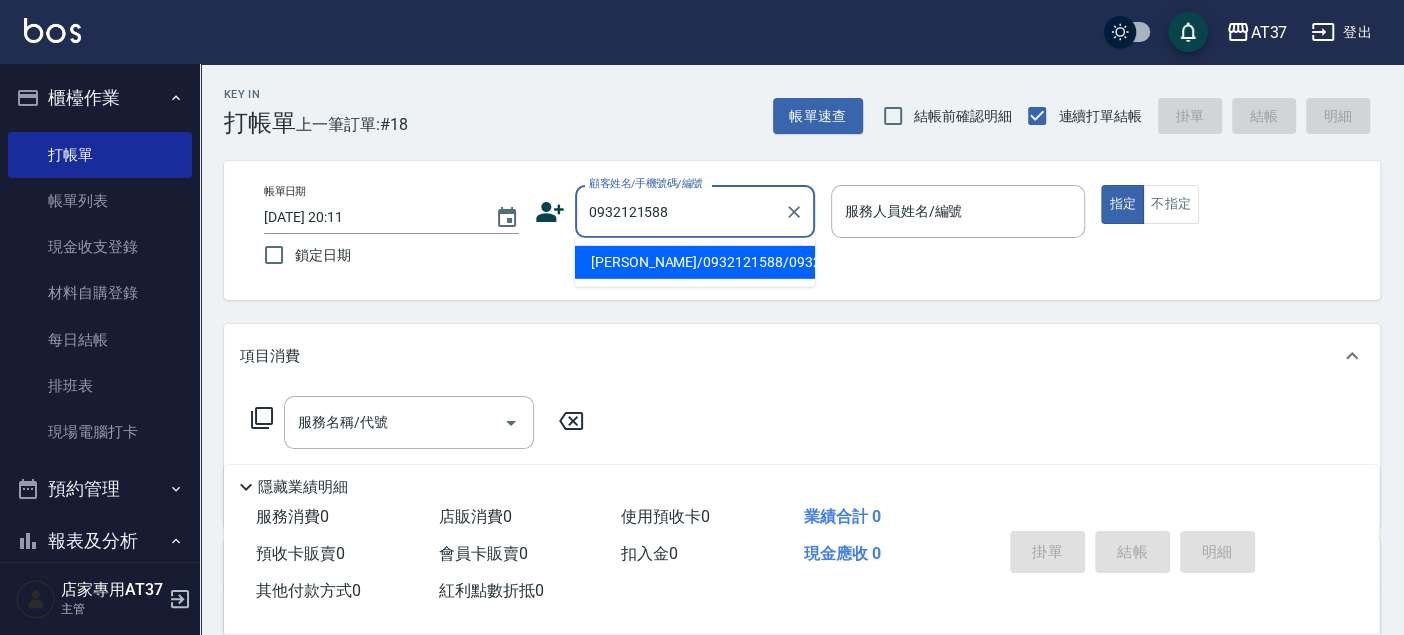 type on "[PERSON_NAME]/0932121588/0932121588" 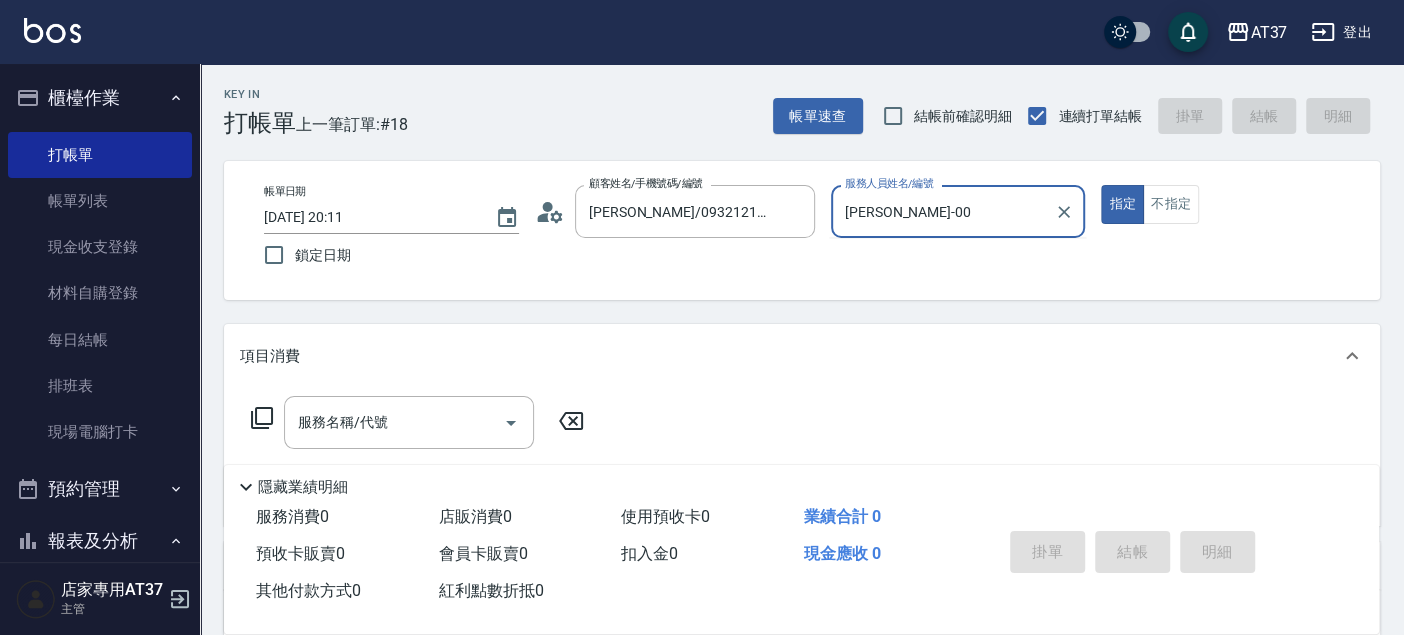 type on "[PERSON_NAME]-0" 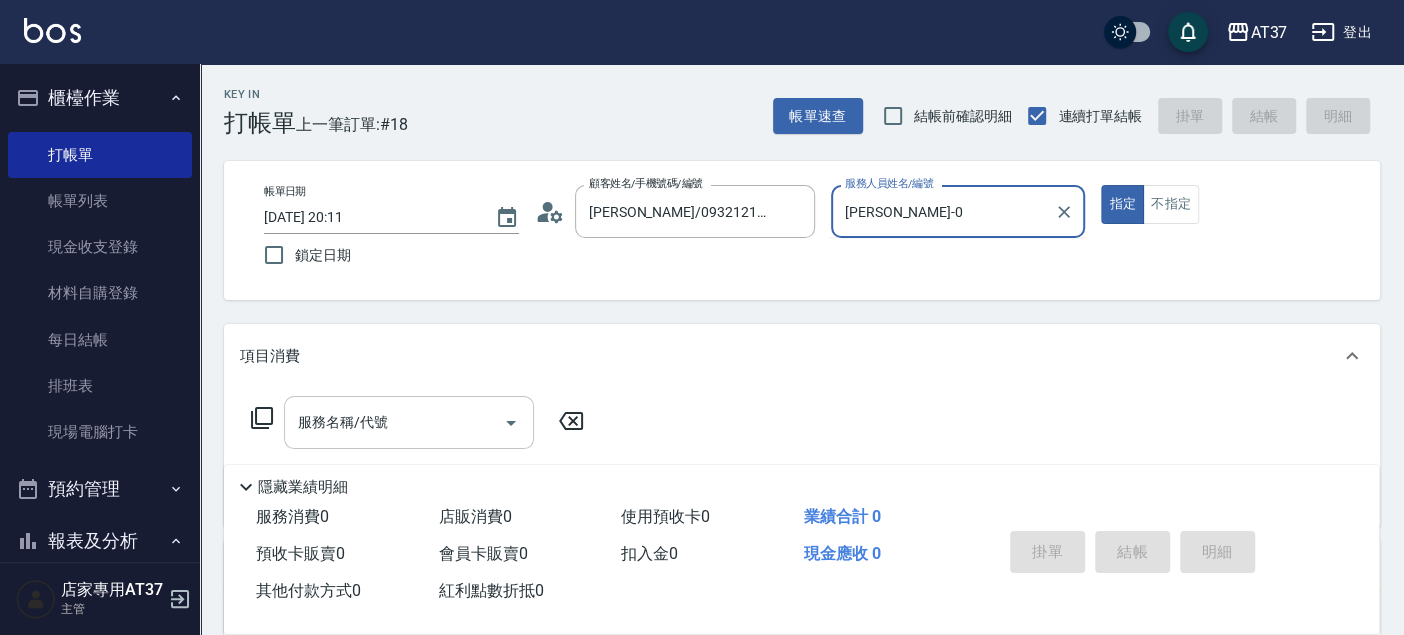 click on "服務名稱/代號" at bounding box center [394, 422] 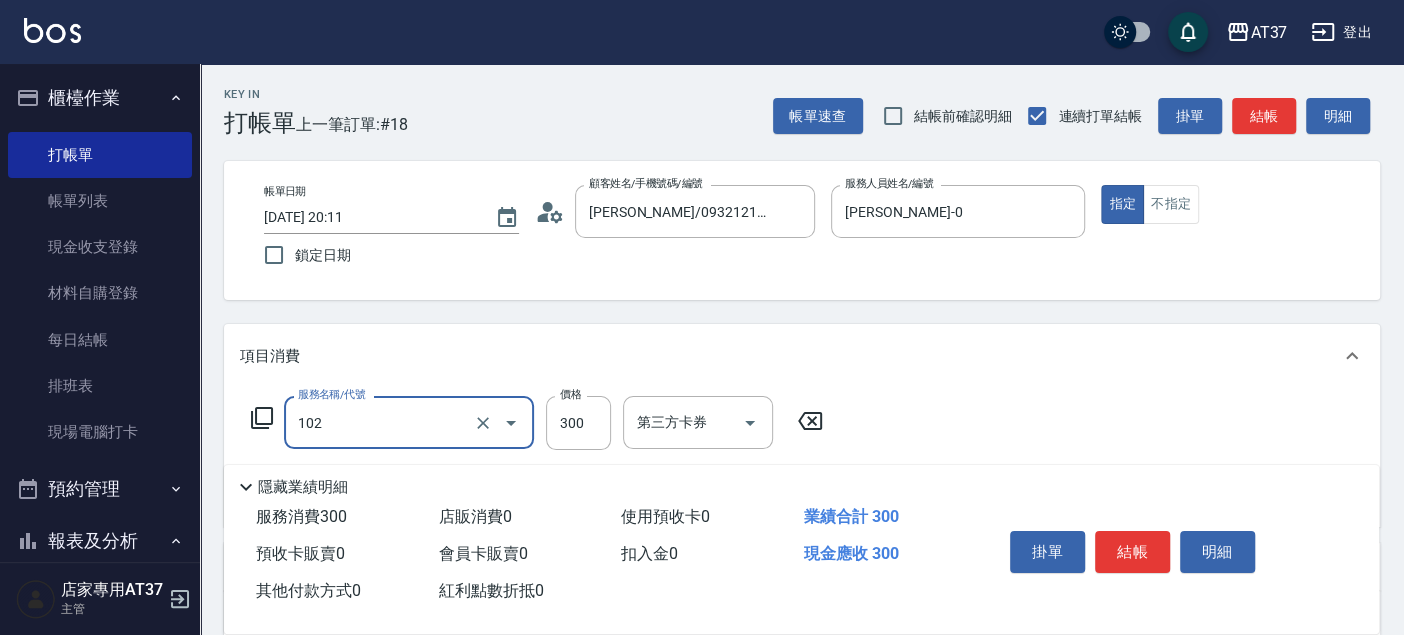 type on "精油洗髮(102)" 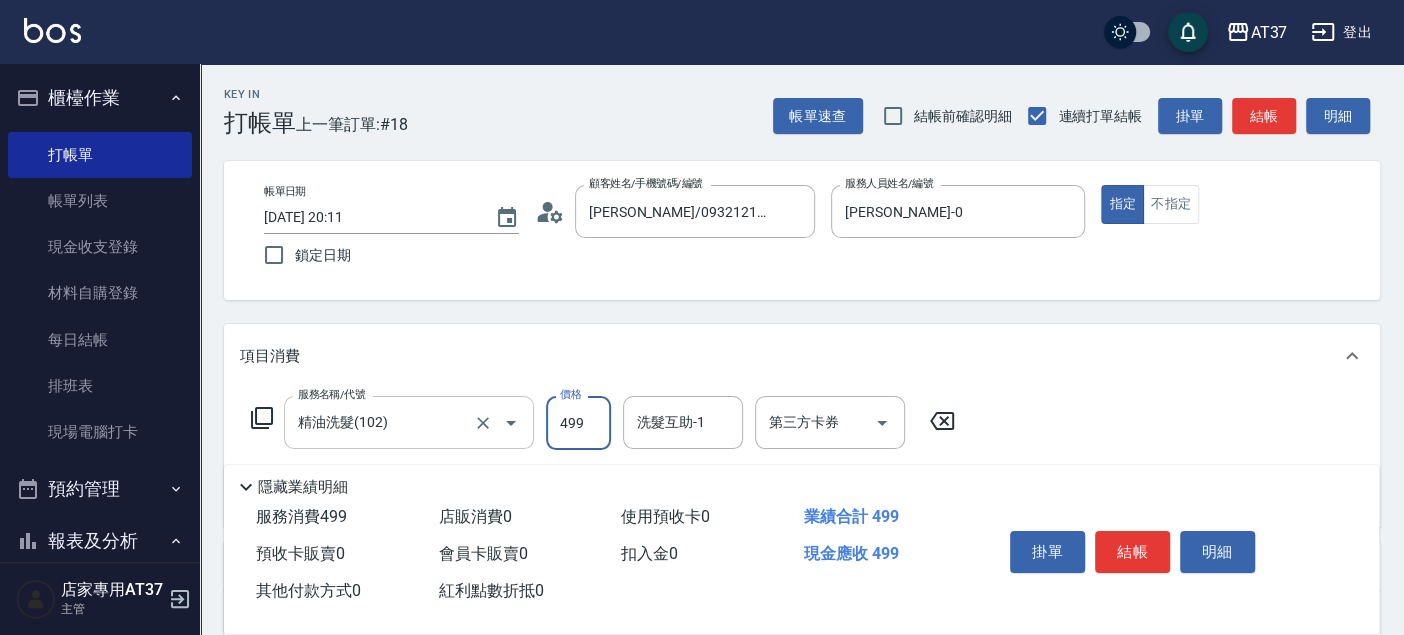 type on "499" 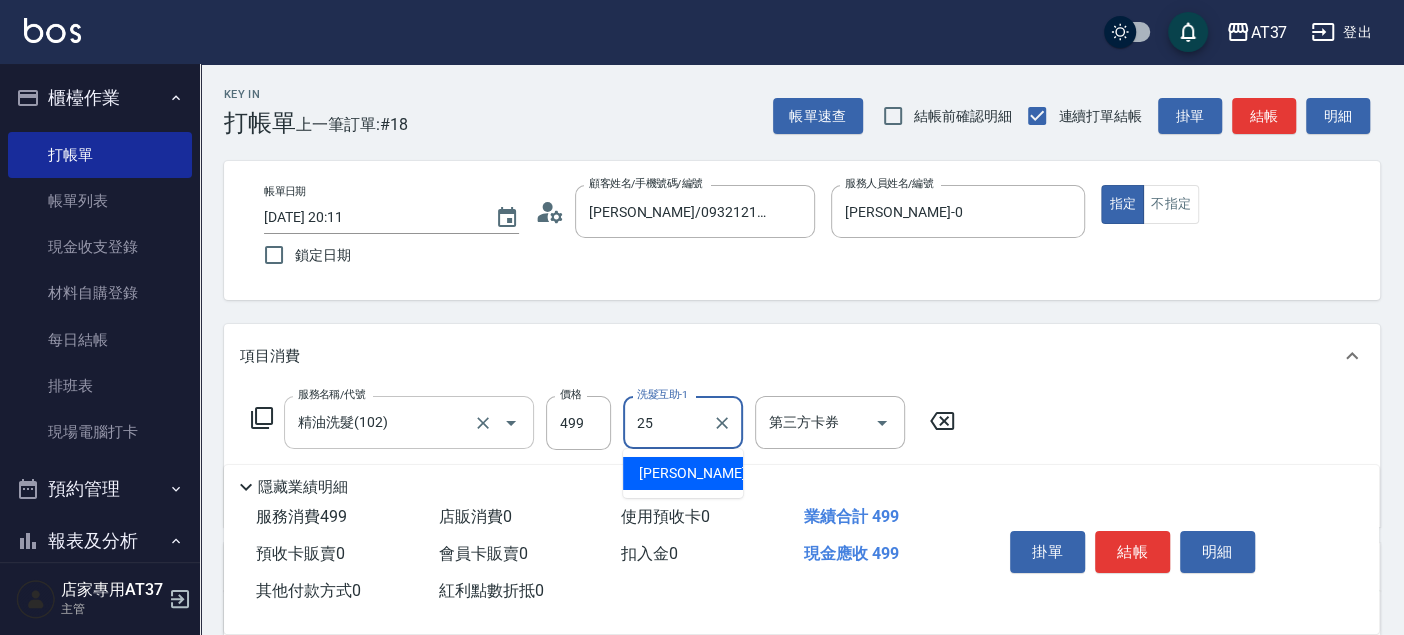 type on "[PERSON_NAME]-25" 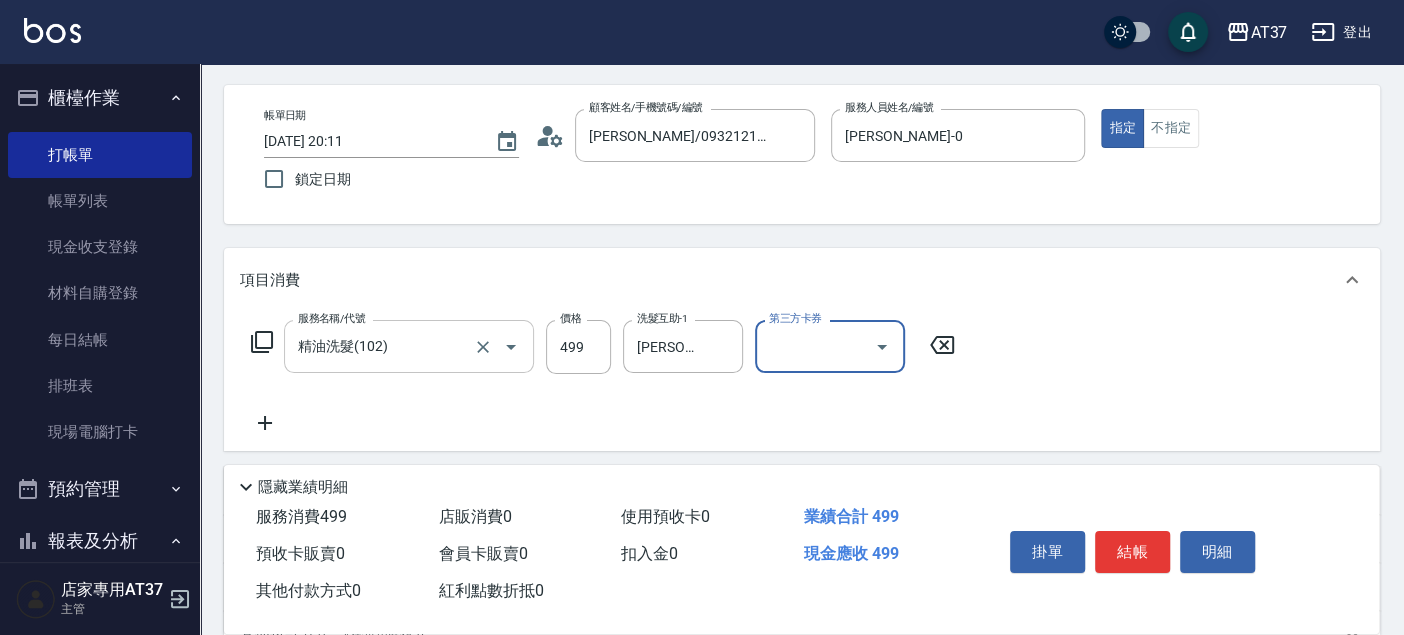 scroll, scrollTop: 111, scrollLeft: 0, axis: vertical 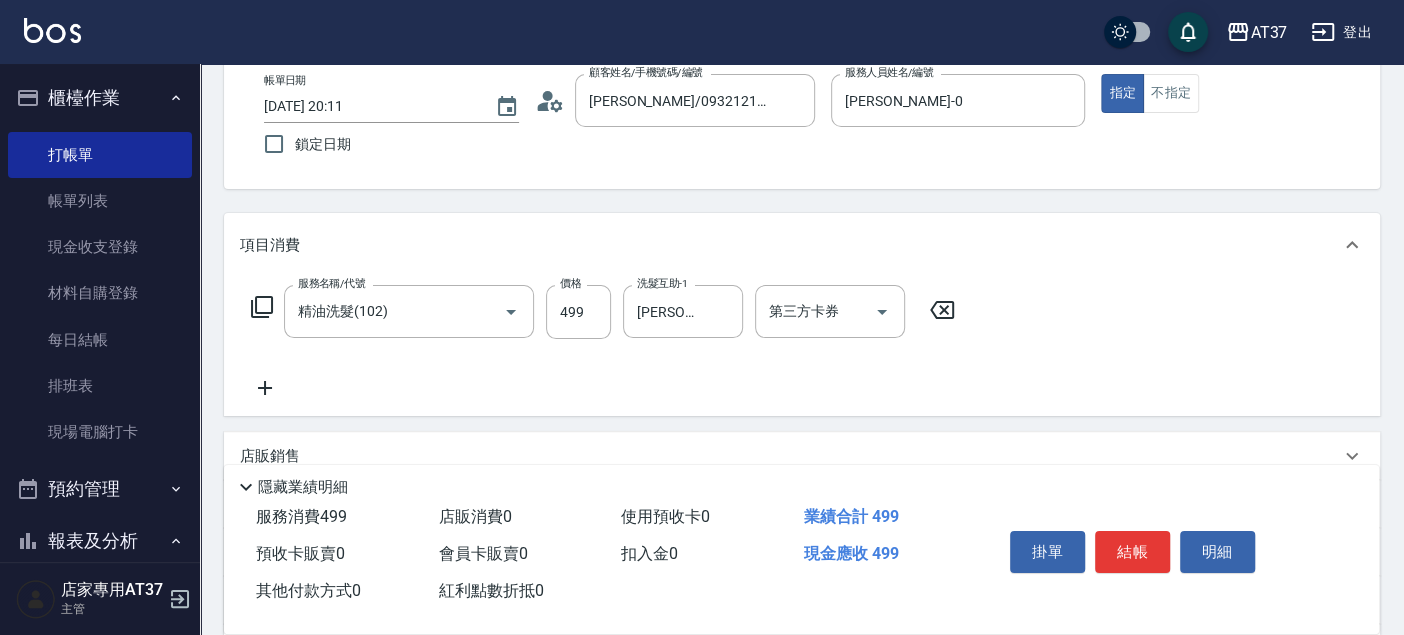 click 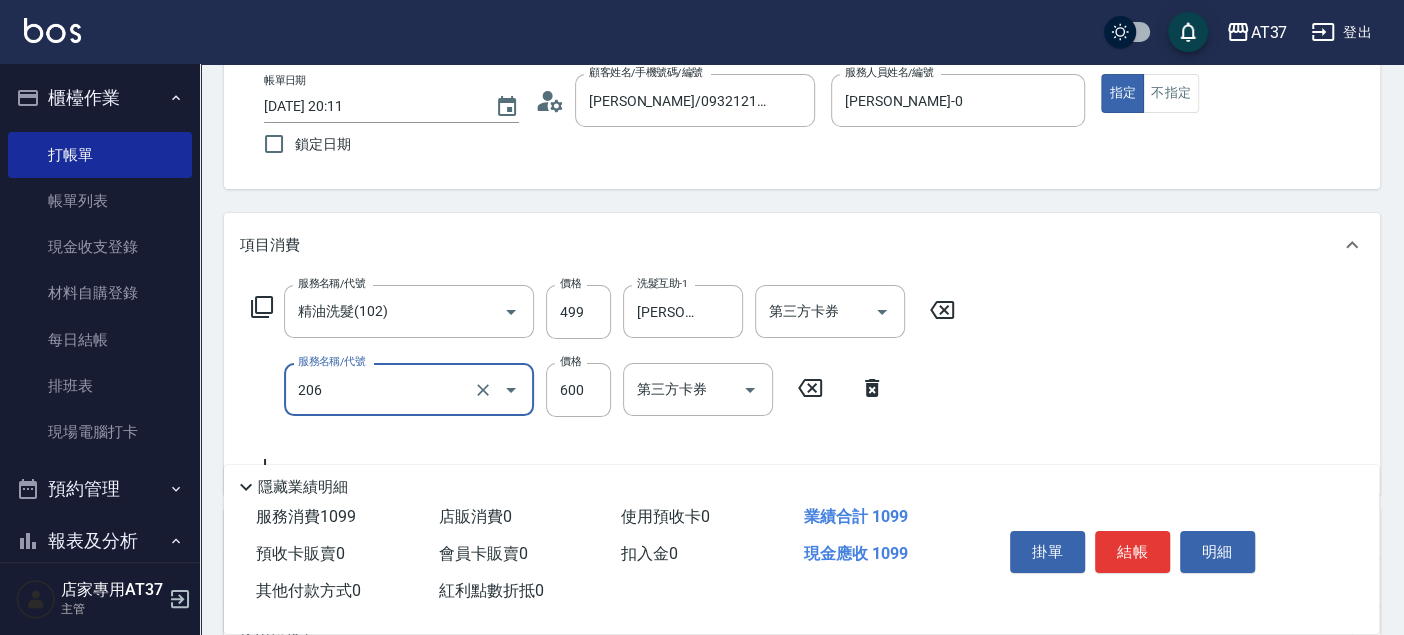 type on "A精油洗+剪(206)" 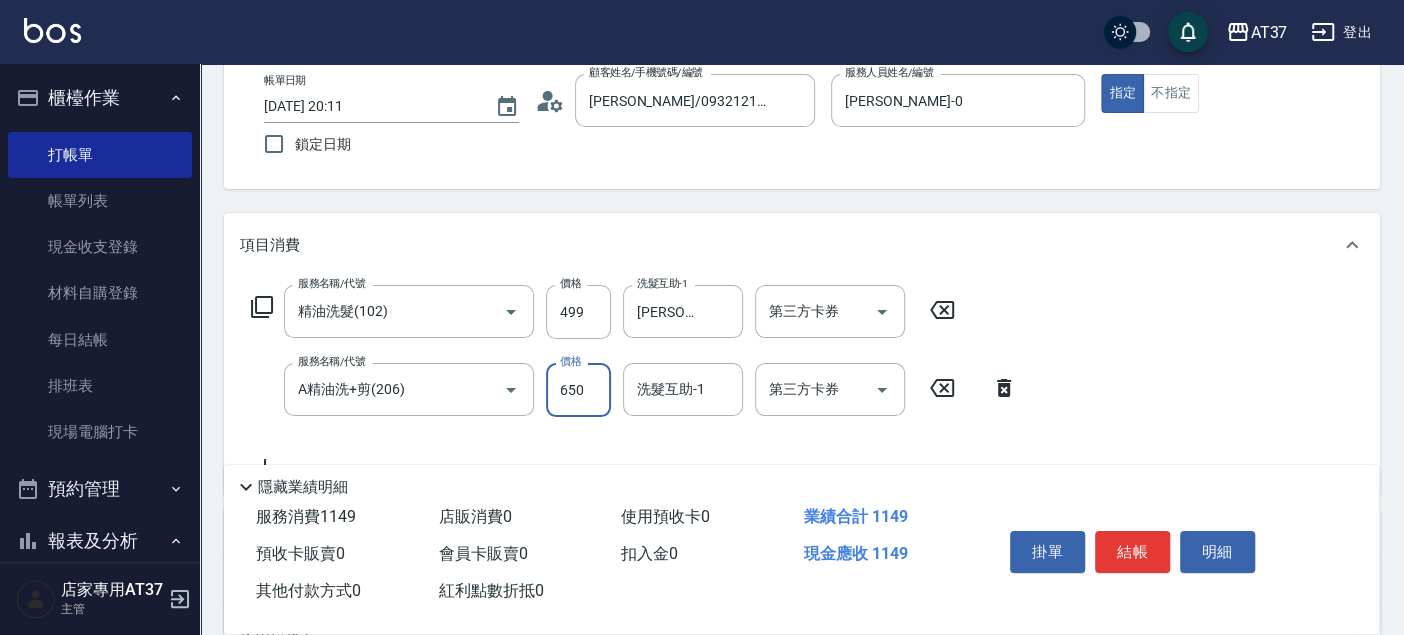 type on "650" 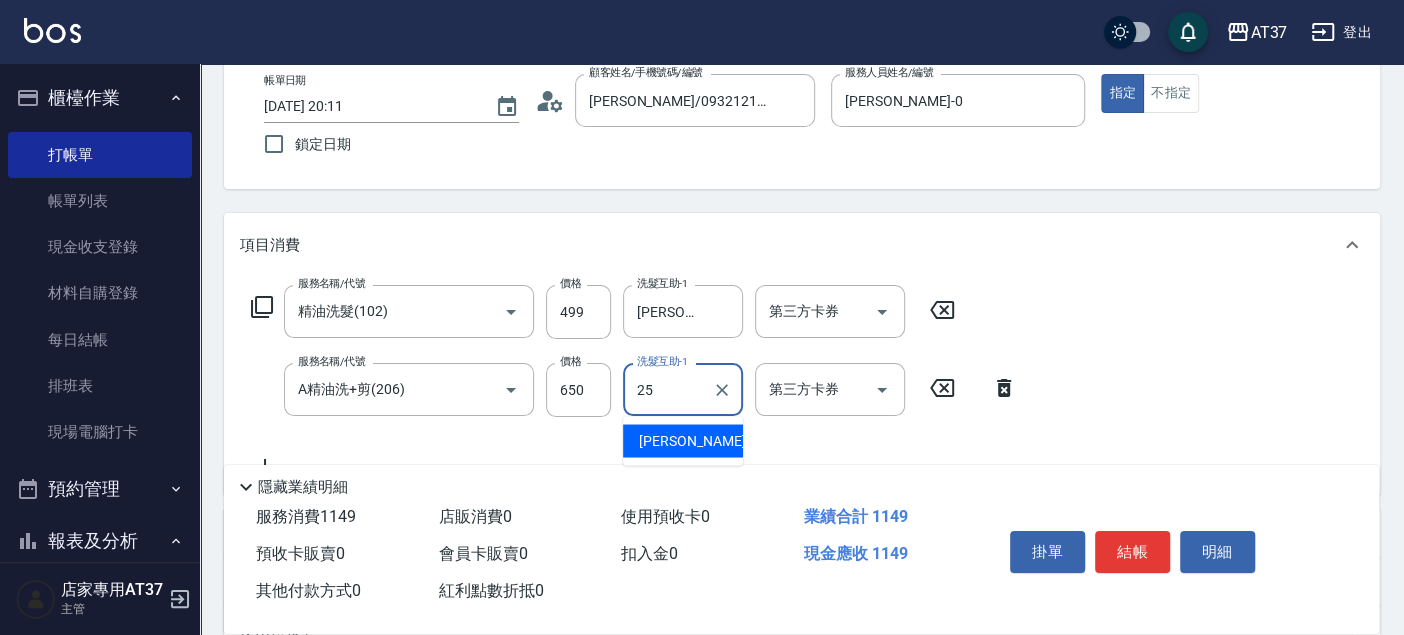 type on "[PERSON_NAME]-25" 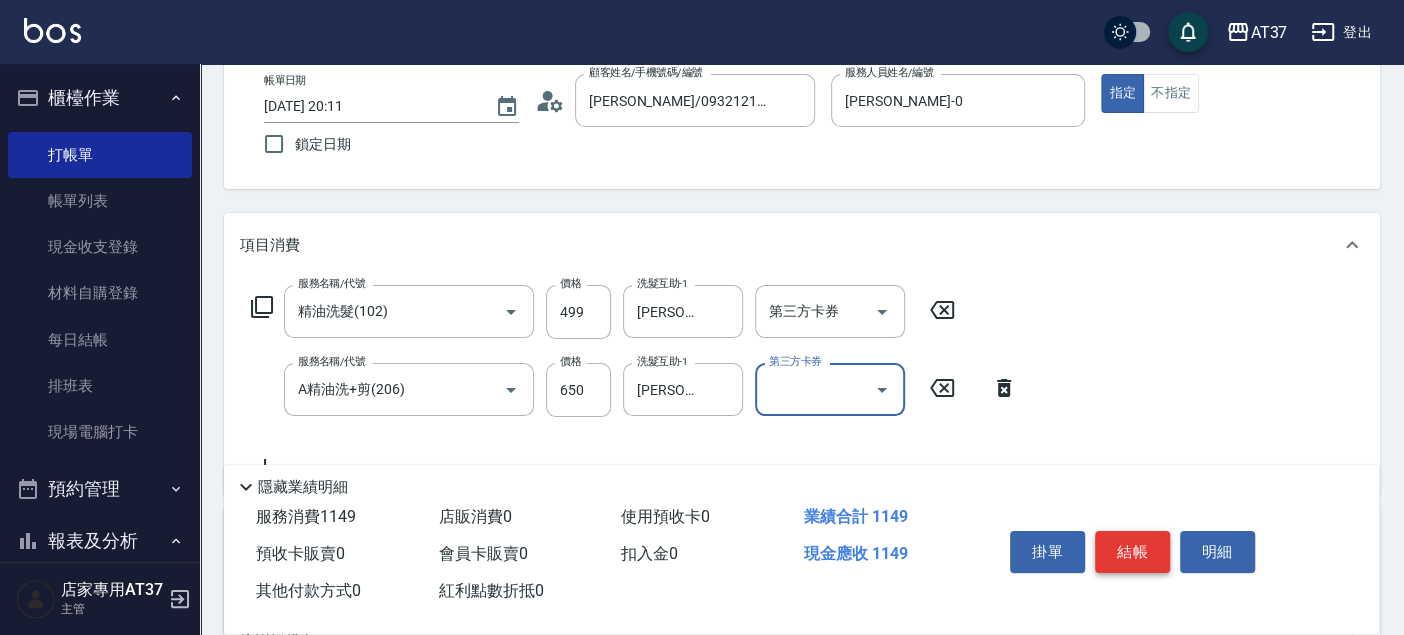 click on "結帳" at bounding box center (1132, 552) 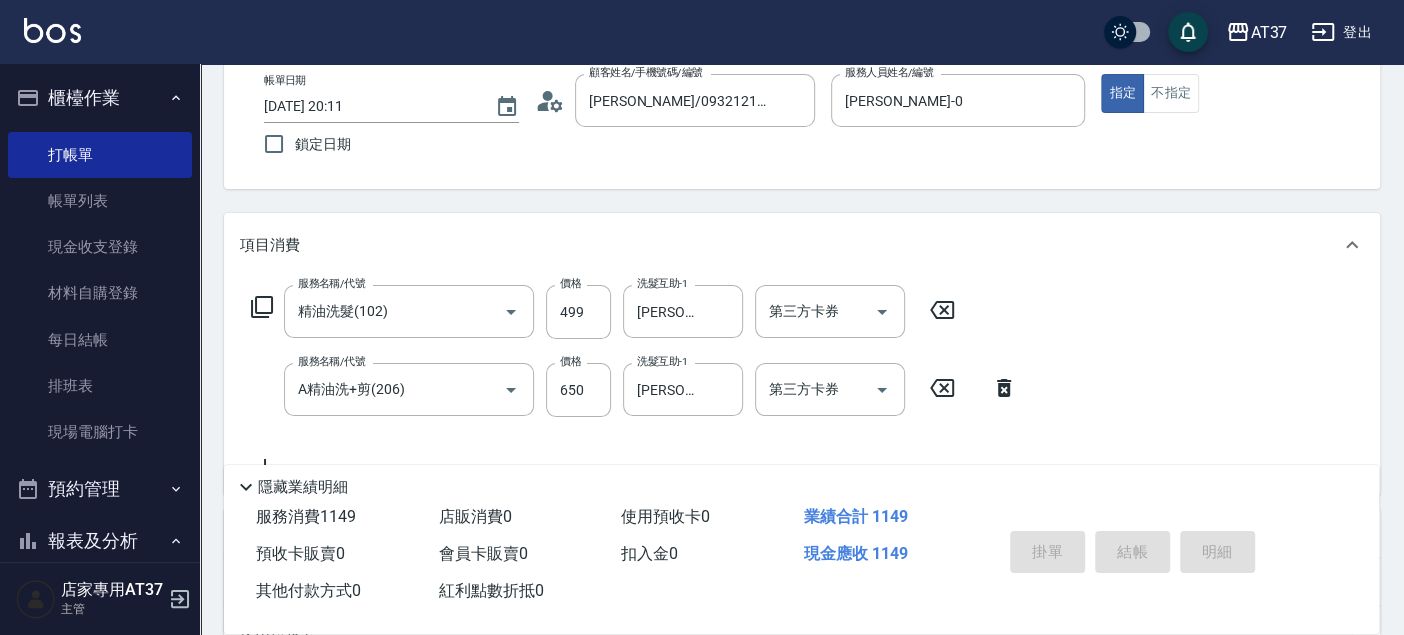 type 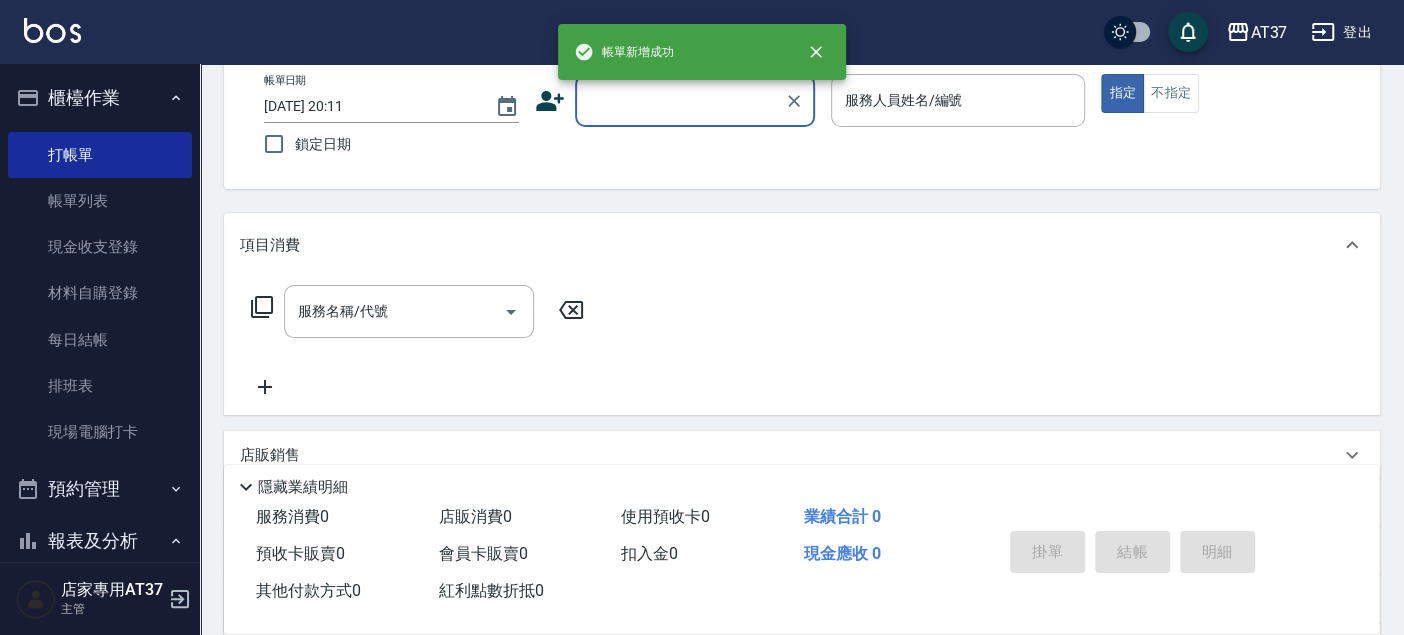 scroll, scrollTop: 0, scrollLeft: 0, axis: both 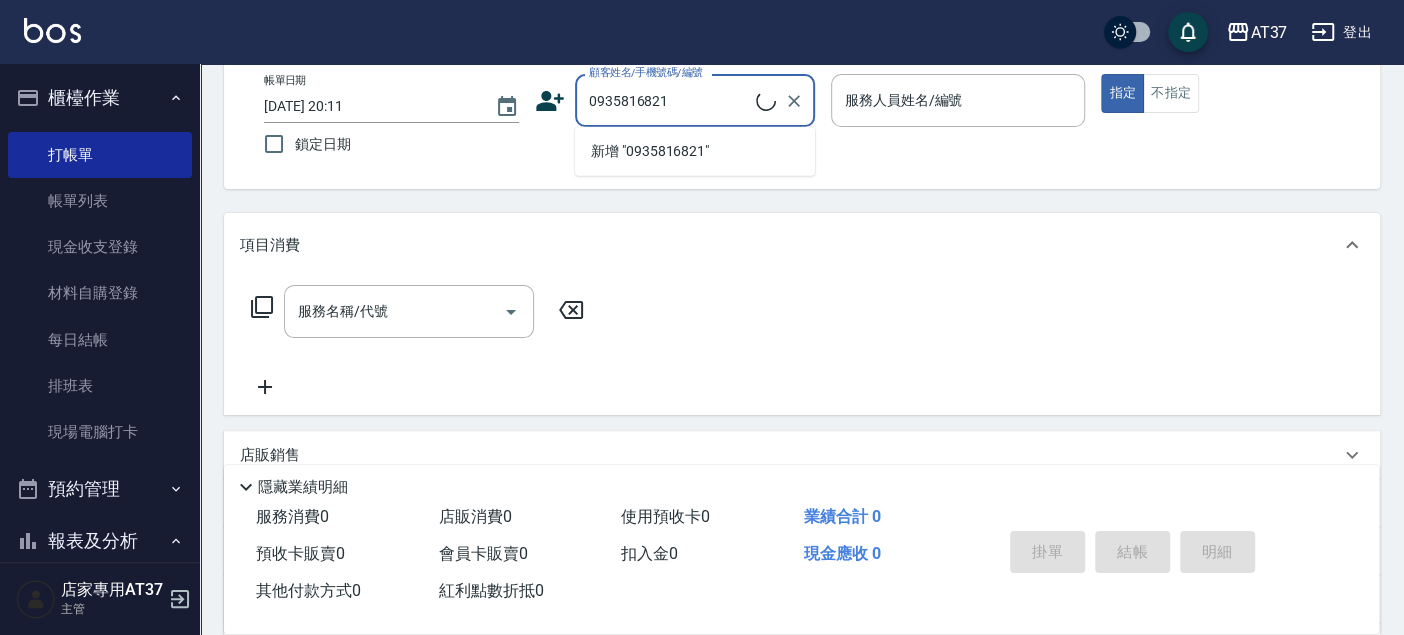 type on "[PERSON_NAME]/0935816821/0935816821" 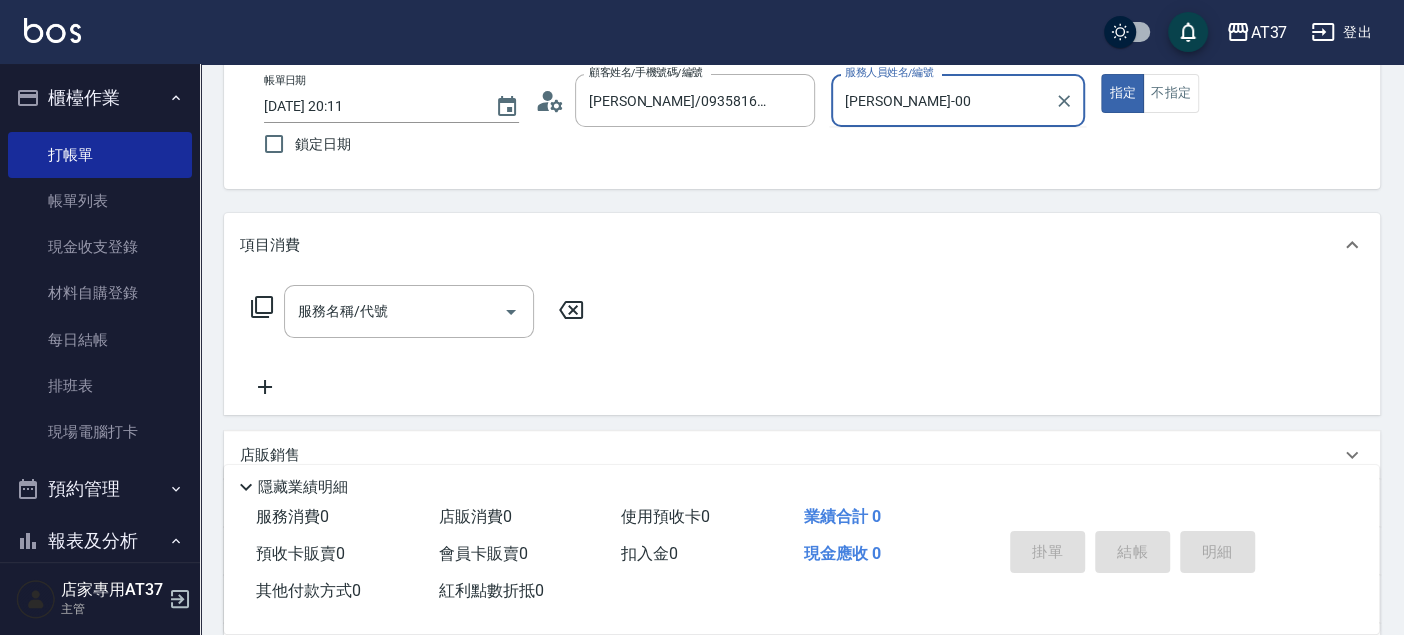 type on "[PERSON_NAME]-0" 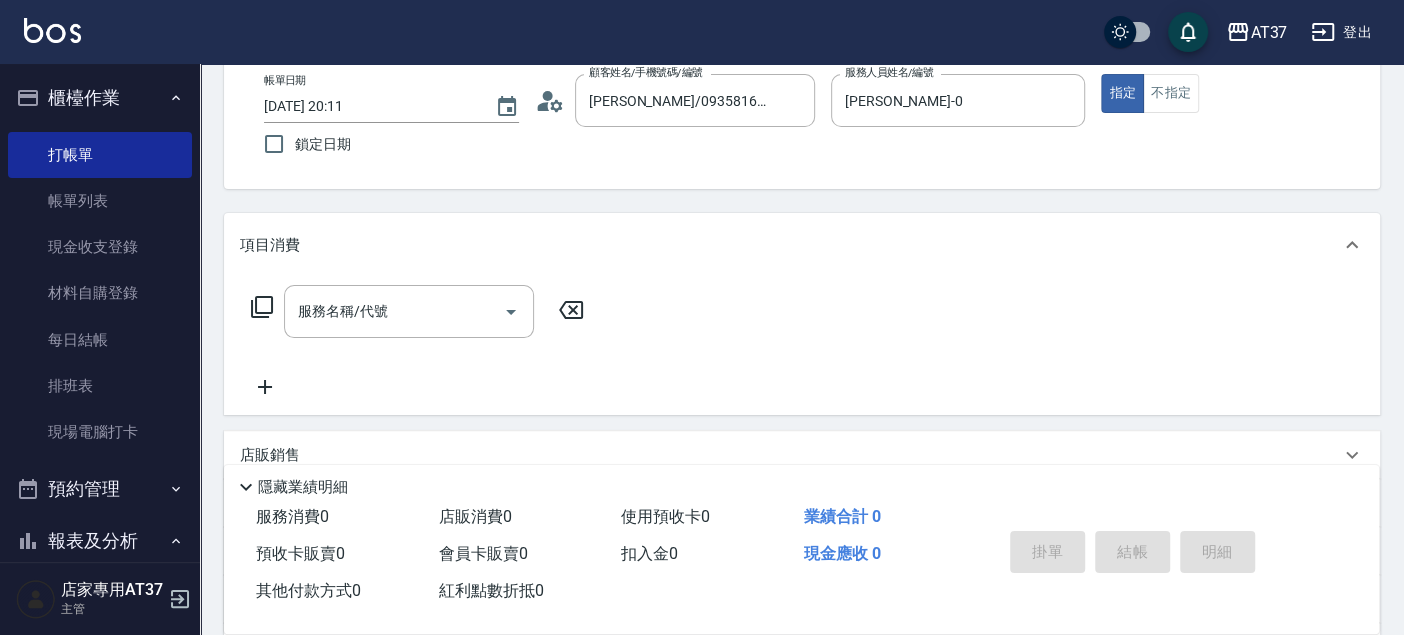 click 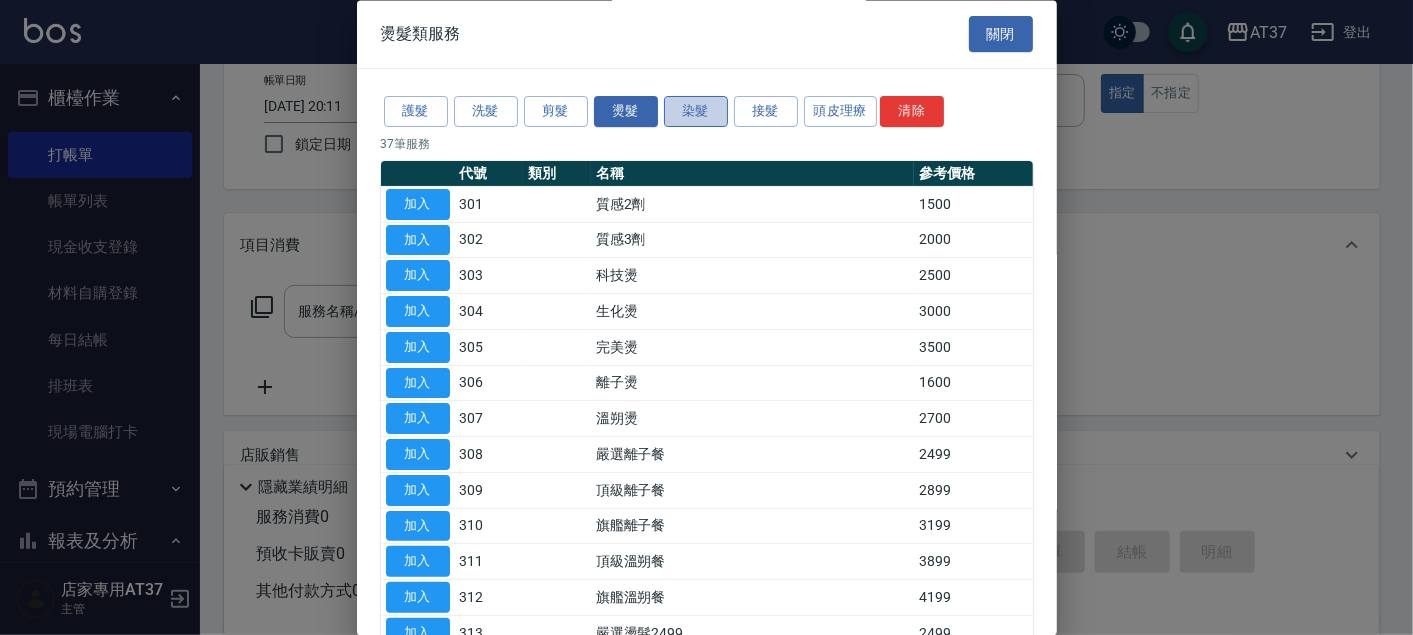 click on "染髮" at bounding box center (696, 112) 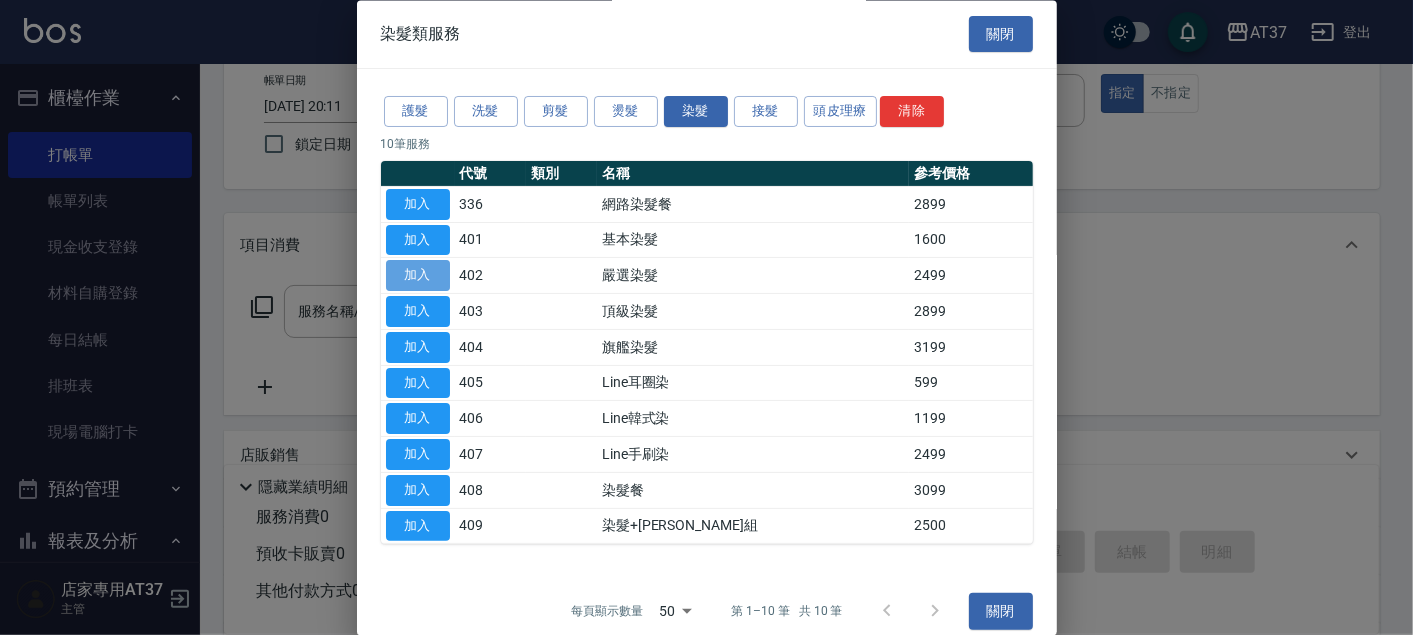 click on "加入" at bounding box center (418, 276) 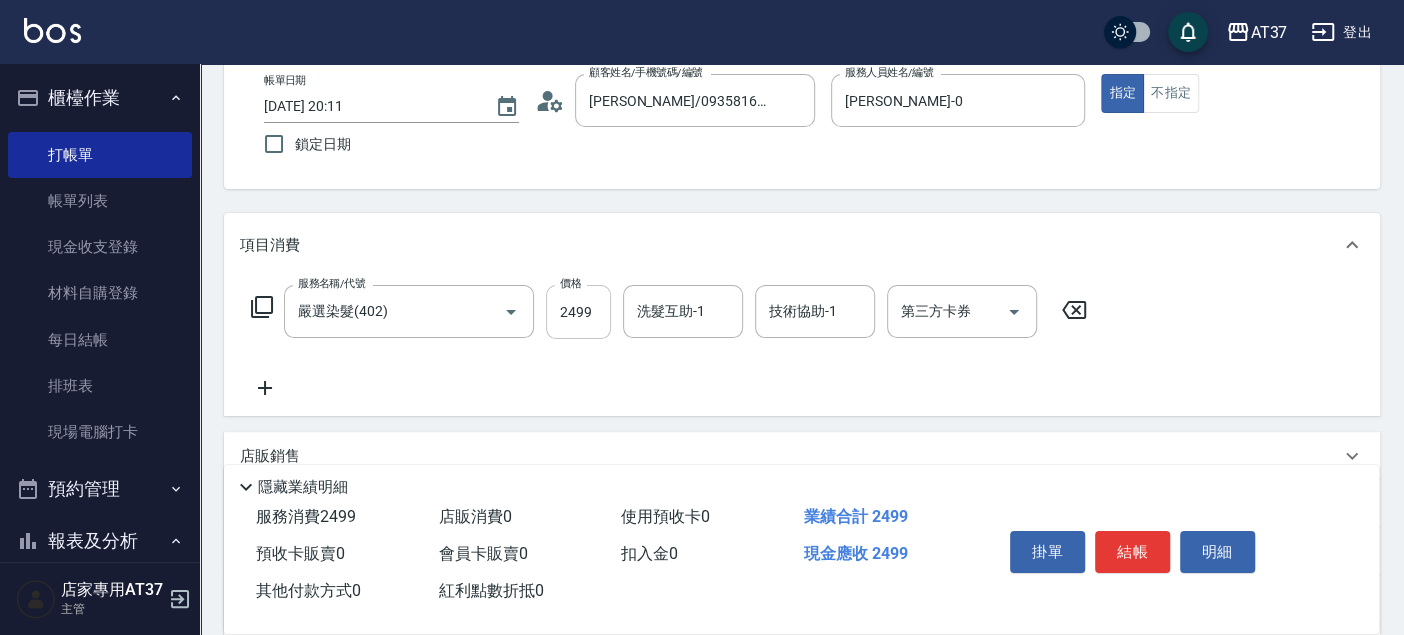 click on "2499" at bounding box center [578, 312] 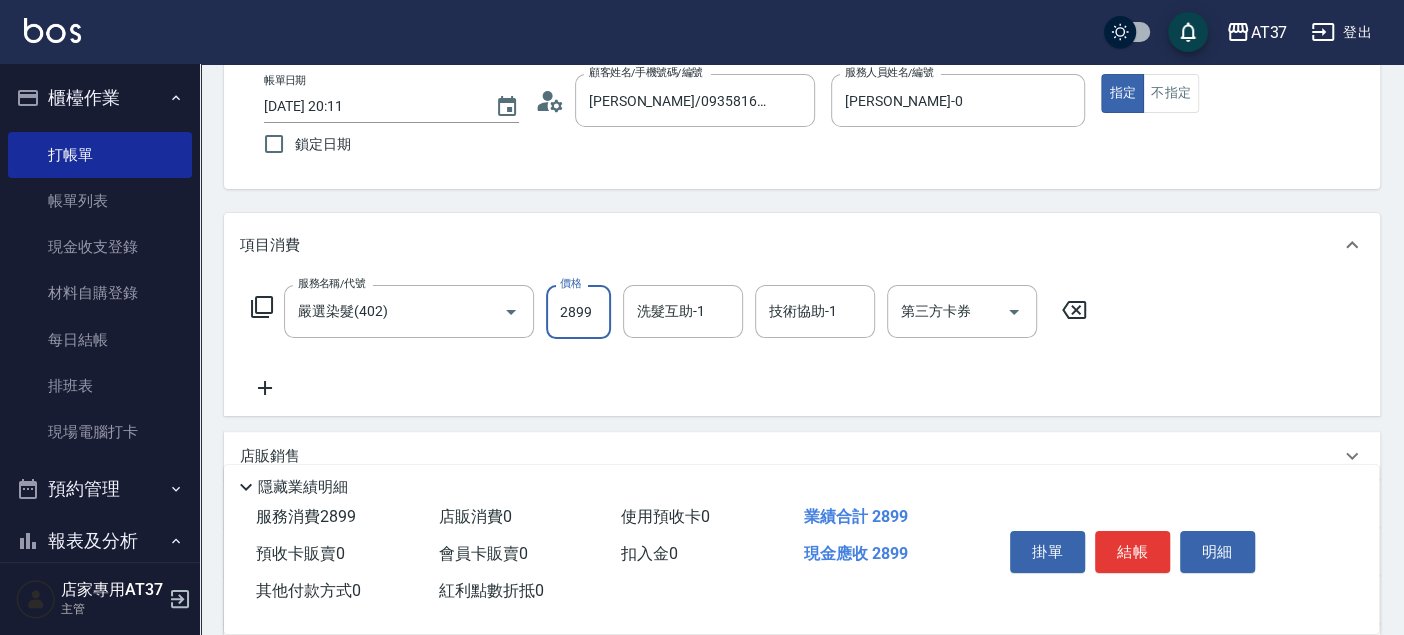 type on "2899" 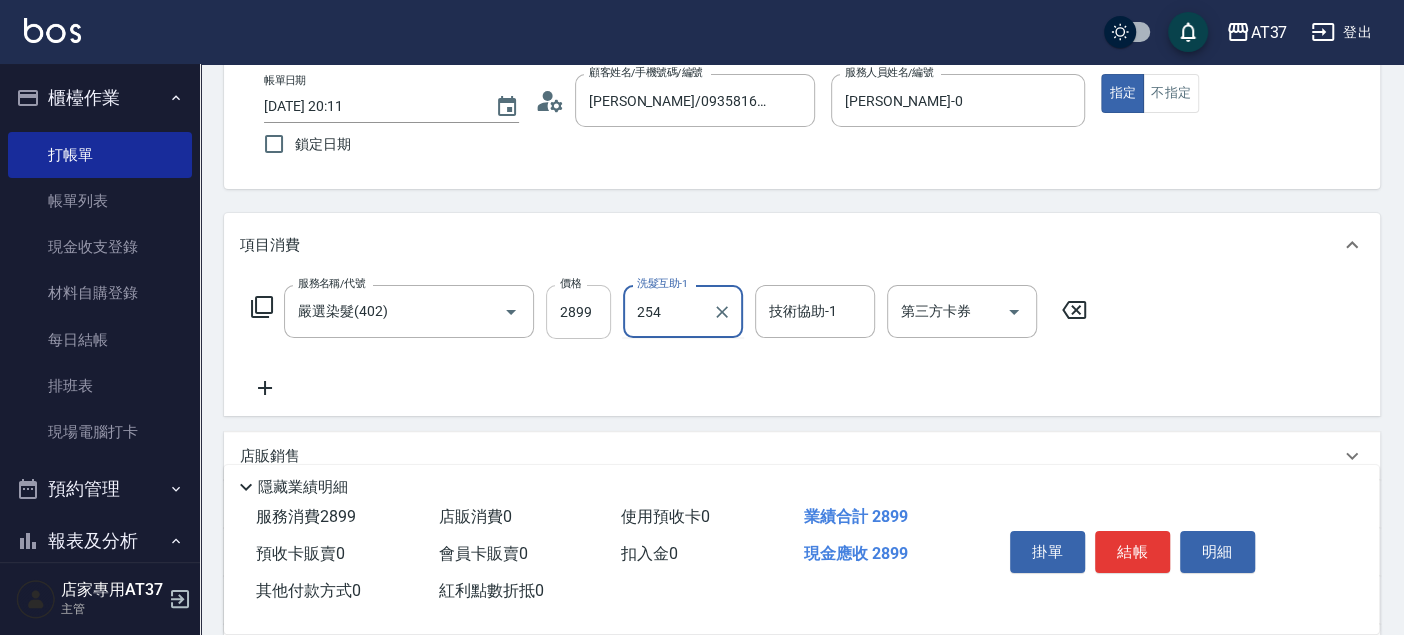 type on "254" 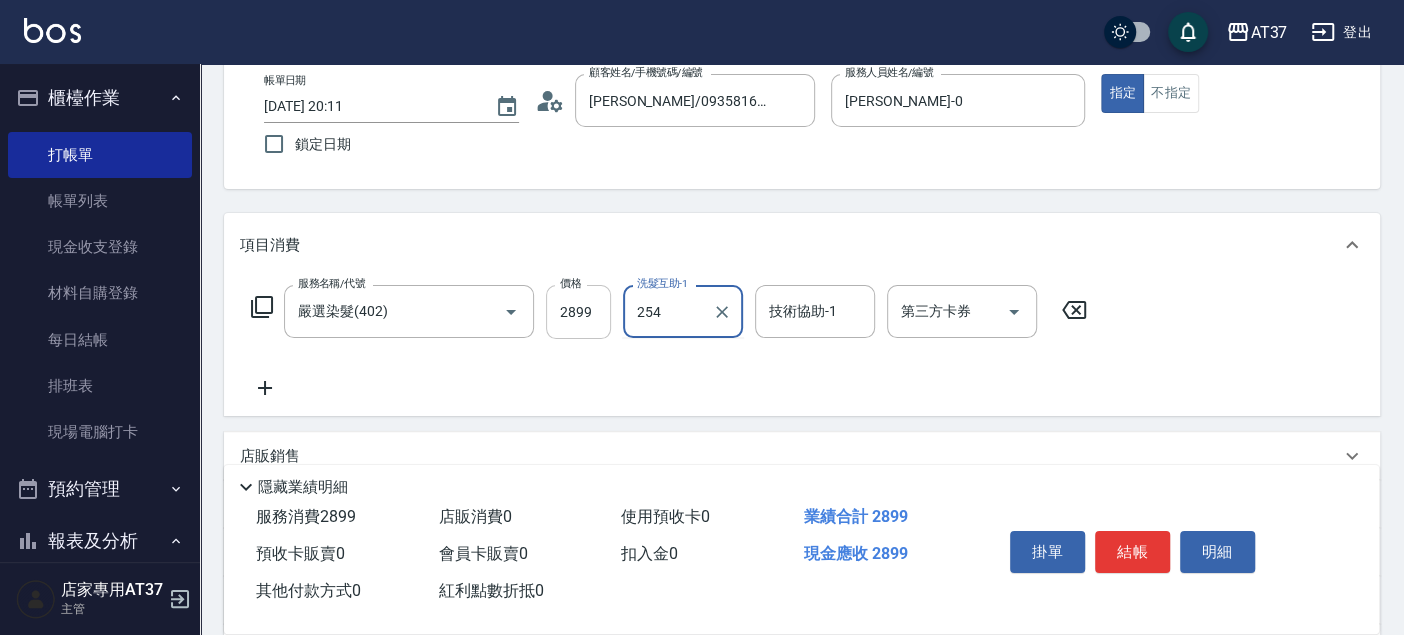 type 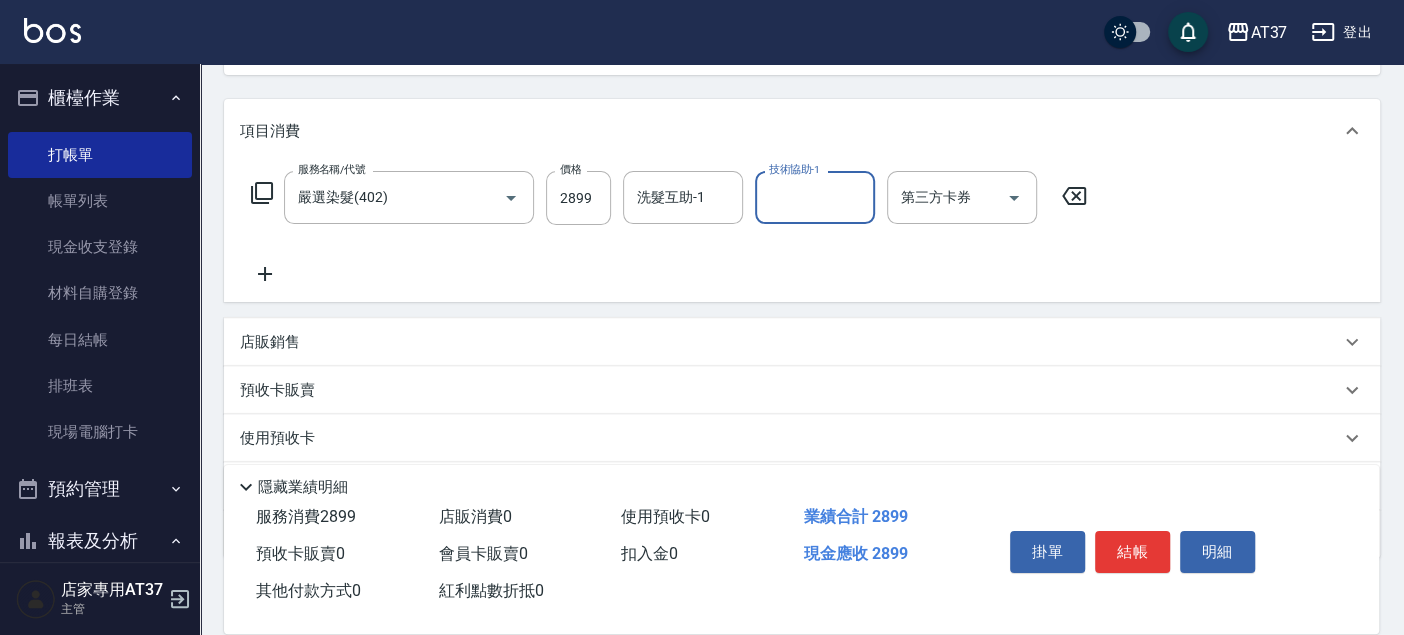 scroll, scrollTop: 336, scrollLeft: 0, axis: vertical 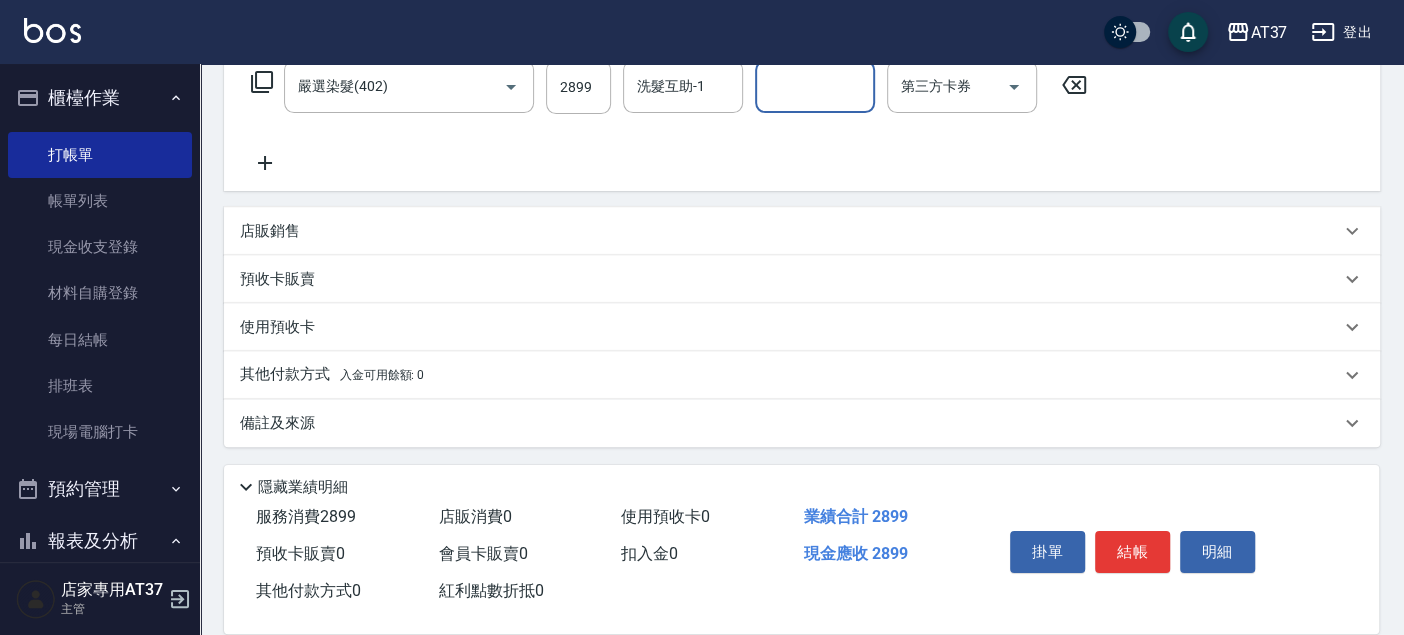 click on "店販銷售" at bounding box center [802, 231] 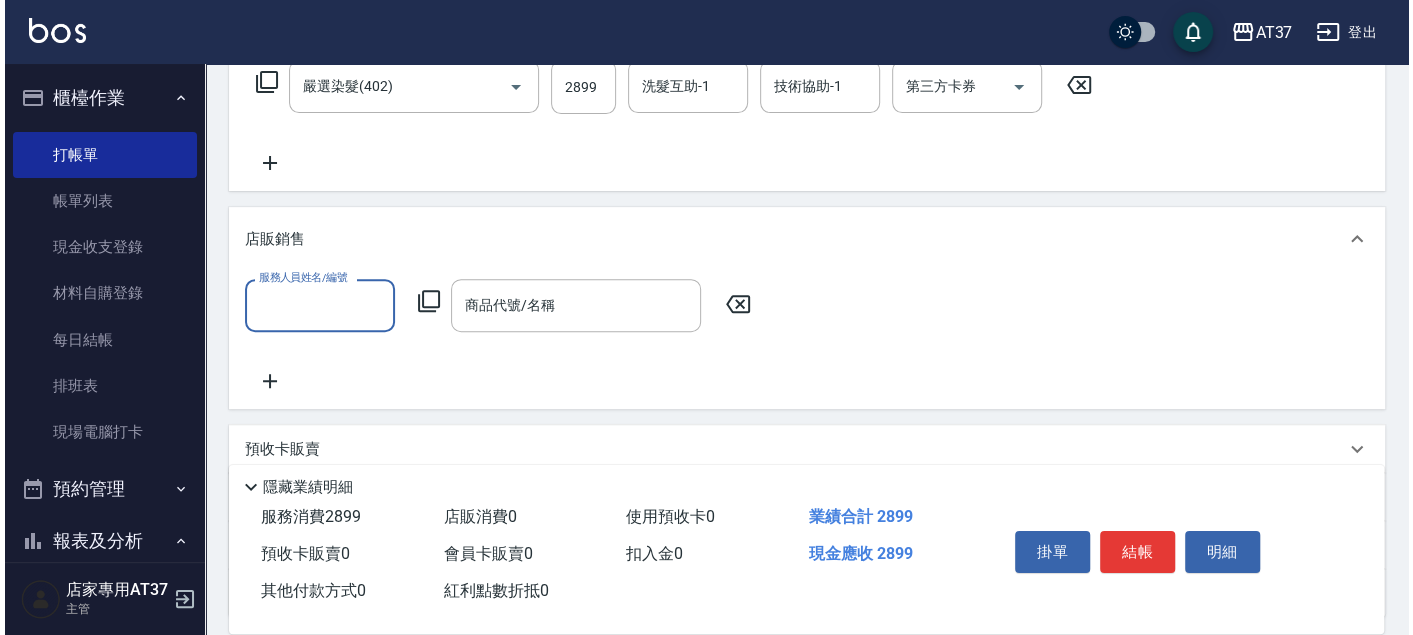 scroll, scrollTop: 0, scrollLeft: 0, axis: both 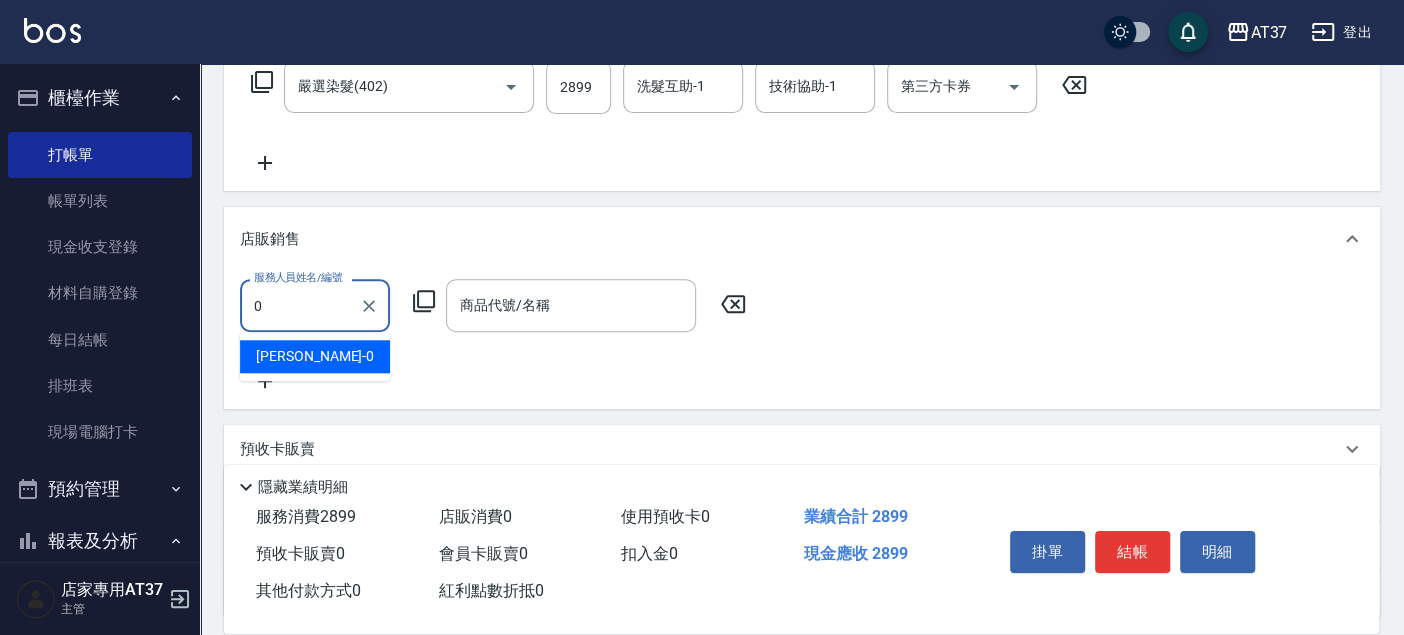 click on "[PERSON_NAME] -0" at bounding box center [315, 356] 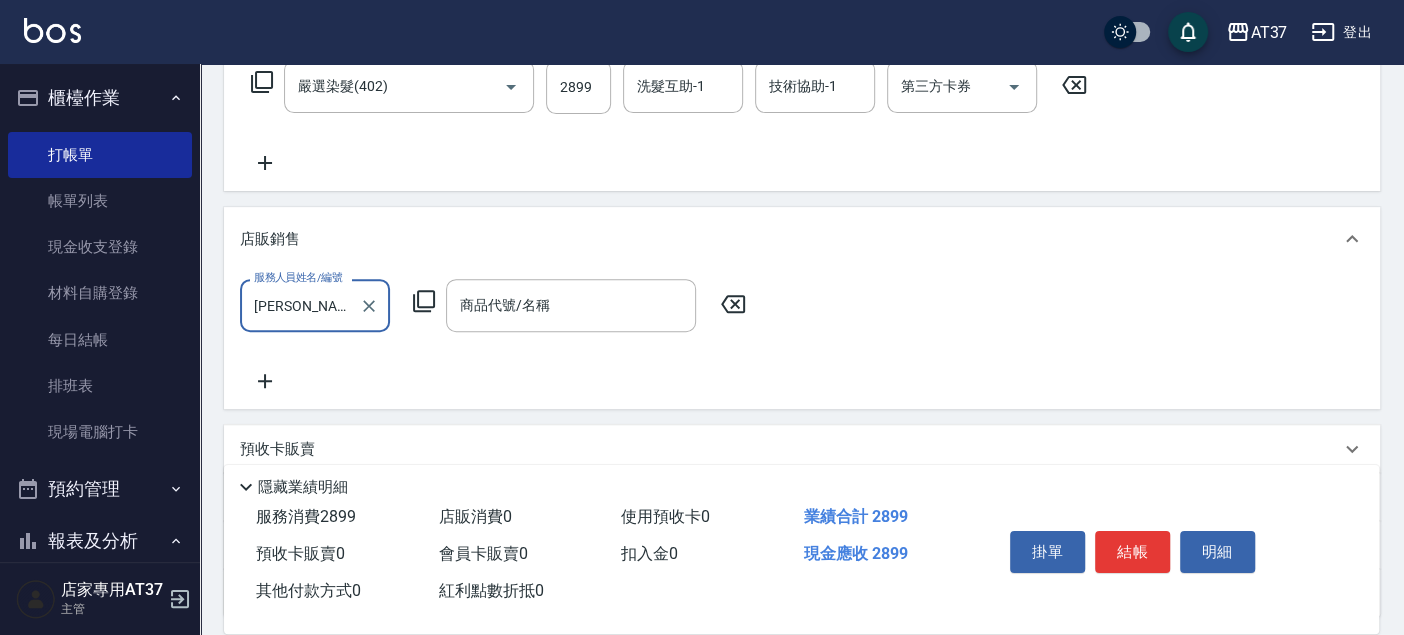 type on "[PERSON_NAME]-0" 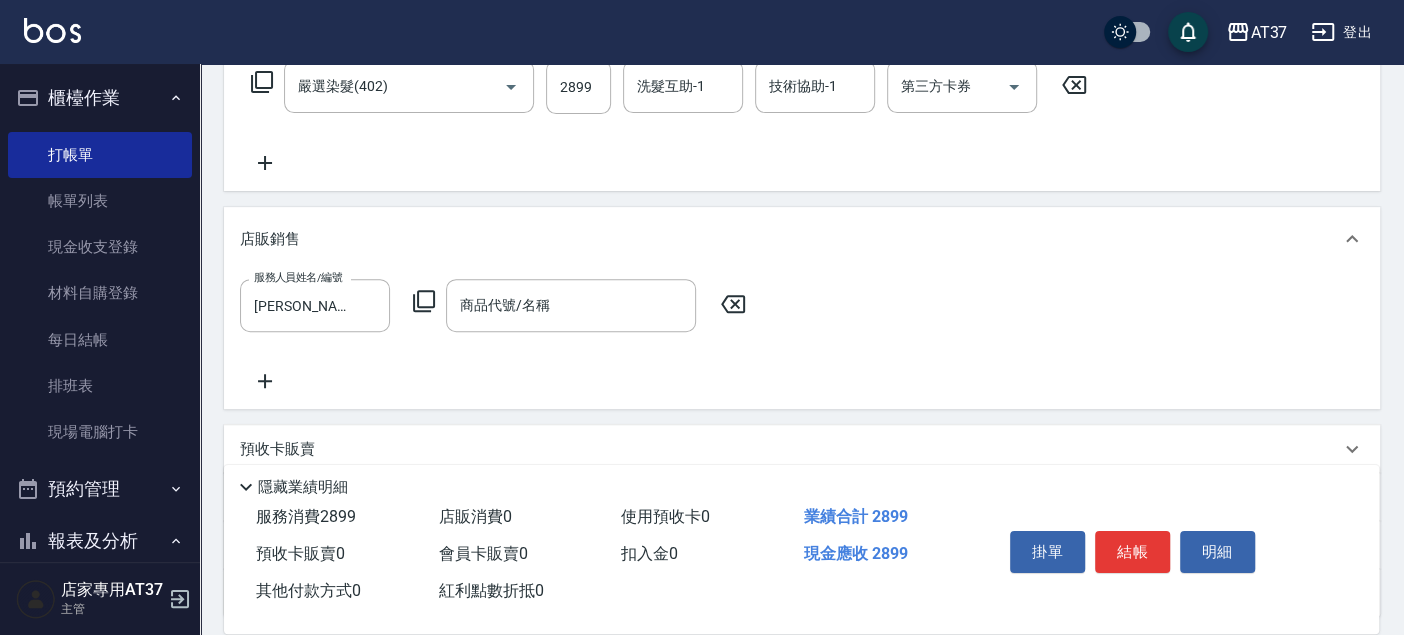 click 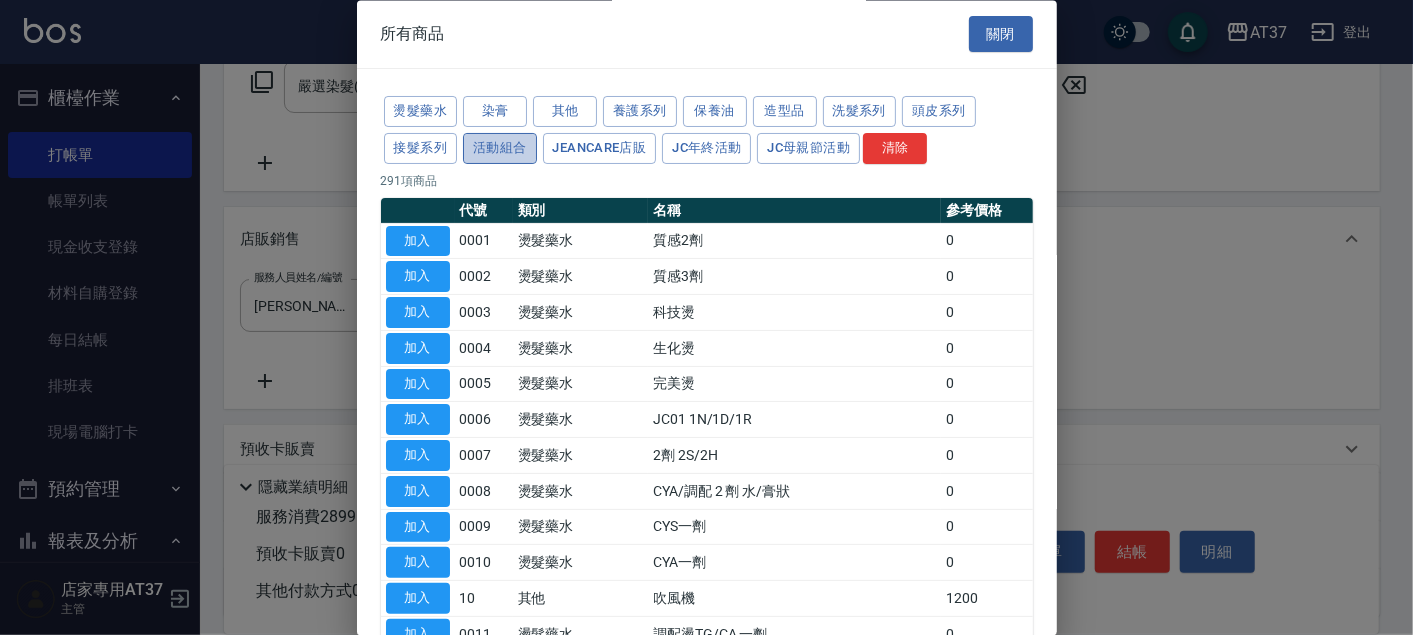 click on "活動組合" at bounding box center (500, 148) 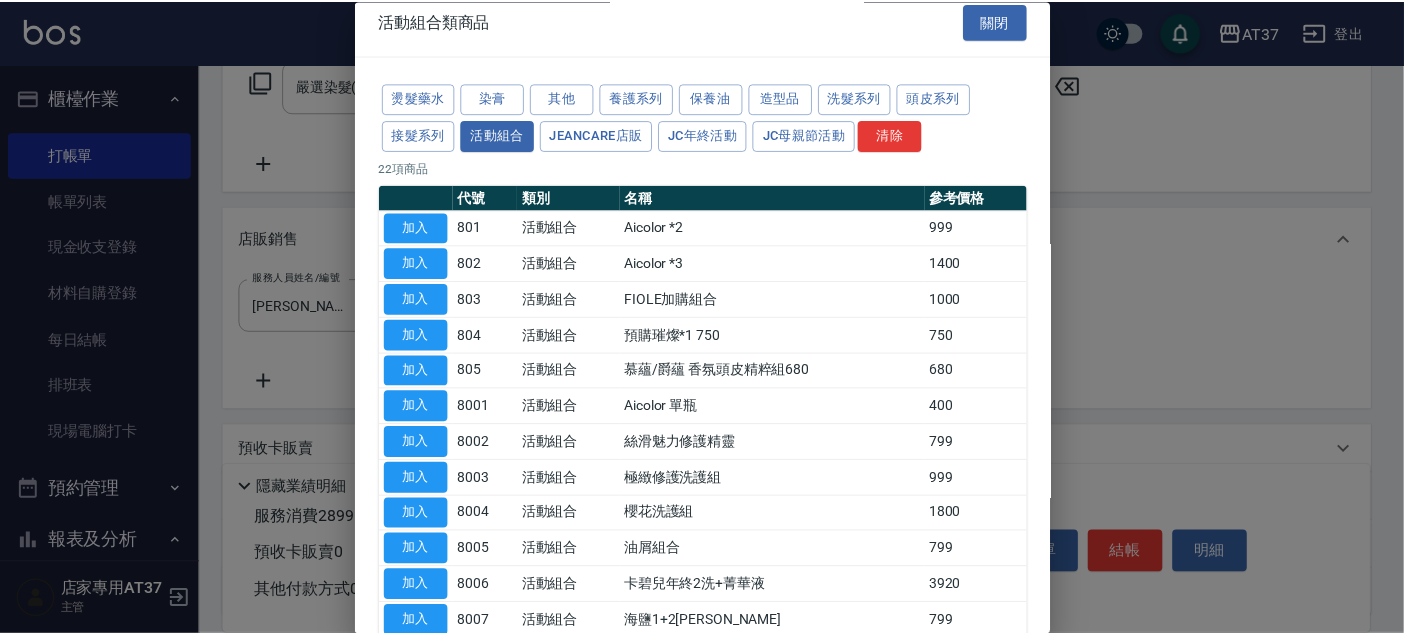 scroll, scrollTop: 0, scrollLeft: 0, axis: both 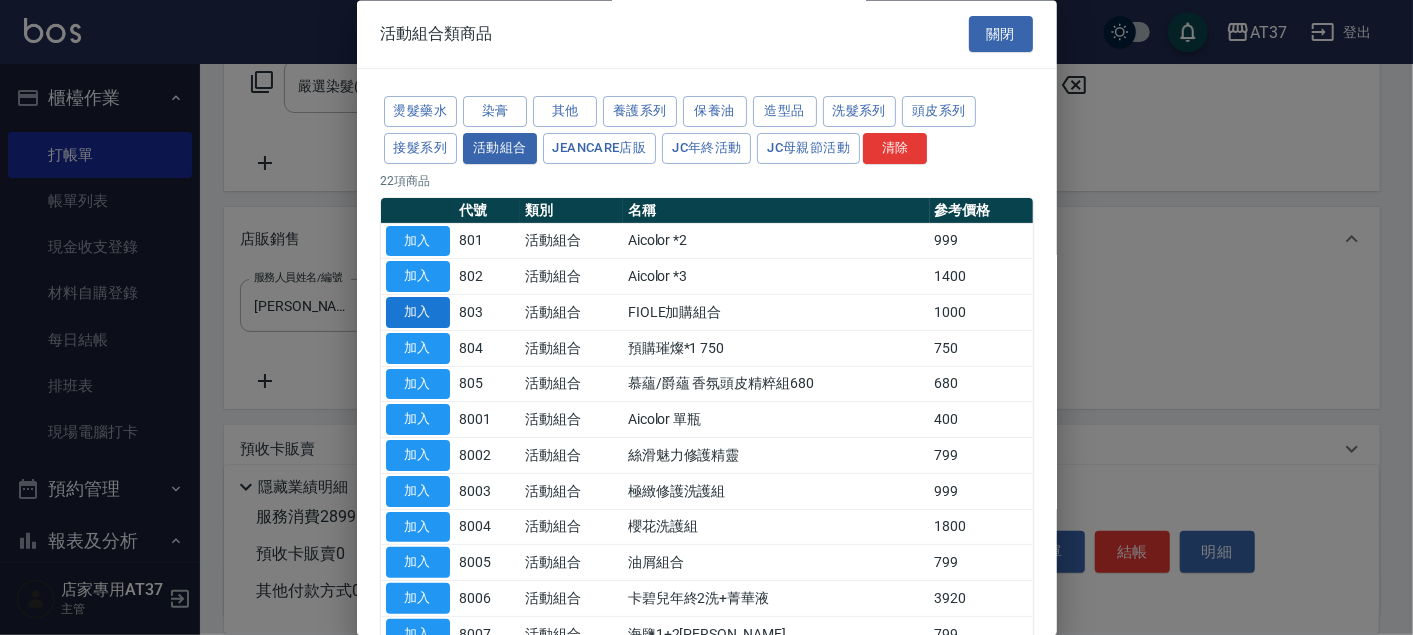click on "加入" at bounding box center [418, 313] 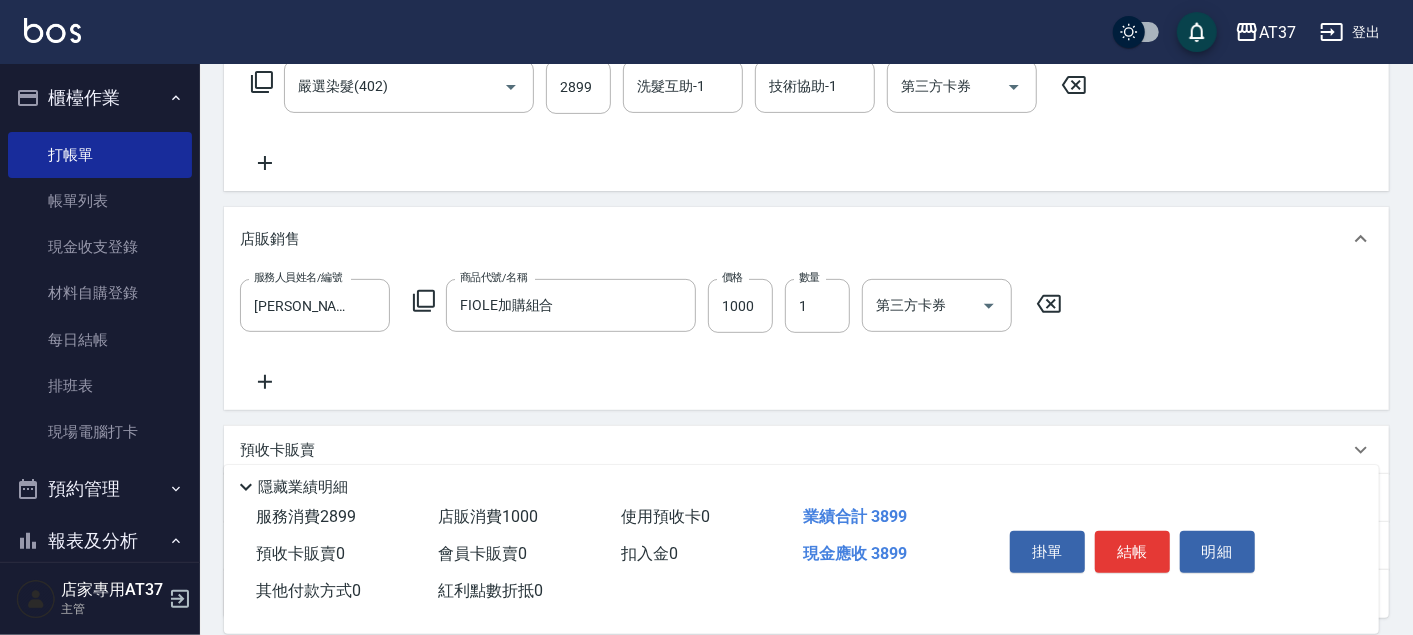 type on "FIOLE加購組合" 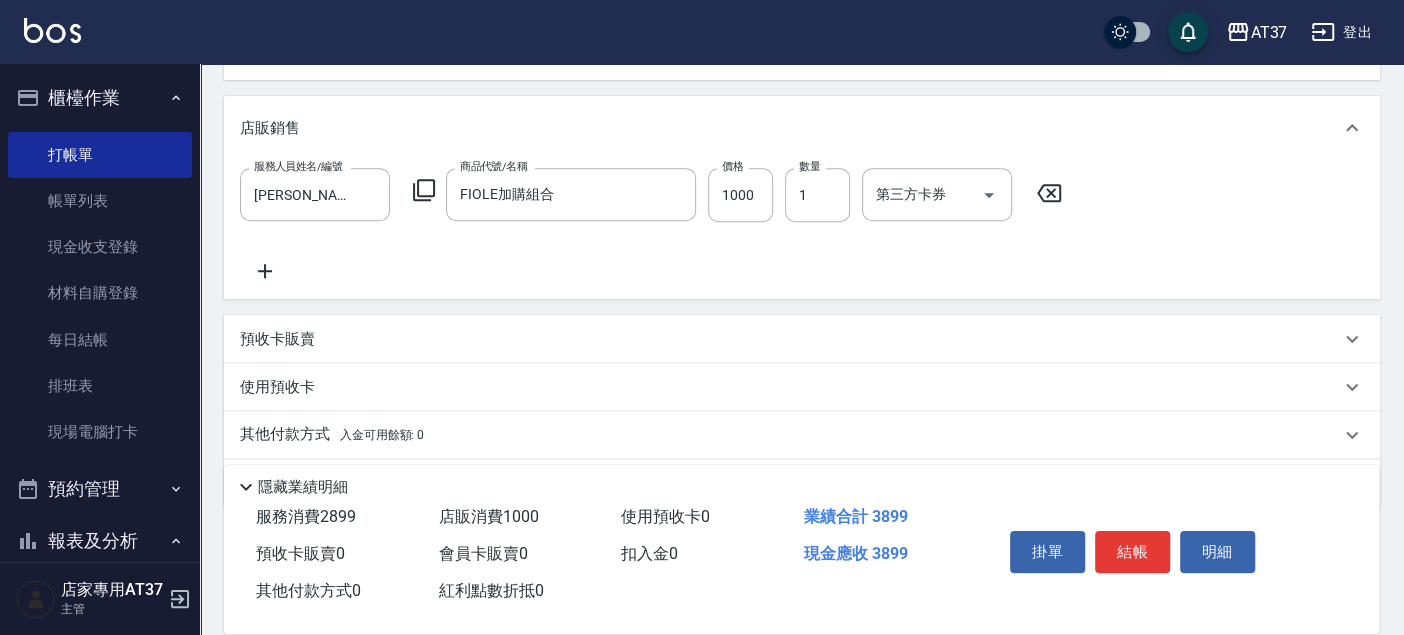 scroll, scrollTop: 507, scrollLeft: 0, axis: vertical 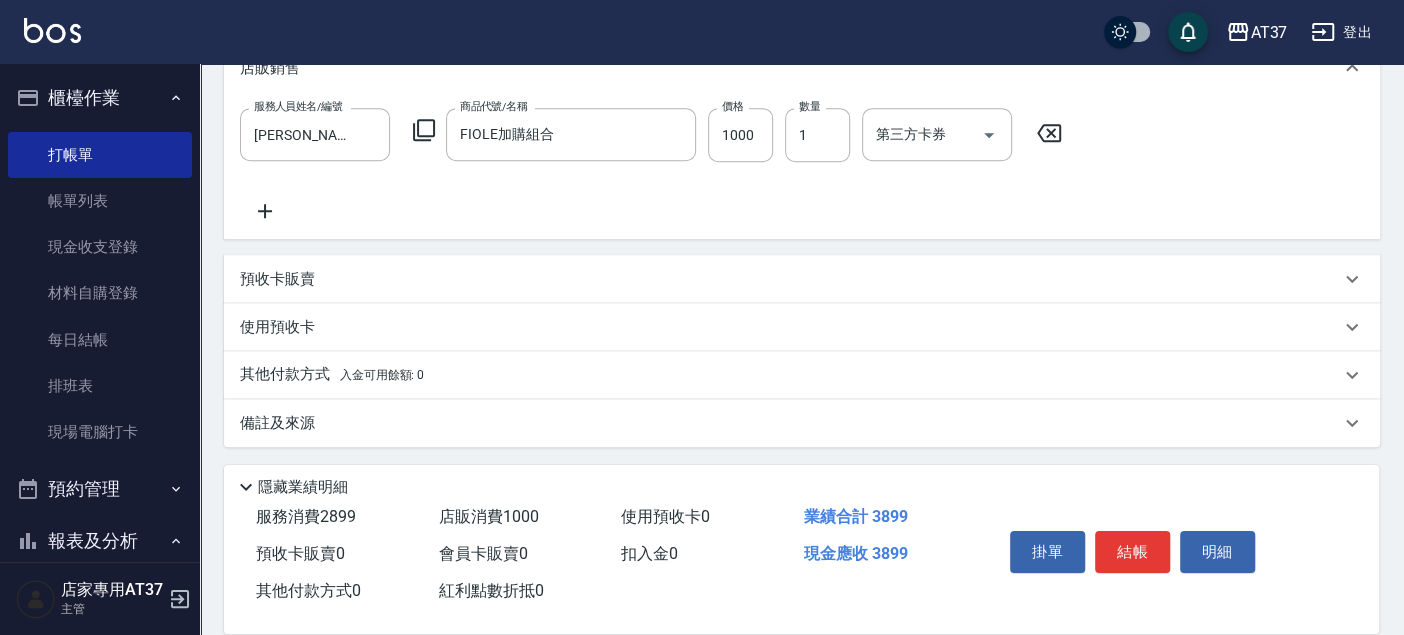click on "其他付款方式 入金可用餘額: 0" at bounding box center [332, 375] 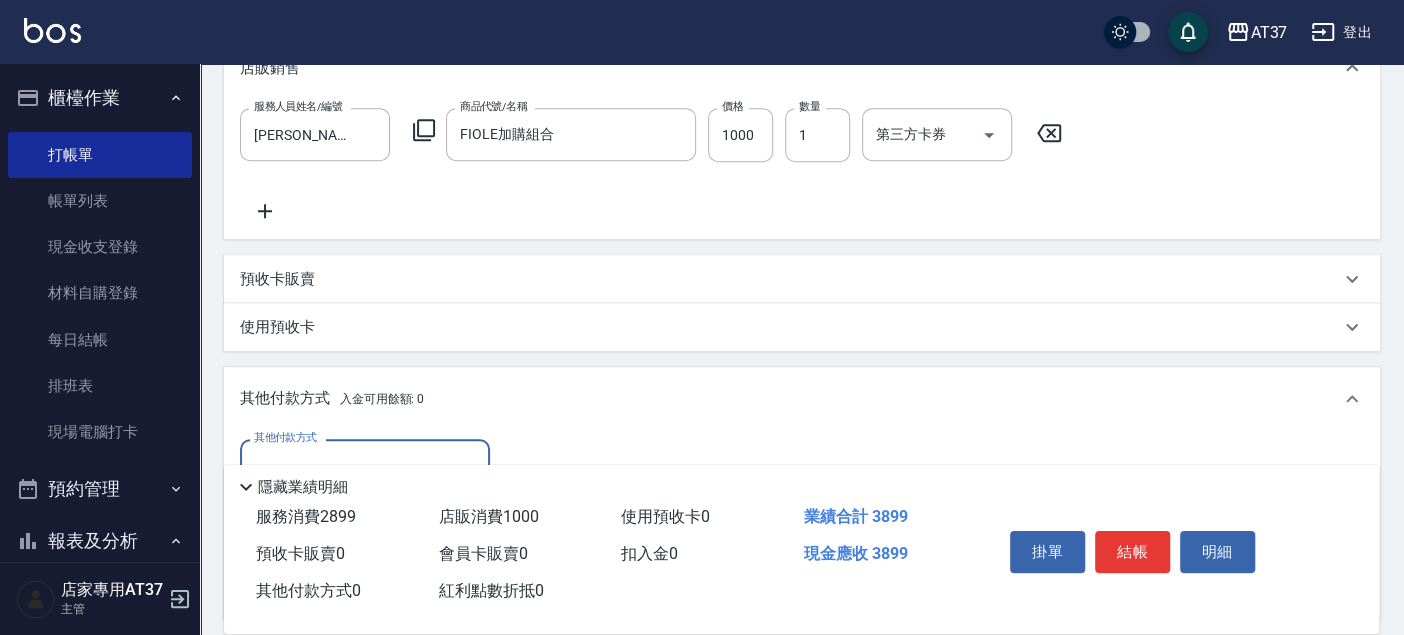 scroll, scrollTop: 0, scrollLeft: 0, axis: both 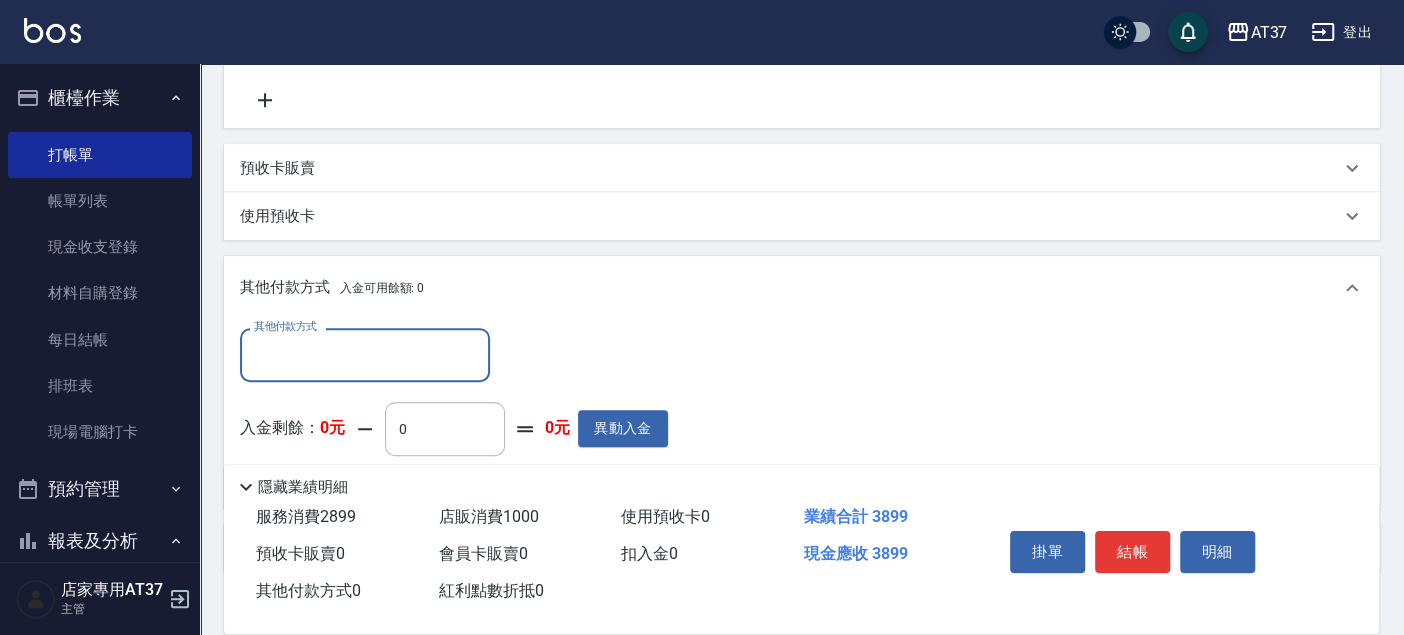 click on "其他付款方式" at bounding box center [365, 354] 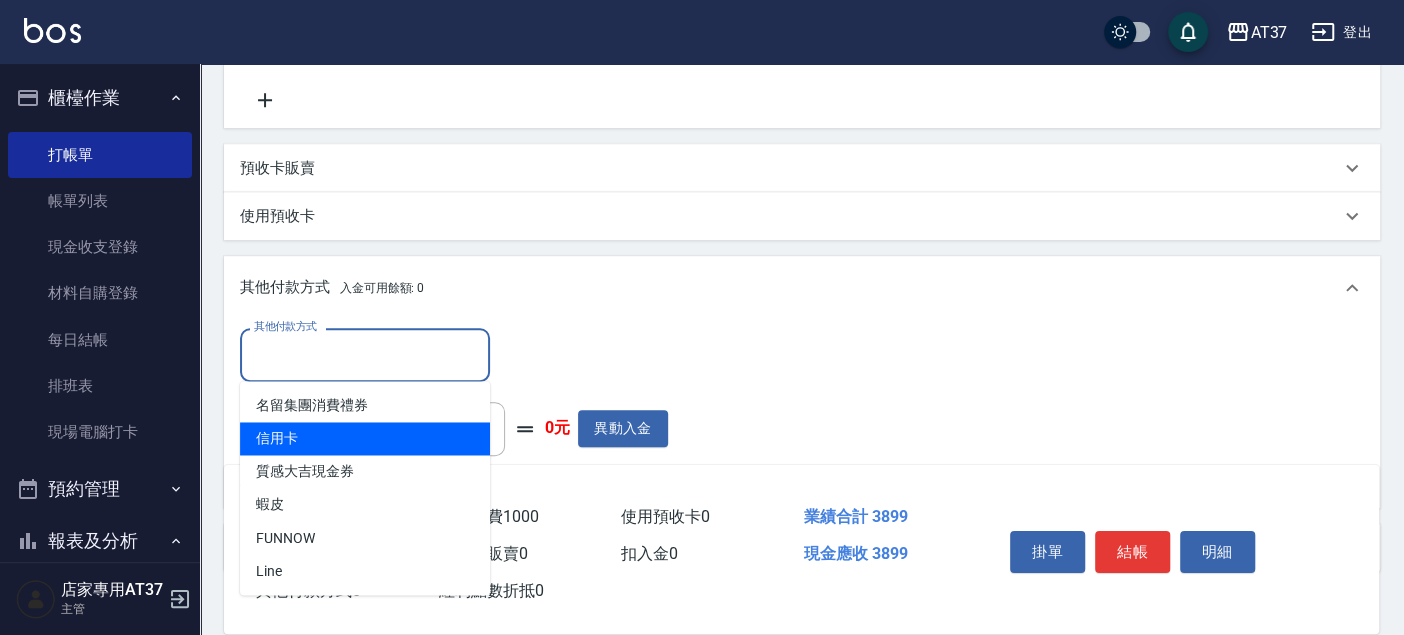 click on "信用卡" at bounding box center (365, 438) 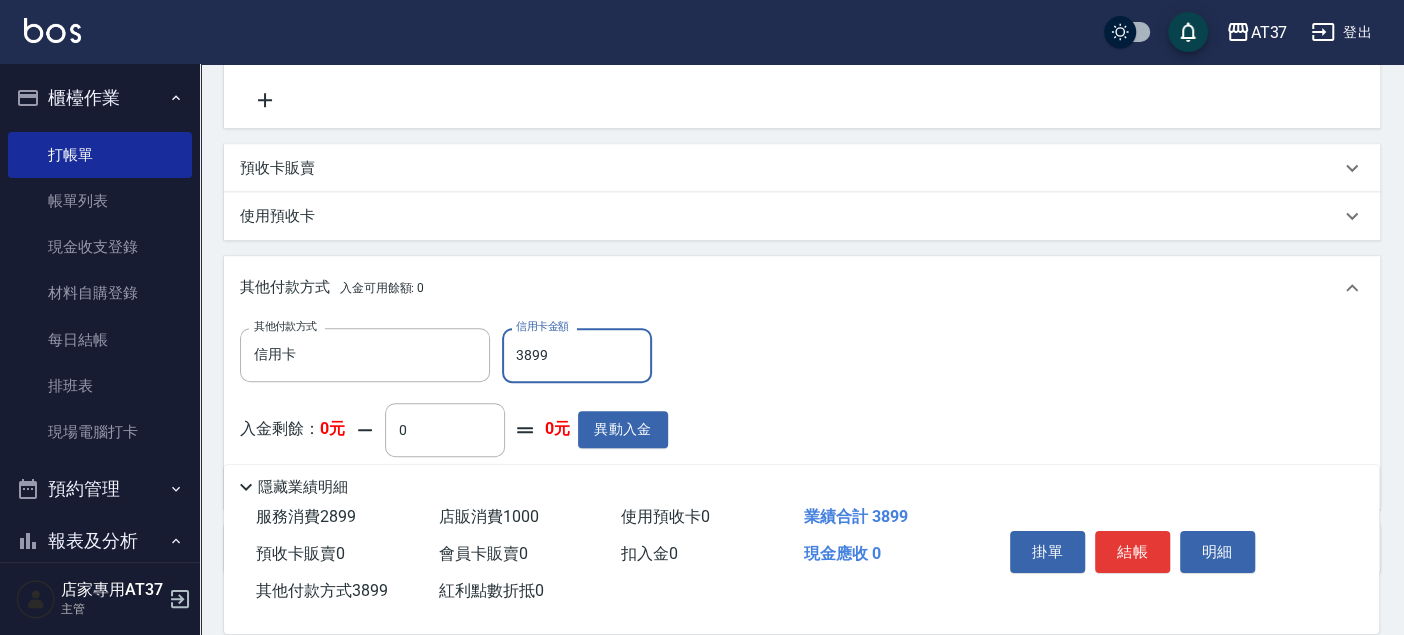 type on "3899" 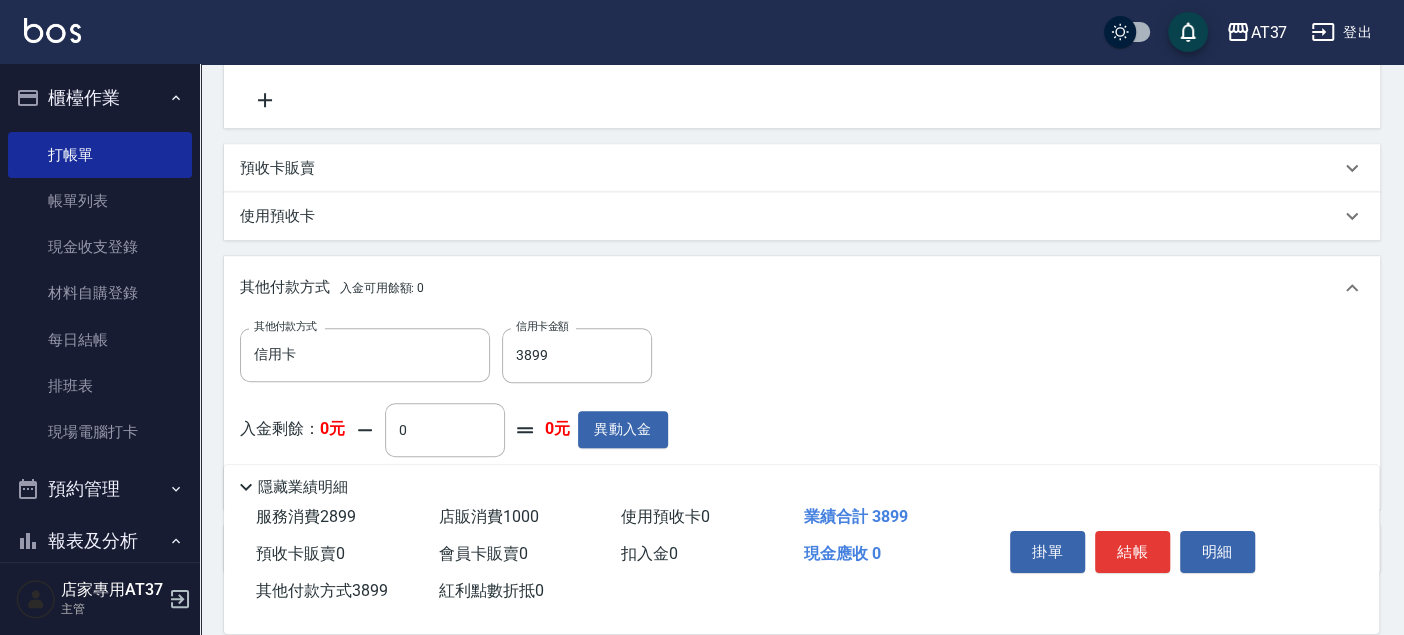 click on "其他付款方式 入金可用餘額: 0" at bounding box center [802, 288] 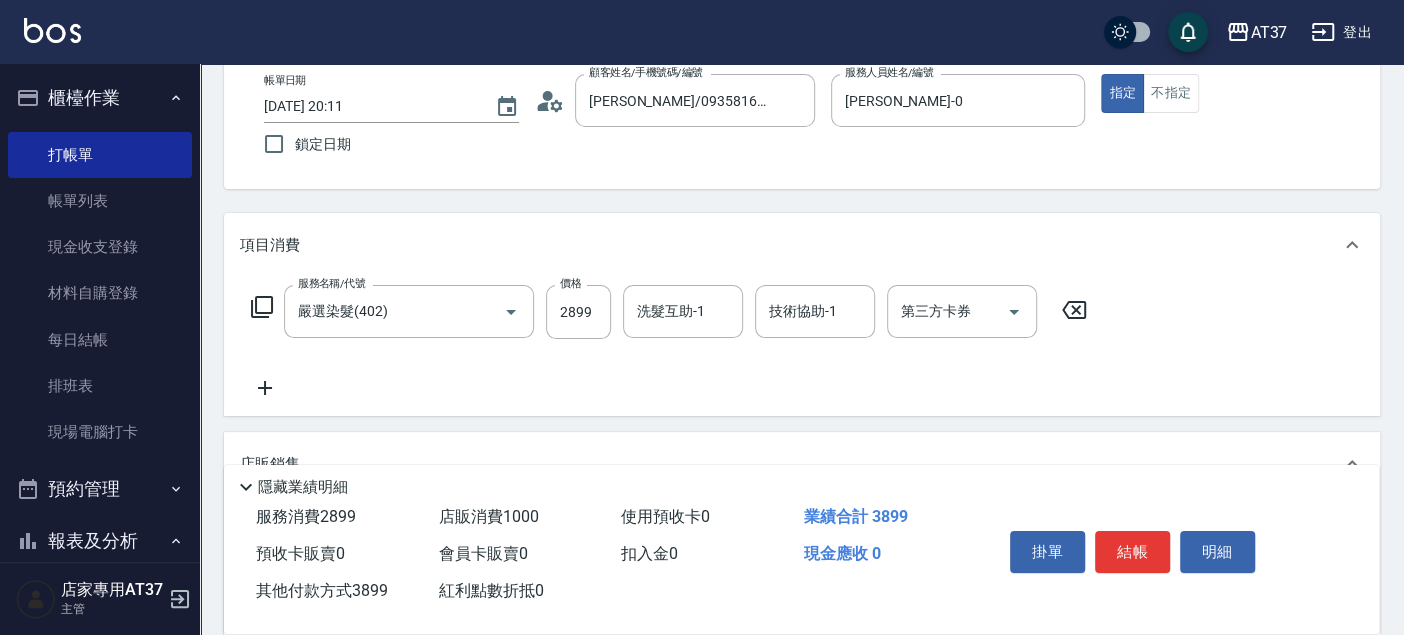 scroll, scrollTop: 0, scrollLeft: 0, axis: both 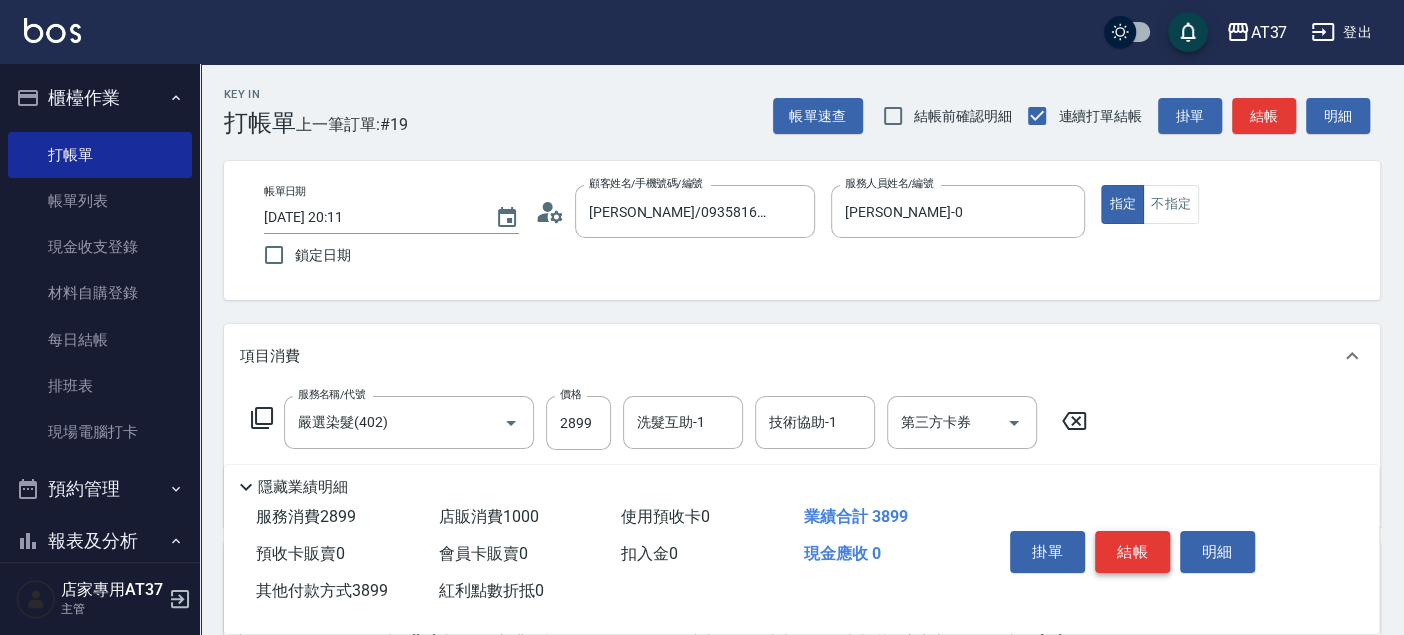 click on "結帳" at bounding box center [1132, 552] 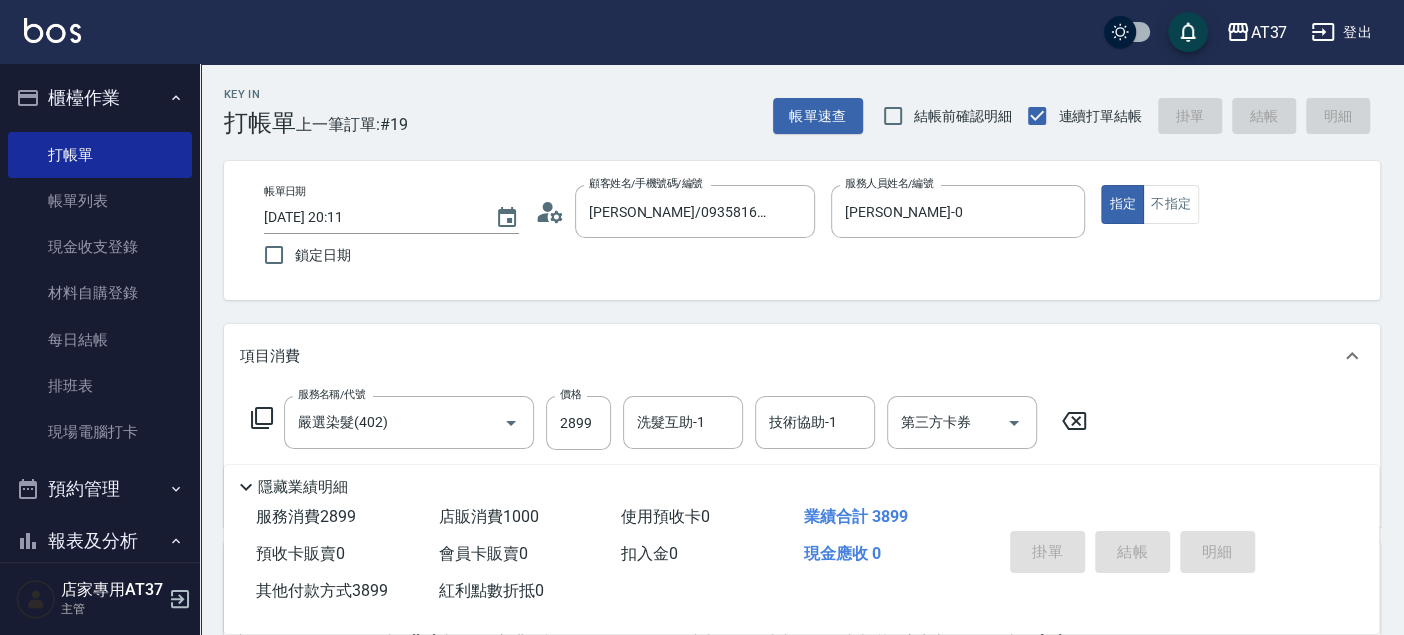 type on "[DATE] 20:13" 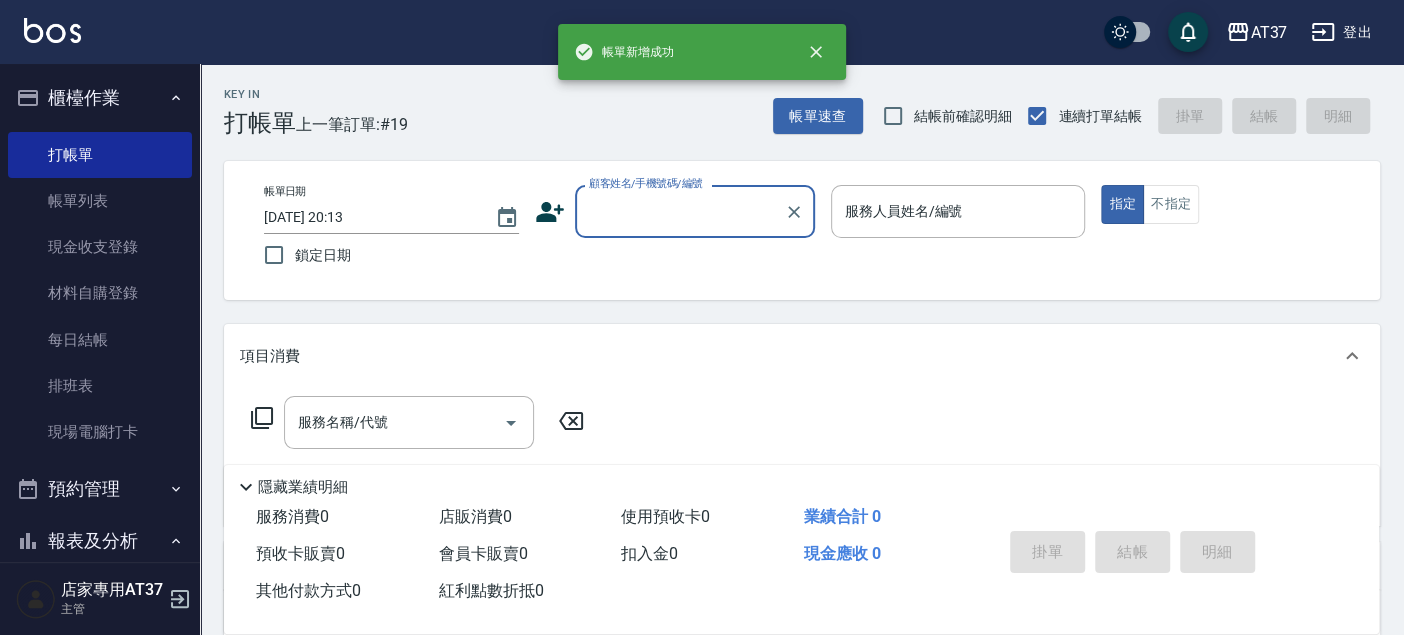 scroll, scrollTop: 0, scrollLeft: 0, axis: both 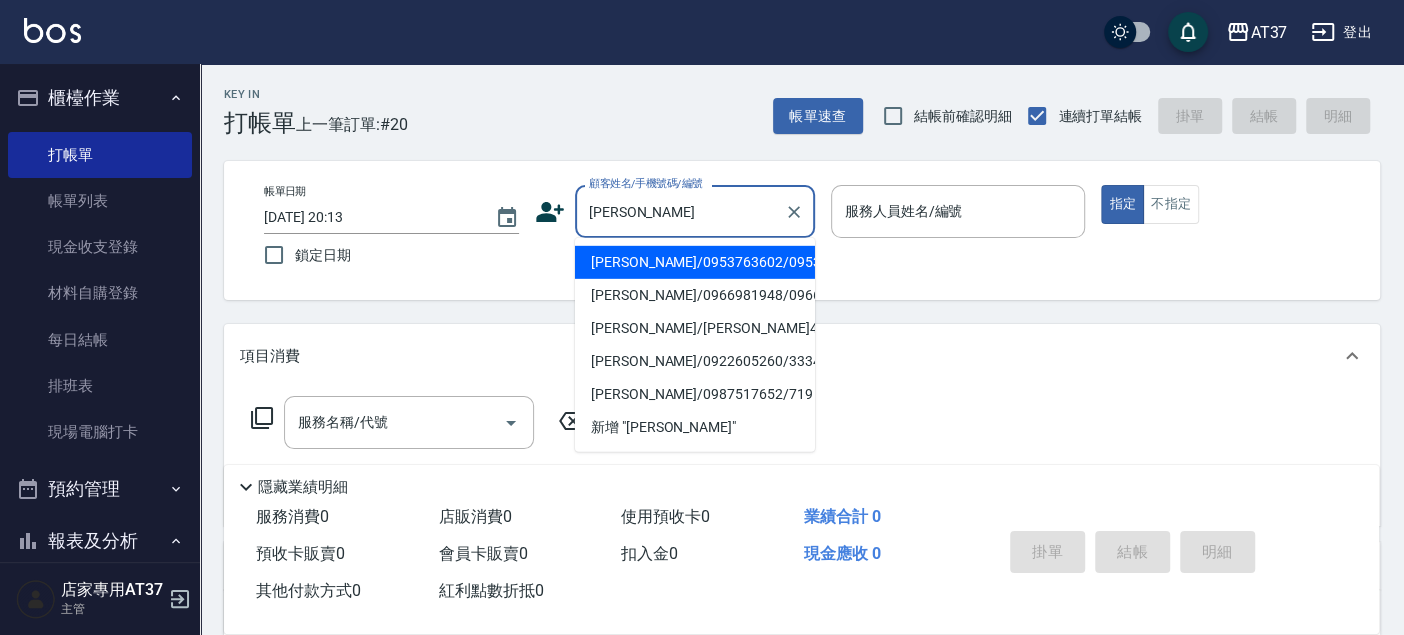 click on "[PERSON_NAME]/0953763602/0953763602" at bounding box center [695, 262] 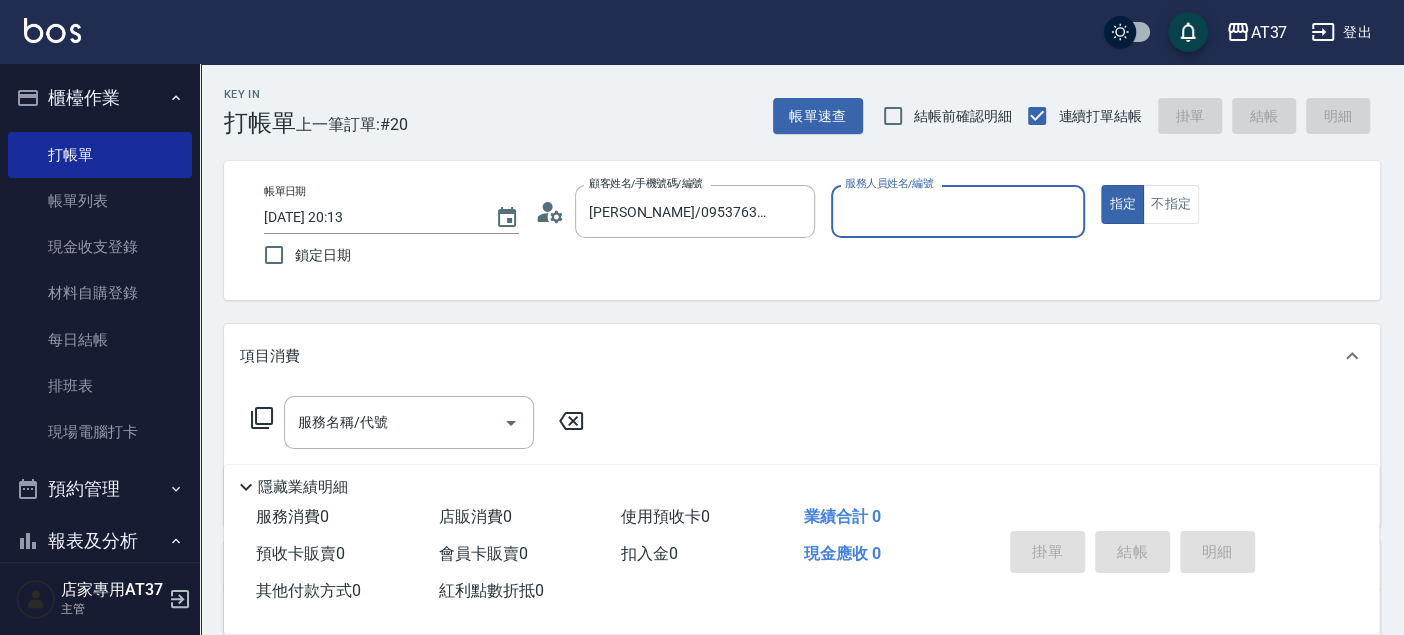 type on "[PERSON_NAME]-0" 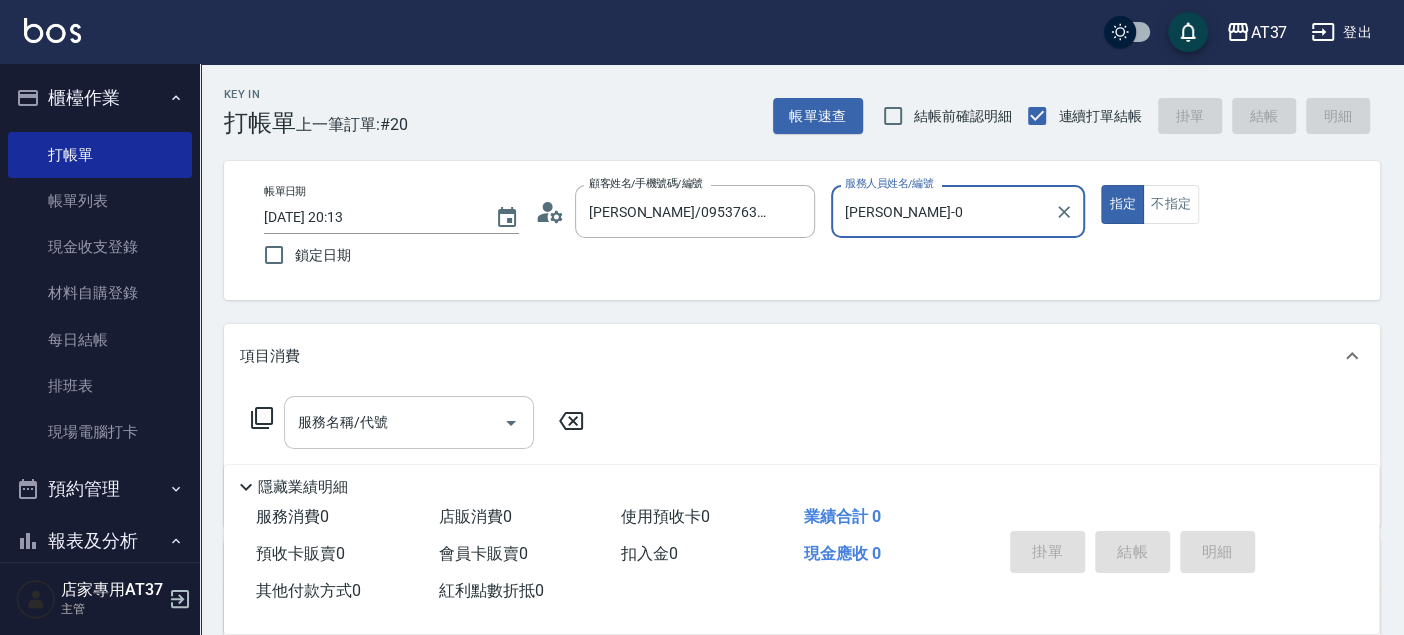 click on "服務名稱/代號" at bounding box center (394, 422) 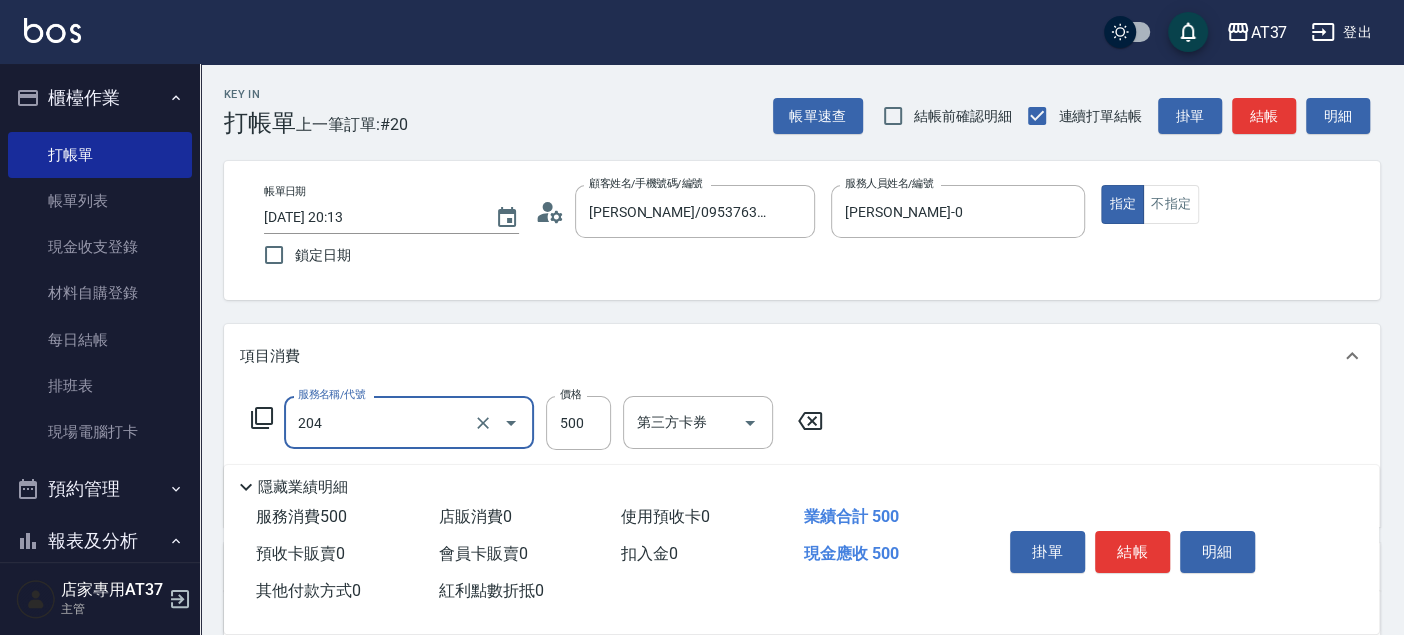 type on "A級洗+剪(204)" 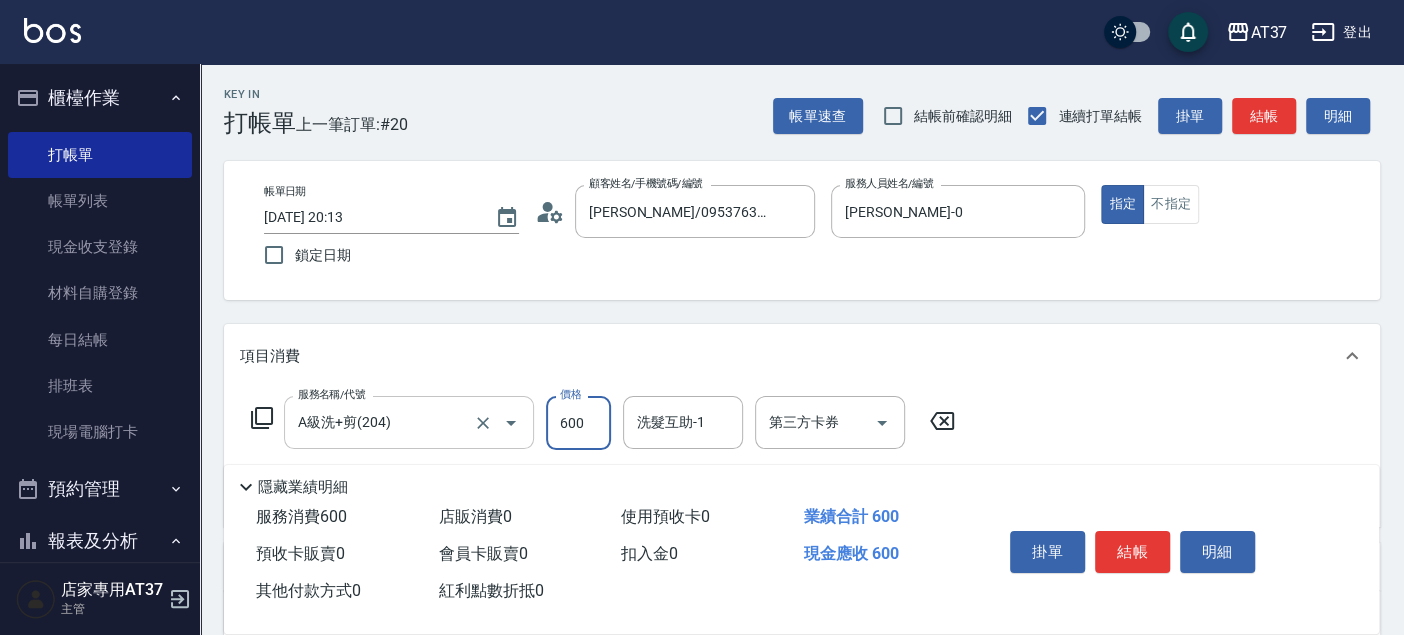 type on "600" 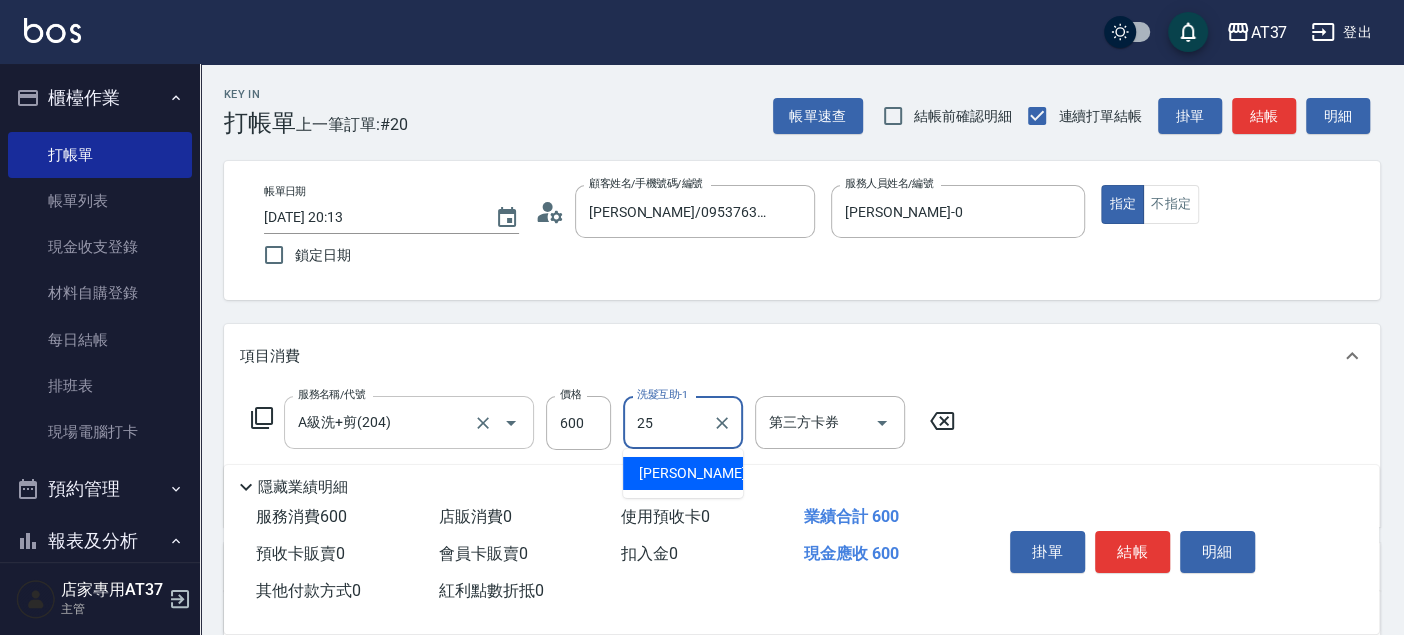 type on "[PERSON_NAME]-25" 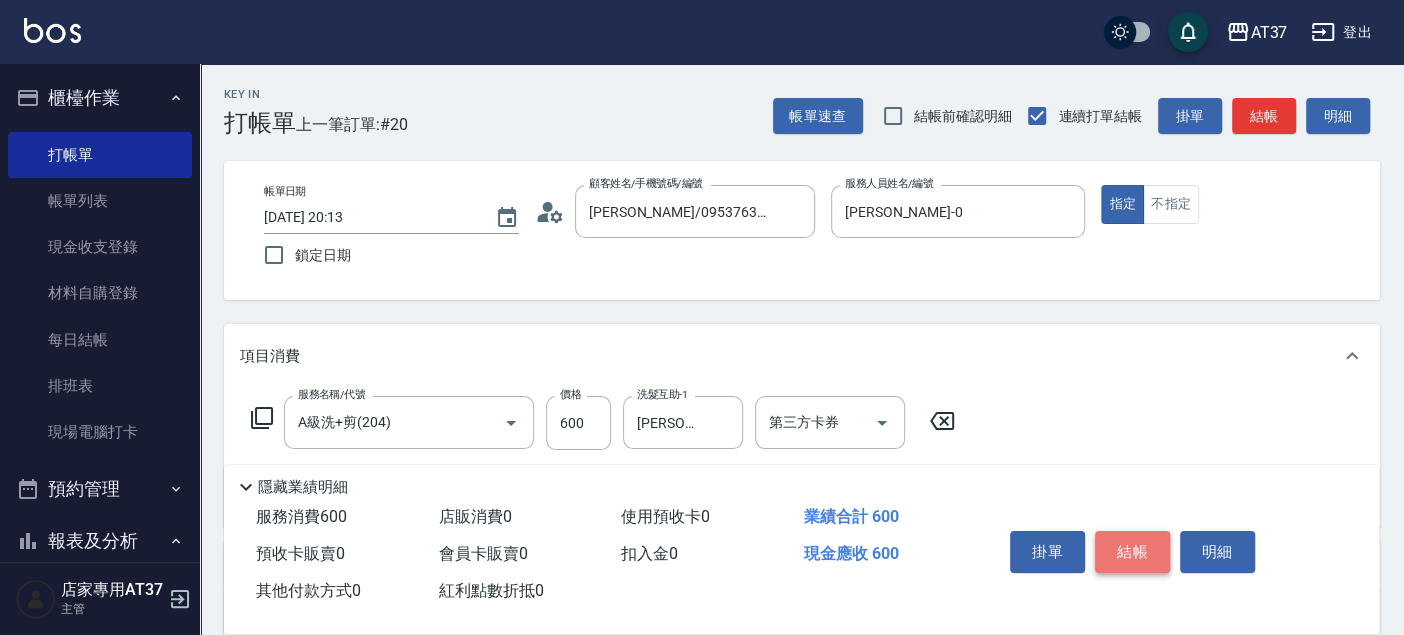 click on "結帳" at bounding box center (1132, 552) 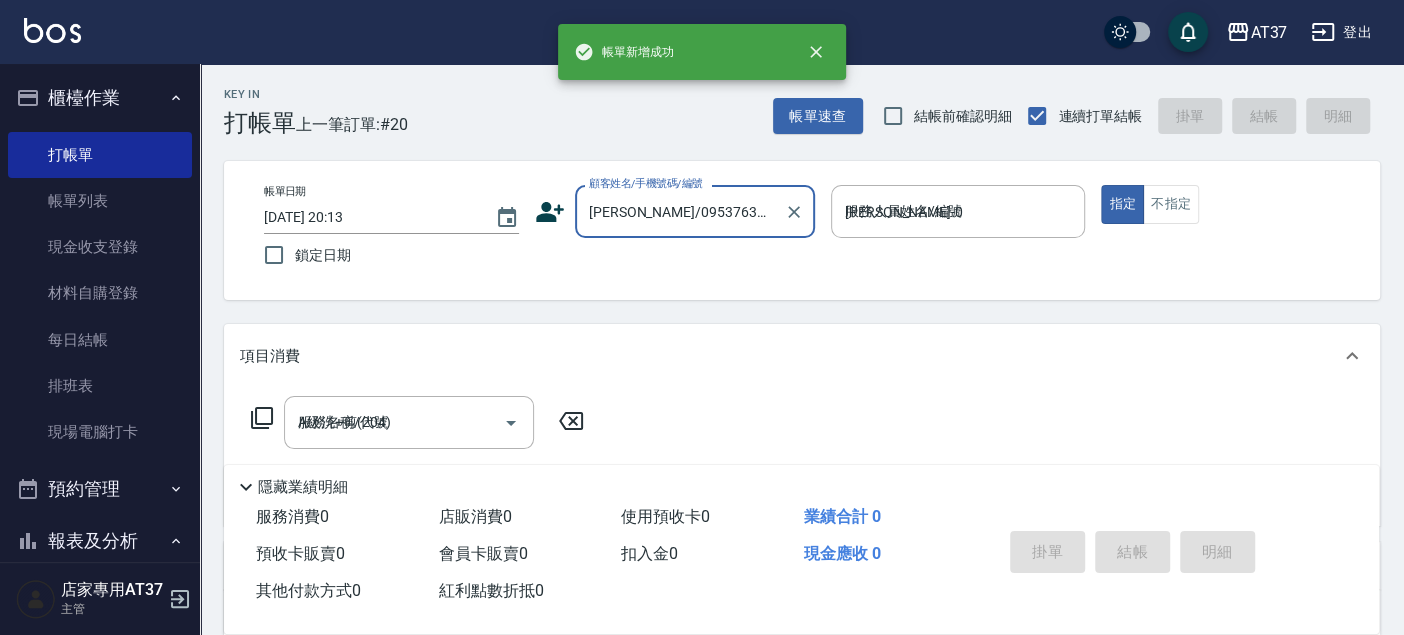 type on "[DATE] 20:14" 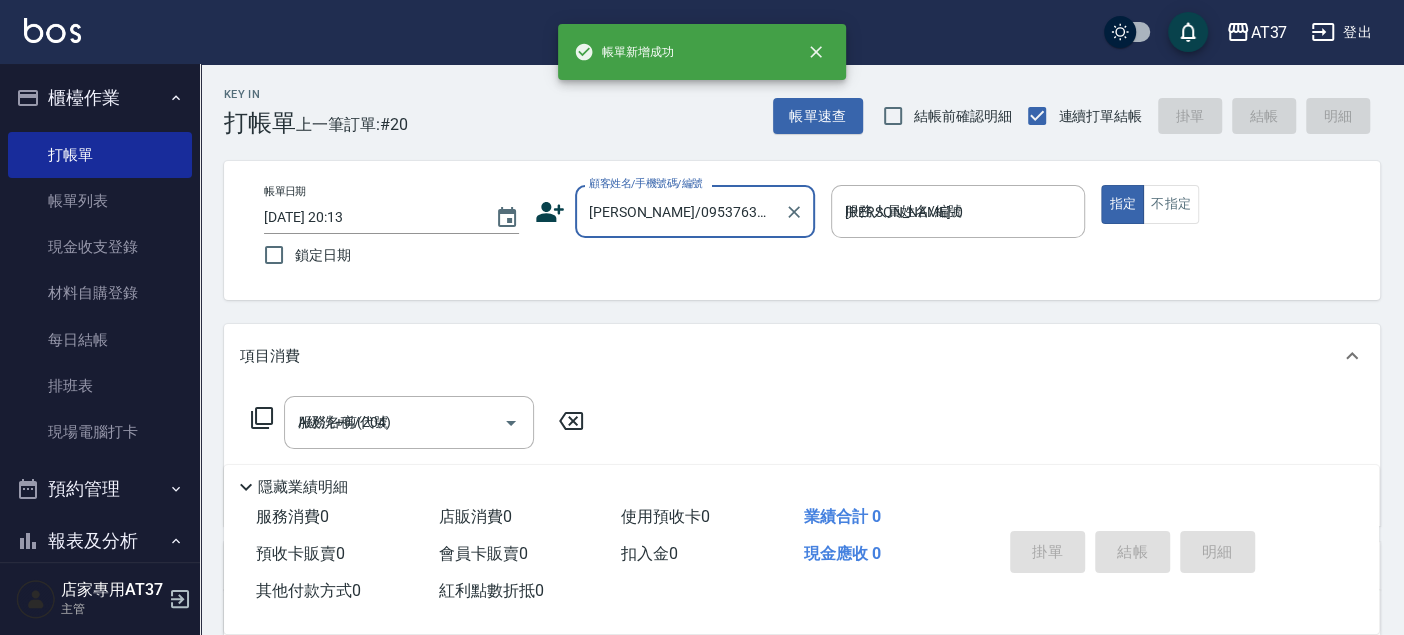 type 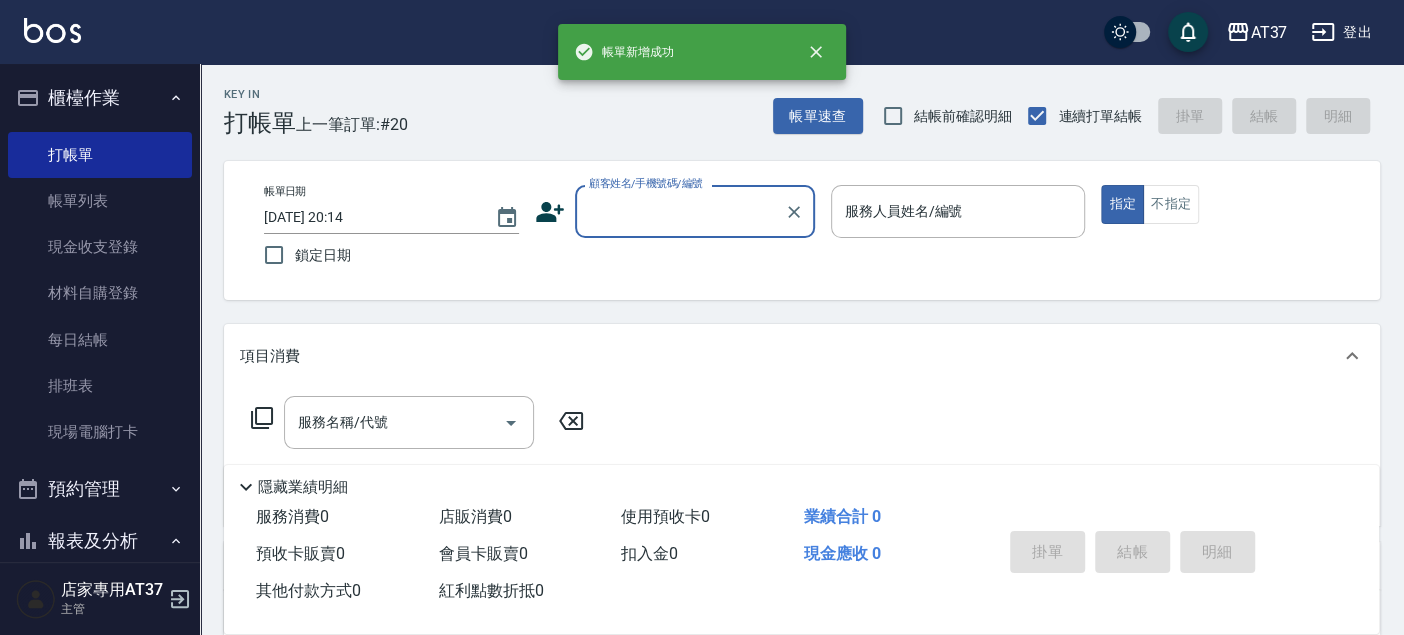 scroll, scrollTop: 0, scrollLeft: 0, axis: both 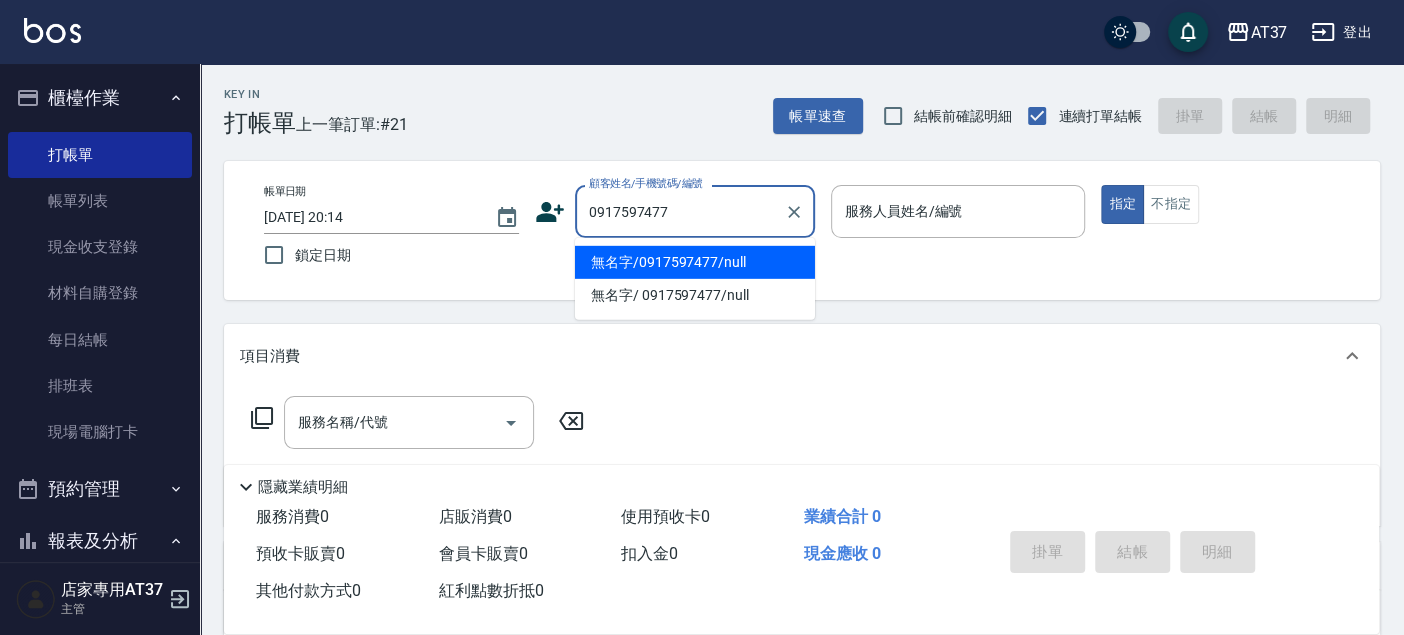 type on "無名字/0917597477/null" 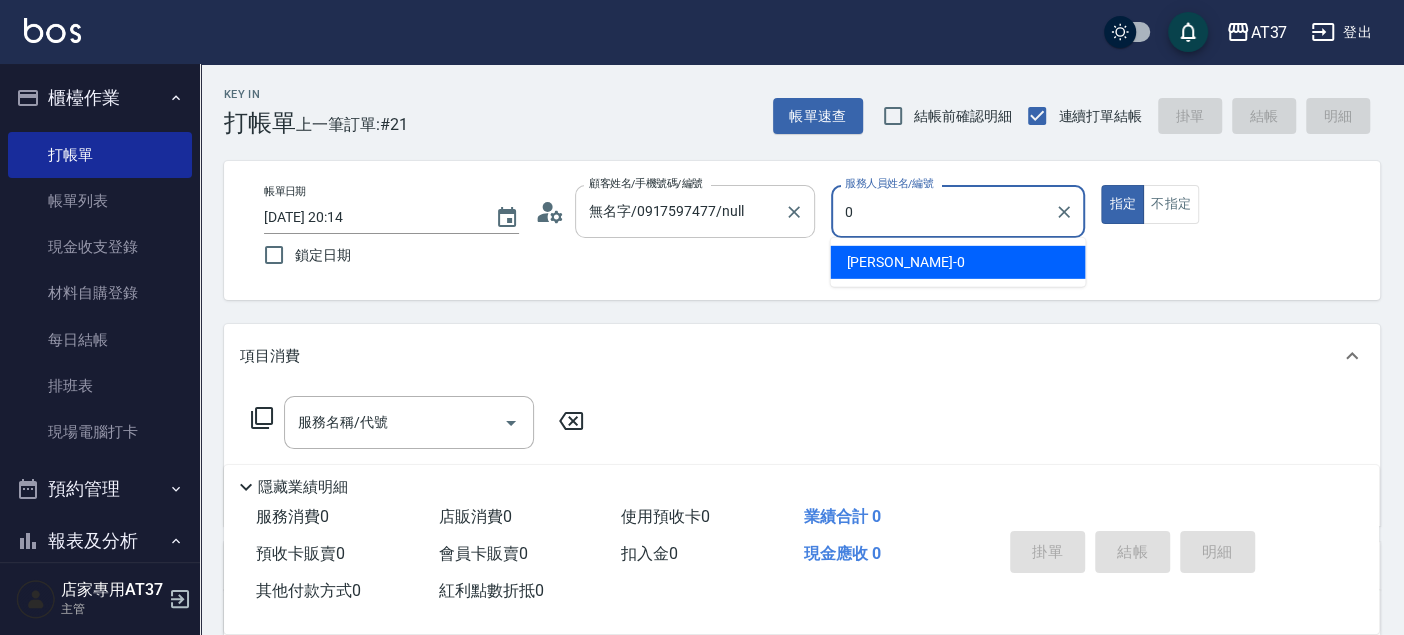 type on "[PERSON_NAME]-0" 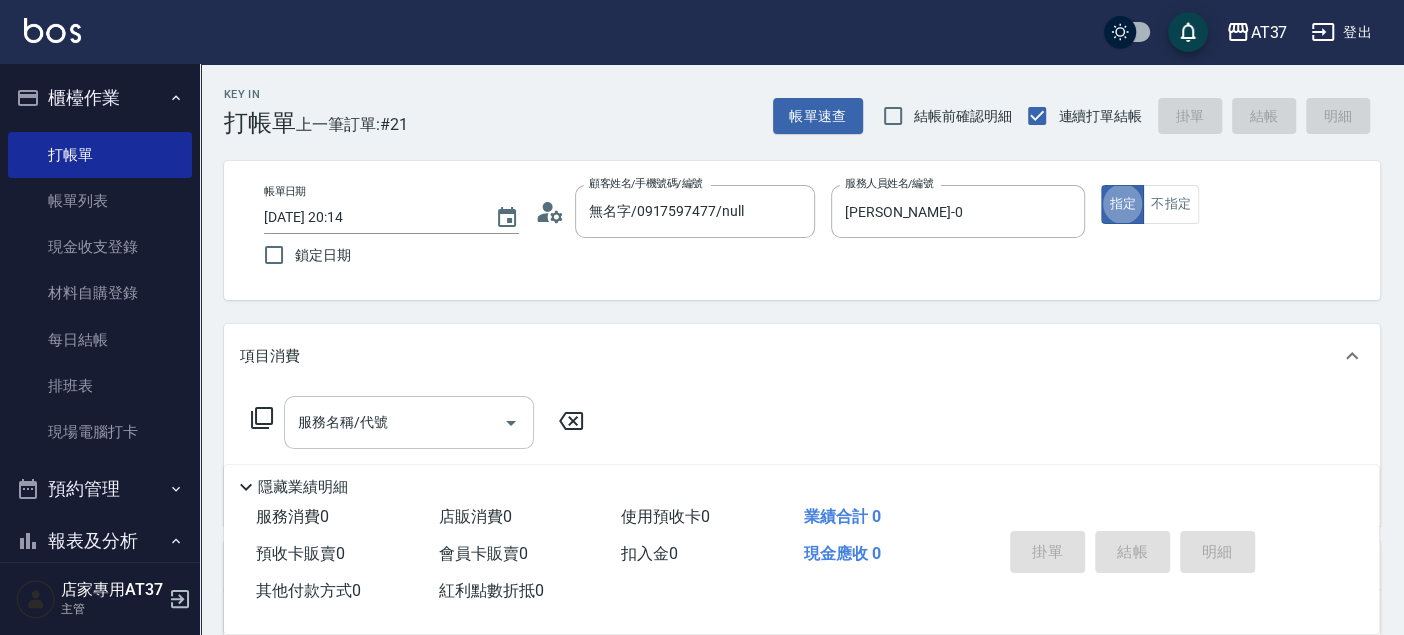 click on "服務名稱/代號" at bounding box center [394, 422] 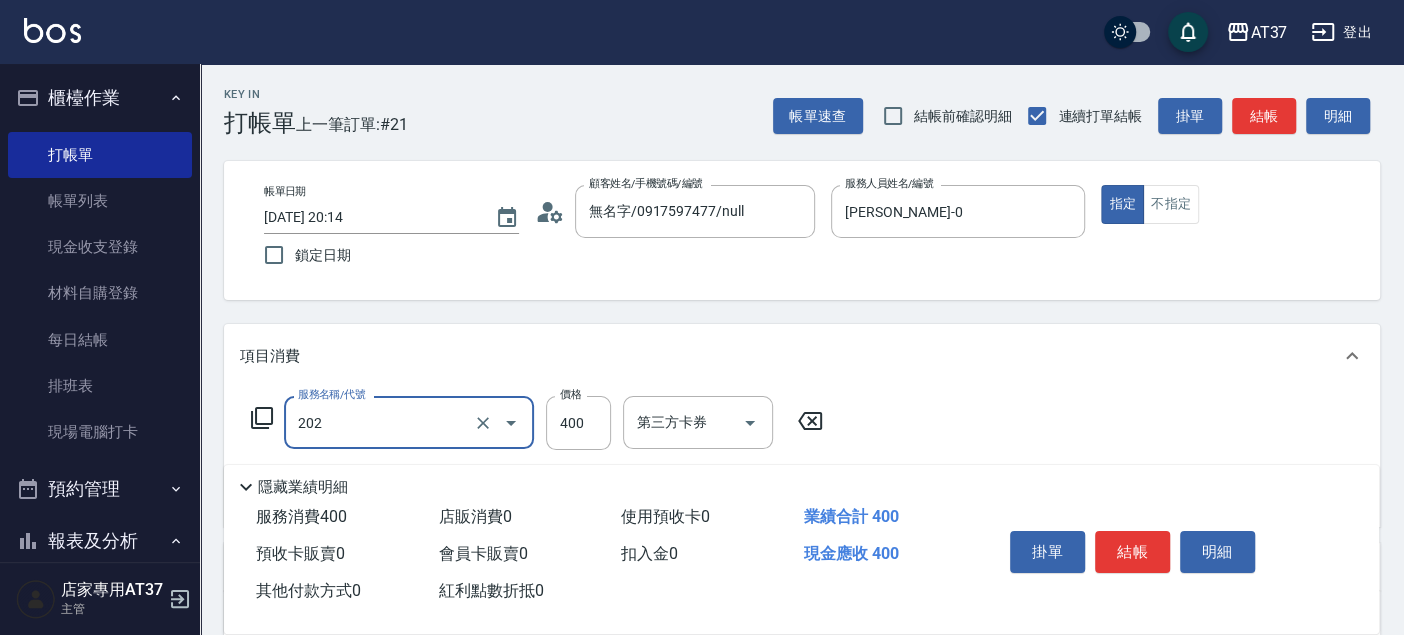 type on "A級單剪(202)" 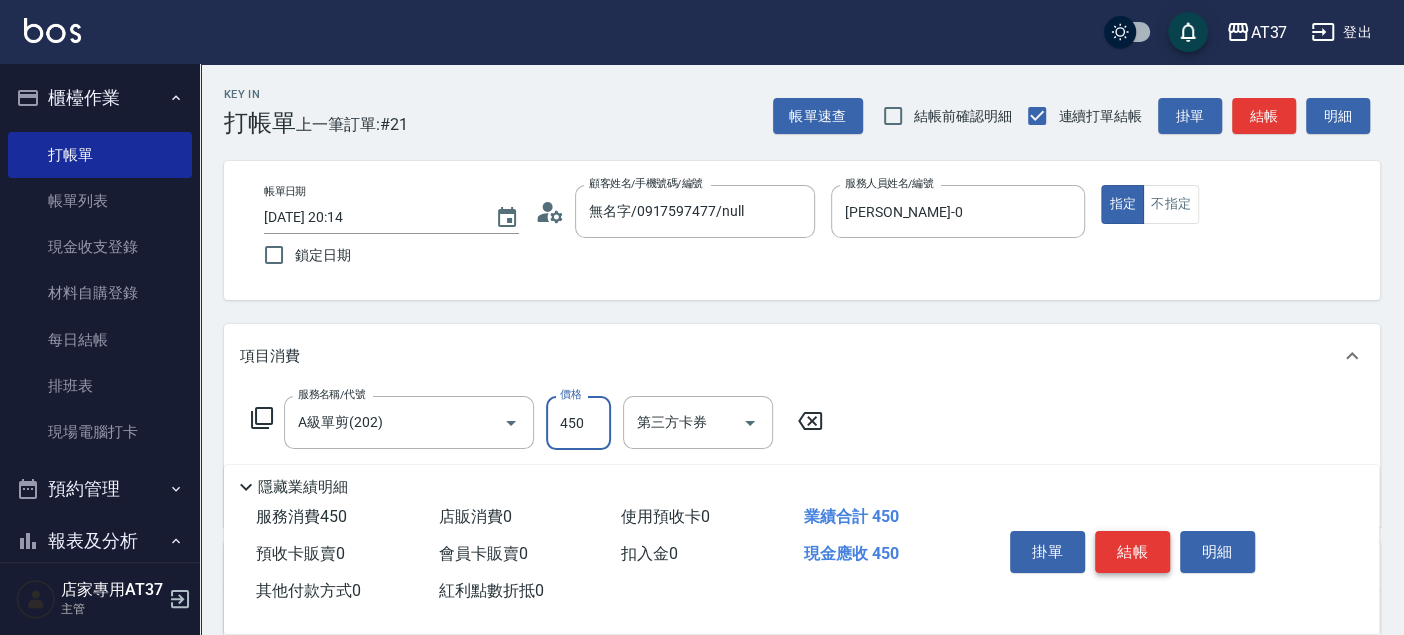 type on "450" 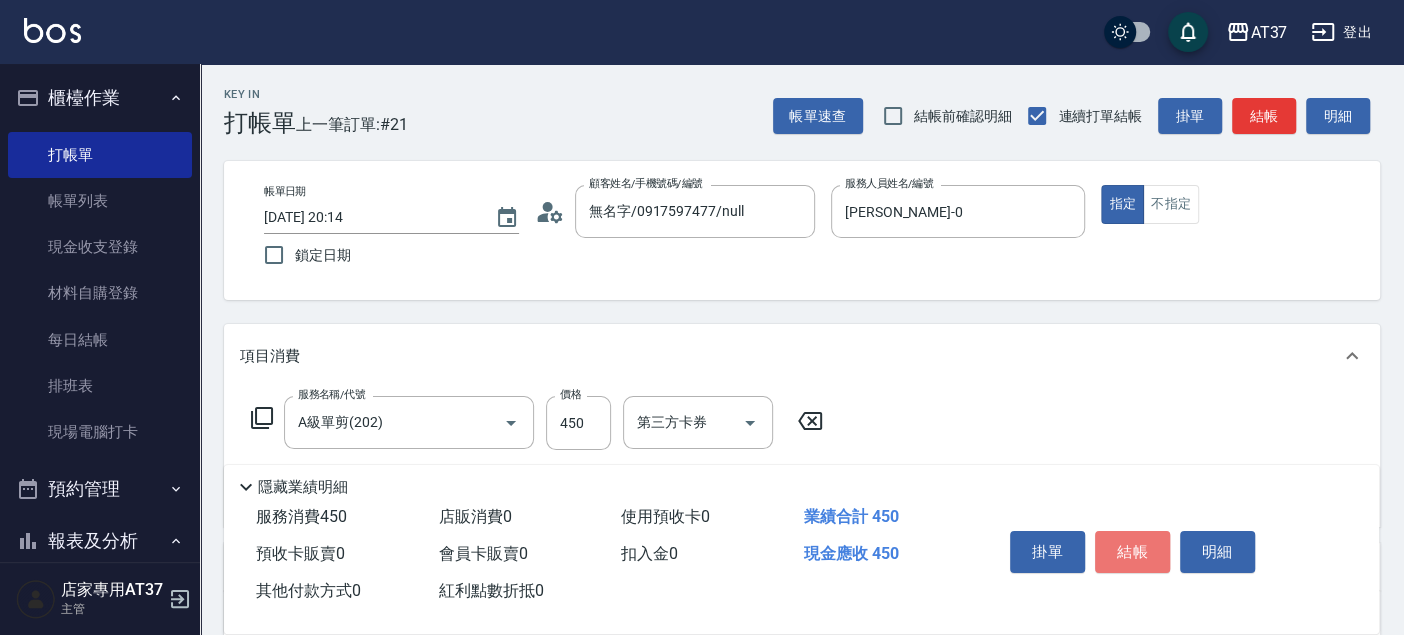 click on "結帳" at bounding box center (1132, 552) 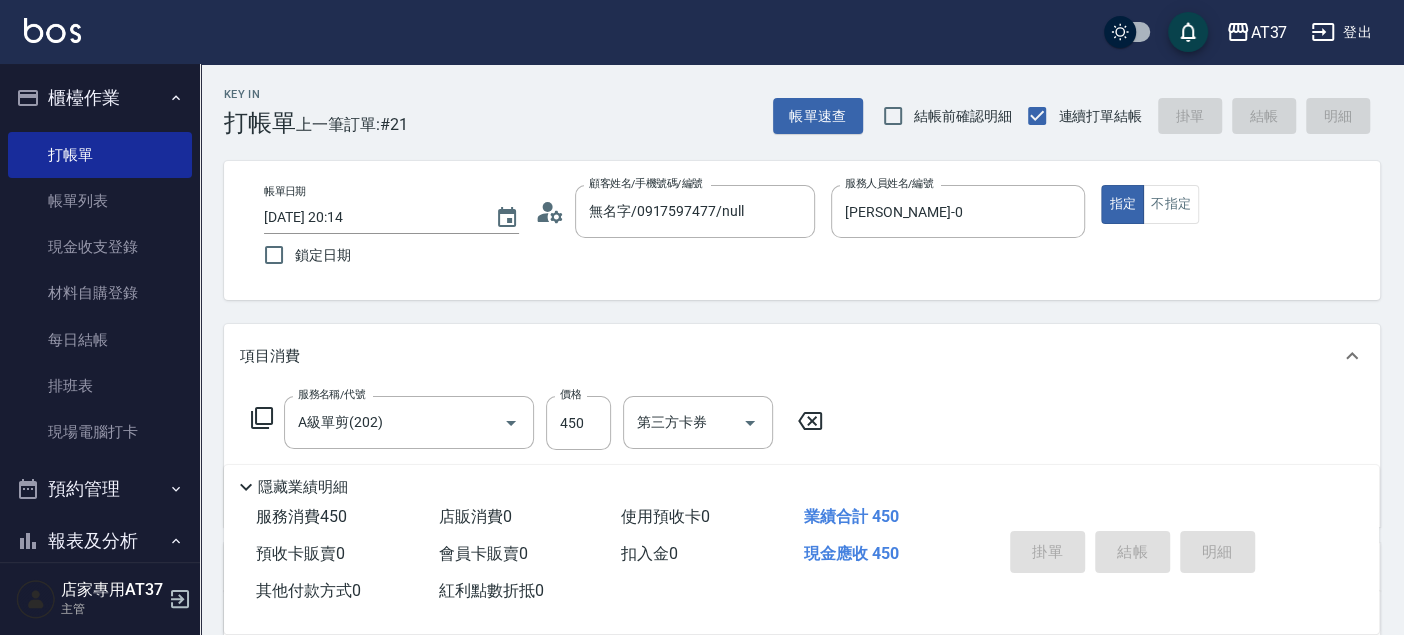 type 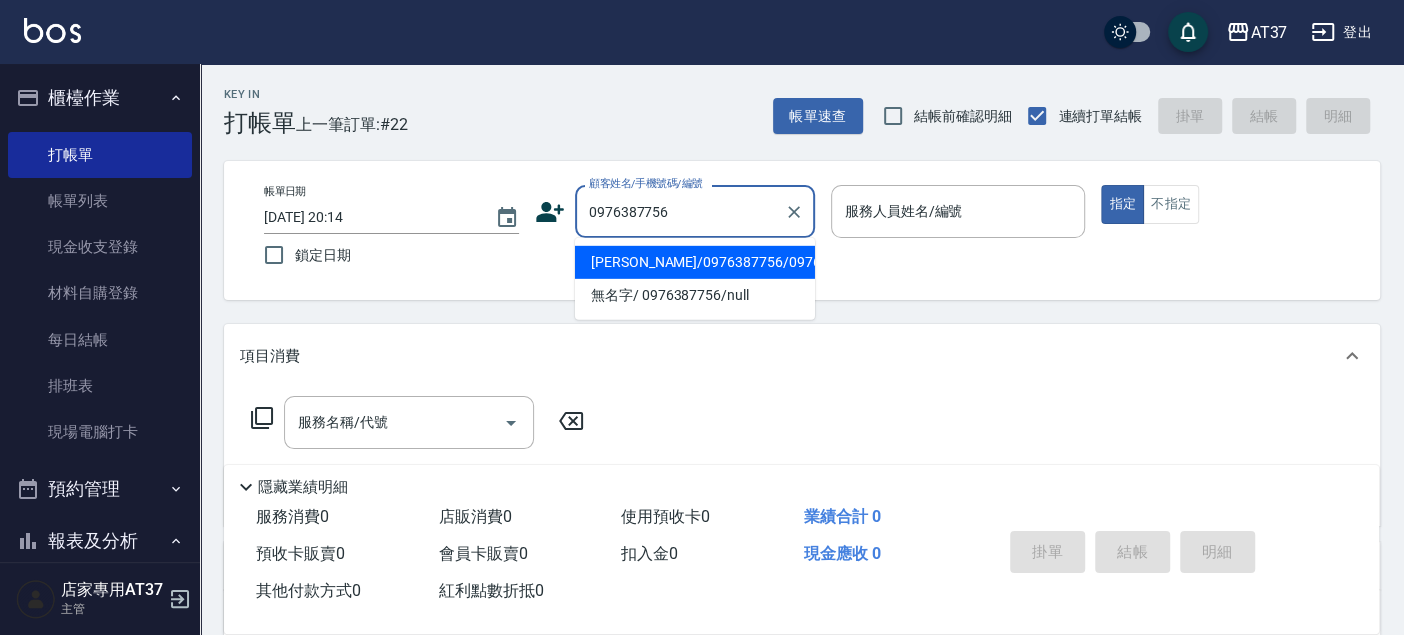 type on "[PERSON_NAME]/0976387756/0976387756" 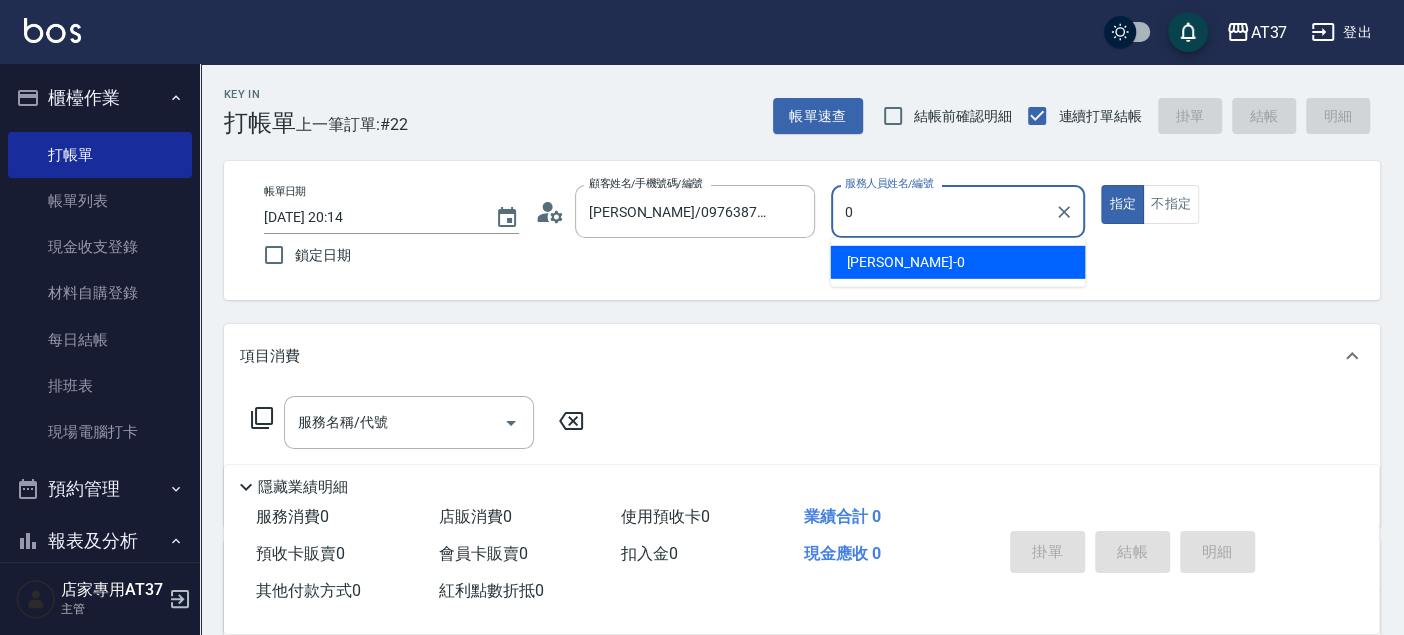 click on "[PERSON_NAME] -0" at bounding box center [957, 262] 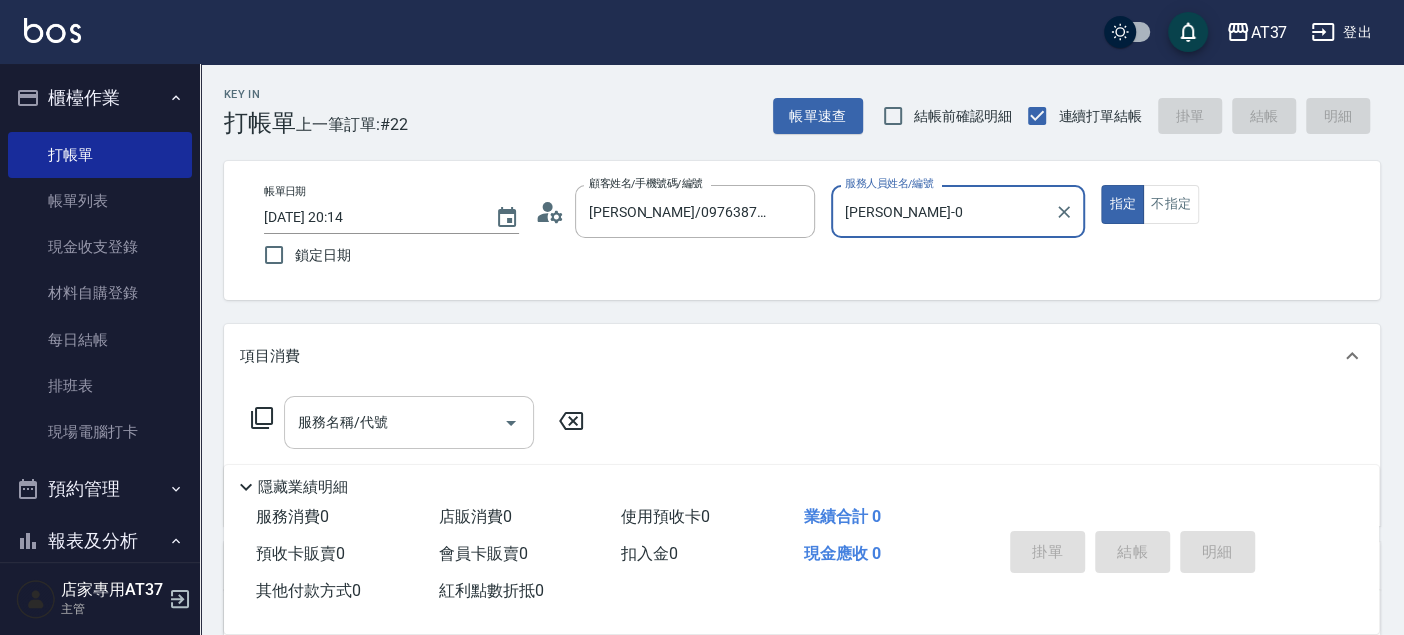 type on "[PERSON_NAME]-0" 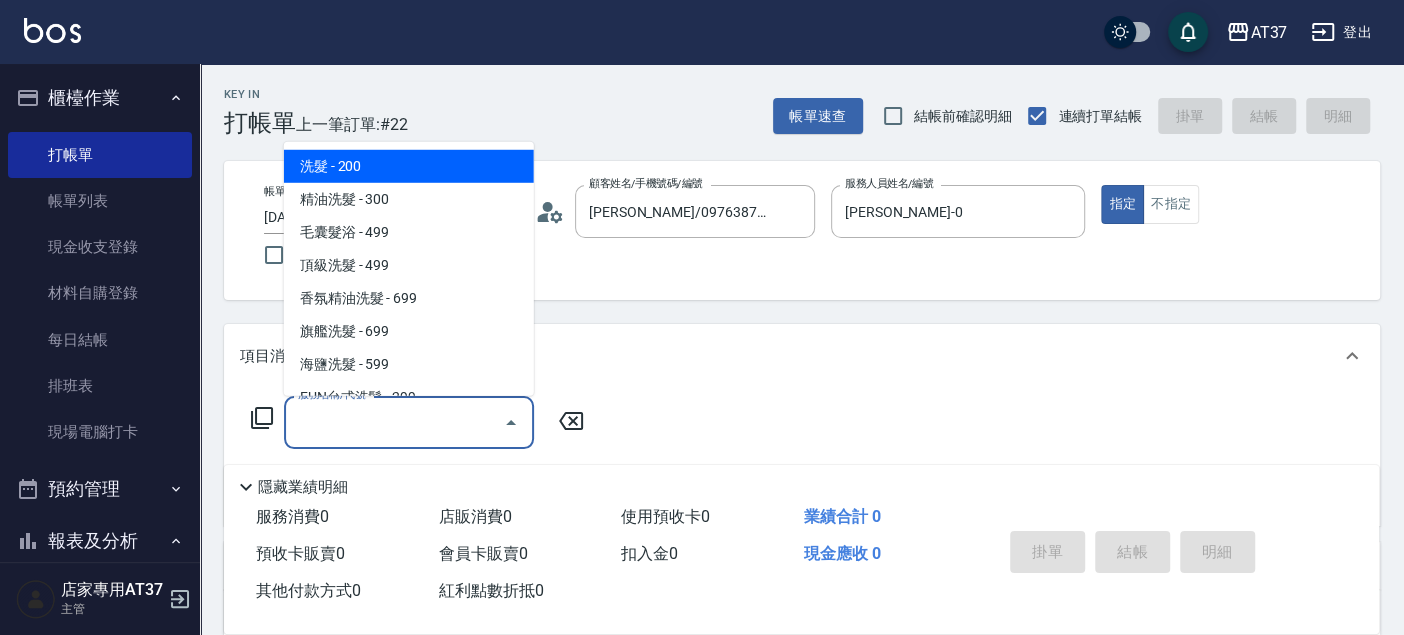 click on "服務名稱/代號" at bounding box center [394, 422] 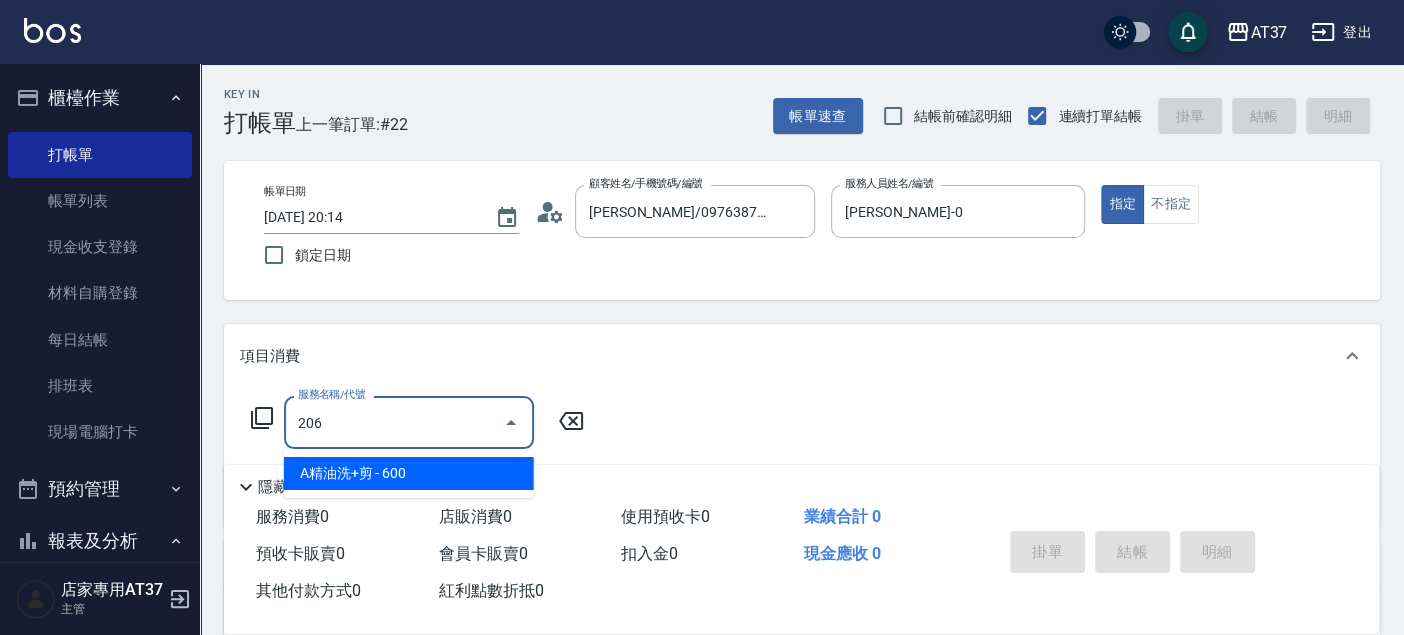 type on "A精油洗+剪(206)" 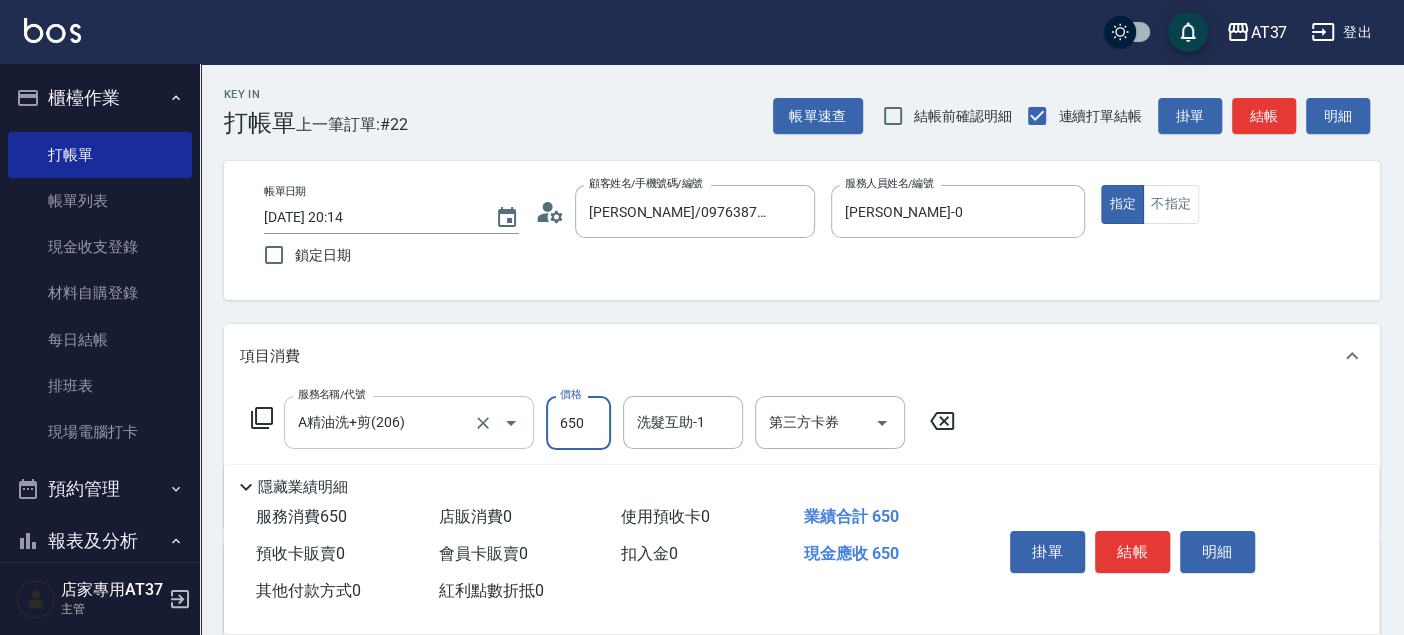 type on "650" 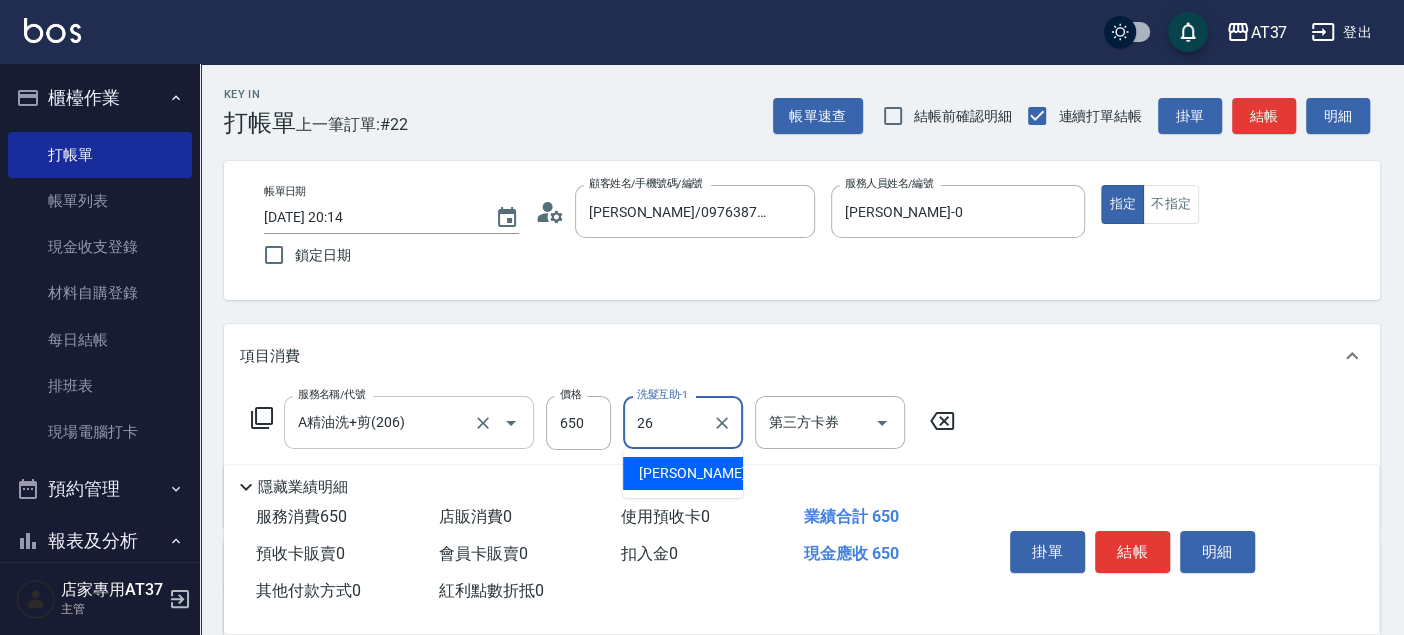 type on "[PERSON_NAME]-26" 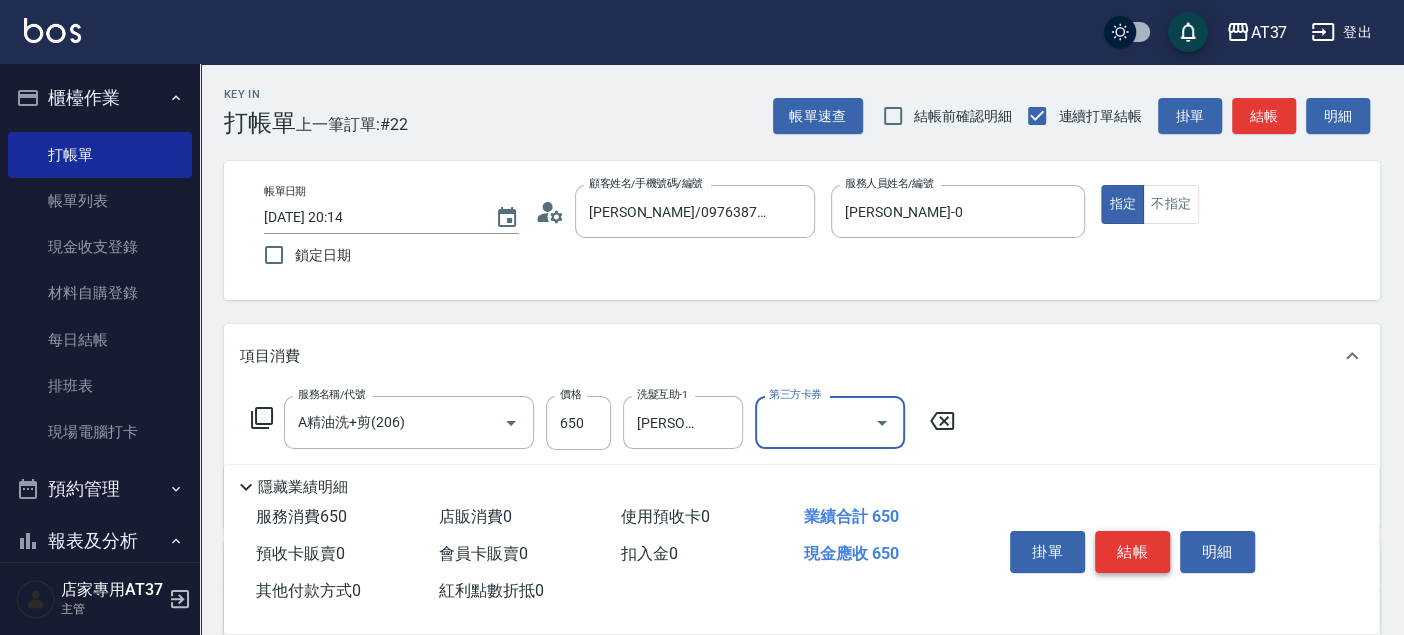 click on "結帳" at bounding box center [1132, 552] 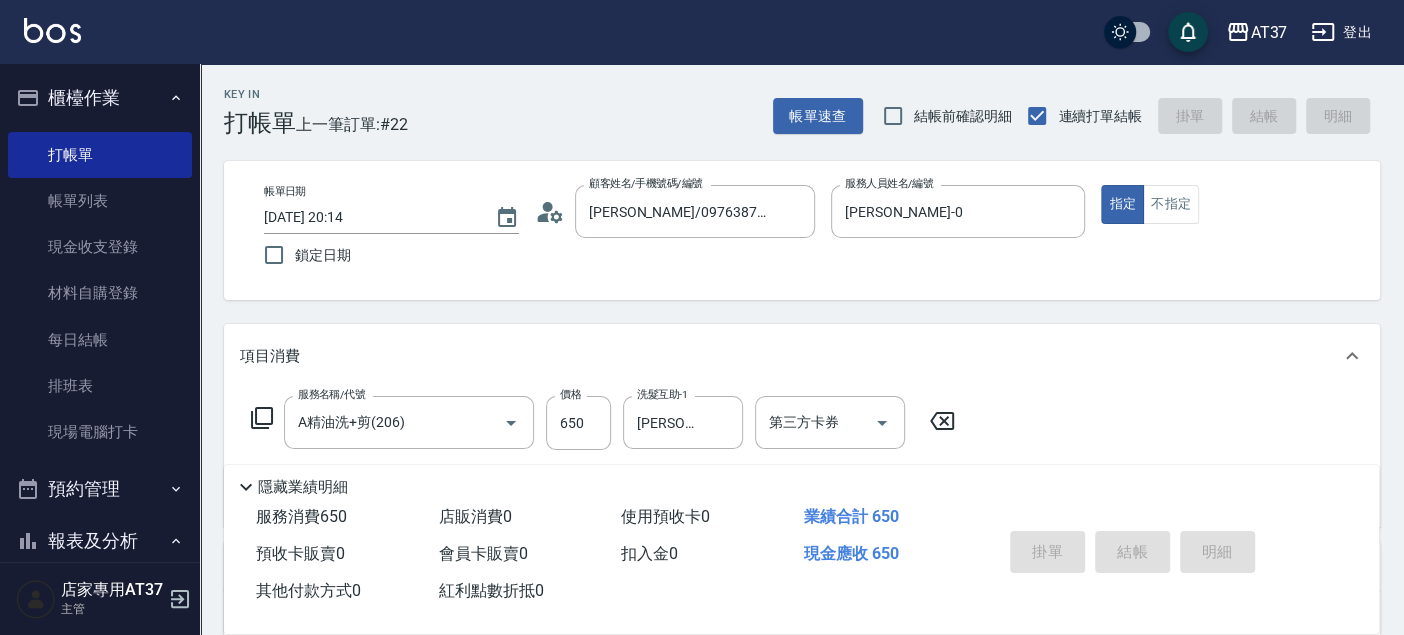 type 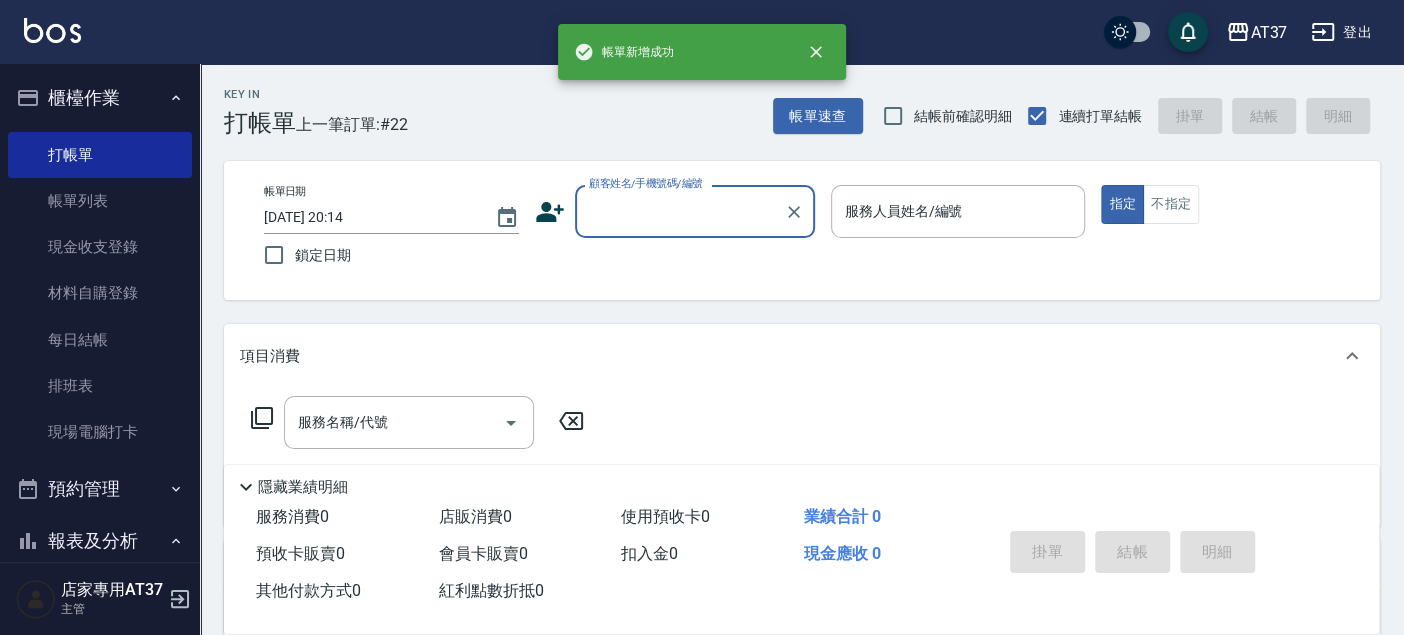 scroll, scrollTop: 0, scrollLeft: 0, axis: both 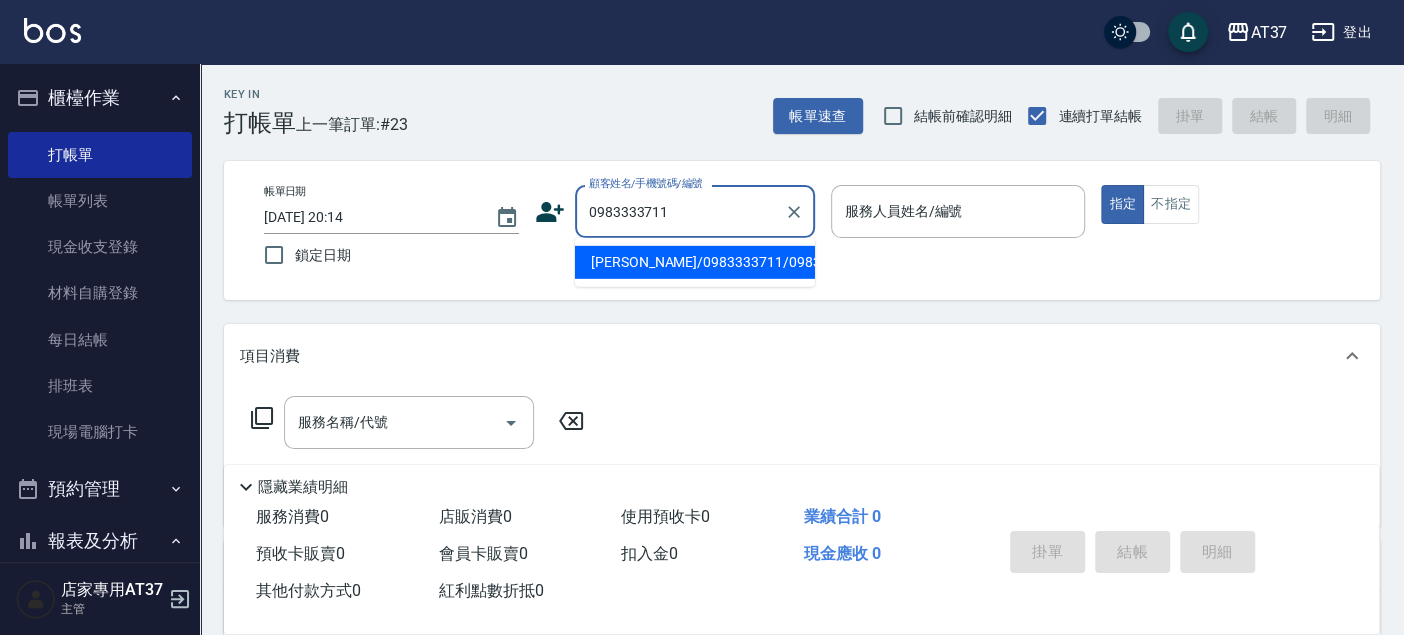 type on "[PERSON_NAME]/0983333711/0983333711" 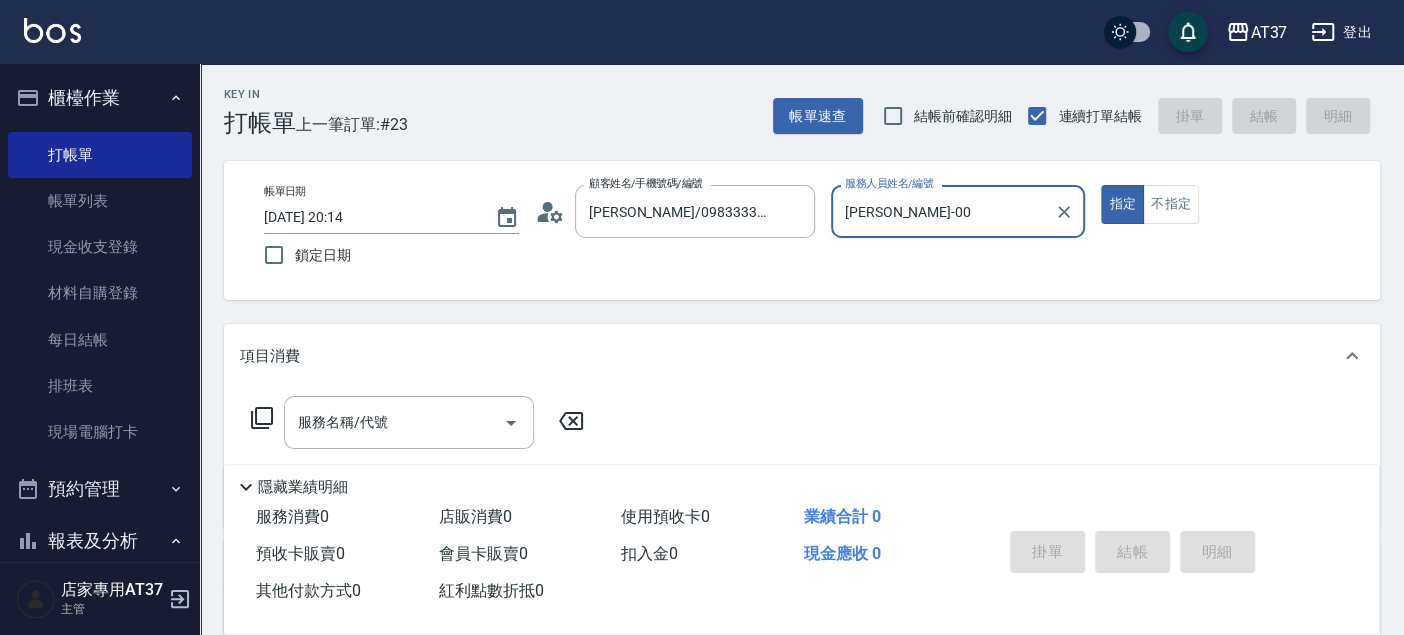 type on "[PERSON_NAME]-0" 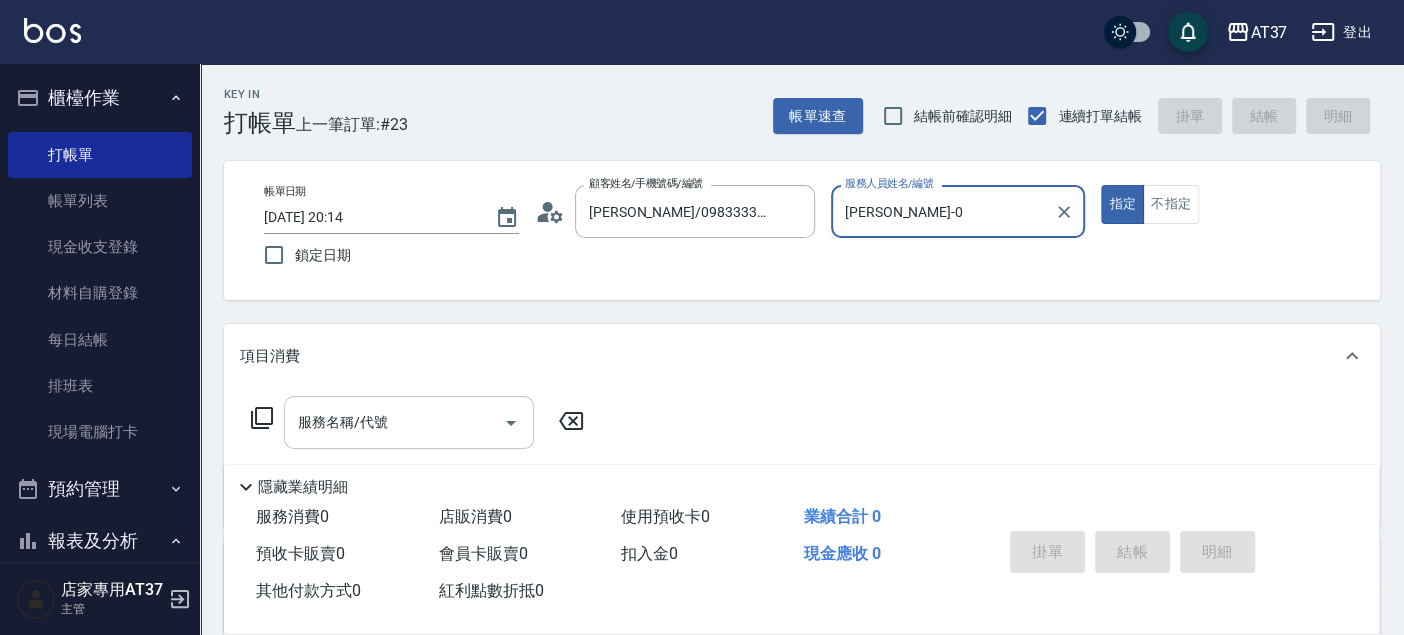 click on "服務名稱/代號" at bounding box center (409, 422) 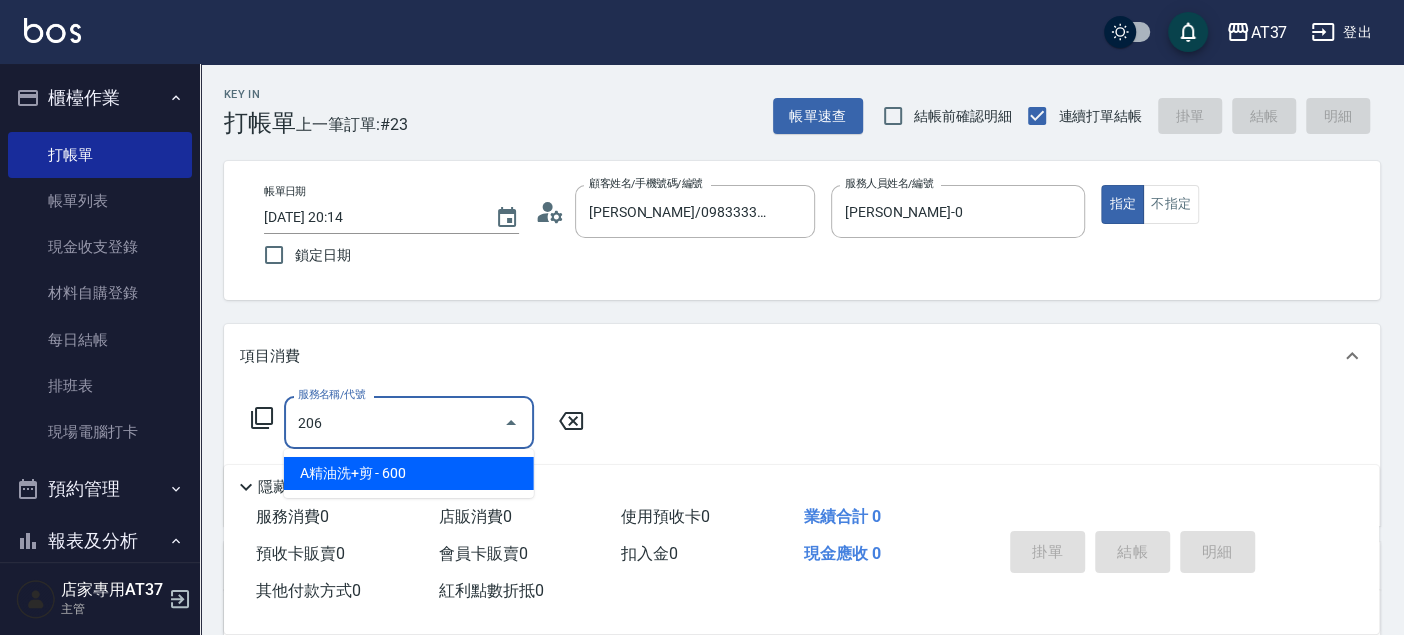 type on "A精油洗+剪(206)" 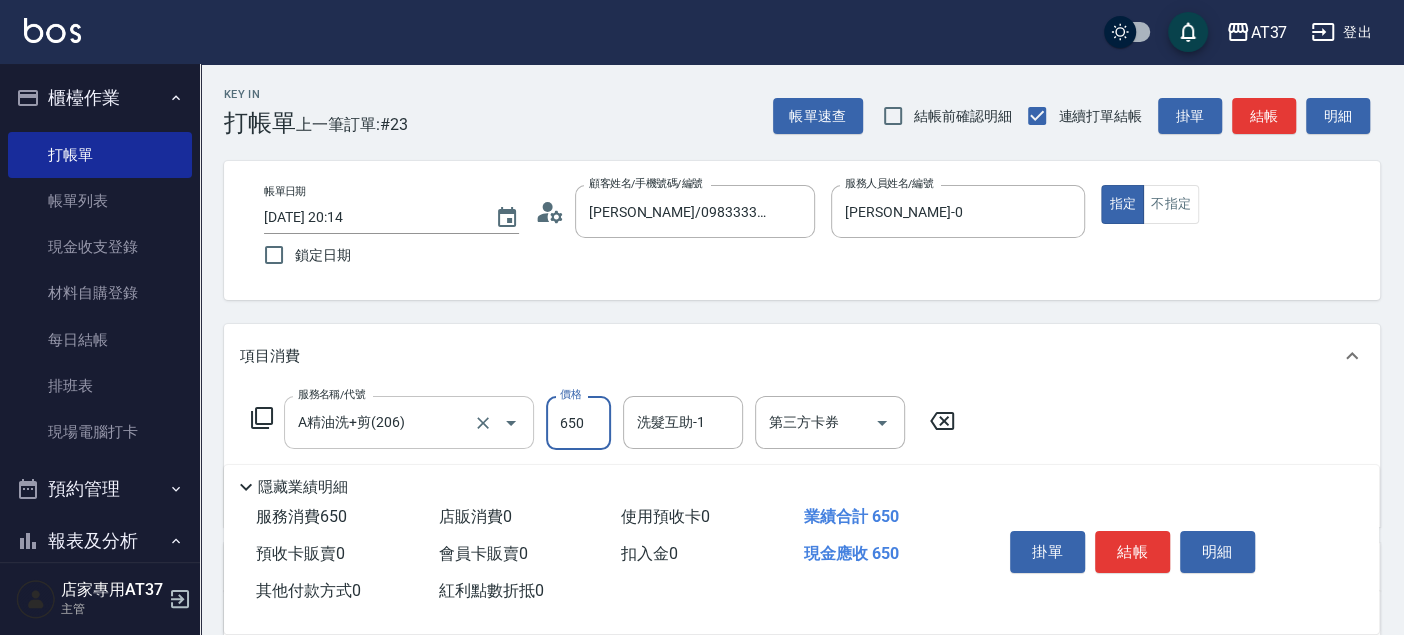 type on "650" 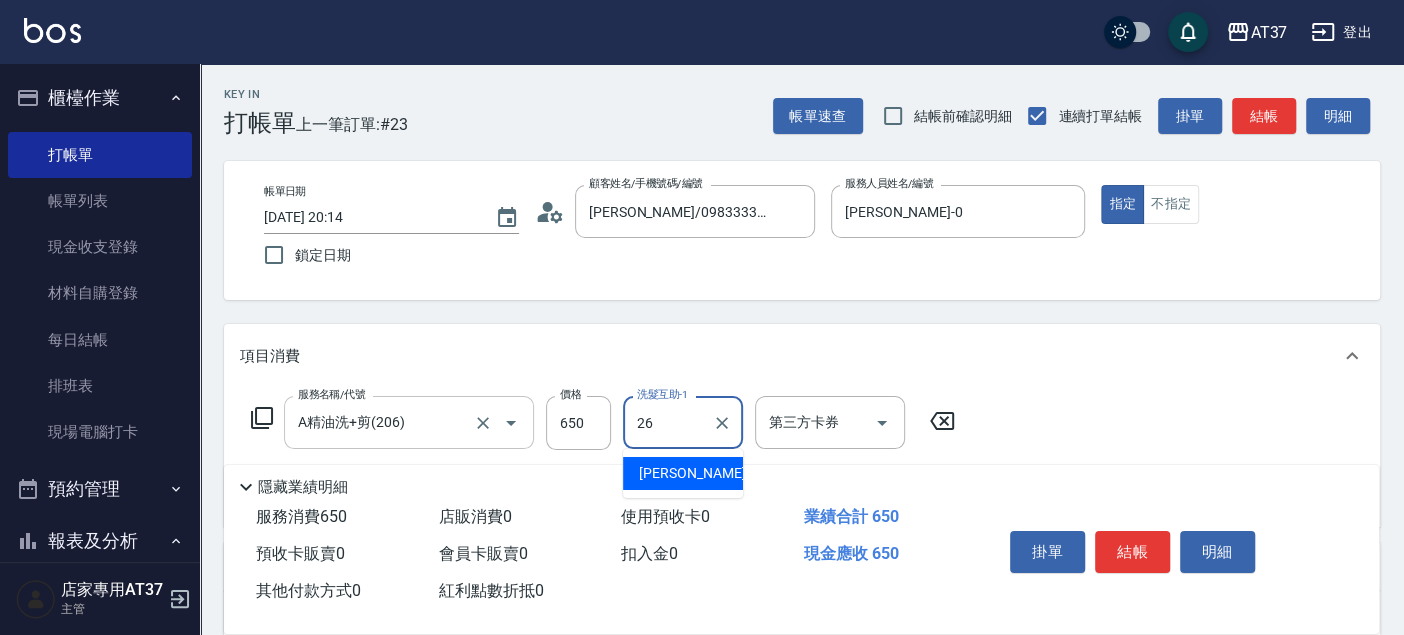 type on "[PERSON_NAME]-26" 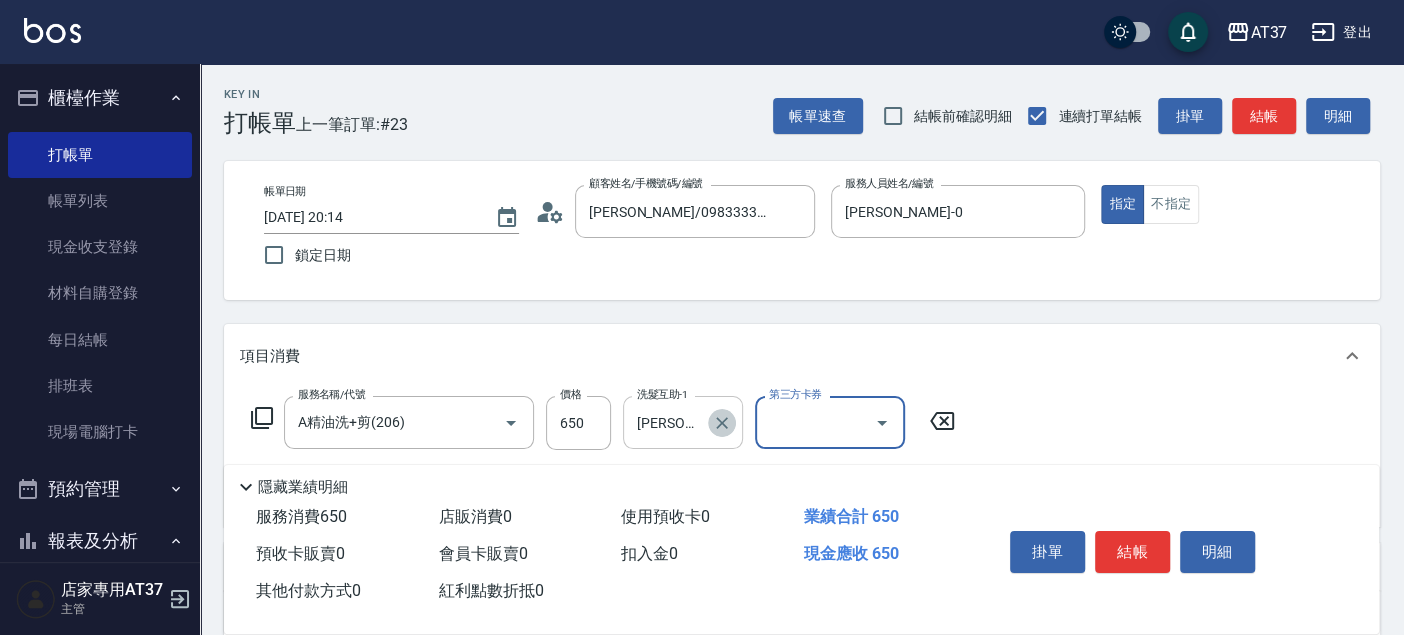 click 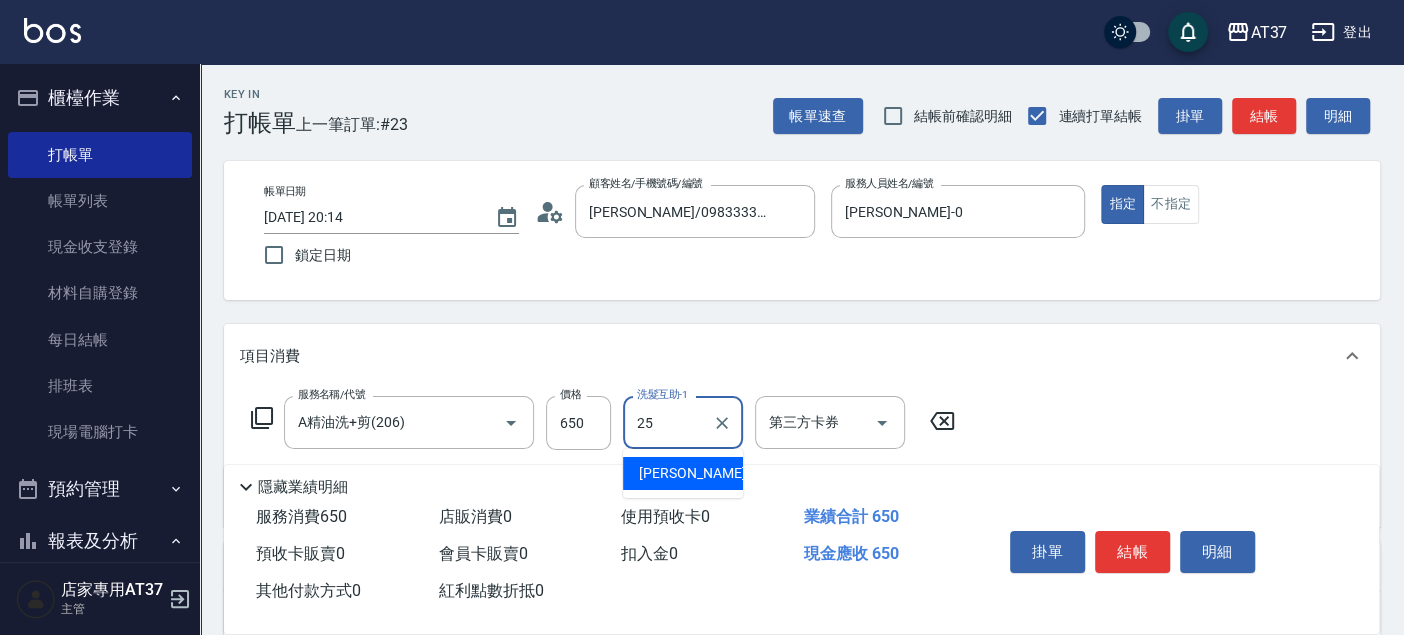 type on "[PERSON_NAME]-25" 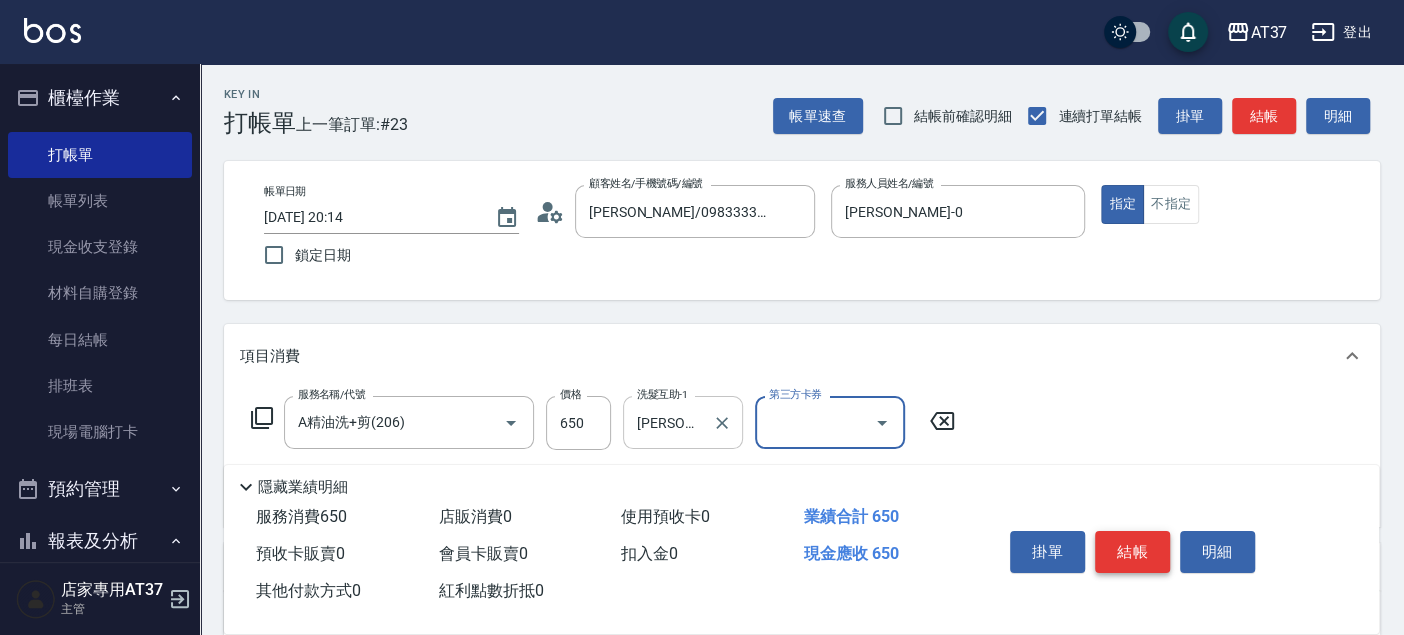 click on "結帳" at bounding box center [1132, 552] 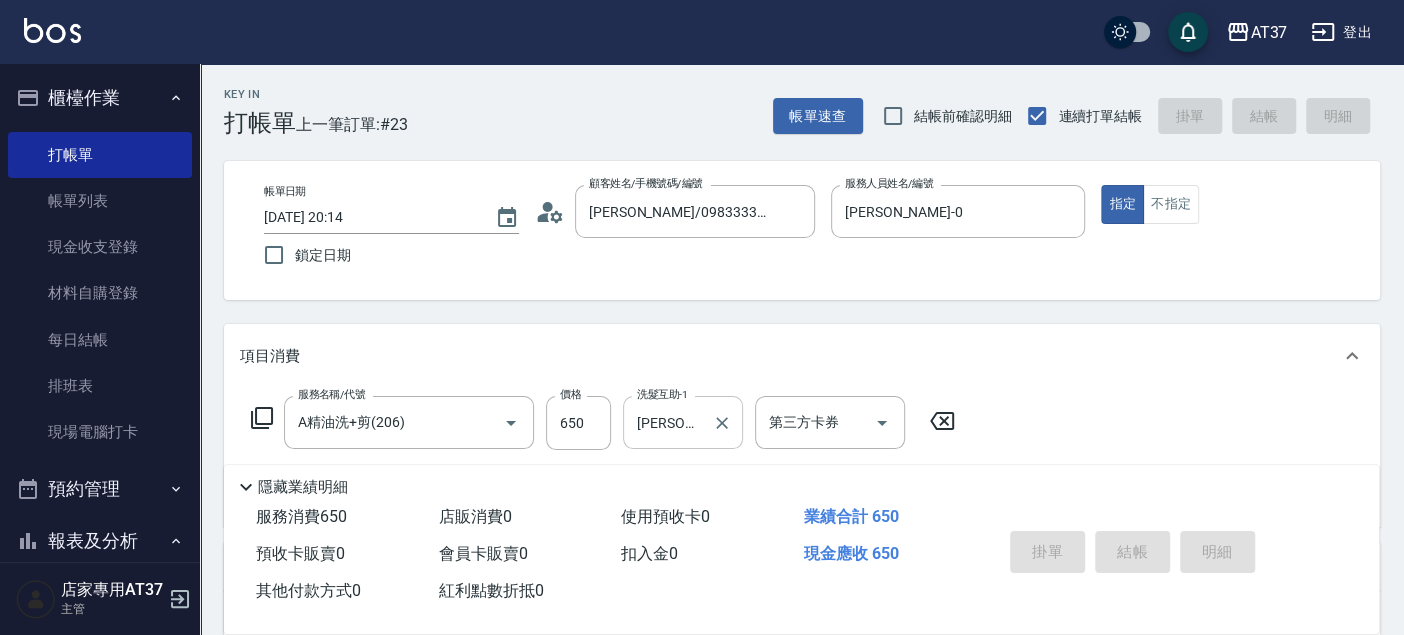 type on "[DATE] 20:15" 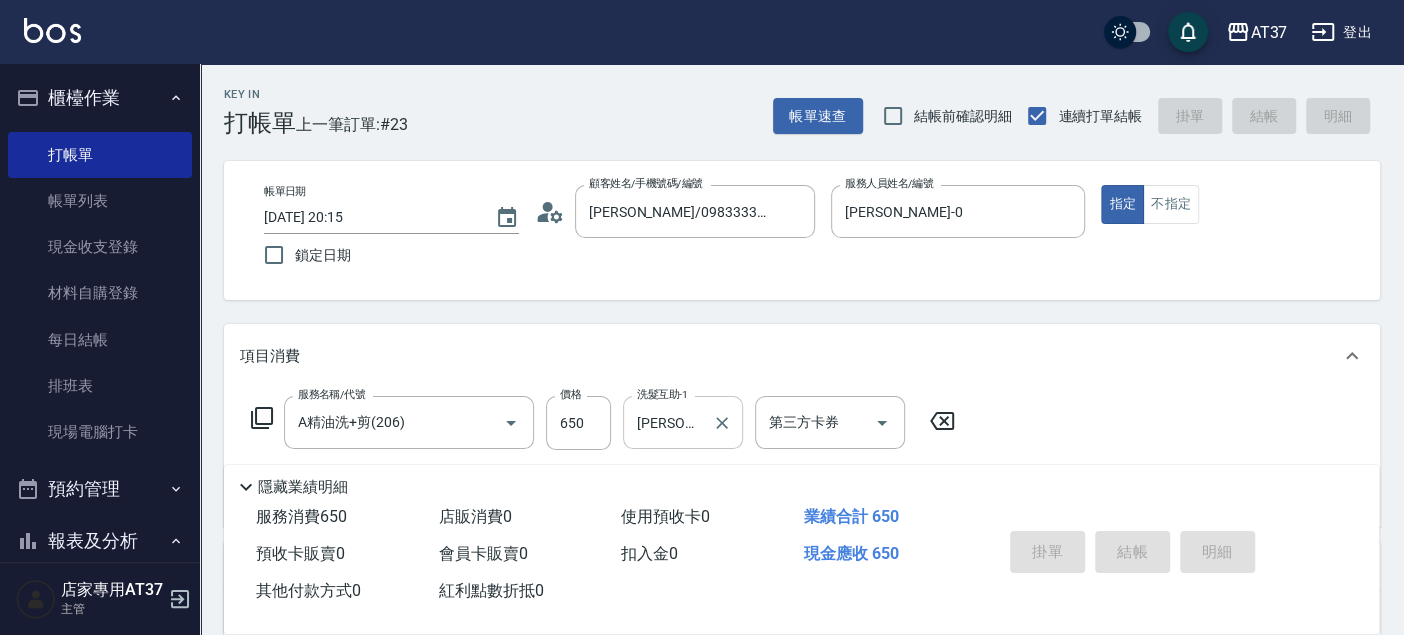 type 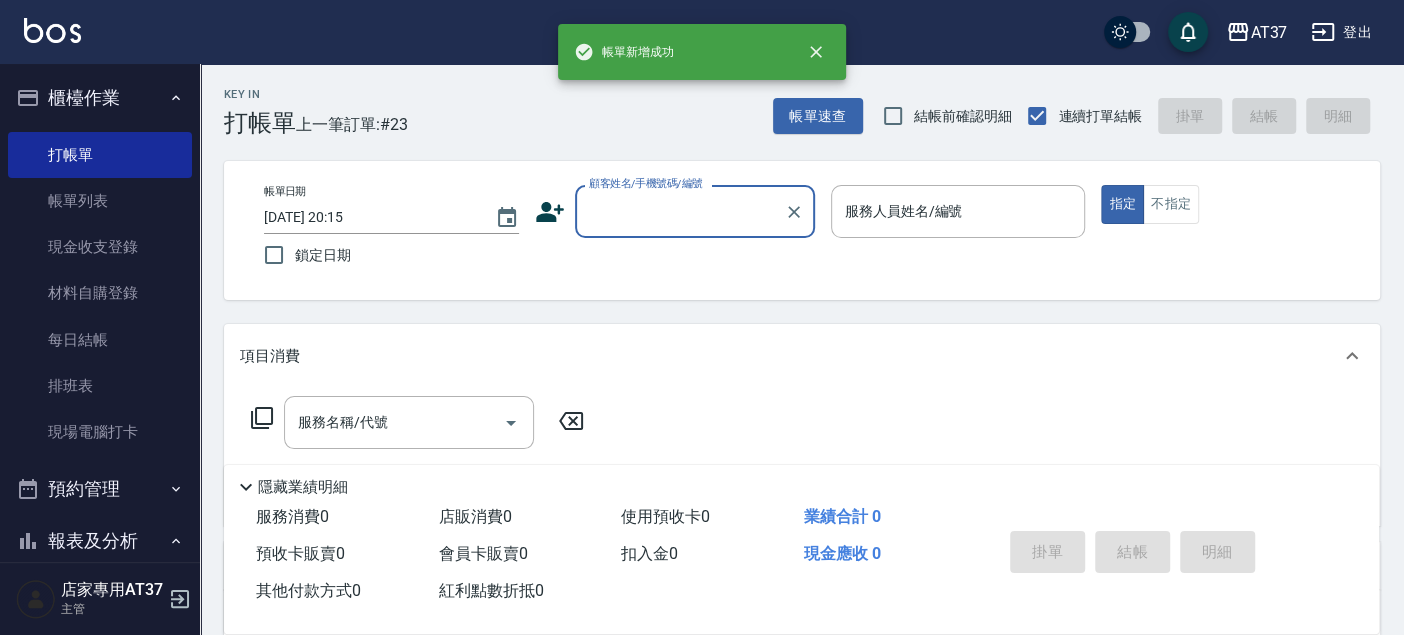 scroll, scrollTop: 0, scrollLeft: 0, axis: both 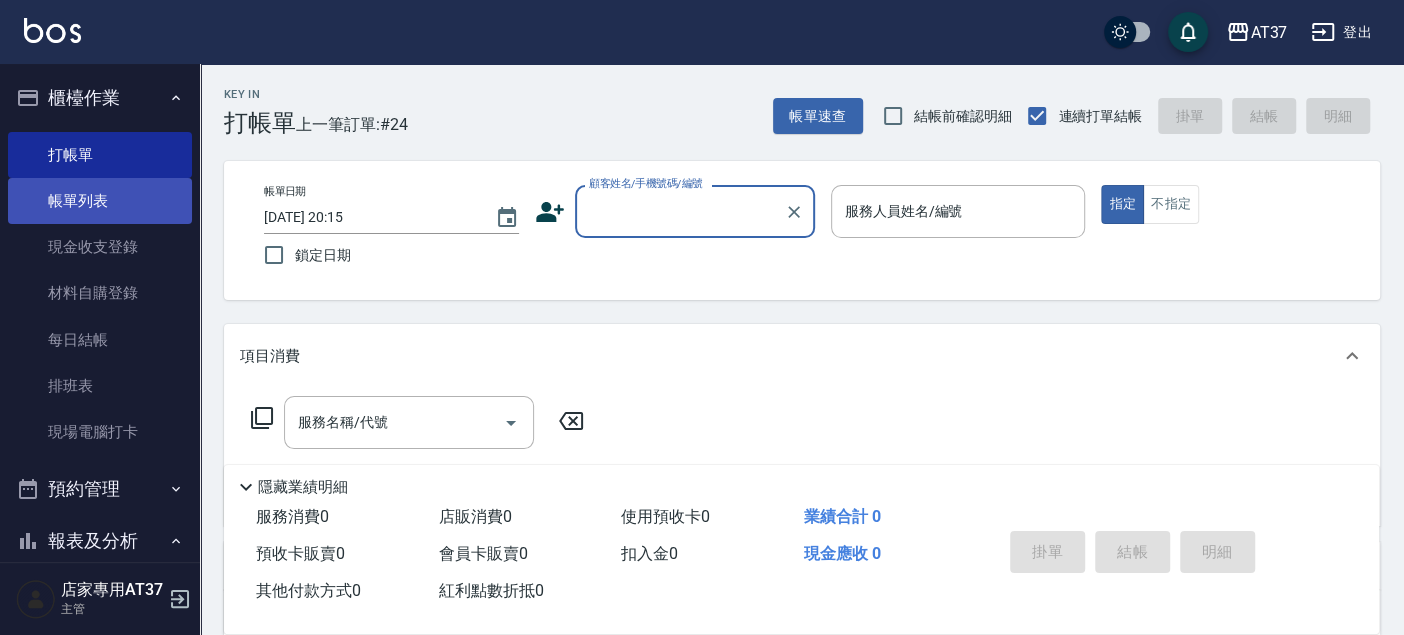 drag, startPoint x: 57, startPoint y: 202, endPoint x: 62, endPoint y: 220, distance: 18.681541 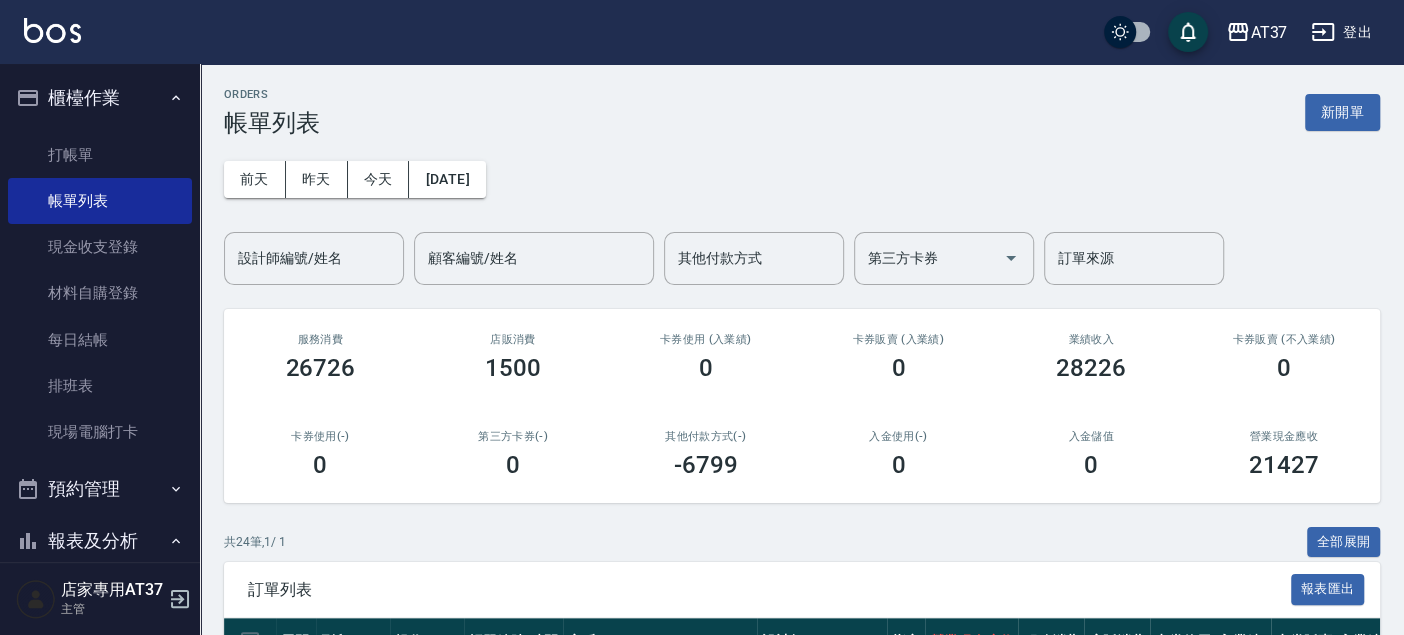 scroll, scrollTop: 538, scrollLeft: 0, axis: vertical 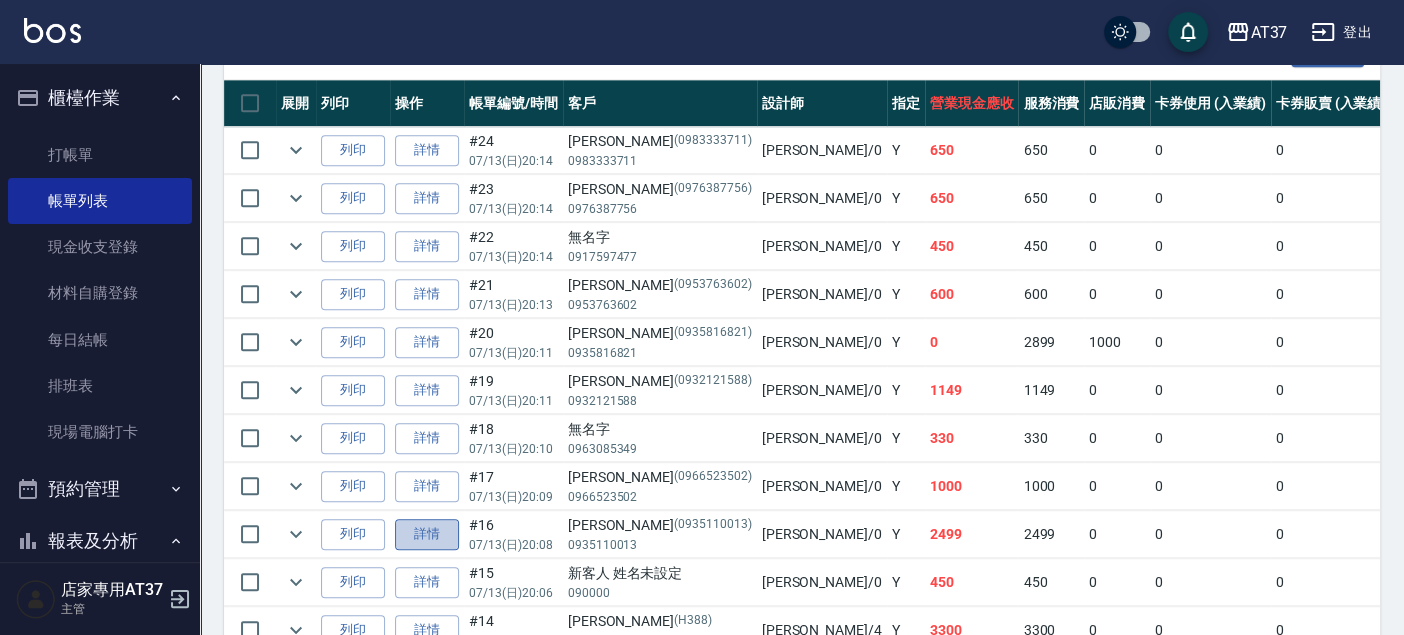 click on "詳情" at bounding box center (427, 534) 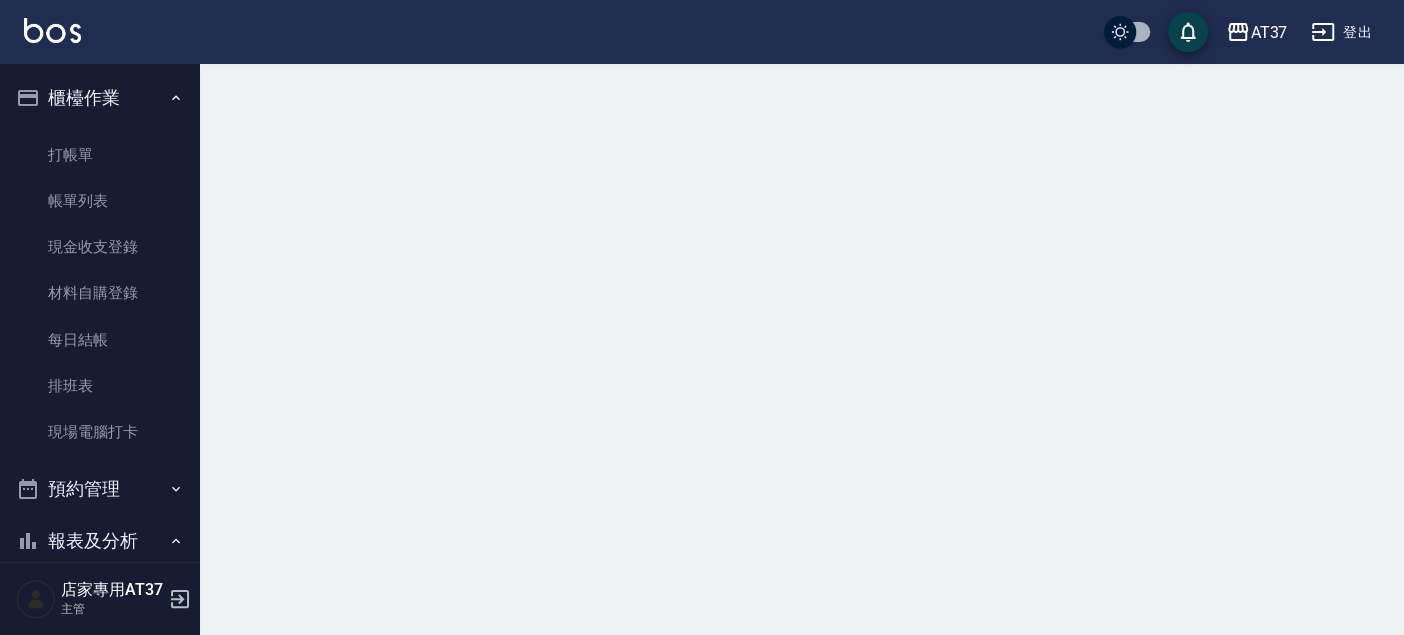 scroll, scrollTop: 0, scrollLeft: 0, axis: both 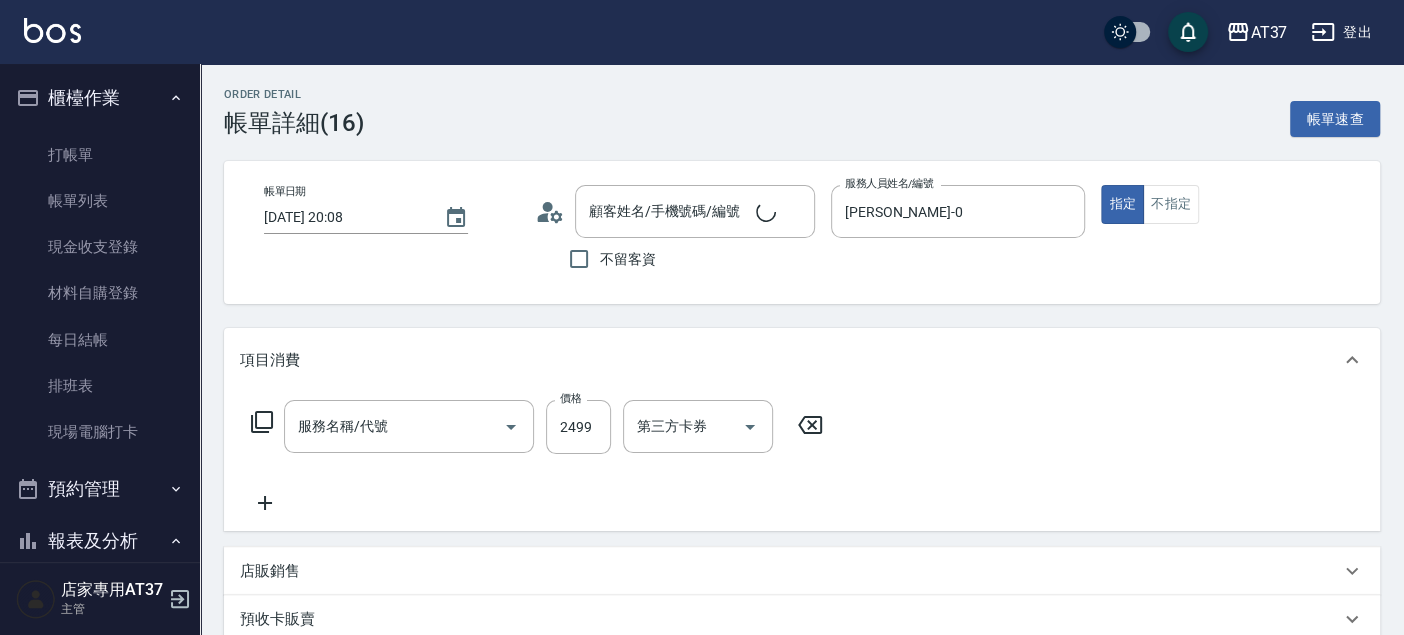 type on "[DATE] 20:08" 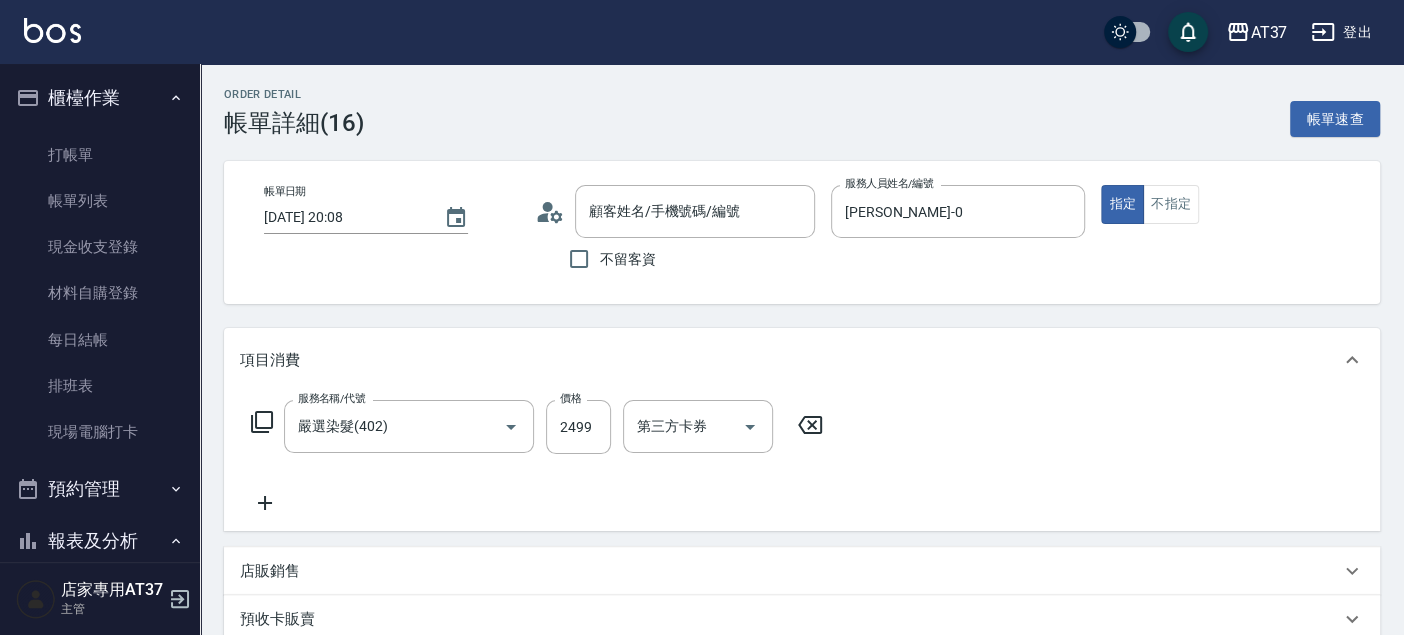 type on "[PERSON_NAME]/0935110013/0935110013" 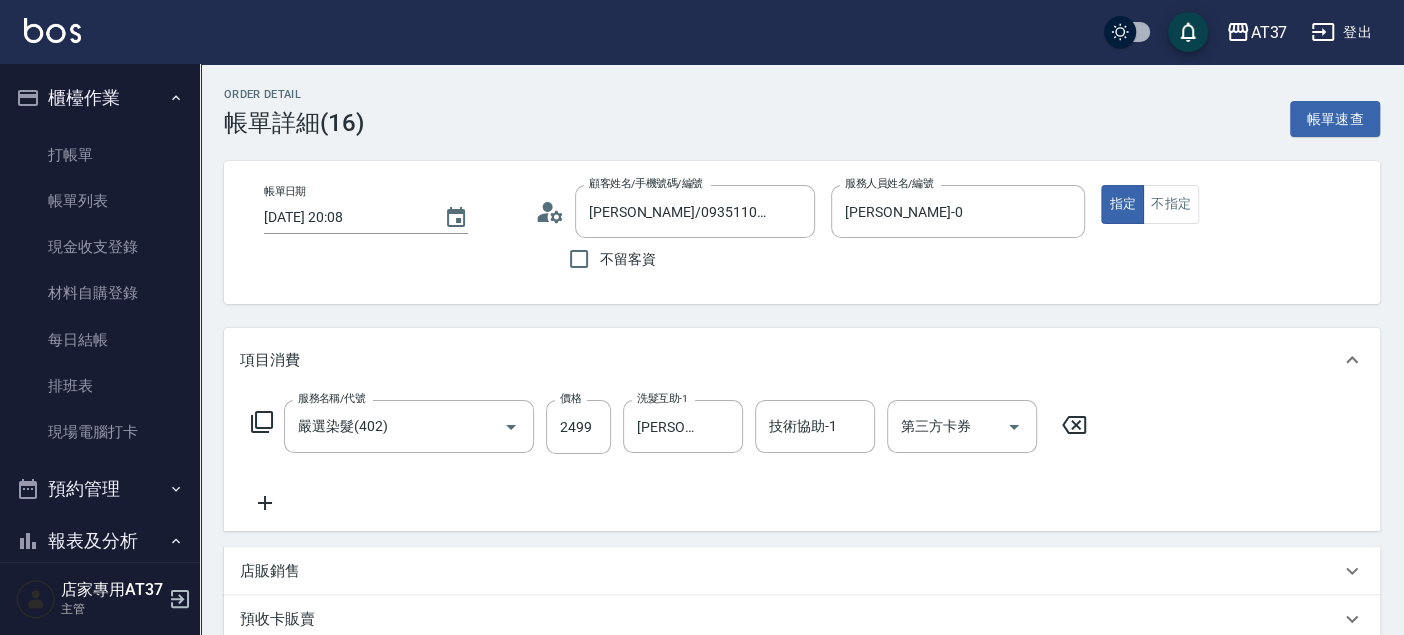 scroll, scrollTop: 222, scrollLeft: 0, axis: vertical 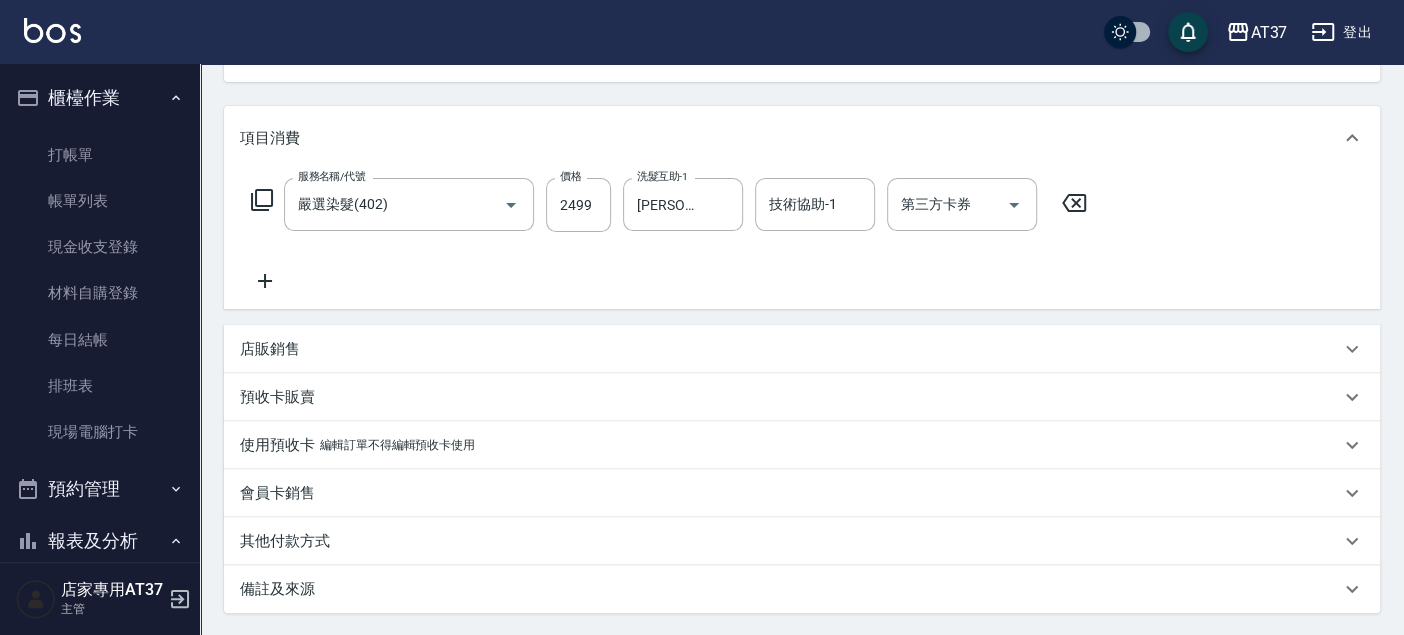 click 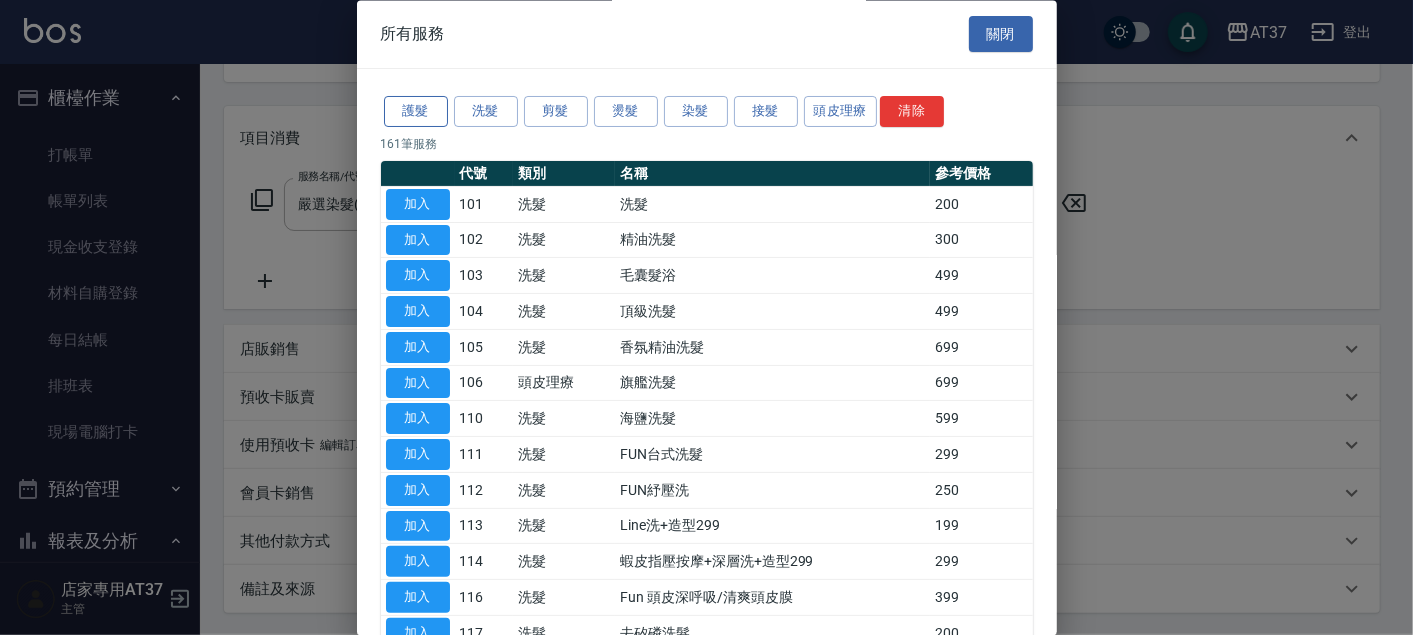 click on "護髮" at bounding box center (416, 112) 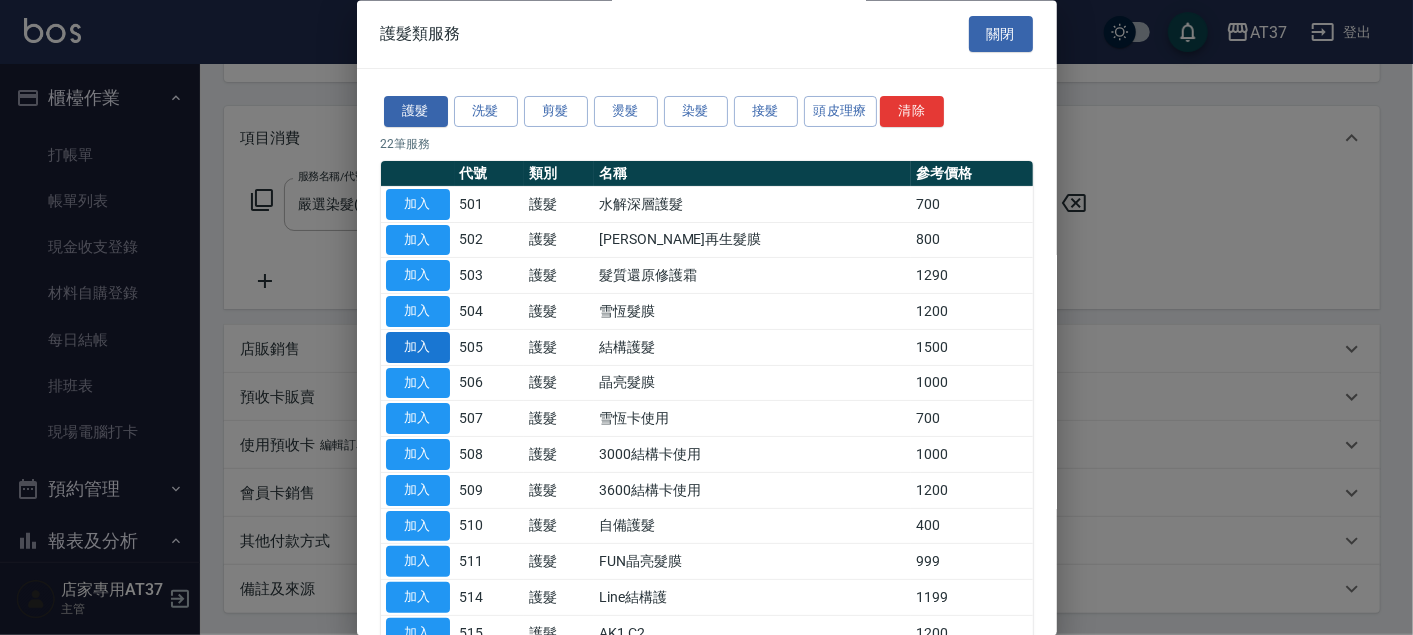 click on "加入" at bounding box center (418, 347) 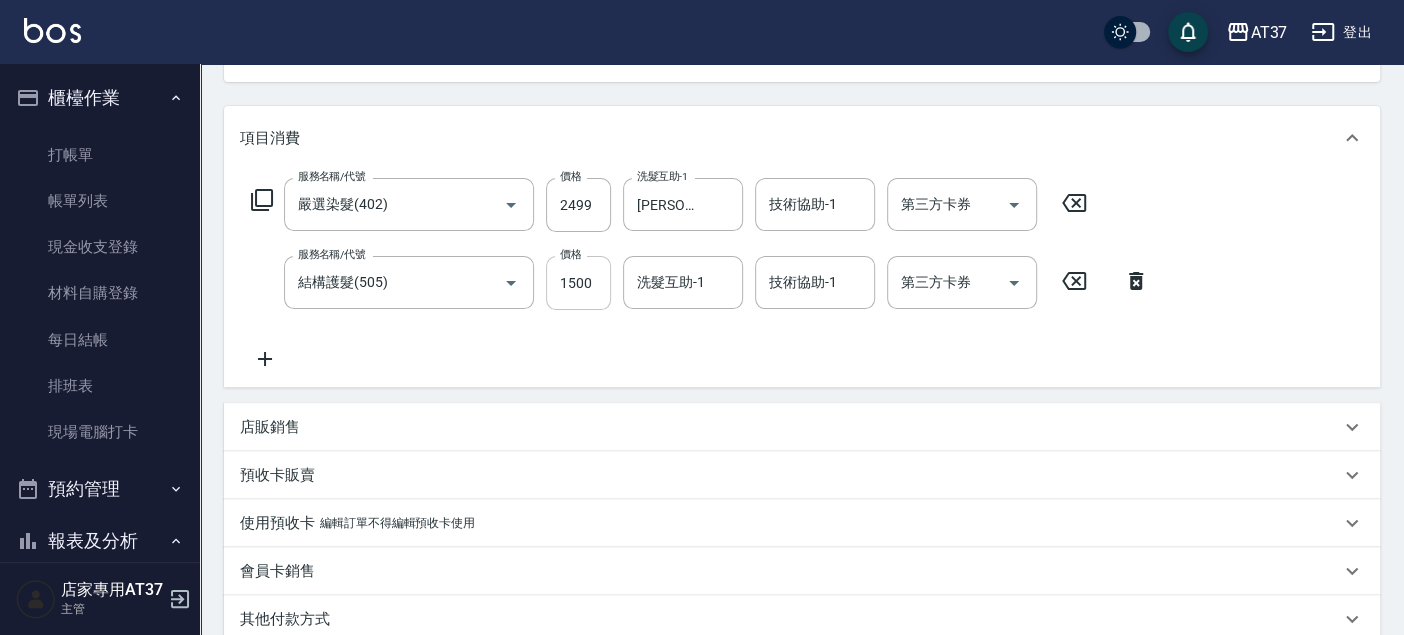 click on "1500" at bounding box center [578, 283] 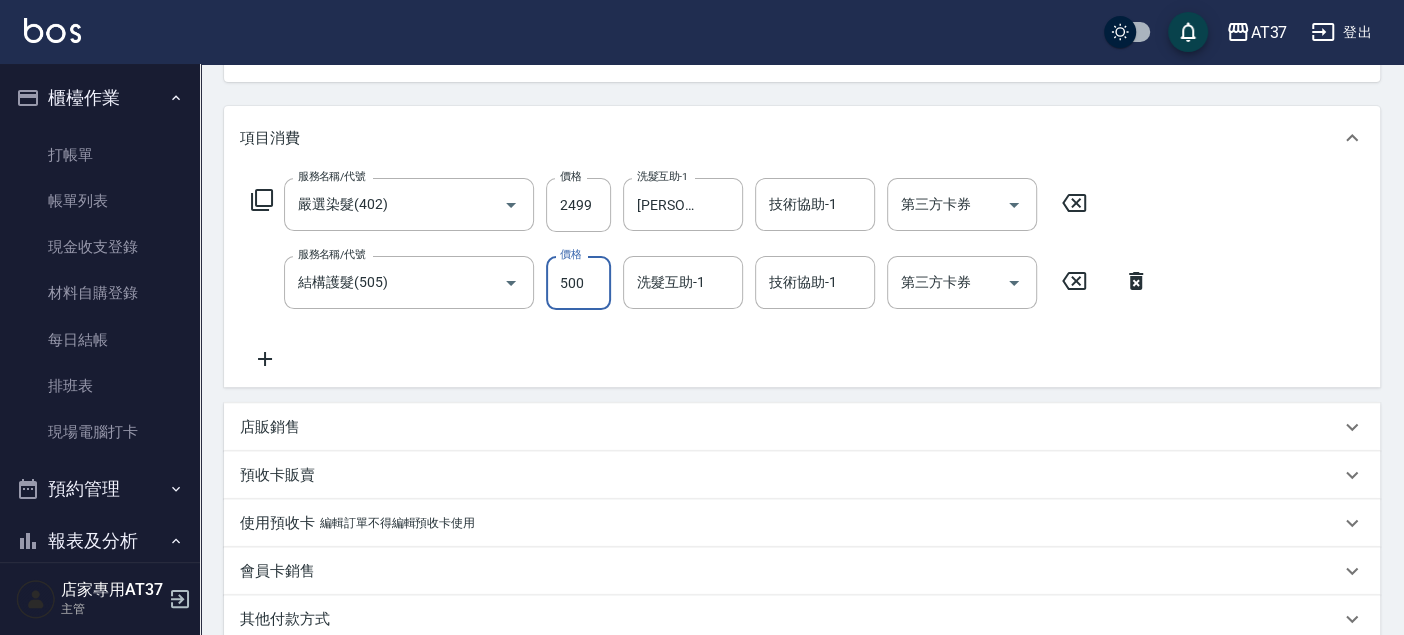 type on "500" 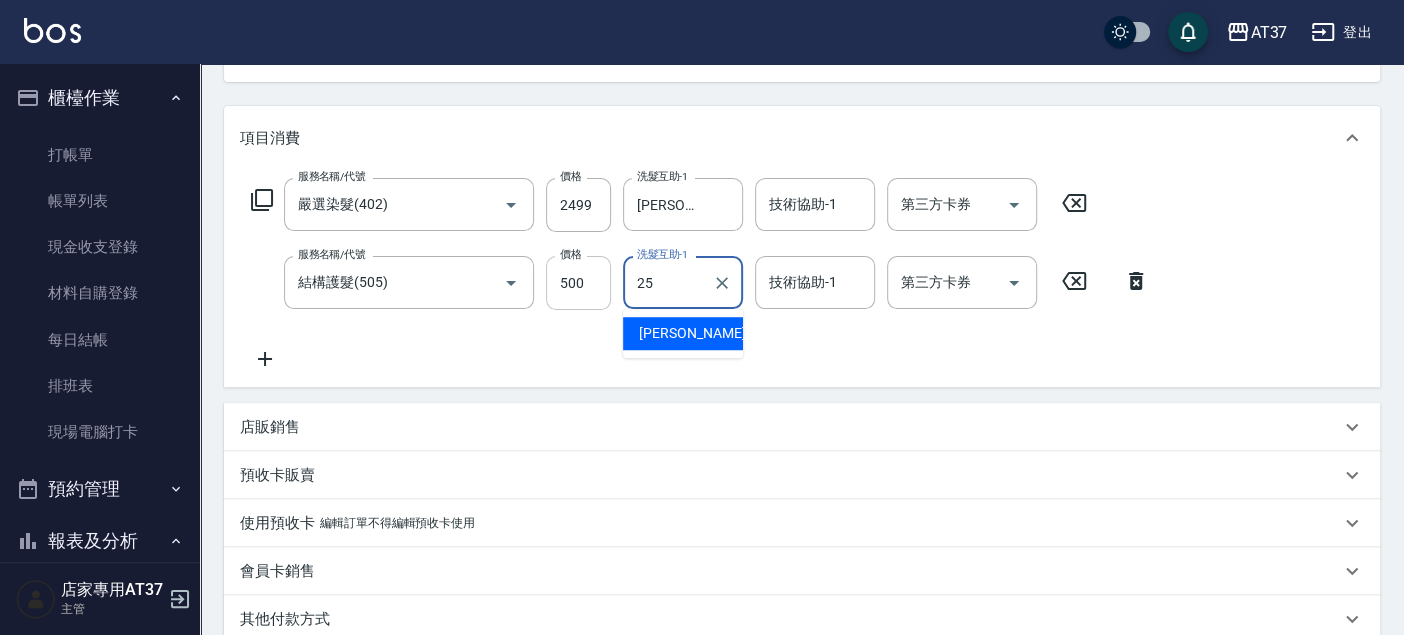 type on "[PERSON_NAME]-25" 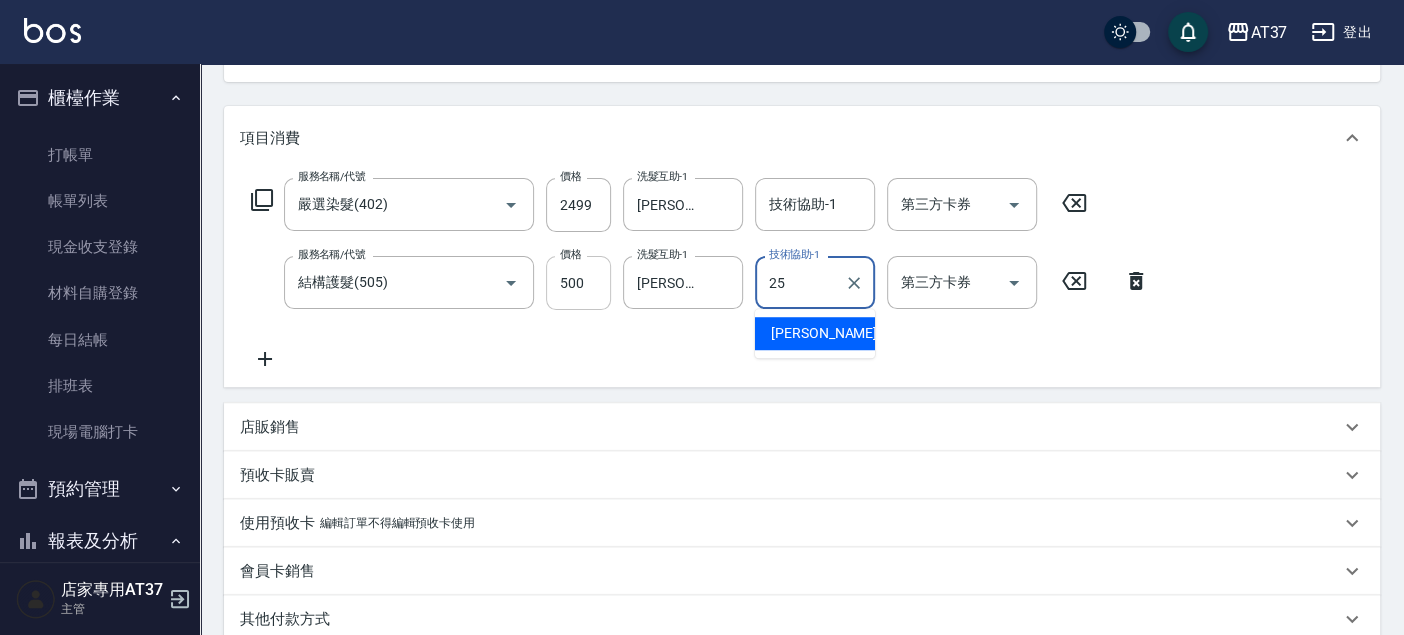 type on "[PERSON_NAME]-25" 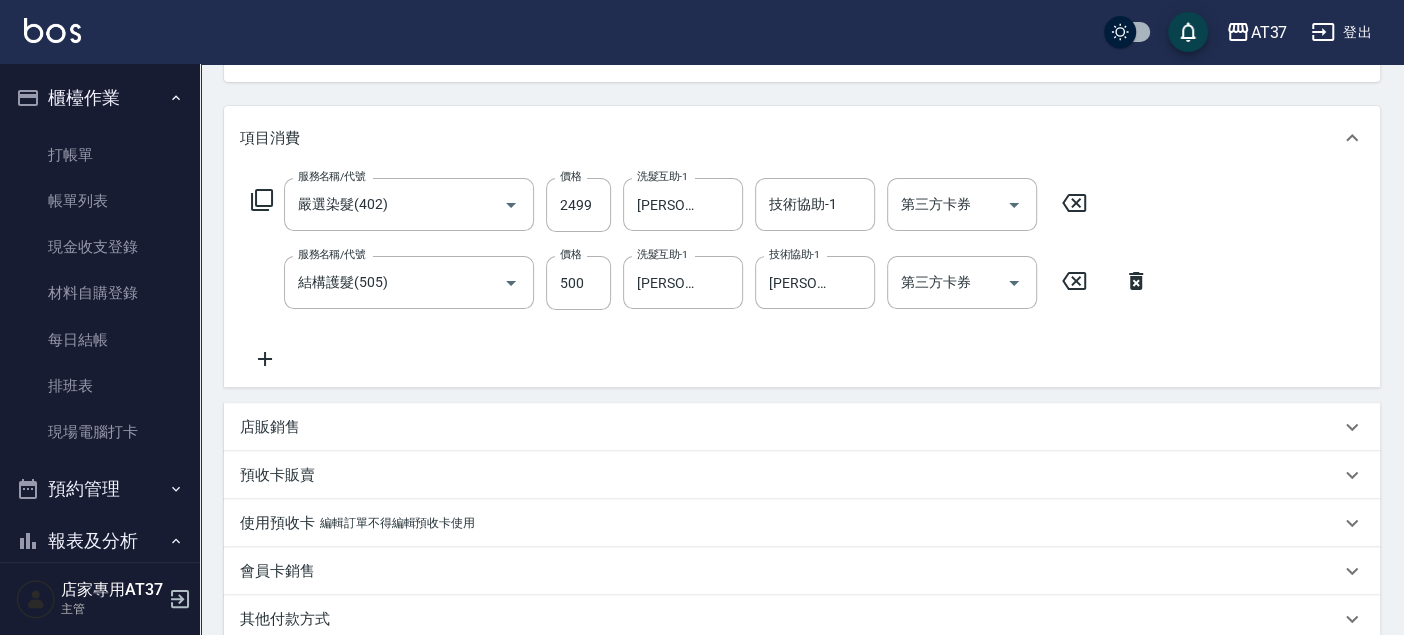 click on "店販銷售" at bounding box center [790, 427] 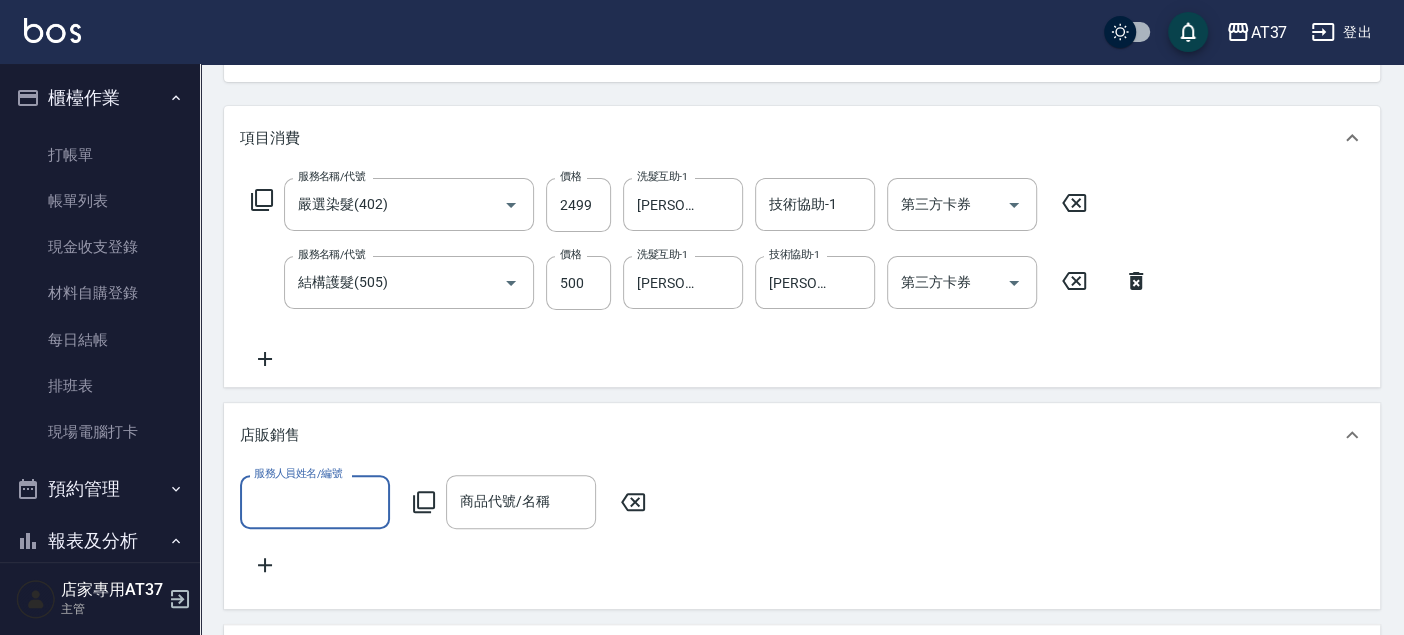 scroll, scrollTop: 0, scrollLeft: 0, axis: both 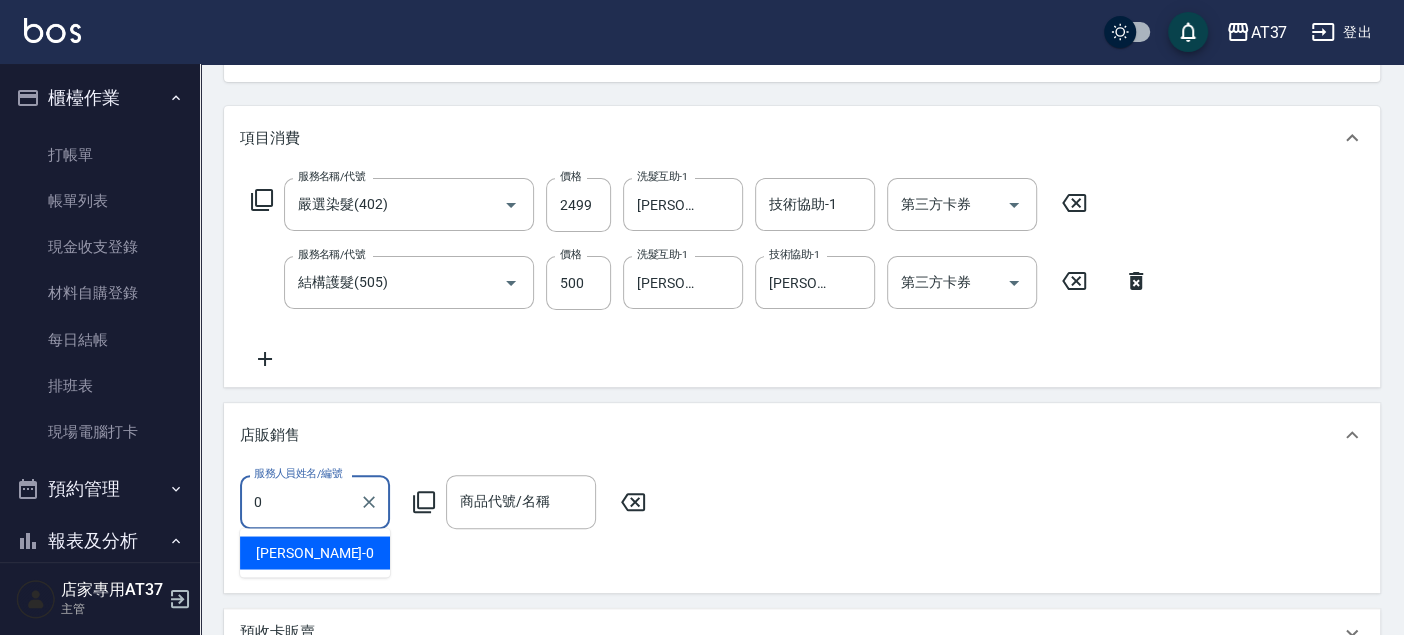 click on "[PERSON_NAME] -0" at bounding box center [315, 552] 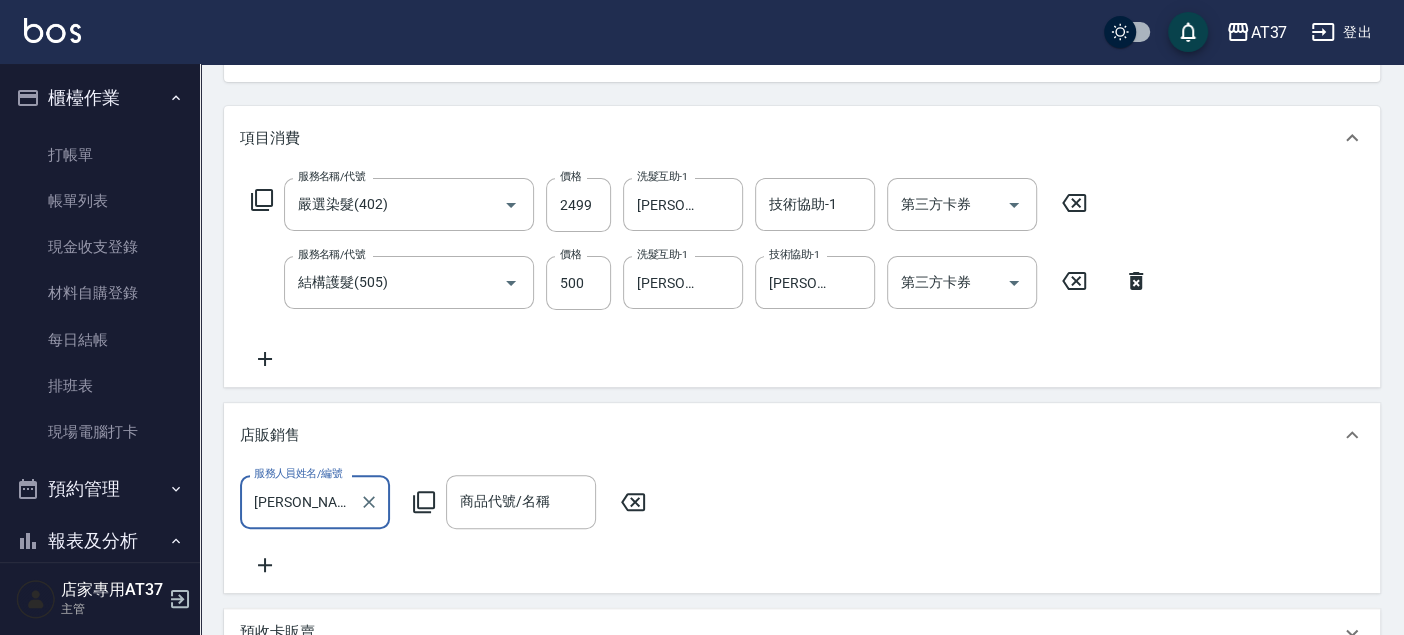 type on "[PERSON_NAME]-0" 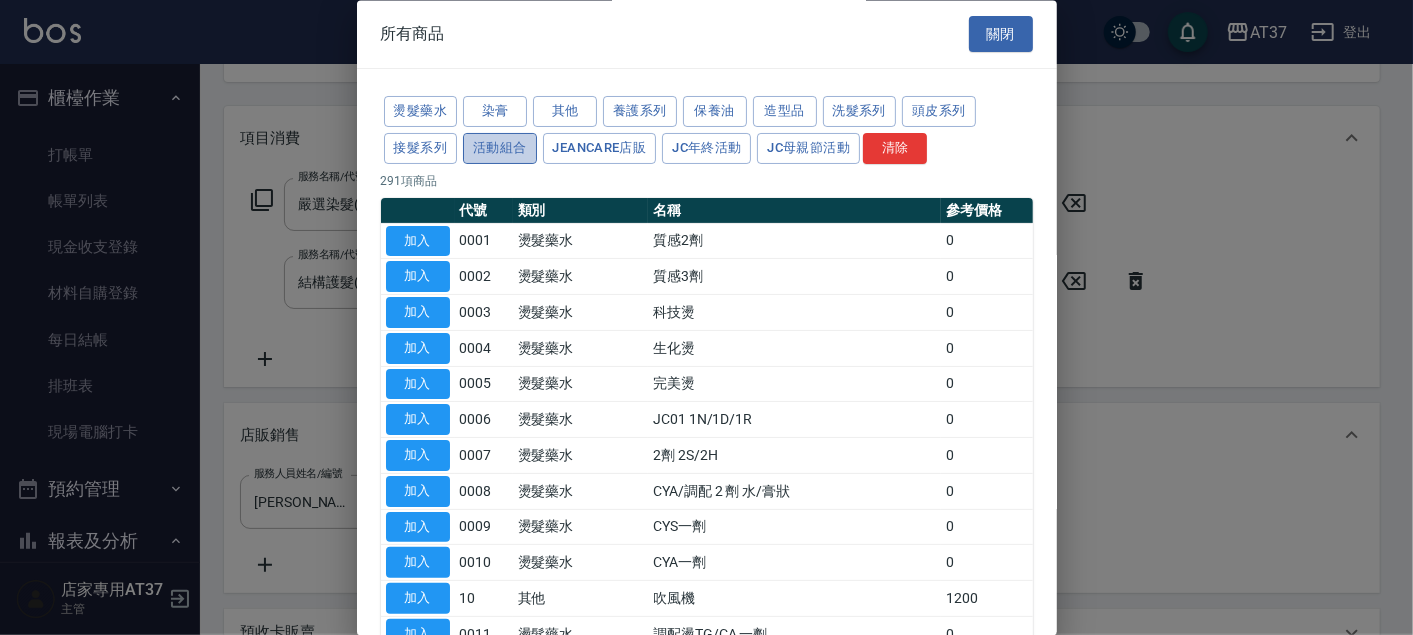 click on "活動組合" at bounding box center [500, 148] 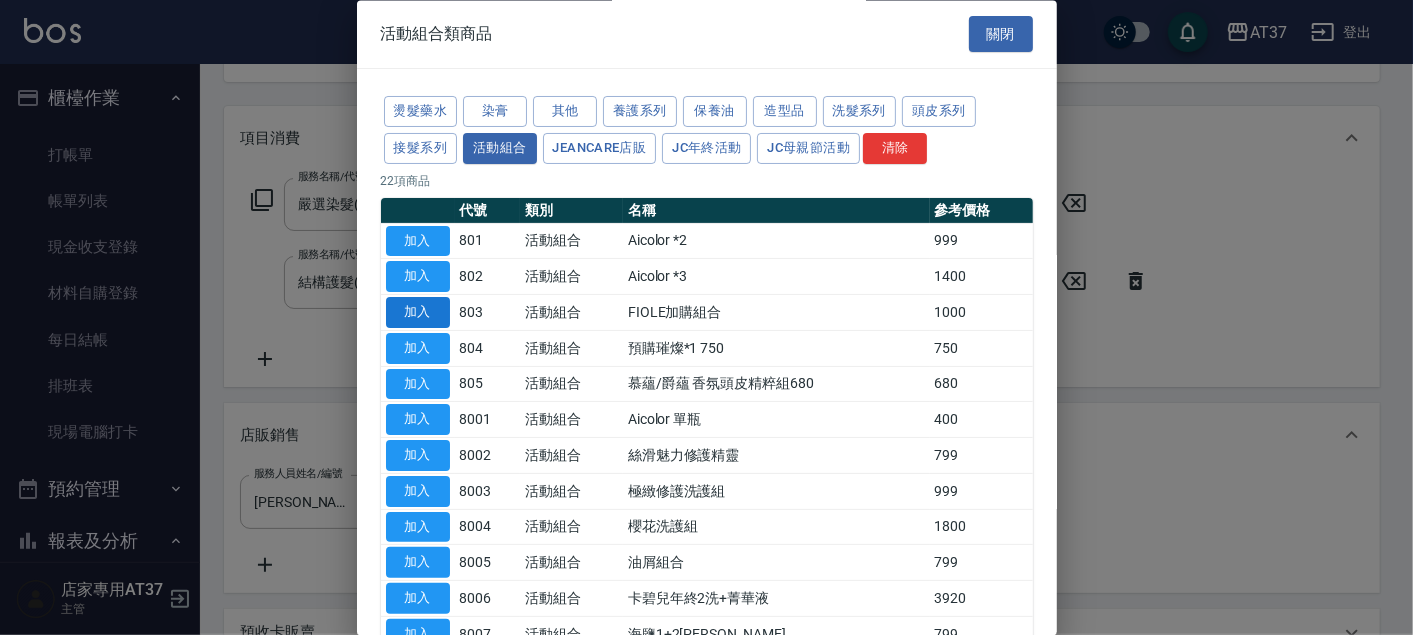 click on "加入" at bounding box center (418, 313) 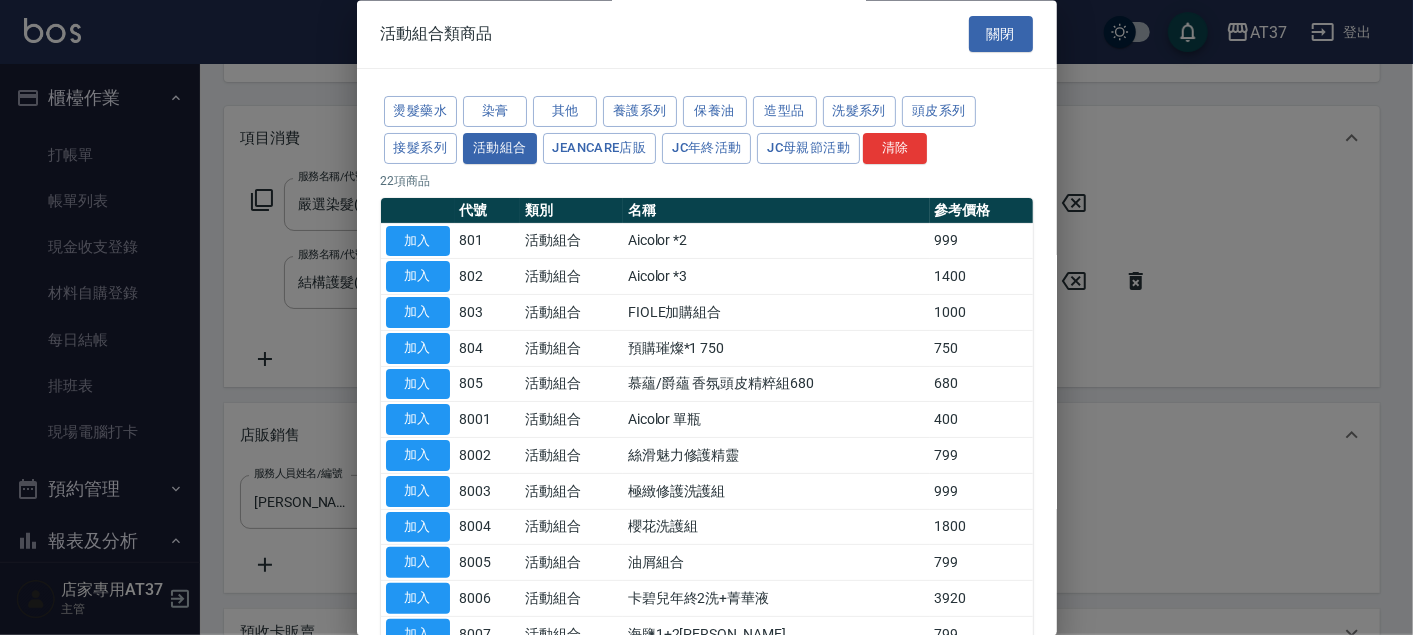 type on "FIOLE加購組合" 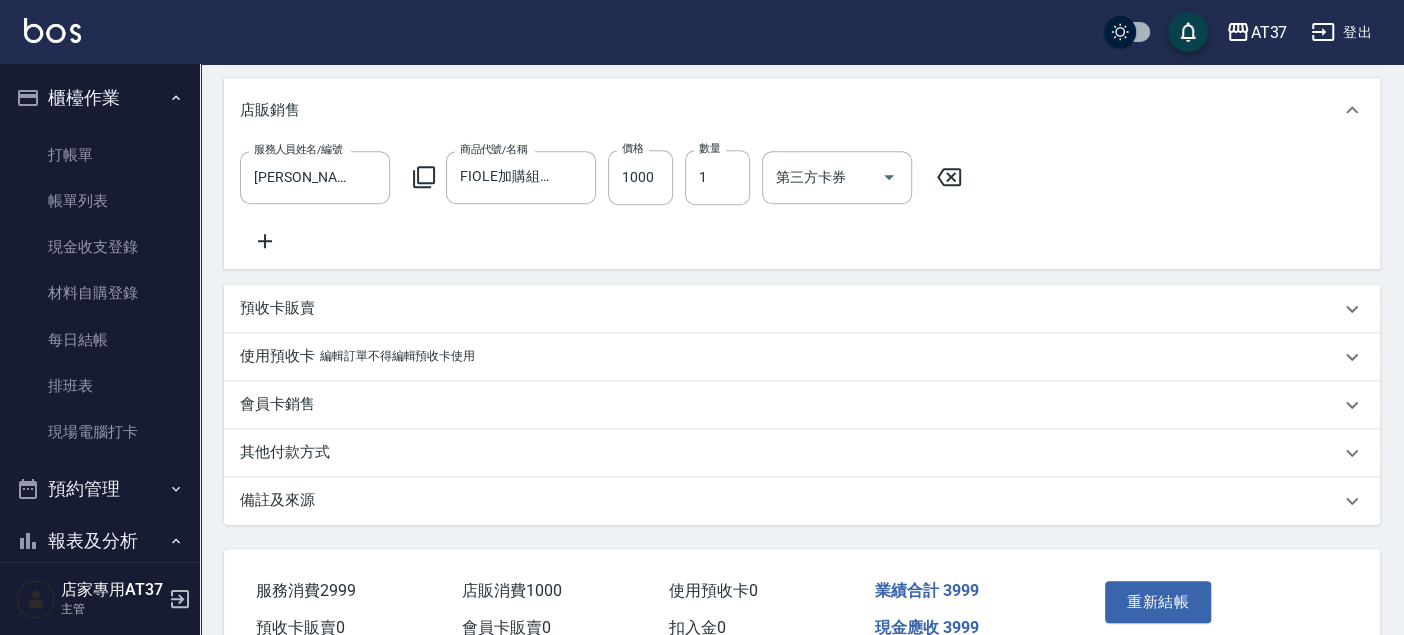 scroll, scrollTop: 665, scrollLeft: 0, axis: vertical 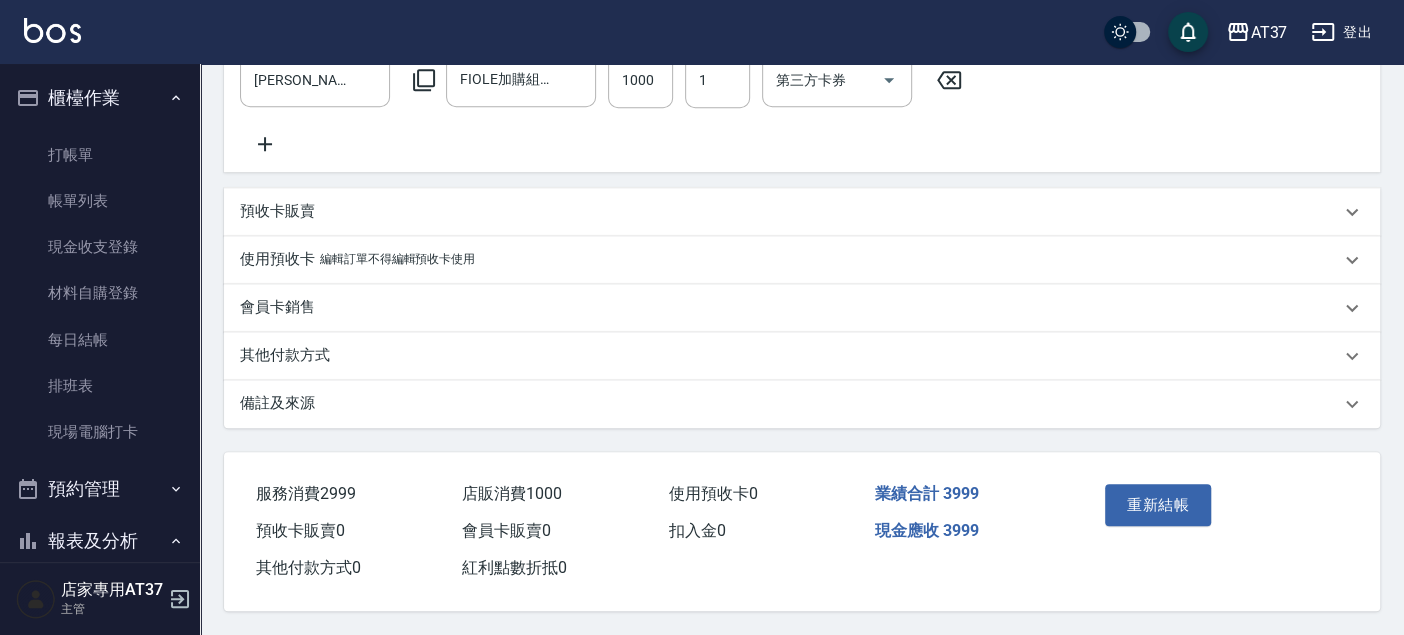 click on "其他付款方式" at bounding box center (802, 356) 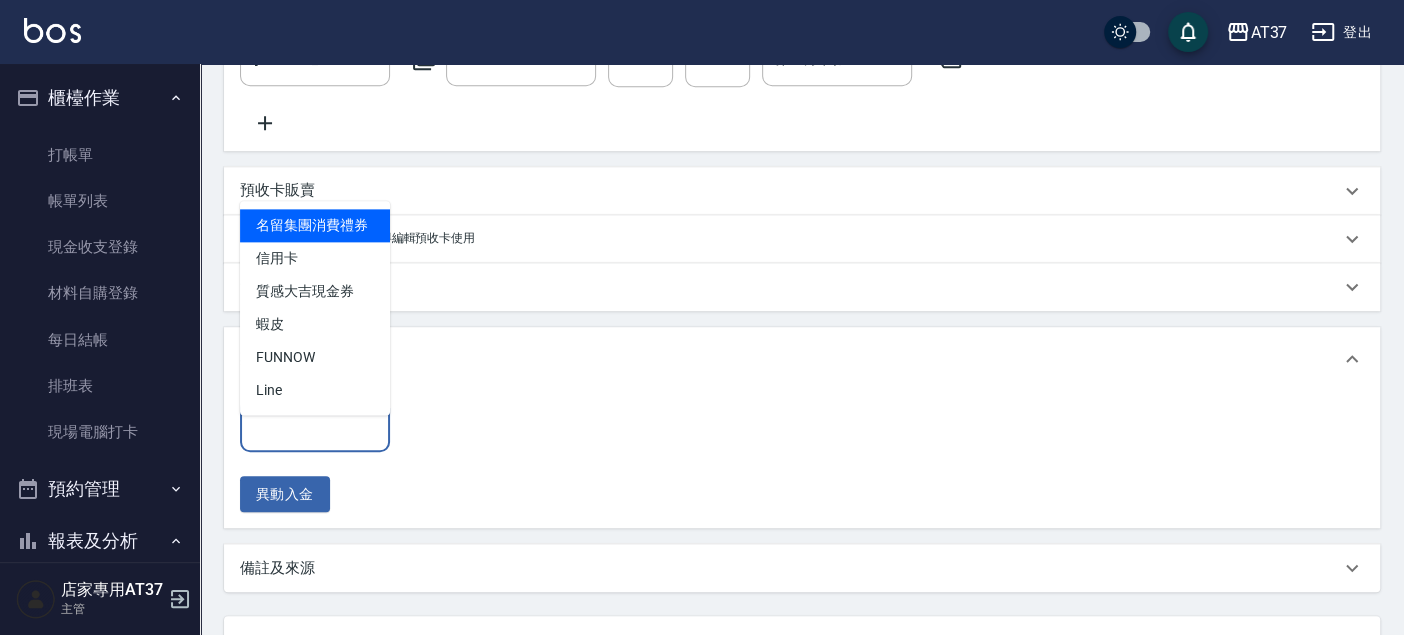 click on "其他付款方式" at bounding box center (315, 425) 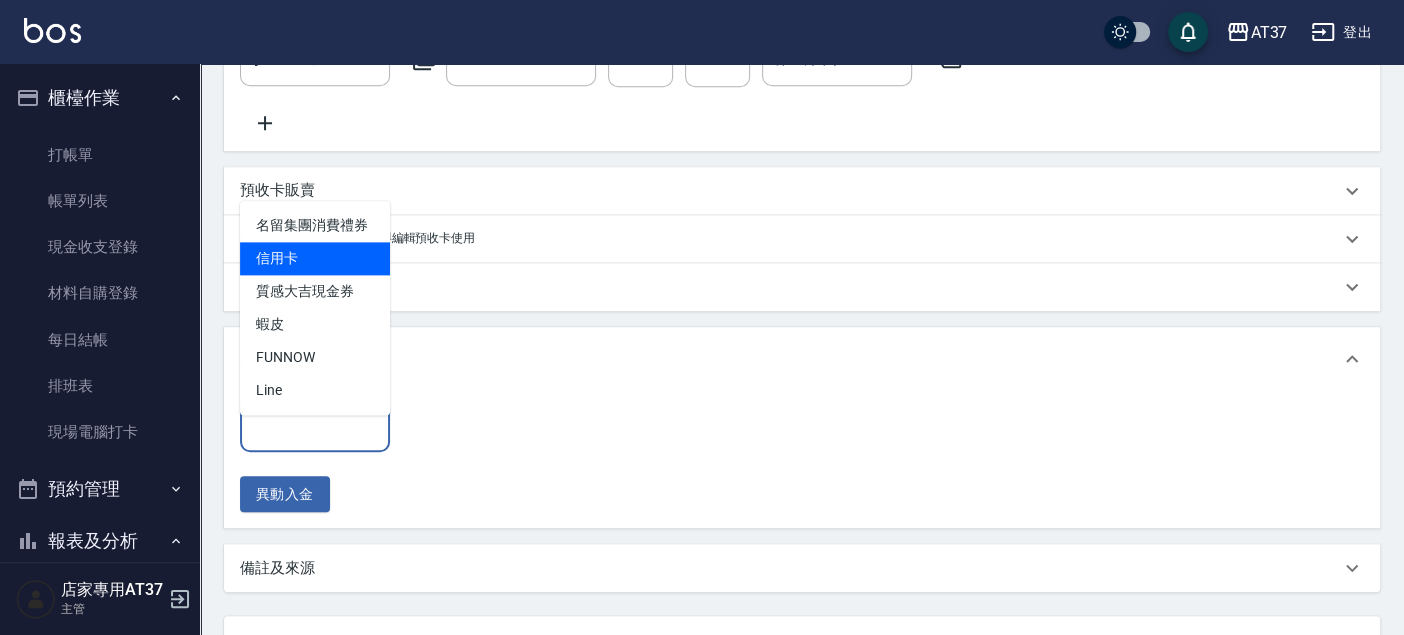 click on "信用卡" at bounding box center (315, 258) 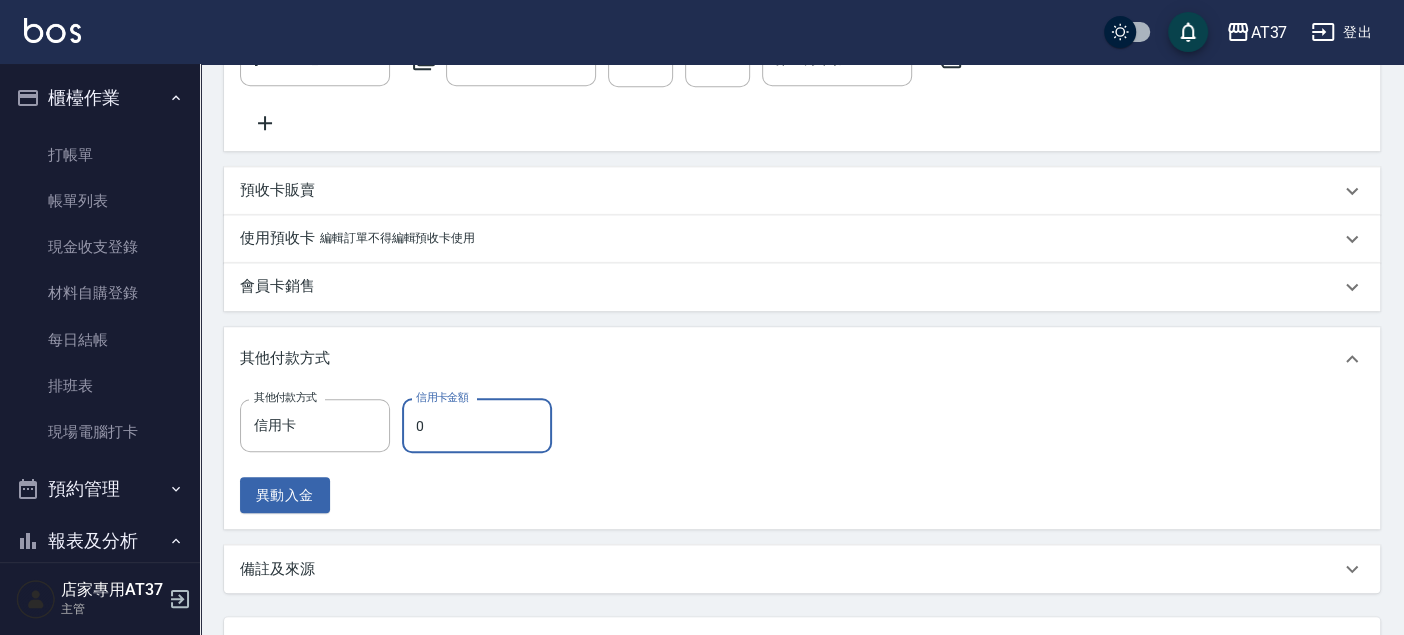 click on "0" at bounding box center (477, 426) 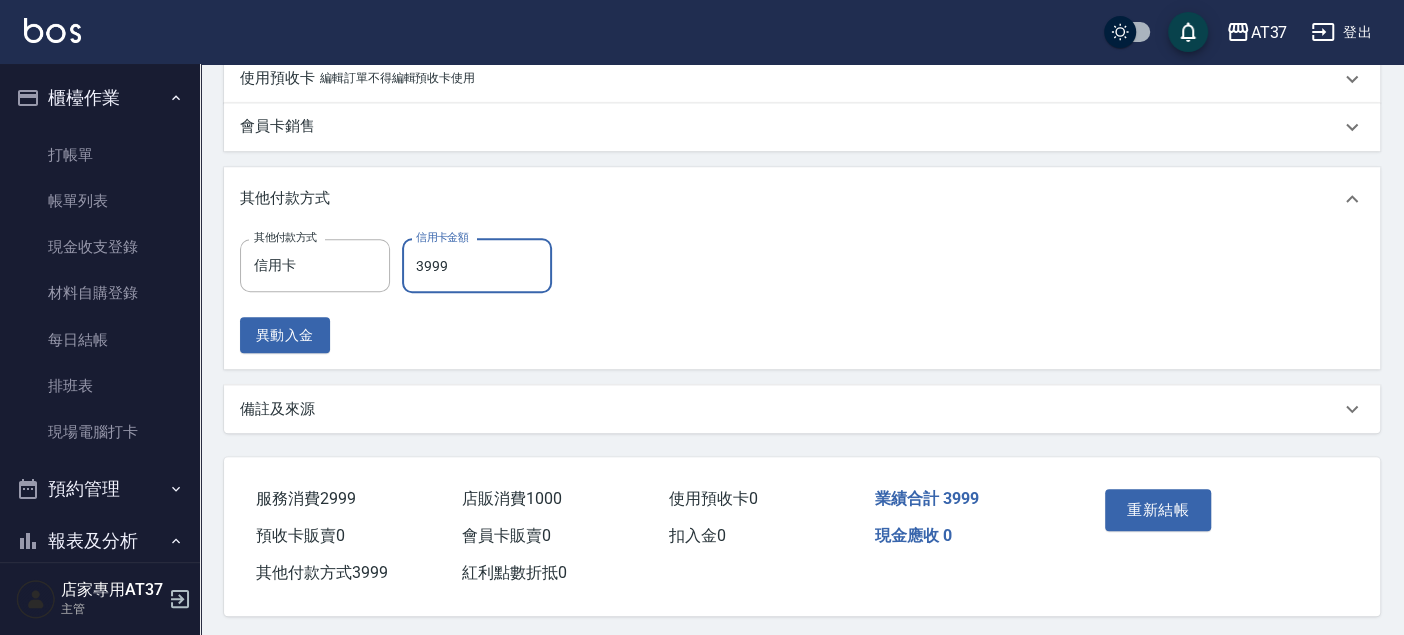scroll, scrollTop: 851, scrollLeft: 0, axis: vertical 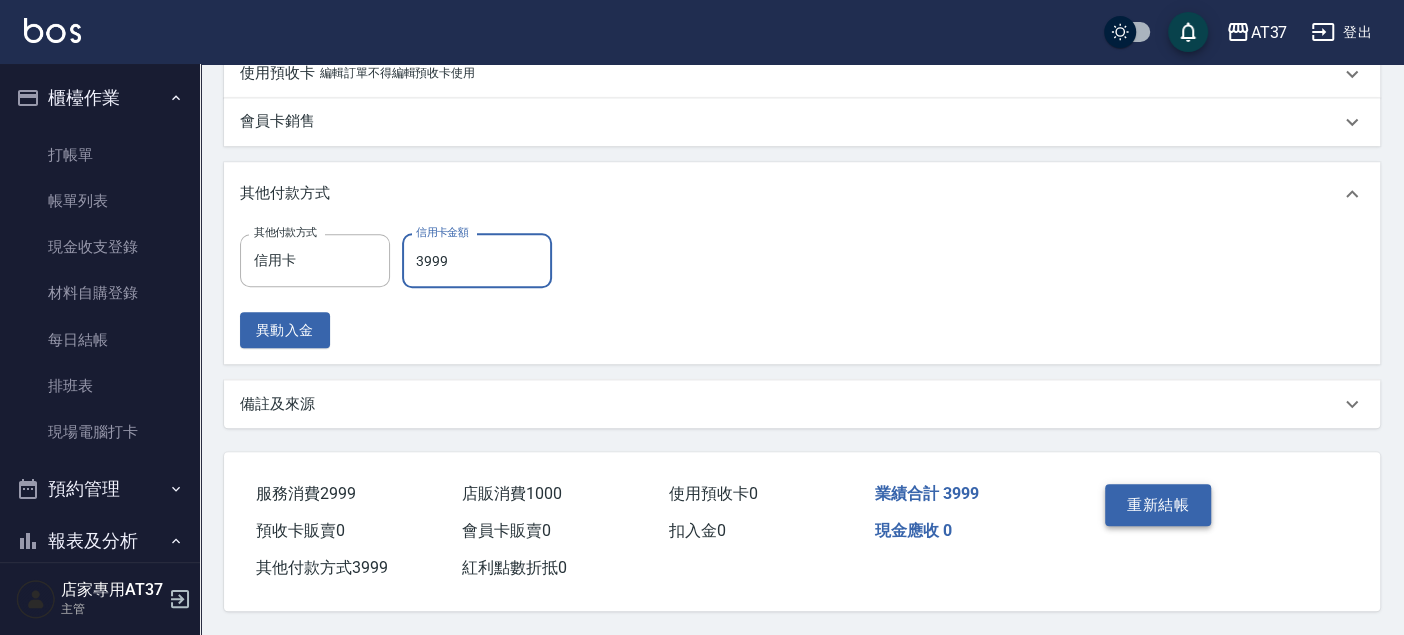 type on "3999" 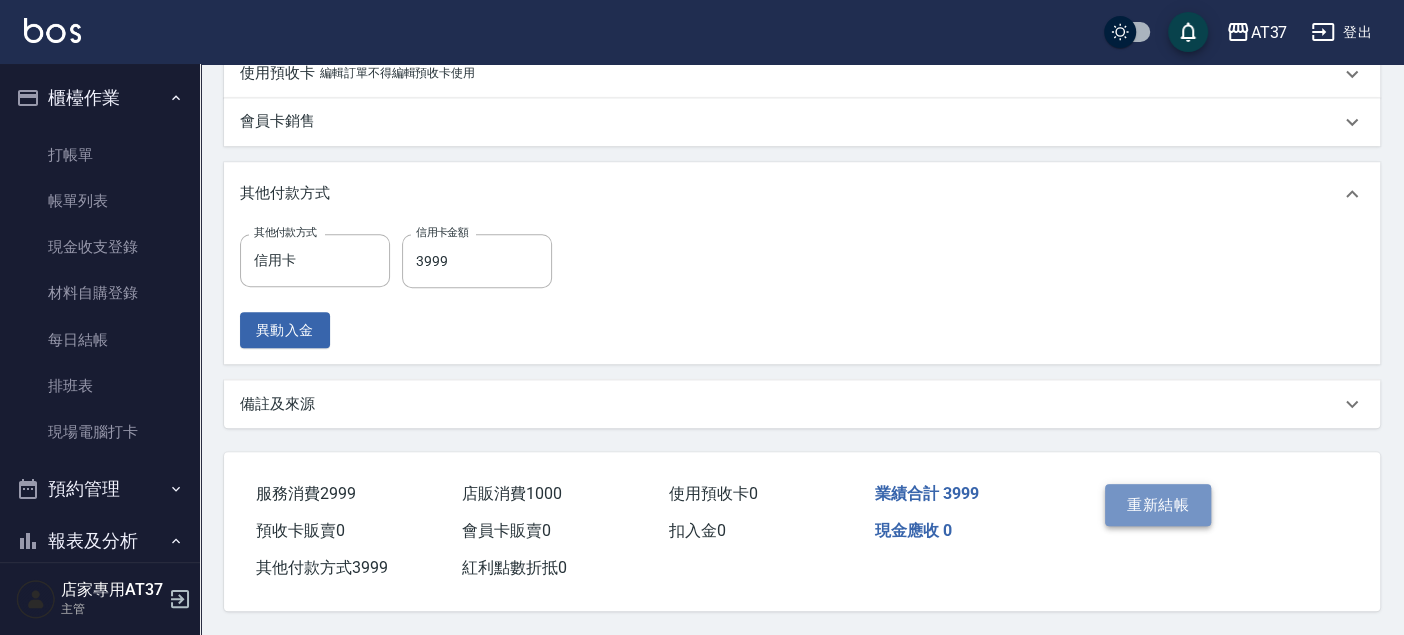 click on "重新結帳" at bounding box center [1158, 505] 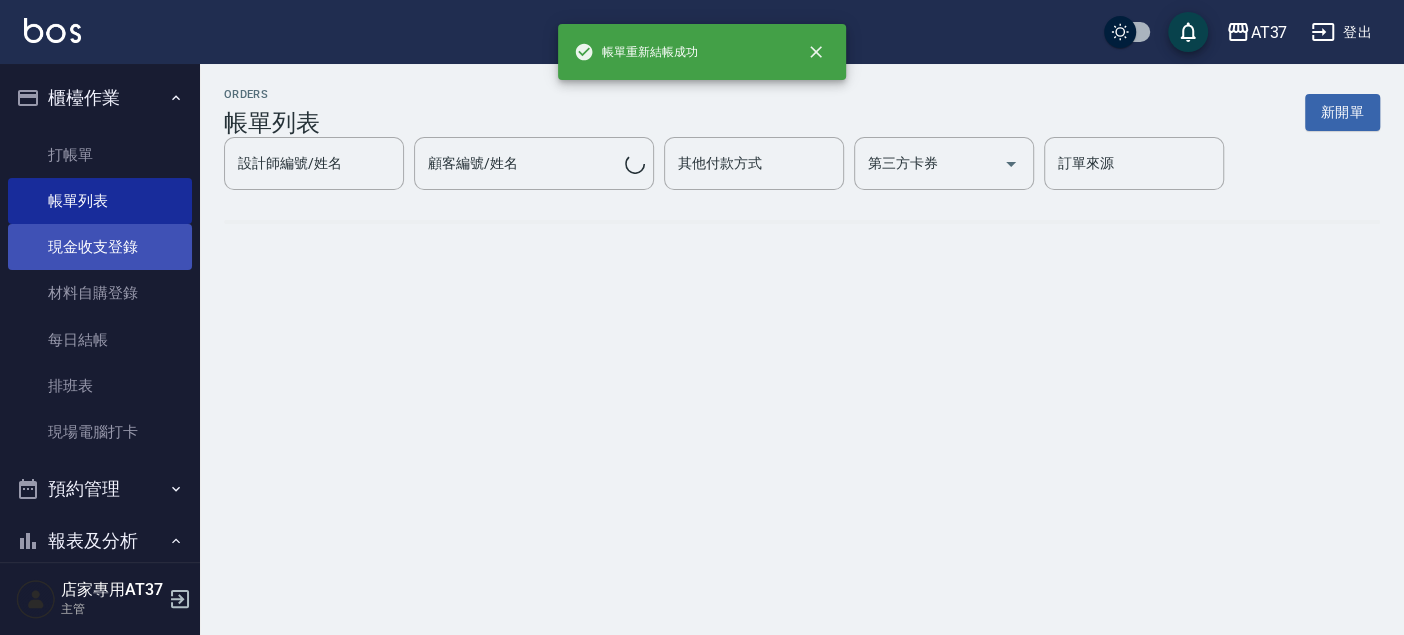 scroll, scrollTop: 0, scrollLeft: 0, axis: both 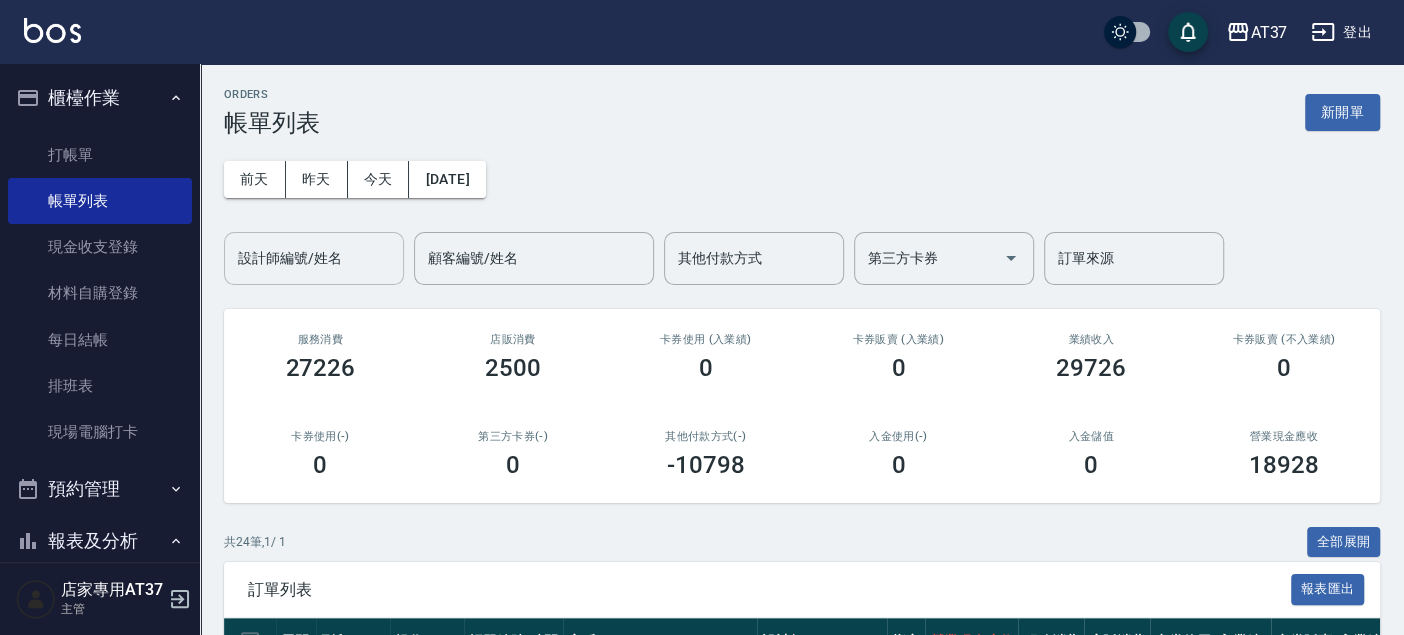 click on "設計師編號/姓名" at bounding box center [314, 258] 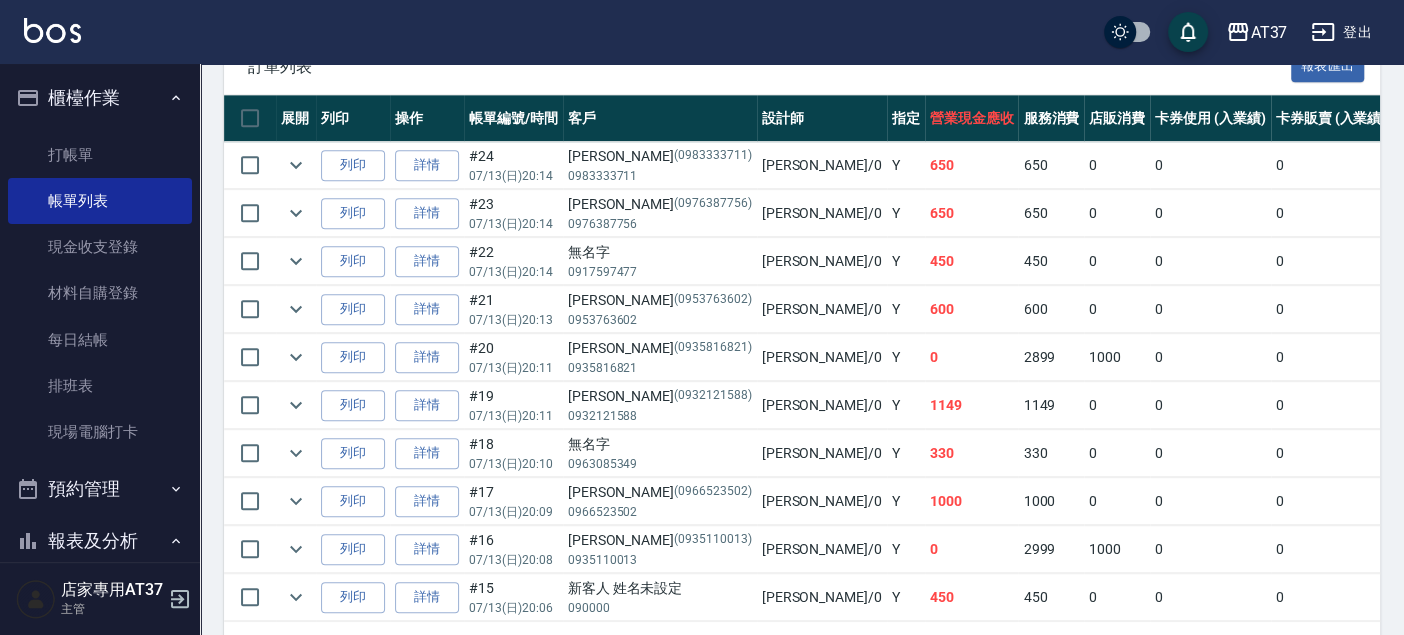 scroll, scrollTop: 598, scrollLeft: 0, axis: vertical 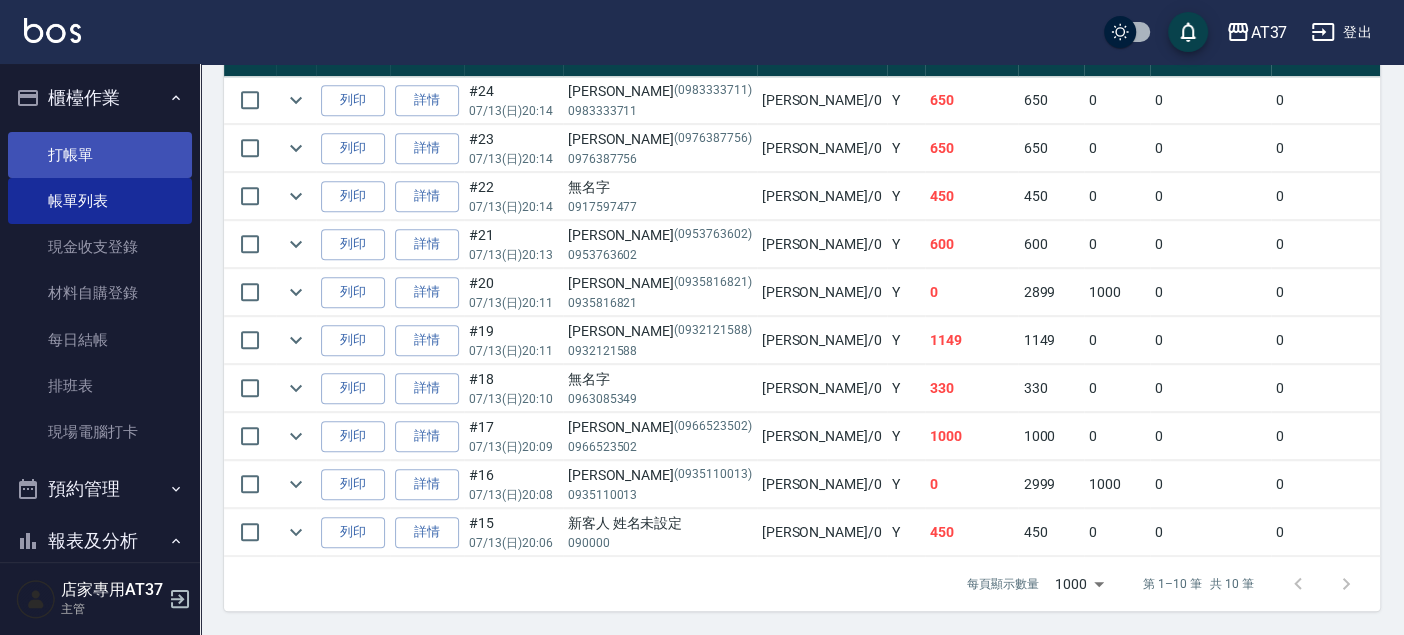 type on "[PERSON_NAME]-0" 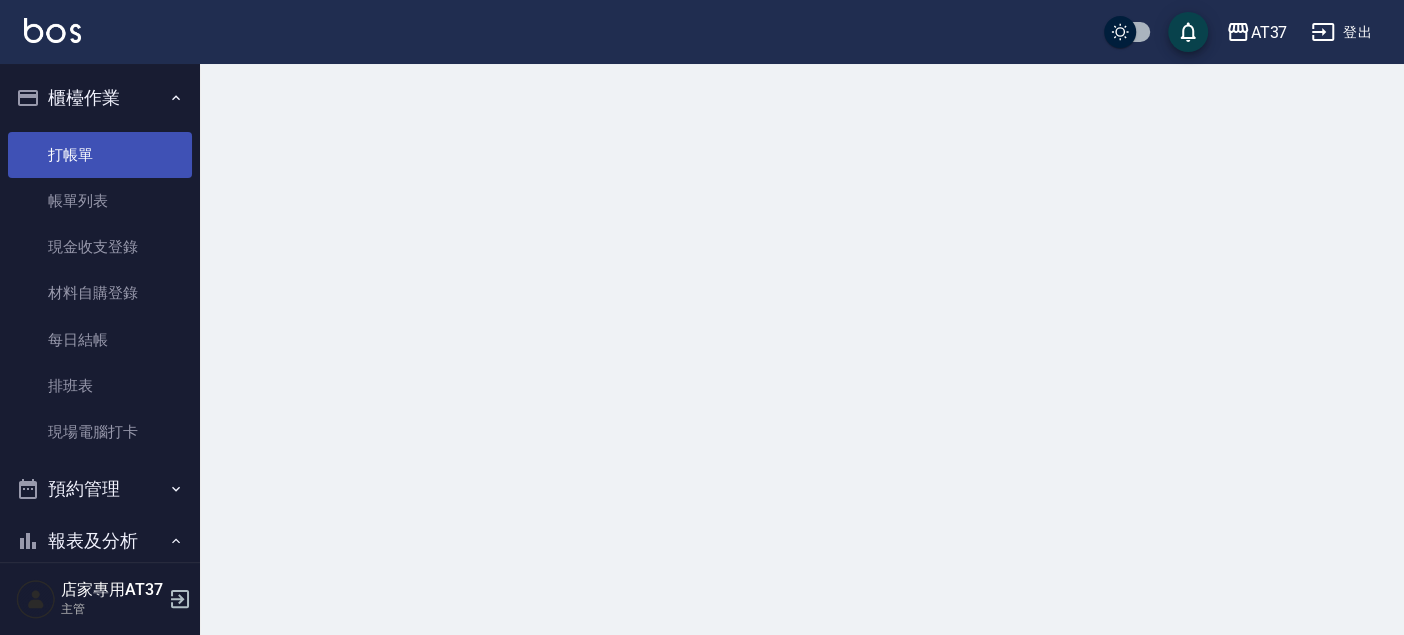 scroll, scrollTop: 0, scrollLeft: 0, axis: both 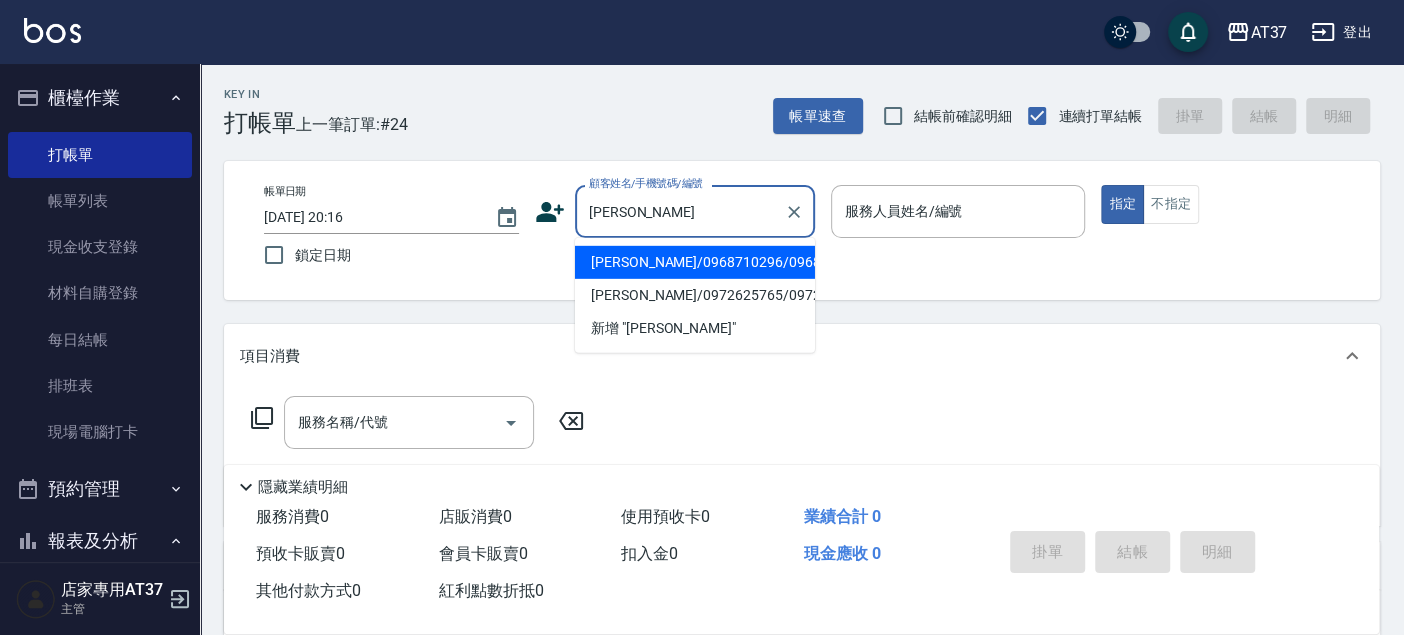 click on "[PERSON_NAME]/0968710296/0968710296" at bounding box center (695, 262) 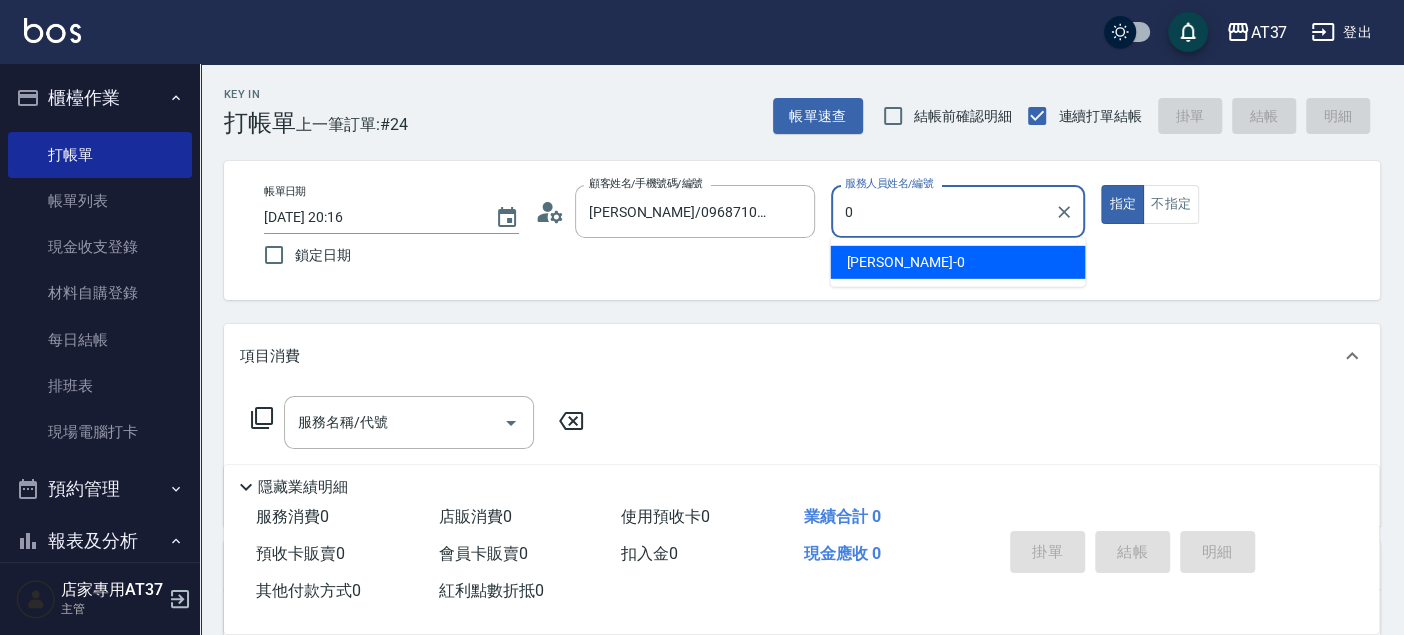 click on "[PERSON_NAME] -0" at bounding box center [905, 262] 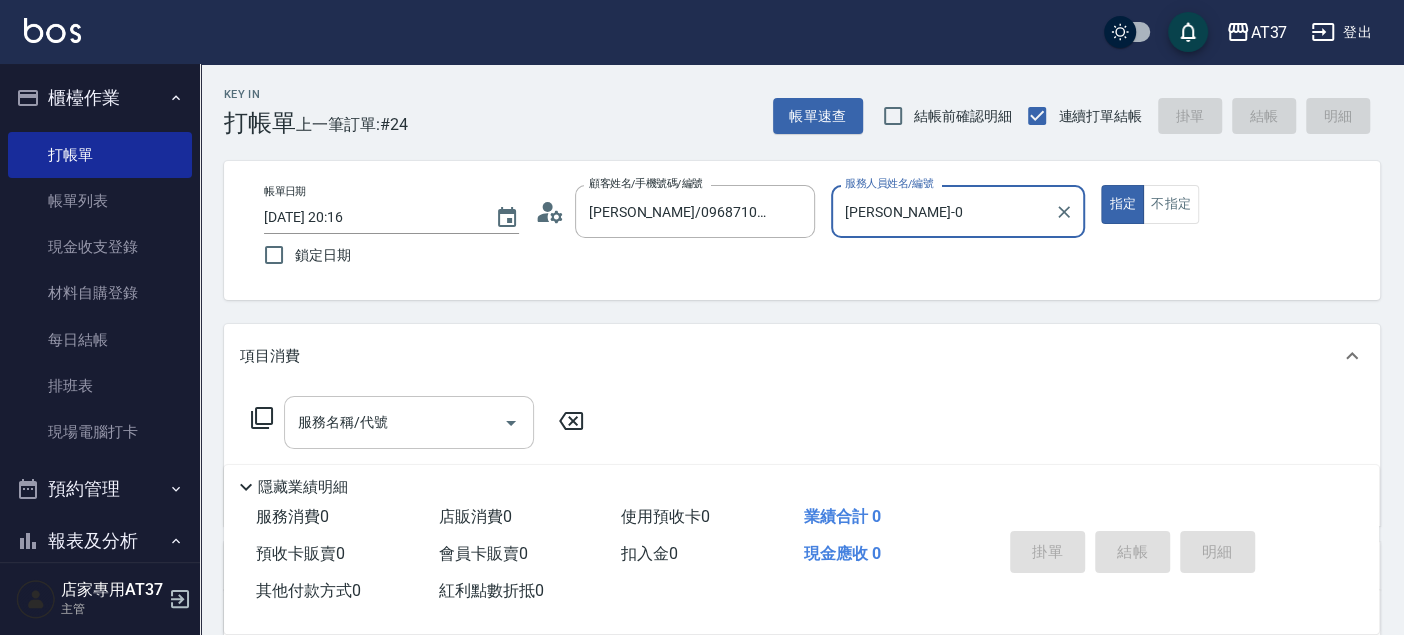 type on "[PERSON_NAME]-0" 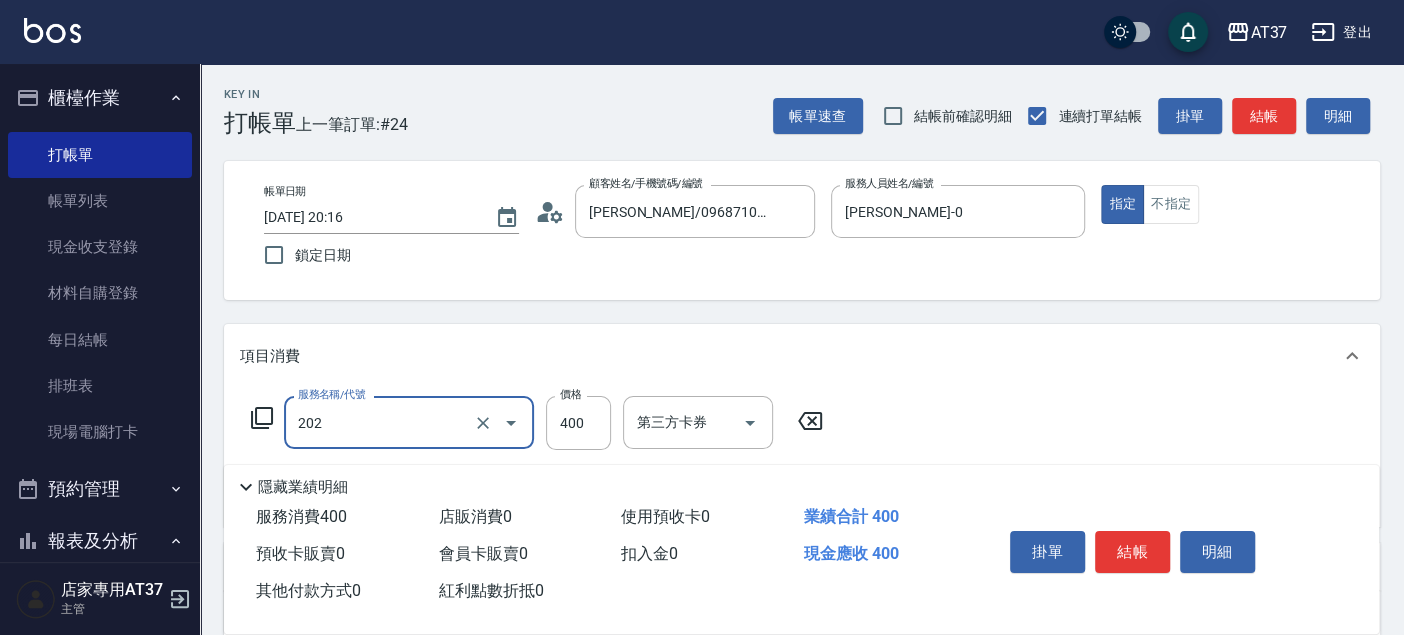 type on "A級單剪(202)" 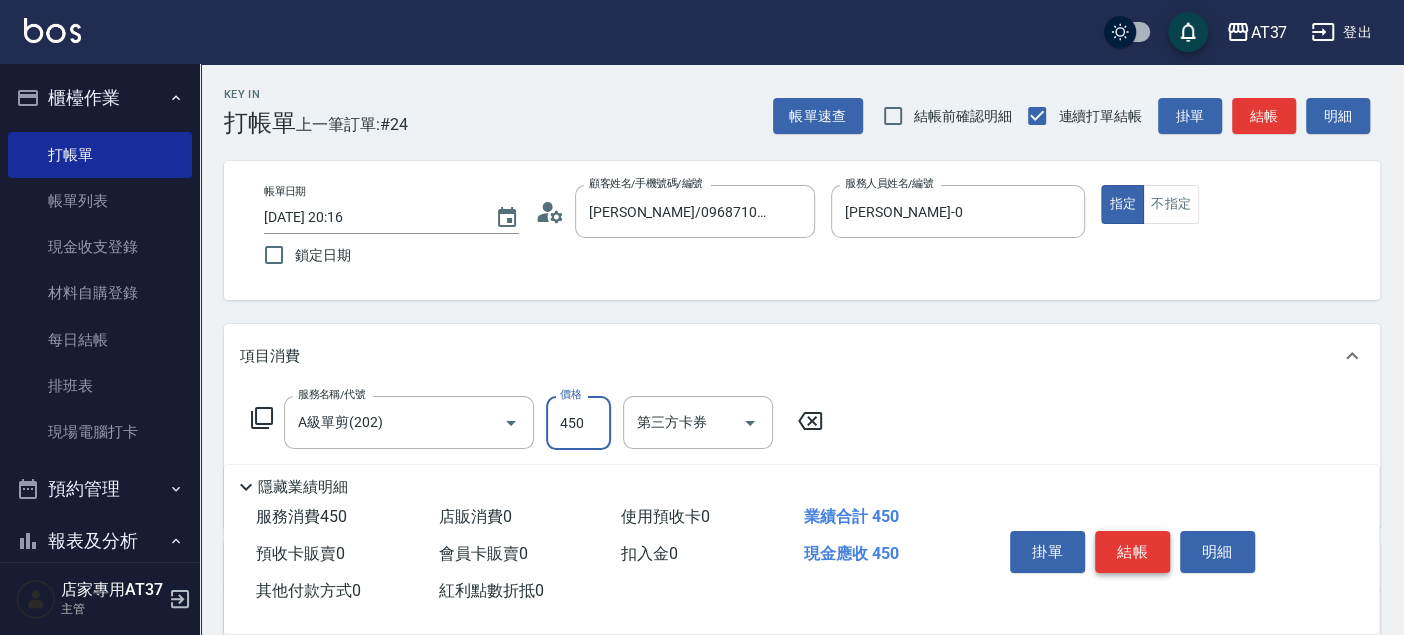 type on "450" 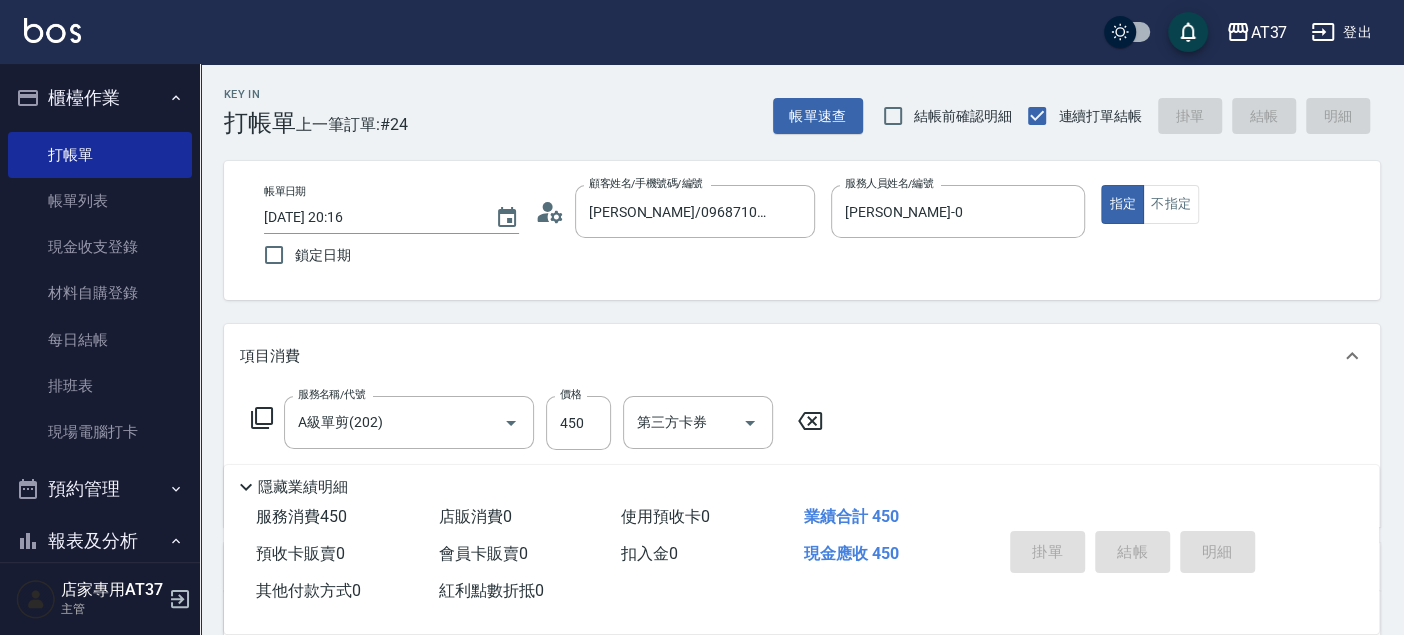 type 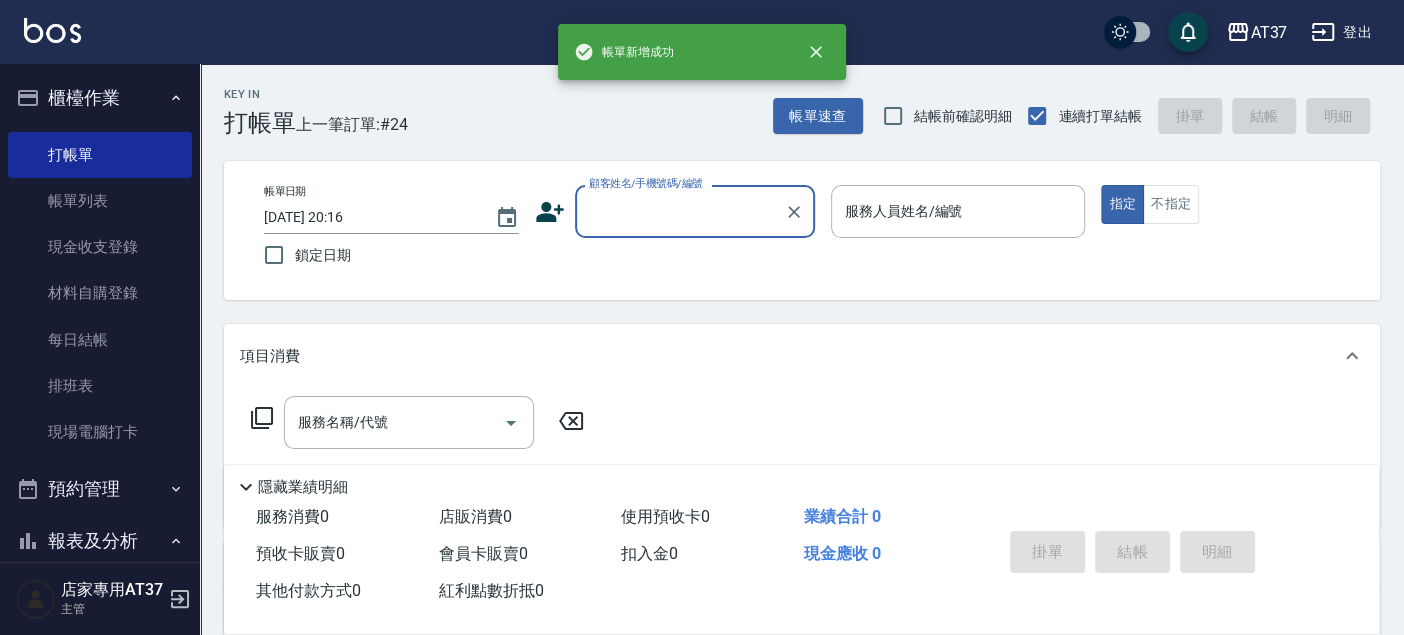 scroll, scrollTop: 0, scrollLeft: 0, axis: both 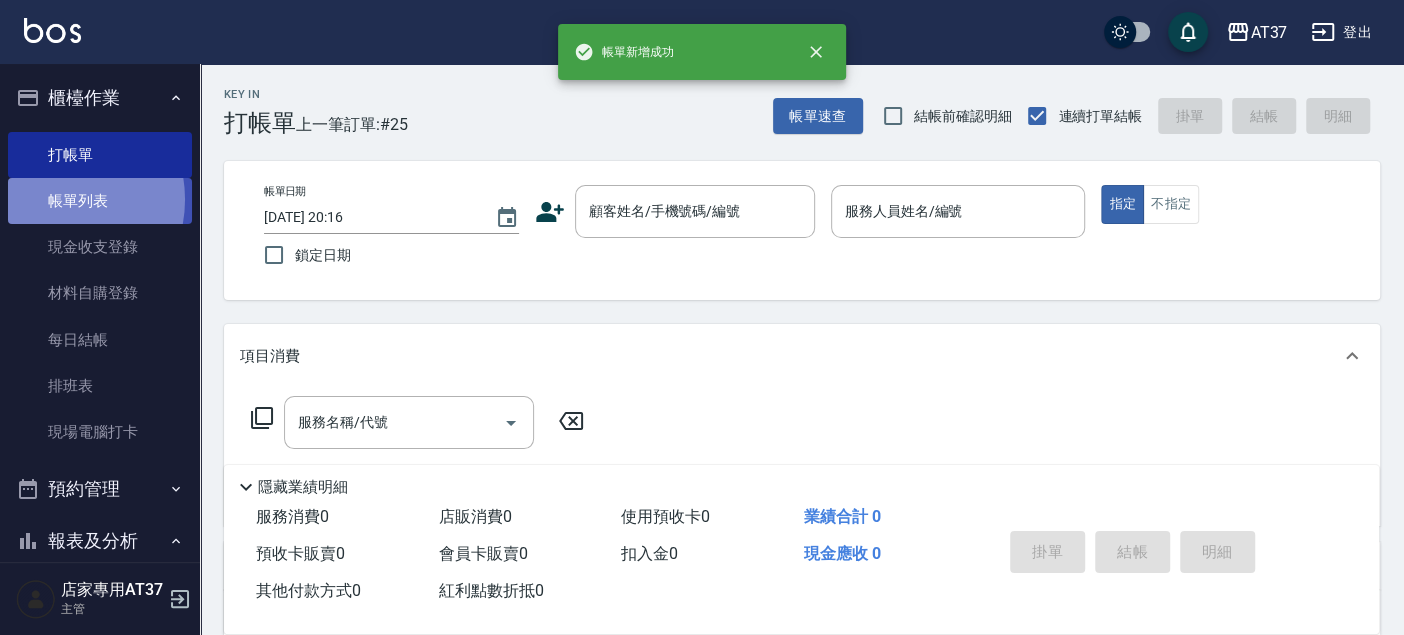click on "帳單列表" at bounding box center (100, 201) 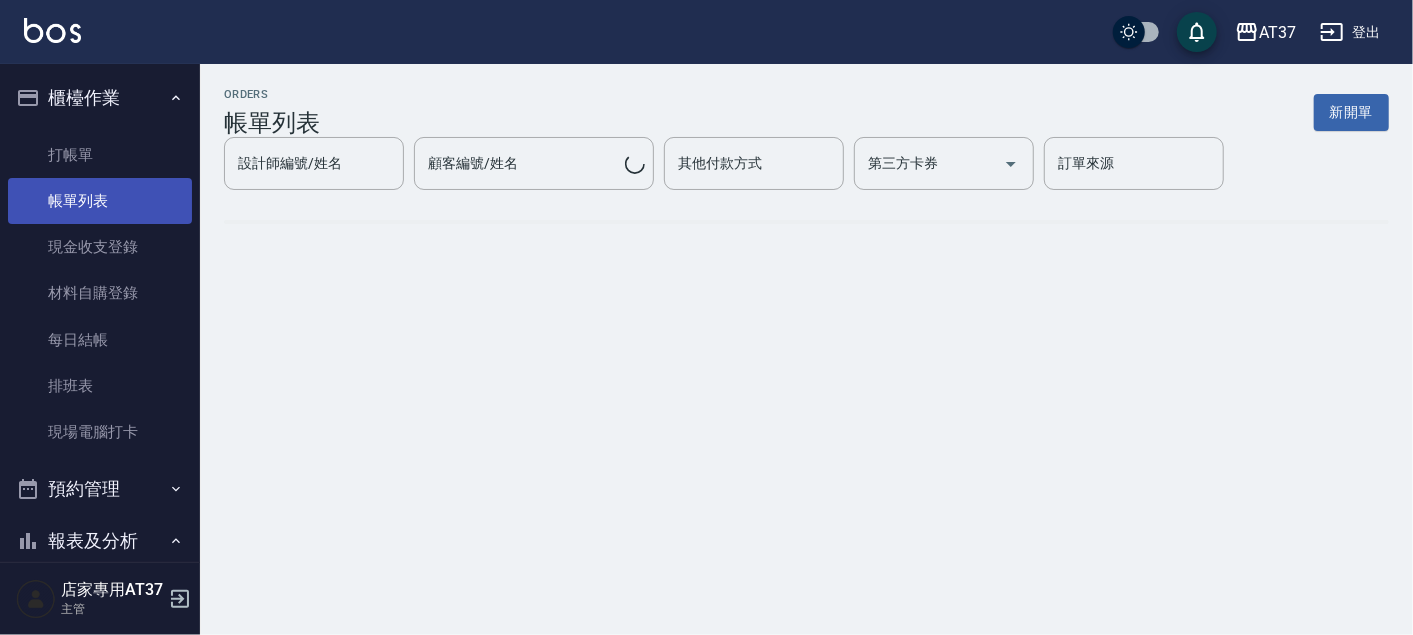 click on "帳單列表" at bounding box center [100, 201] 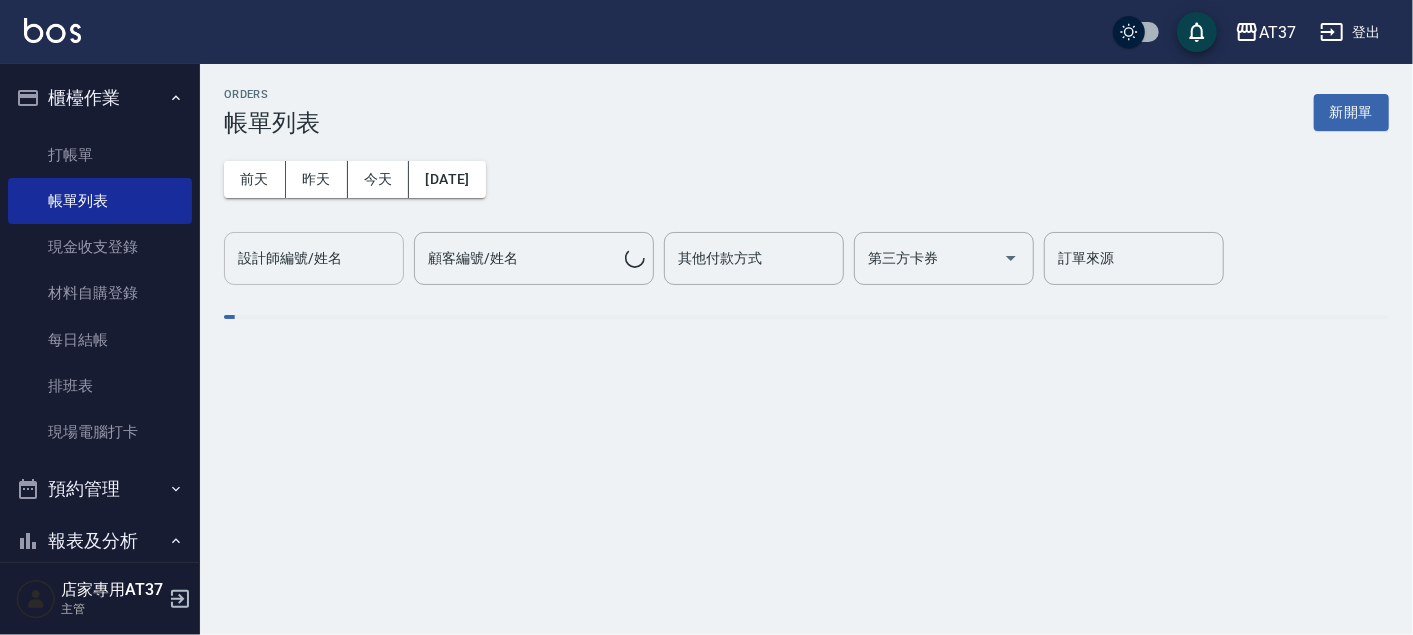 click on "設計師編號/姓名 設計師編號/姓名" at bounding box center (314, 258) 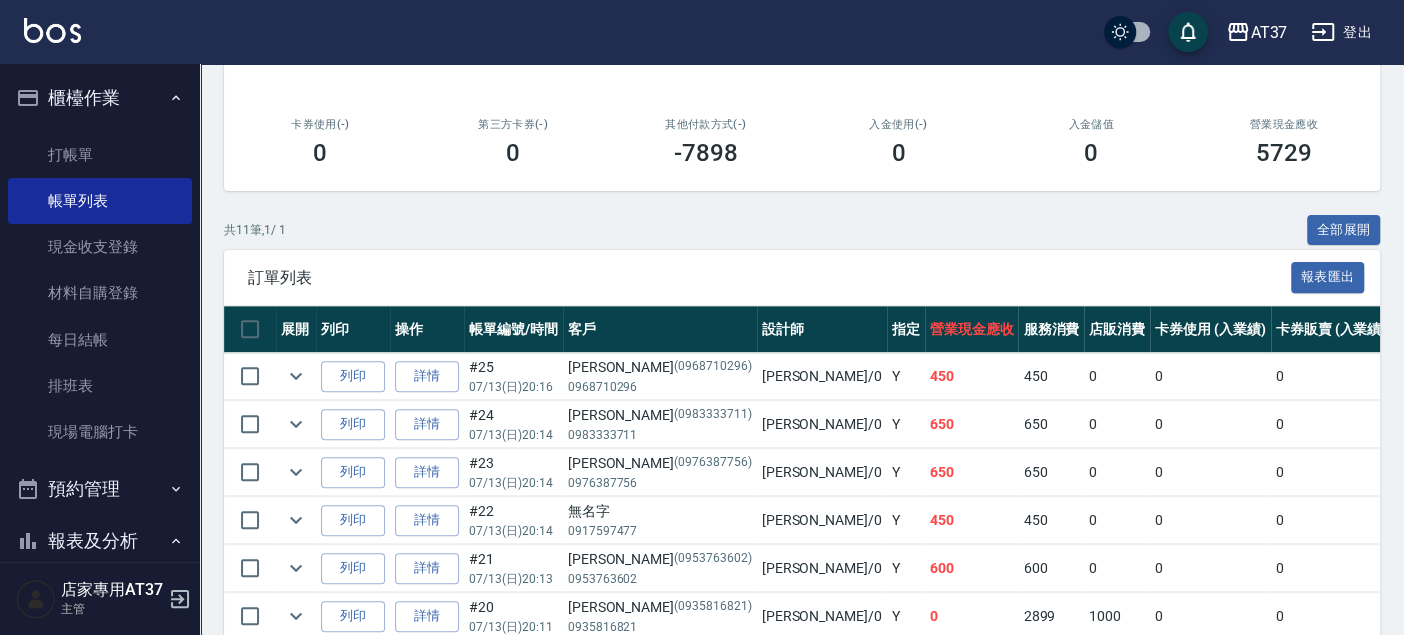 scroll, scrollTop: 90, scrollLeft: 0, axis: vertical 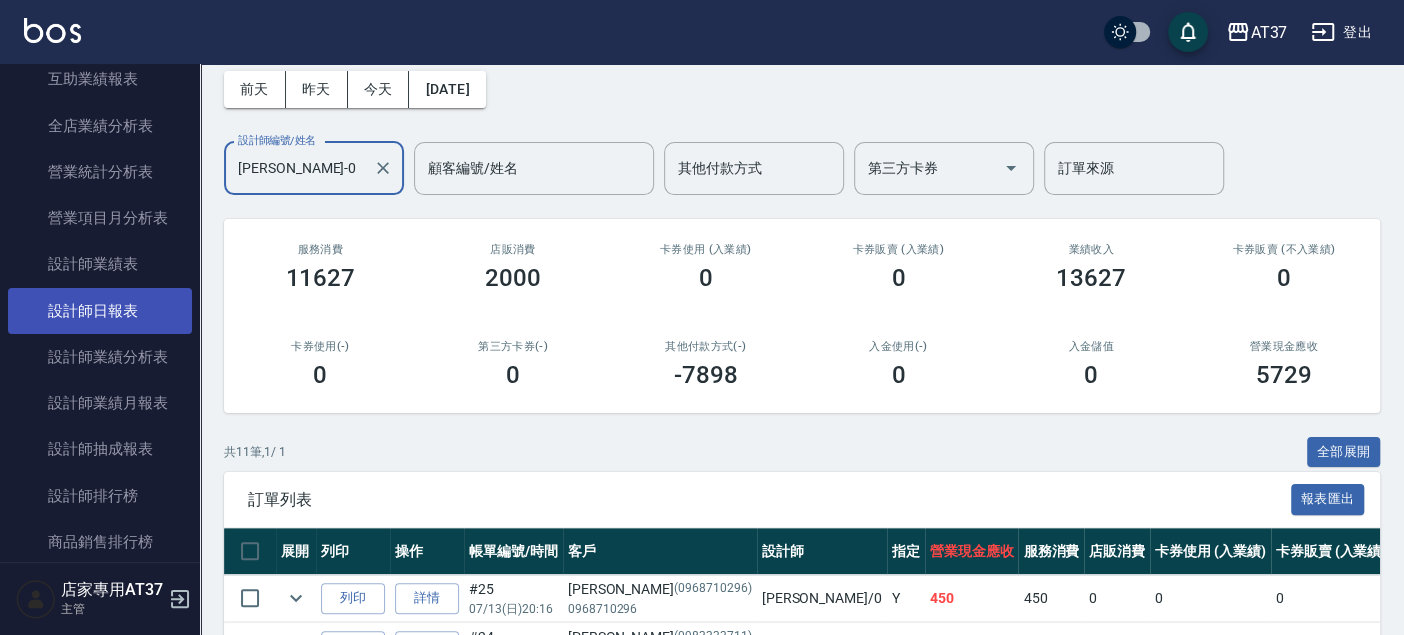 type on "[PERSON_NAME]-0" 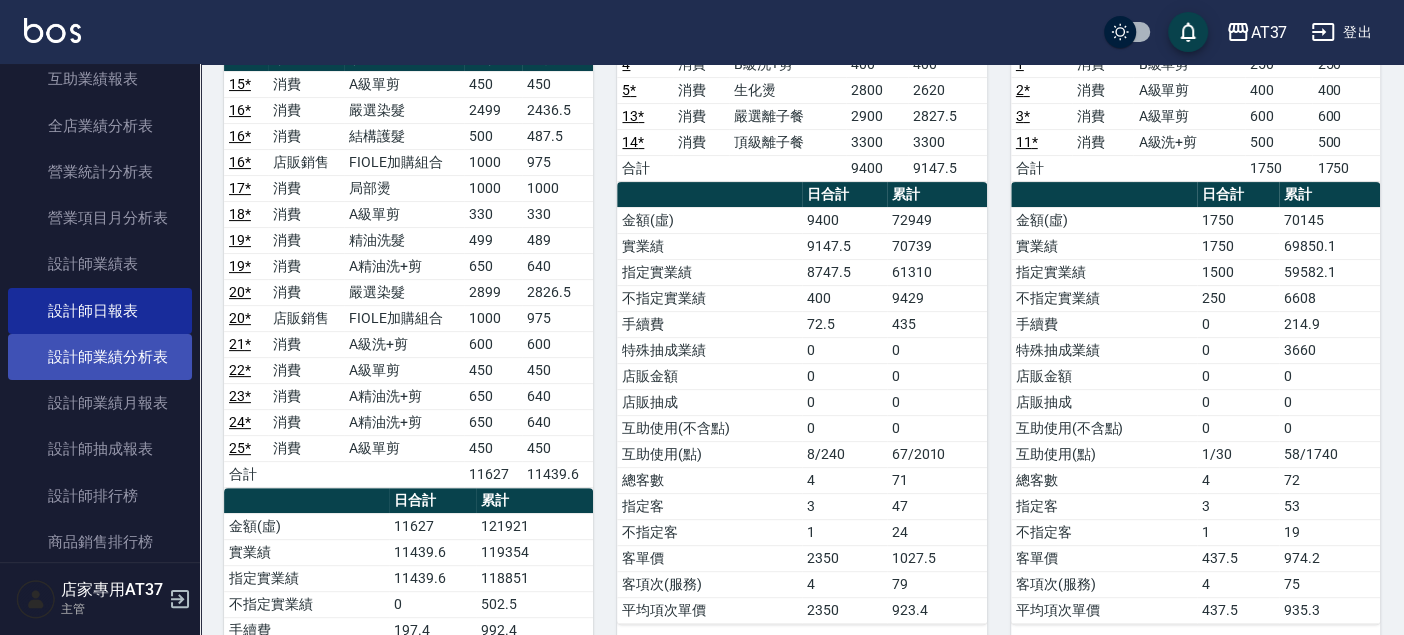 scroll, scrollTop: 111, scrollLeft: 0, axis: vertical 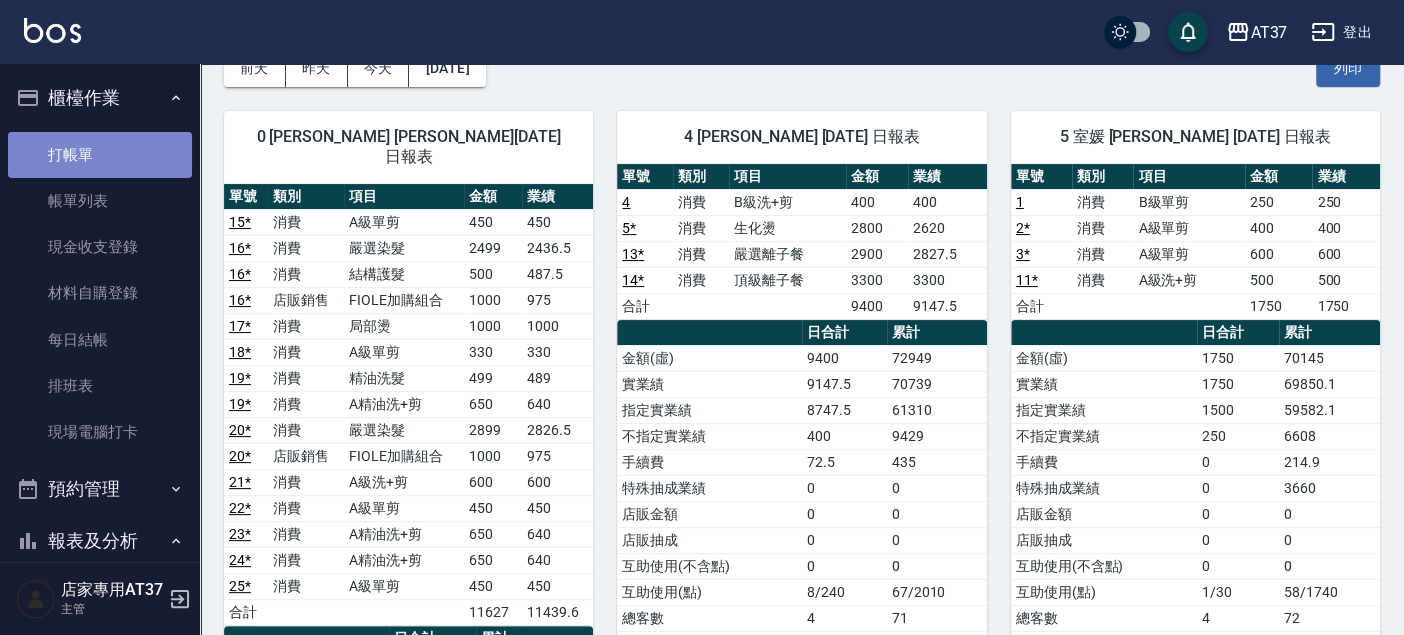click on "打帳單" at bounding box center (100, 155) 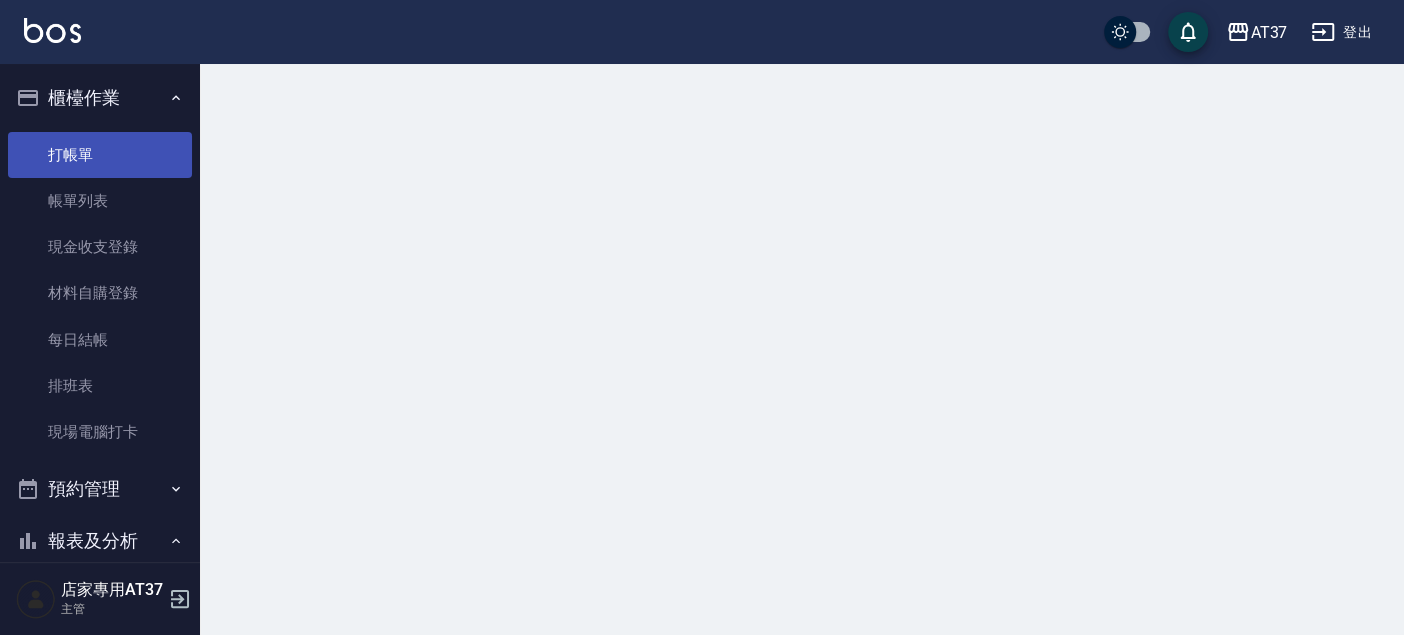 scroll, scrollTop: 0, scrollLeft: 0, axis: both 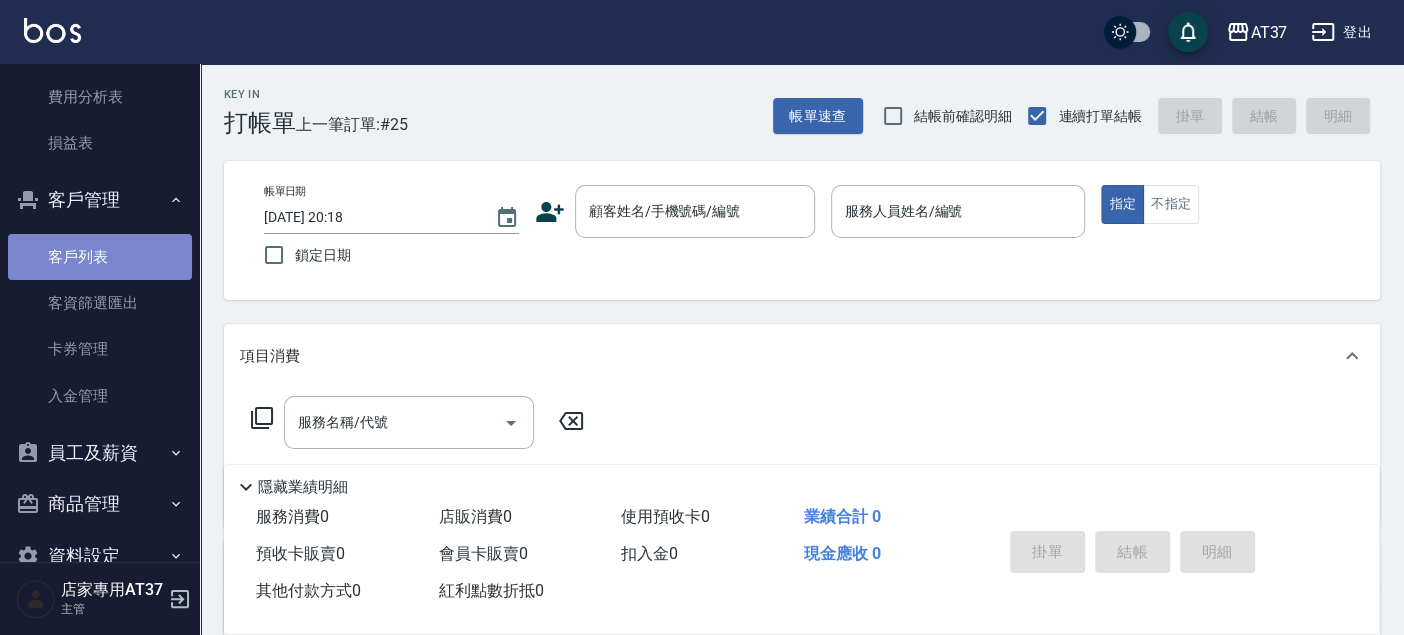 click on "客戶列表" at bounding box center [100, 257] 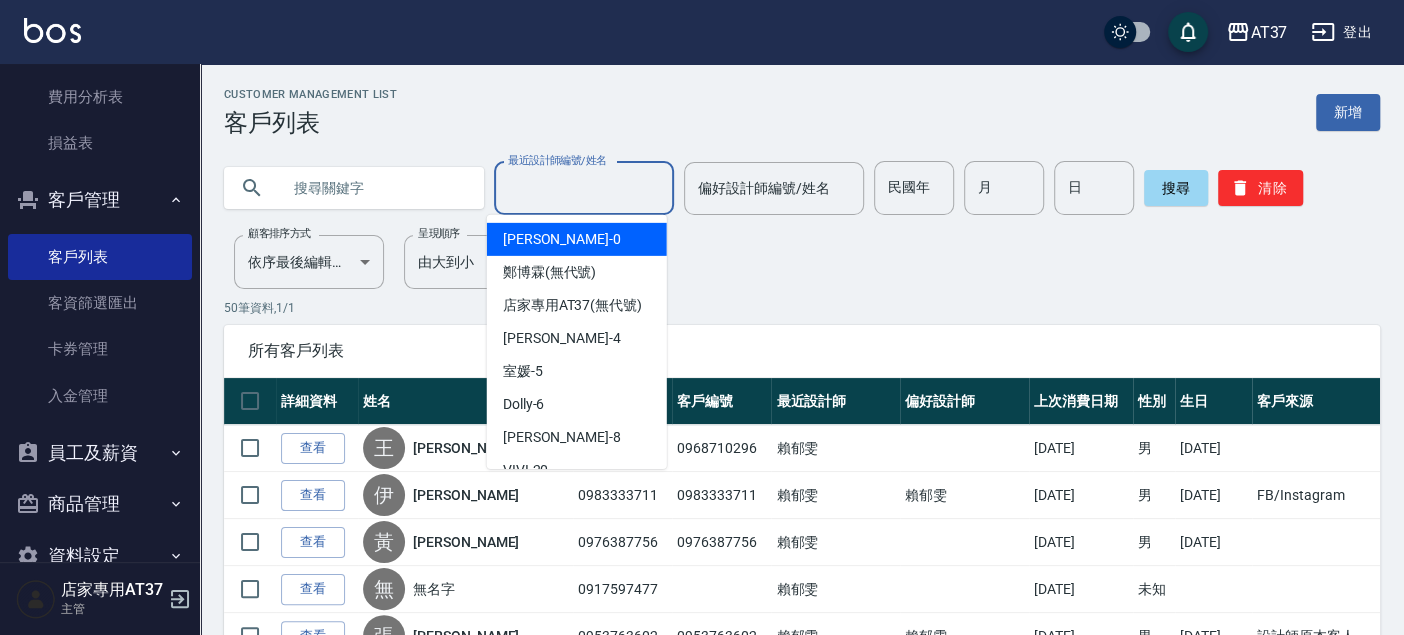 click on "最近設計師編號/姓名 最近設計師編號/姓名" at bounding box center (584, 188) 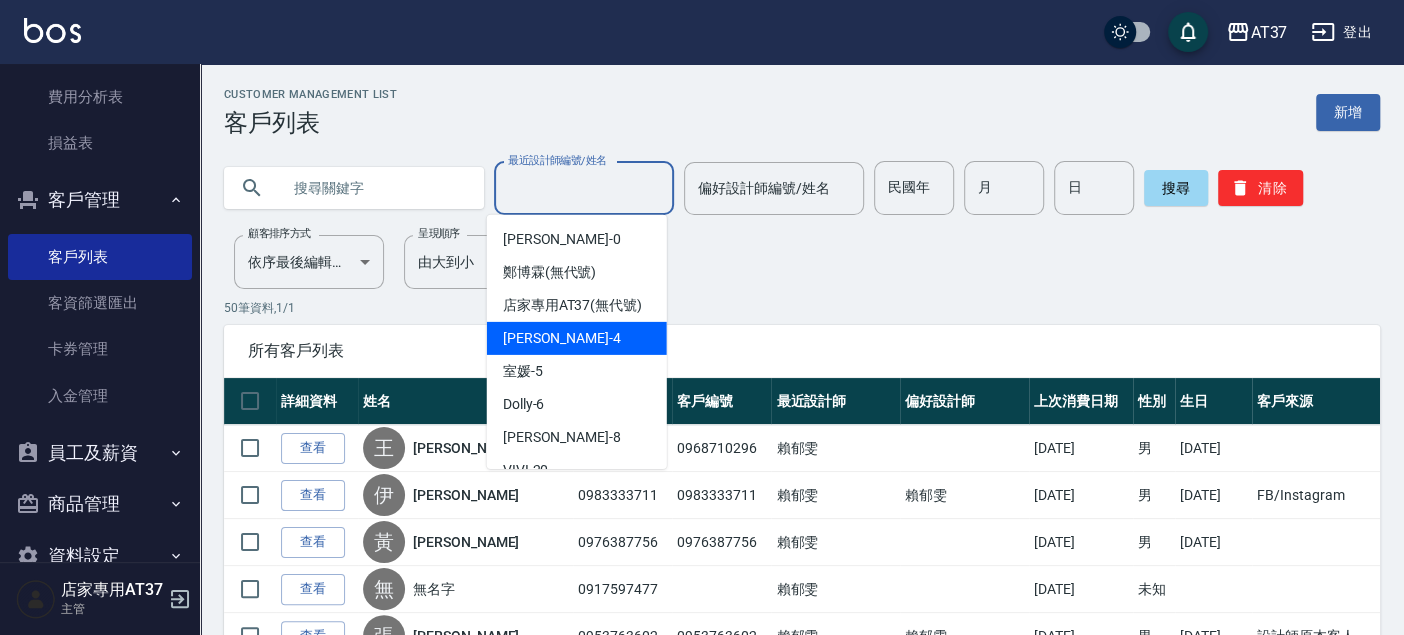 click on "[PERSON_NAME] -4" at bounding box center (577, 338) 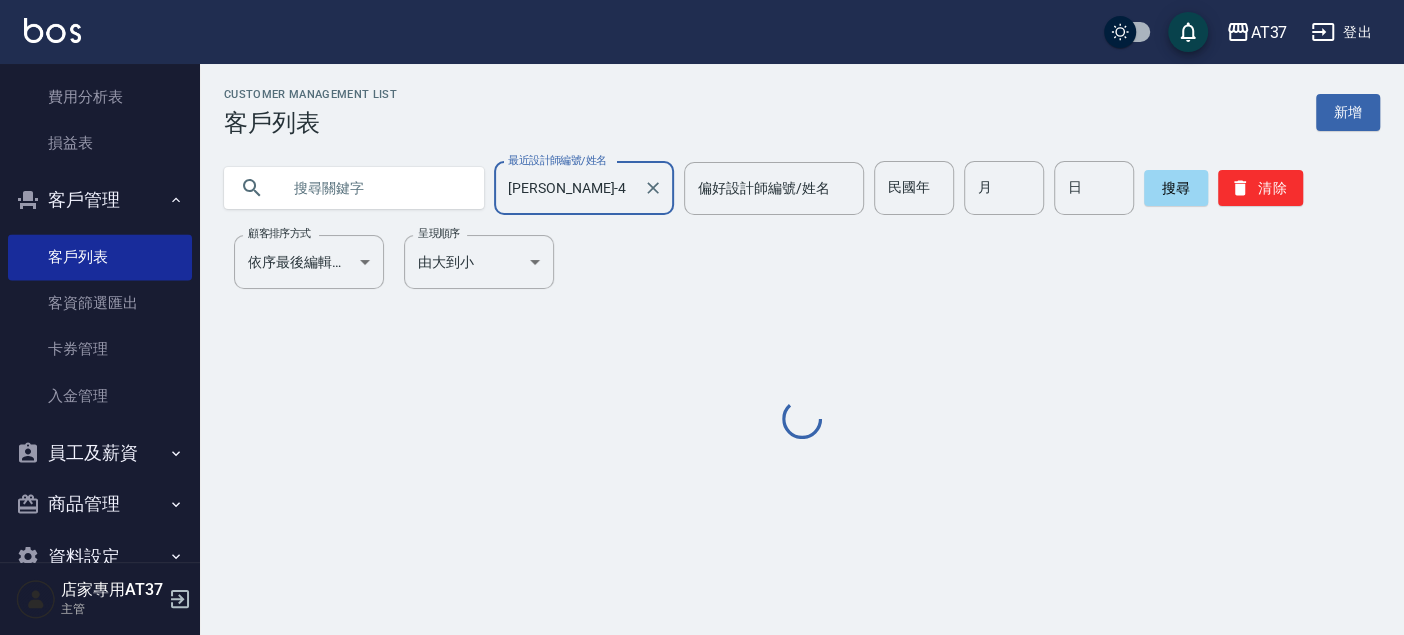 type on "[PERSON_NAME]-4" 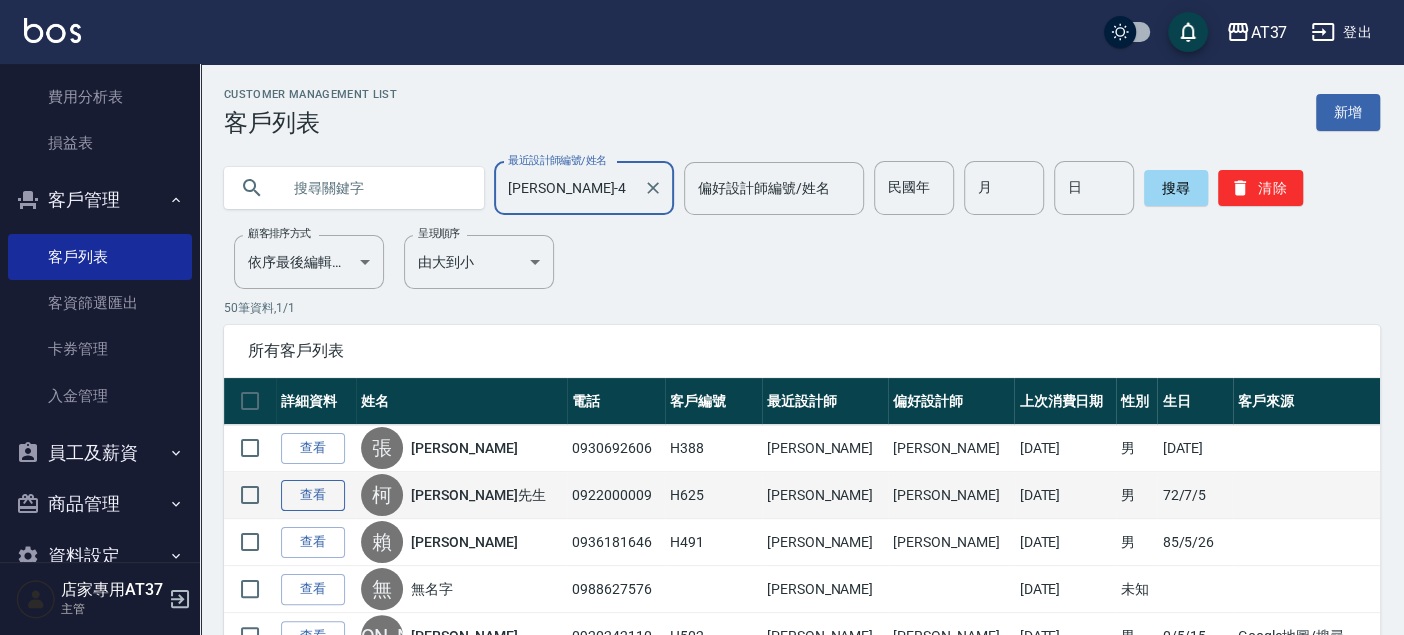 click on "查看" at bounding box center (313, 495) 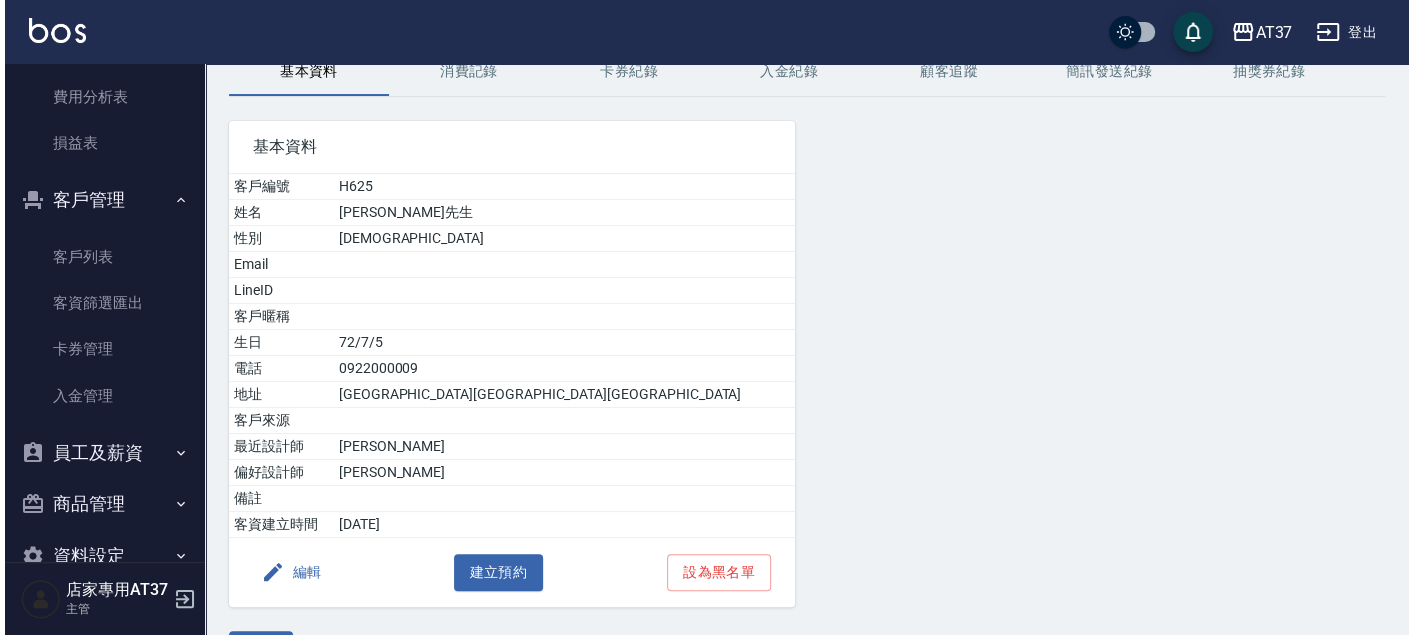scroll, scrollTop: 148, scrollLeft: 0, axis: vertical 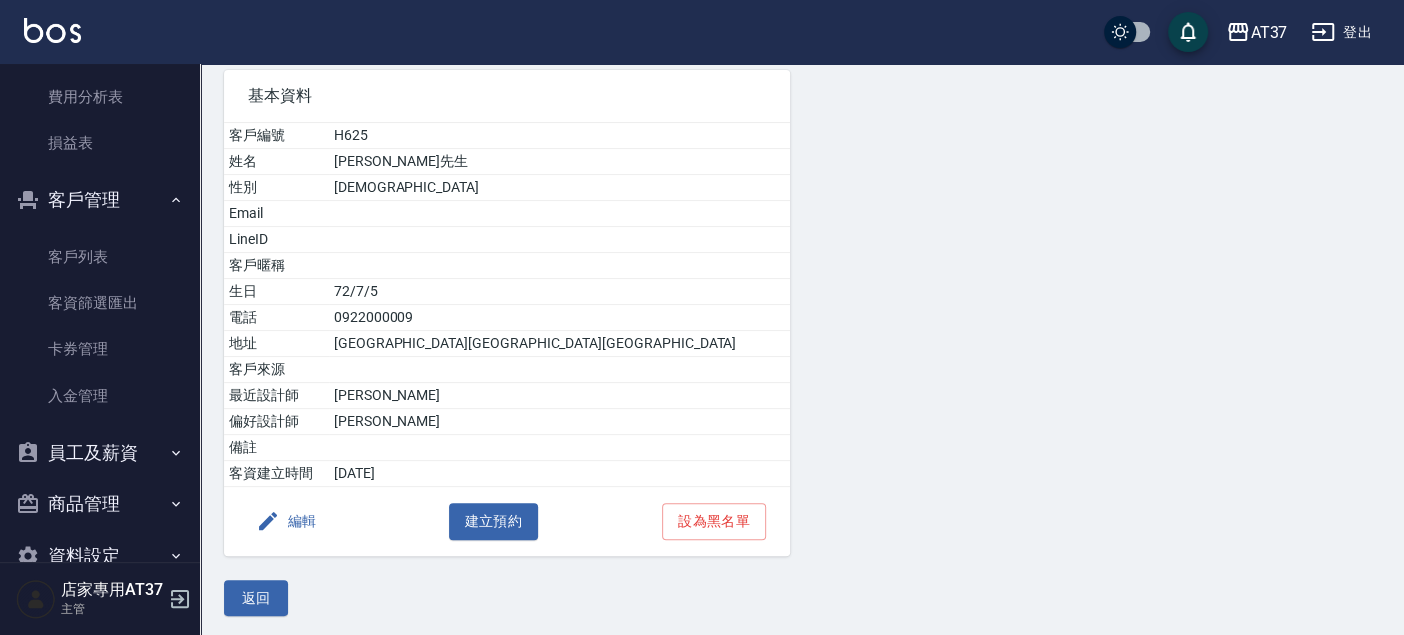 click on "編輯" at bounding box center [286, 521] 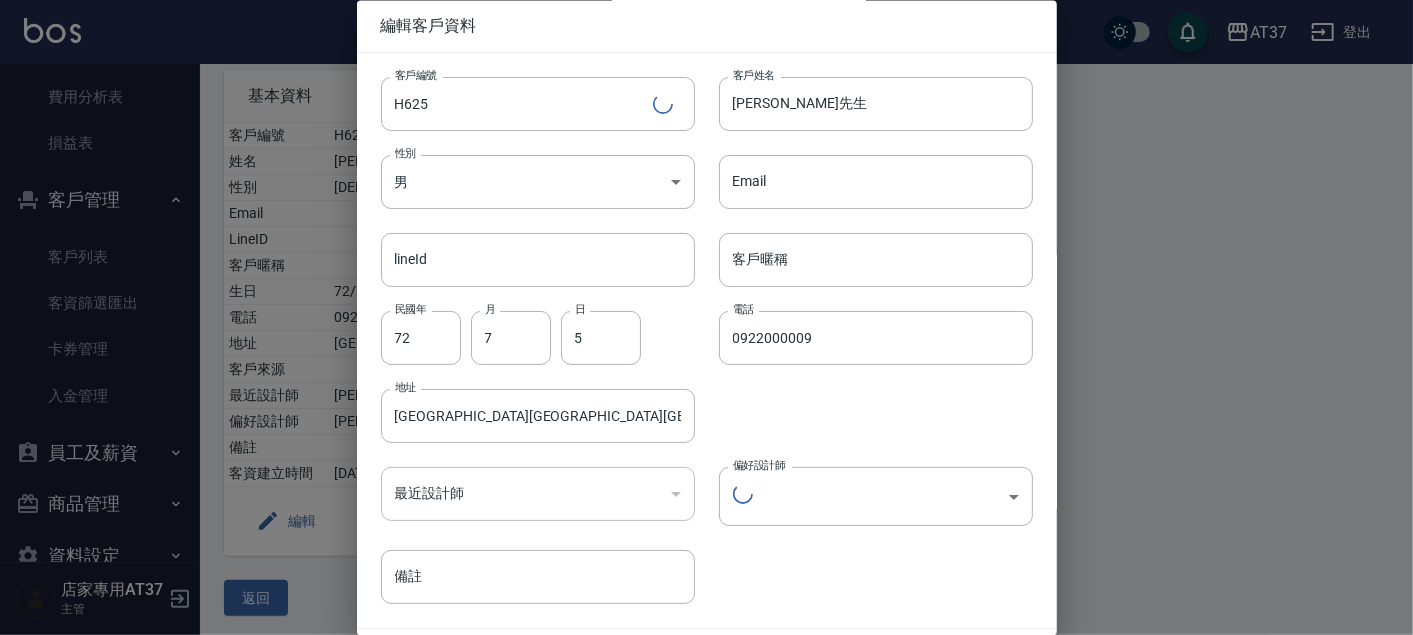 type 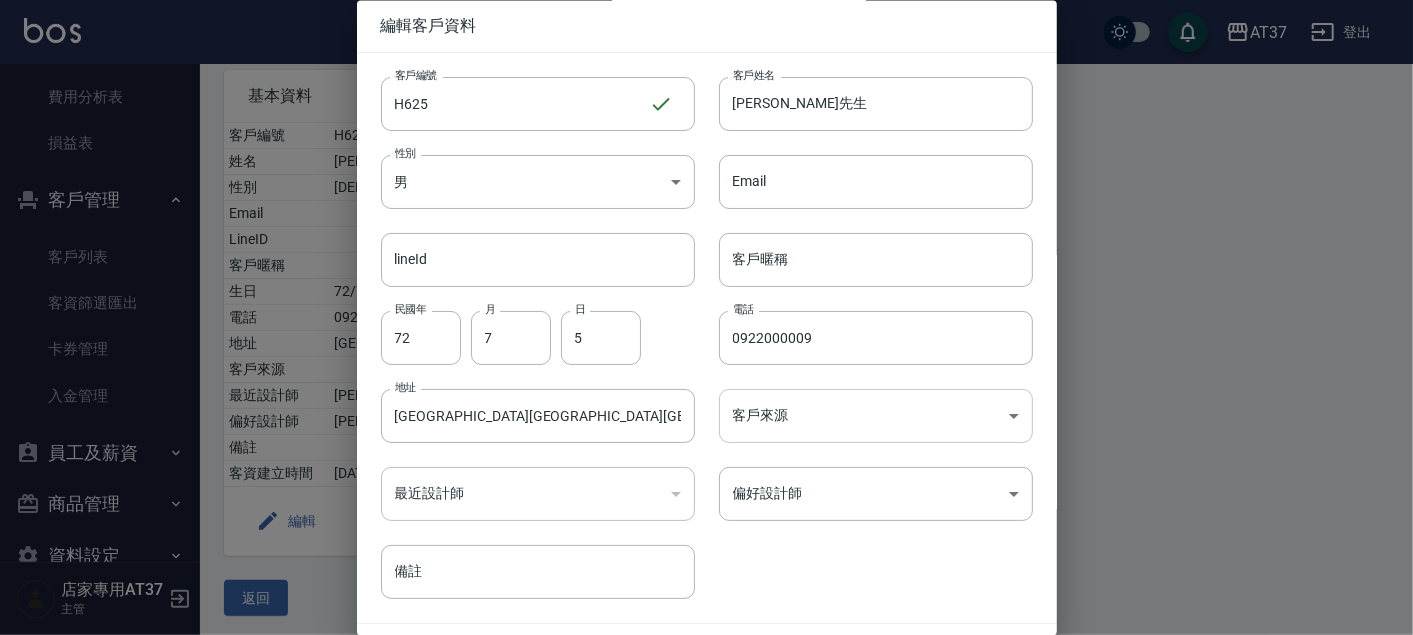 click on "AT37 登出 櫃檯作業 打帳單 帳單列表 現金收支登錄 材料自購登錄 每日結帳 排班表 現場電腦打卡 預約管理 預約管理 單日預約紀錄 單週預約紀錄 報表及分析 報表目錄 店家區間累計表 店家日報表 店家排行榜 互助日報表 互助月報表 互助排行榜 互助點數明細 互助業績報表 全店業績分析表 營業統計分析表 營業項目月分析表 設計師業績表 設計師日報表 設計師業績分析表 設計師業績月報表 設計師抽成報表 設計師排行榜 商品銷售排行榜 商品消耗明細 服務扣項明細表 單一服務項目查詢 店販抽成明細 店販分類抽成明細 顧客入金餘額表 顧客卡券餘額表 每日非現金明細 每日收支明細 收支分類明細表 非現金明細對帳單 費用分析表 損益表 客戶管理 客戶列表 客資篩選匯出 卡券管理 入金管理 員工及薪資 員工列表 全店打卡記錄 考勤排班總表 薪資條 薪資明細表 主管 H625" at bounding box center (706, 246) 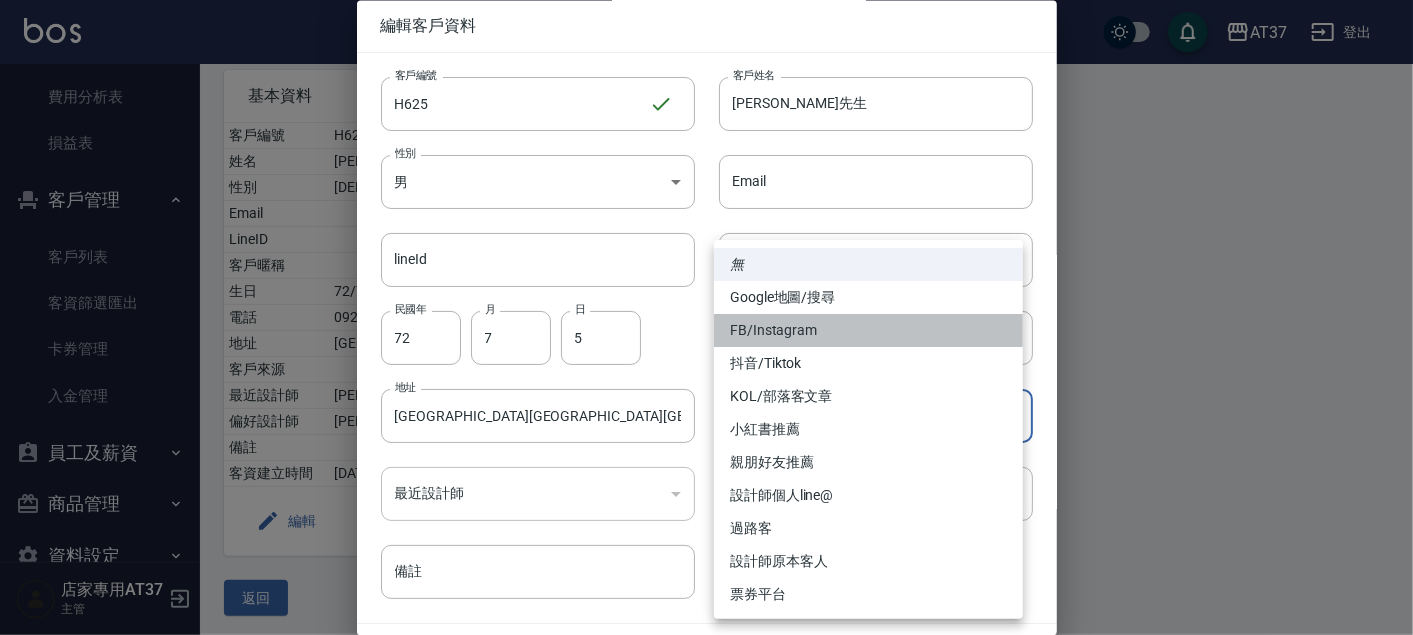 click on "FB/Instagram" at bounding box center (868, 330) 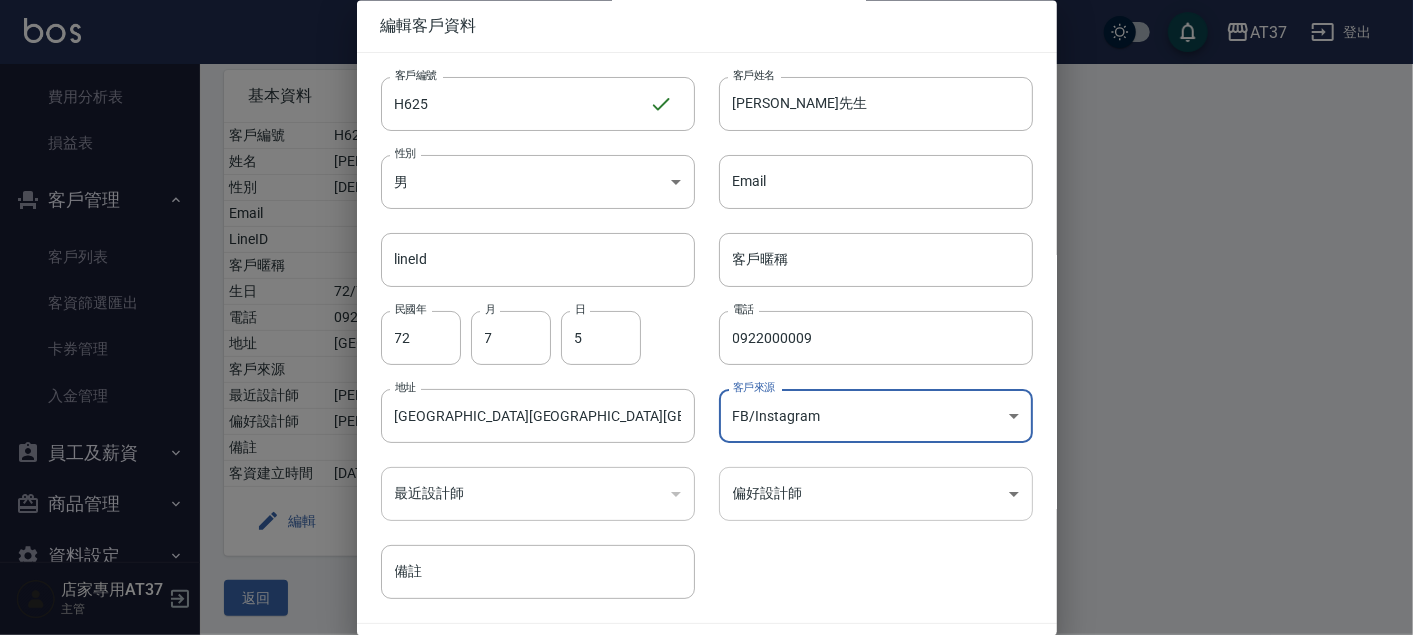click on "AT37 登出 櫃檯作業 打帳單 帳單列表 現金收支登錄 材料自購登錄 每日結帳 排班表 現場電腦打卡 預約管理 預約管理 單日預約紀錄 單週預約紀錄 報表及分析 報表目錄 店家區間累計表 店家日報表 店家排行榜 互助日報表 互助月報表 互助排行榜 互助點數明細 互助業績報表 全店業績分析表 營業統計分析表 營業項目月分析表 設計師業績表 設計師日報表 設計師業績分析表 設計師業績月報表 設計師抽成報表 設計師排行榜 商品銷售排行榜 商品消耗明細 服務扣項明細表 單一服務項目查詢 店販抽成明細 店販分類抽成明細 顧客入金餘額表 顧客卡券餘額表 每日非現金明細 每日收支明細 收支分類明細表 非現金明細對帳單 費用分析表 損益表 客戶管理 客戶列表 客資篩選匯出 卡券管理 入金管理 員工及薪資 員工列表 全店打卡記錄 考勤排班總表 薪資條 薪資明細表 主管 H625" at bounding box center (706, 246) 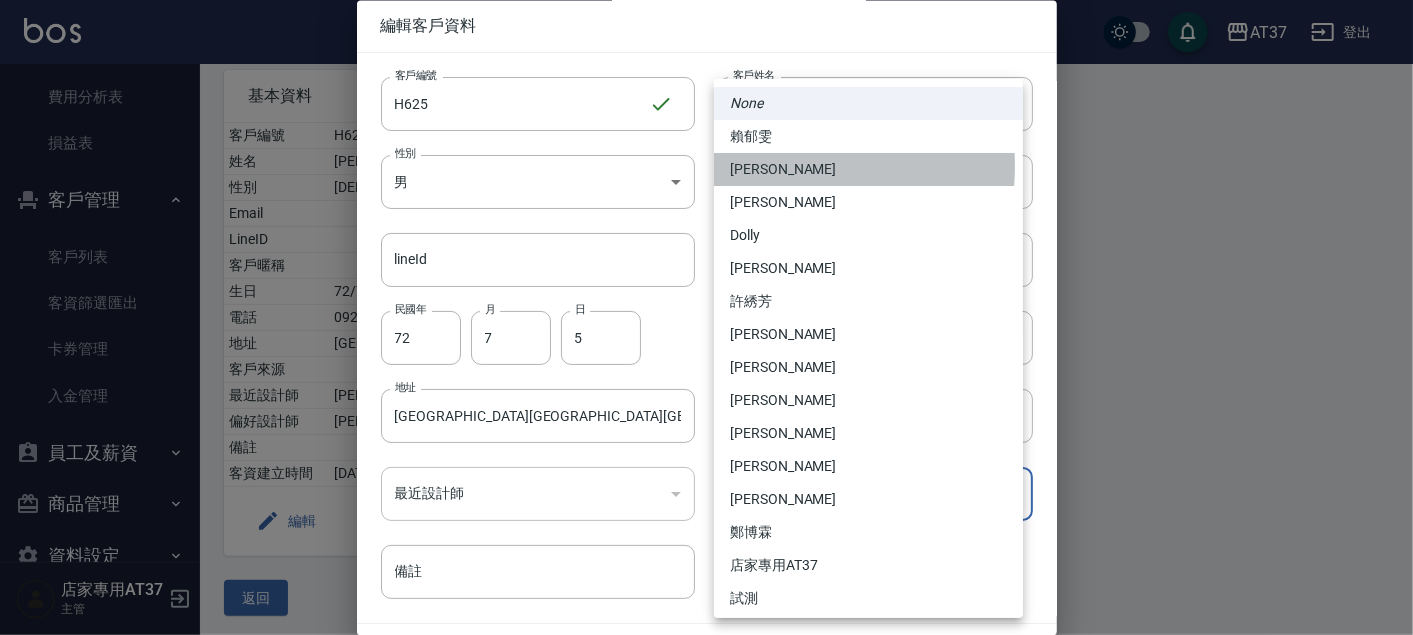 click on "[PERSON_NAME]" at bounding box center (868, 169) 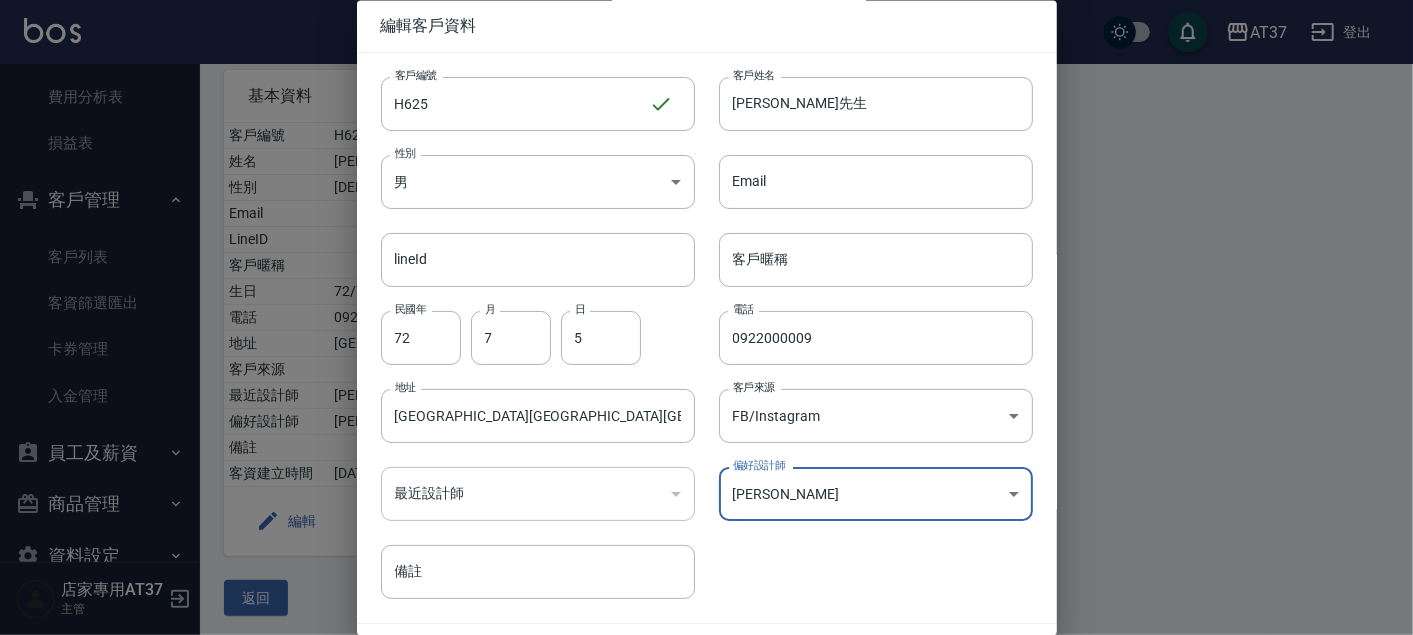 scroll, scrollTop: 20, scrollLeft: 0, axis: vertical 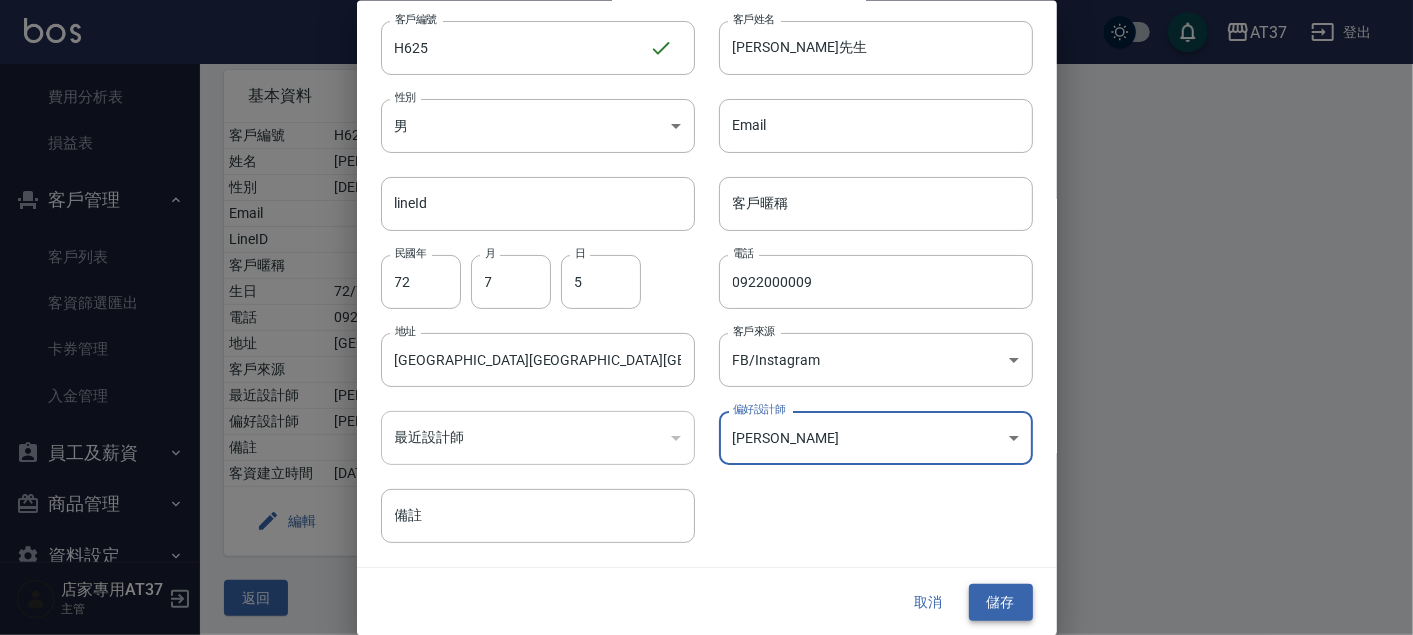 click on "儲存" at bounding box center (1001, 602) 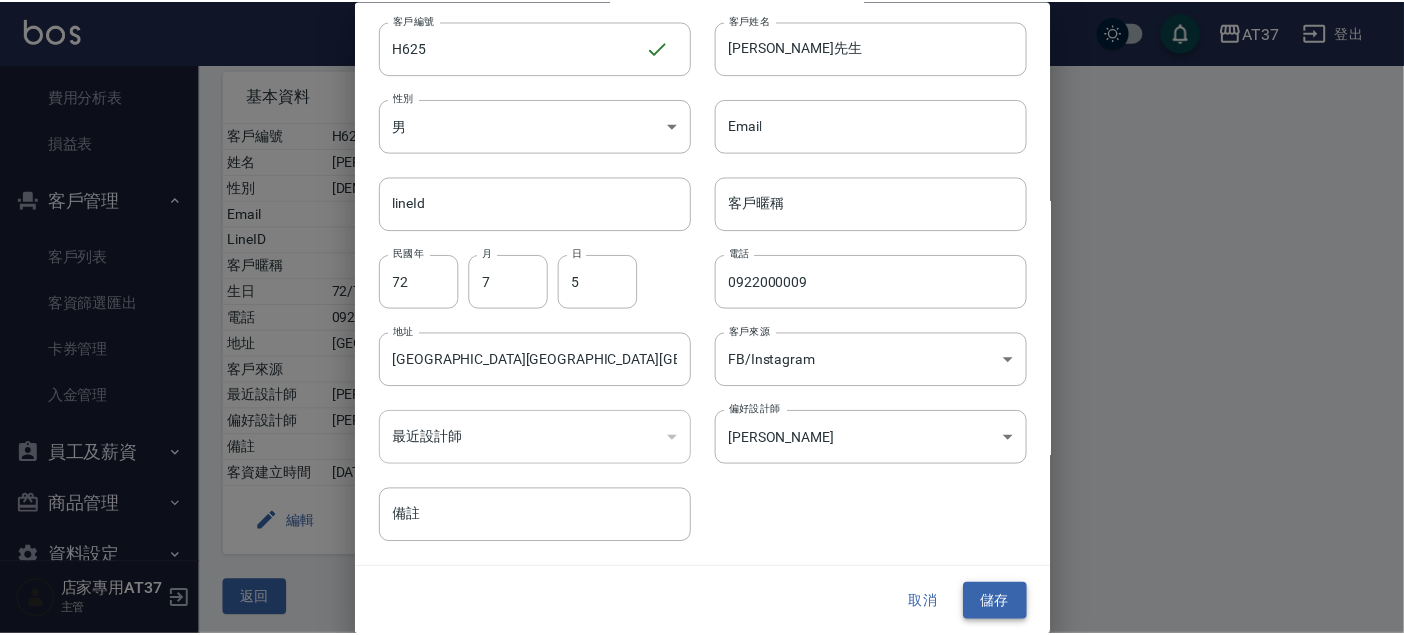scroll, scrollTop: 0, scrollLeft: 0, axis: both 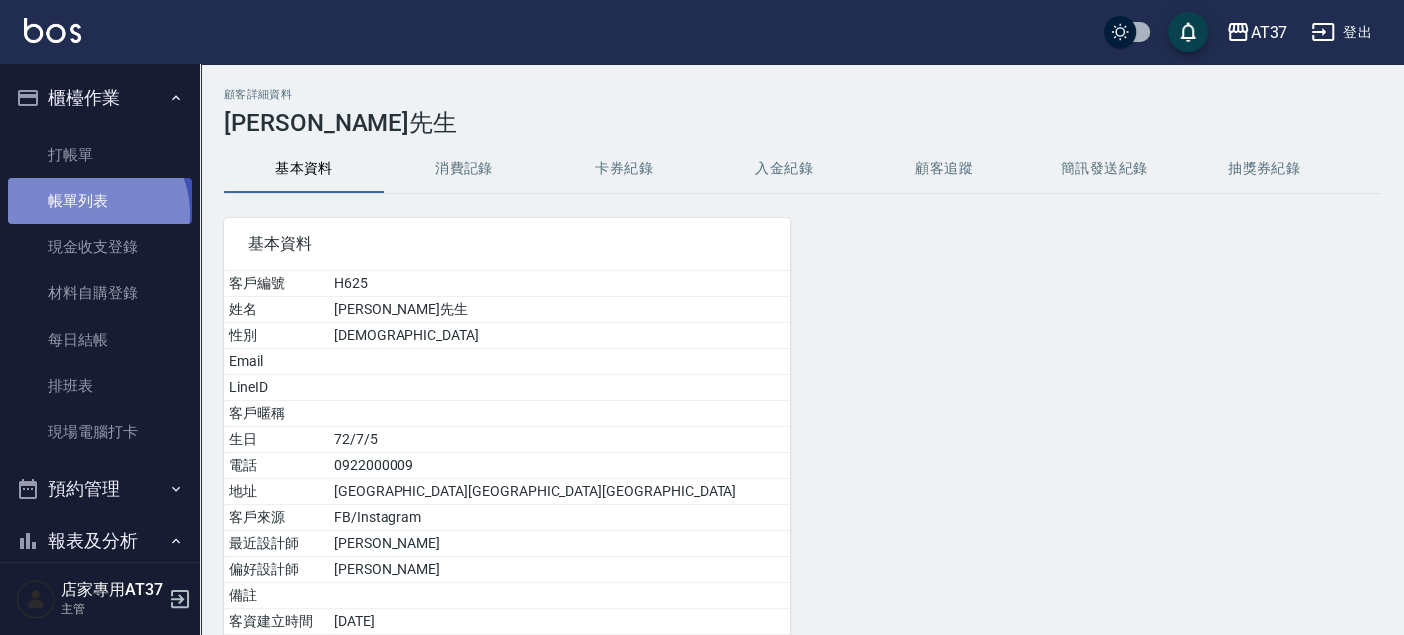 click on "帳單列表" at bounding box center (100, 201) 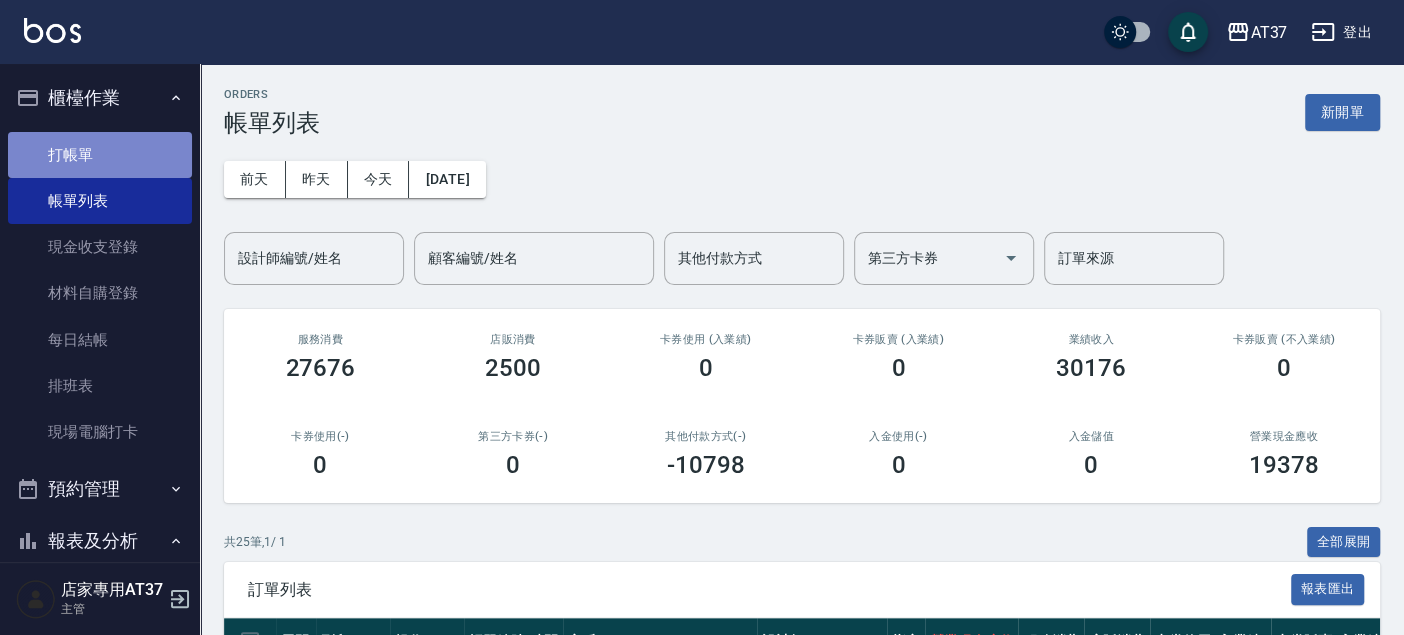 click on "打帳單" at bounding box center [100, 155] 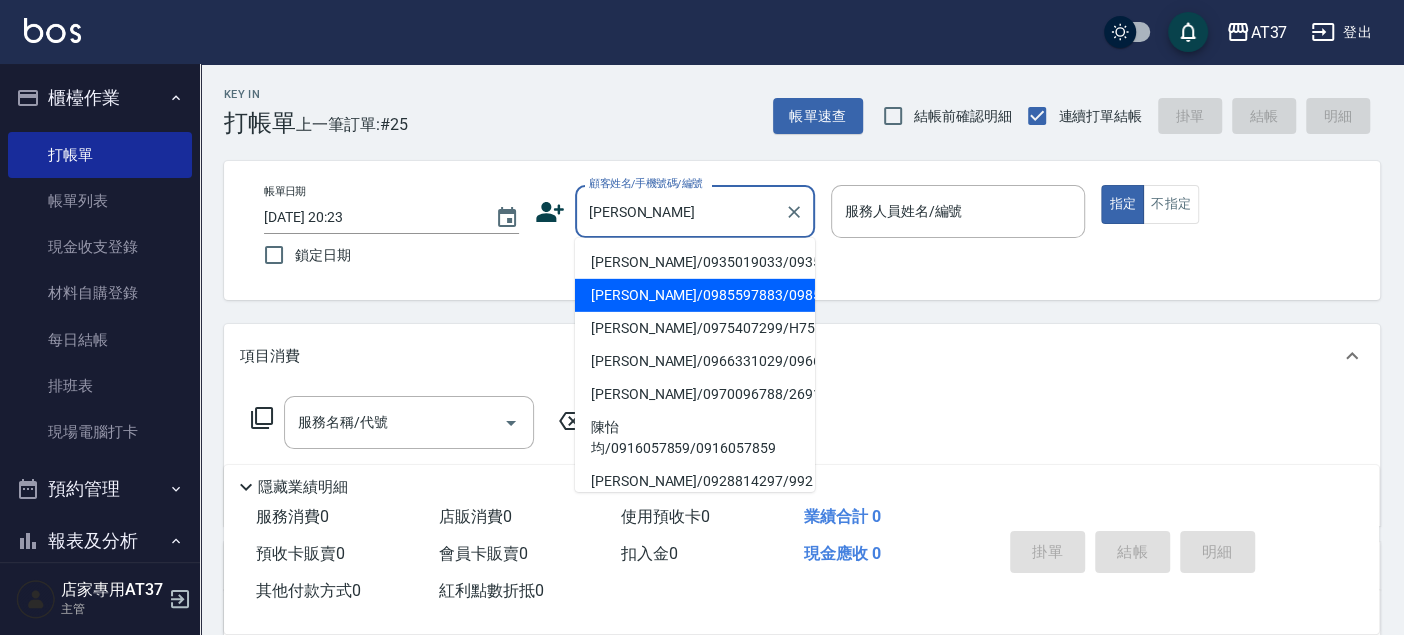 click on "[PERSON_NAME]/0985597883/0985597883" at bounding box center (695, 295) 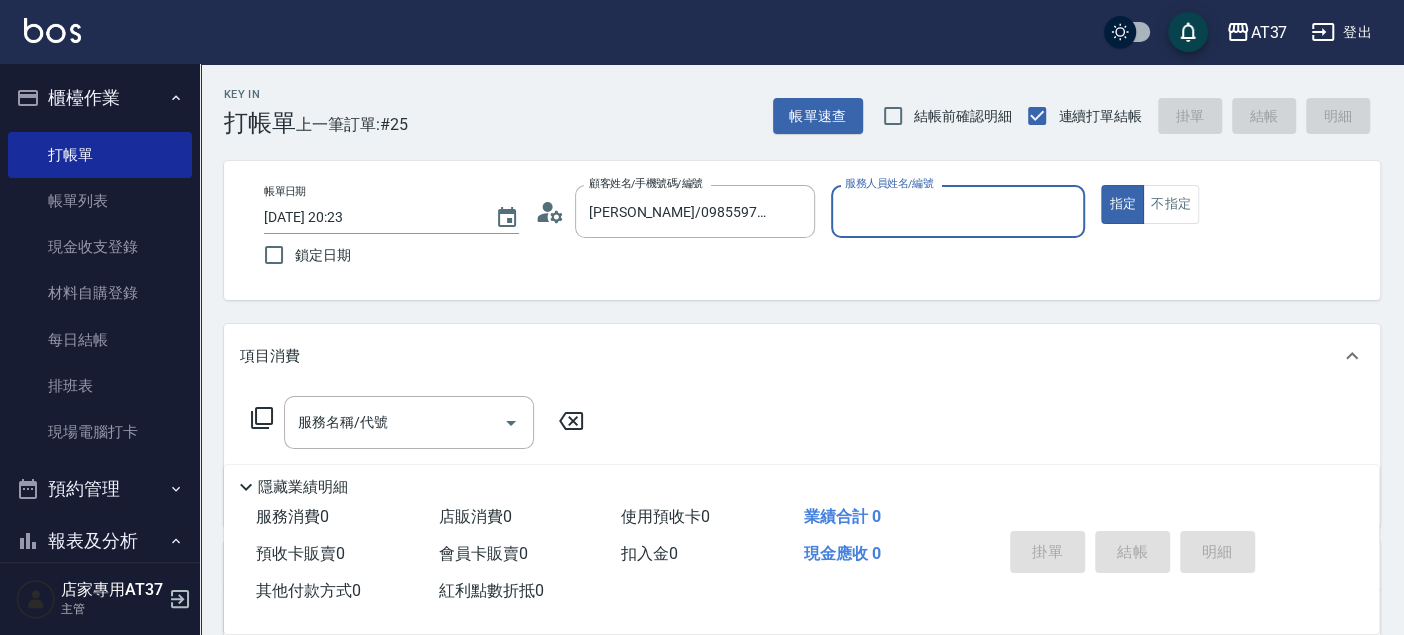 type on "Peggy-8" 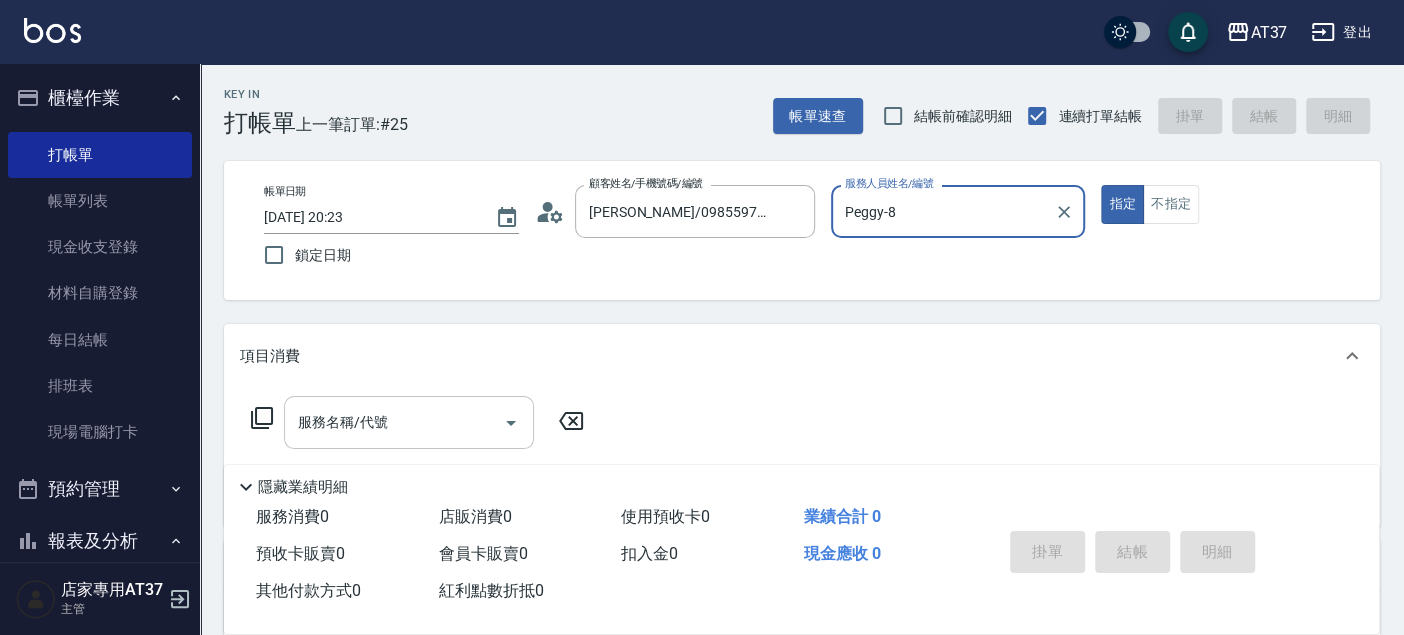 click on "服務名稱/代號" at bounding box center (409, 422) 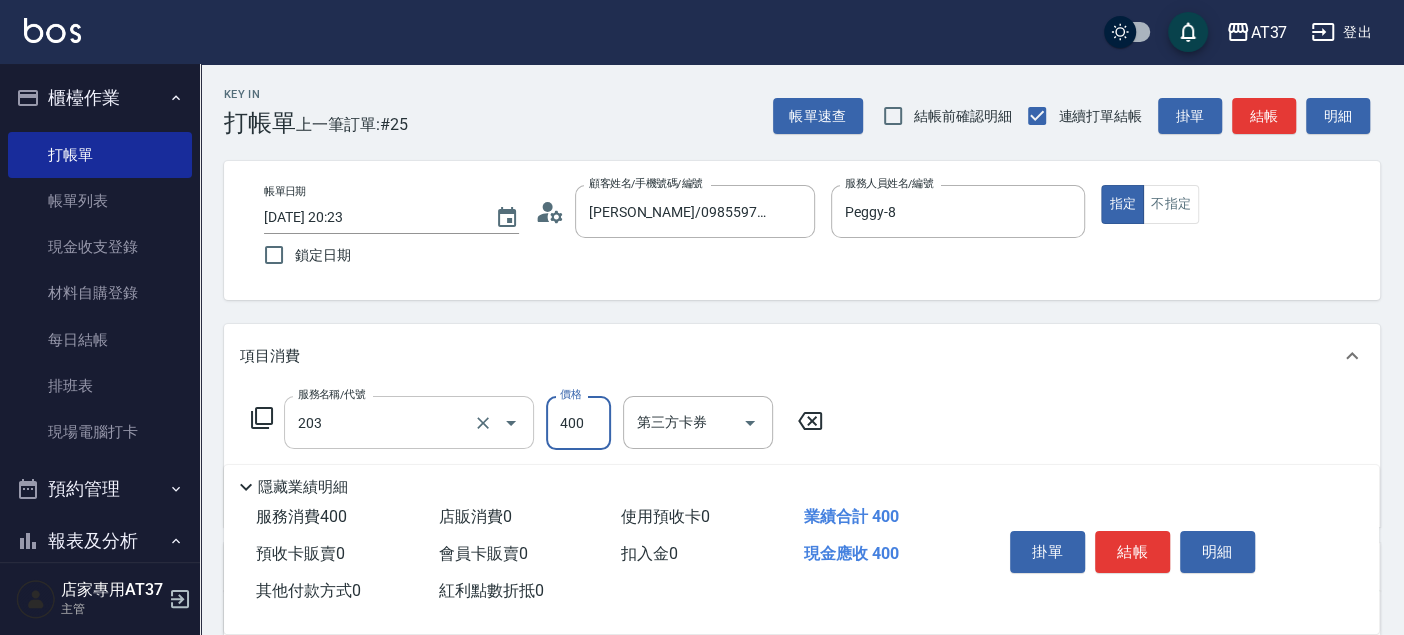 type on "B級洗+剪(203)" 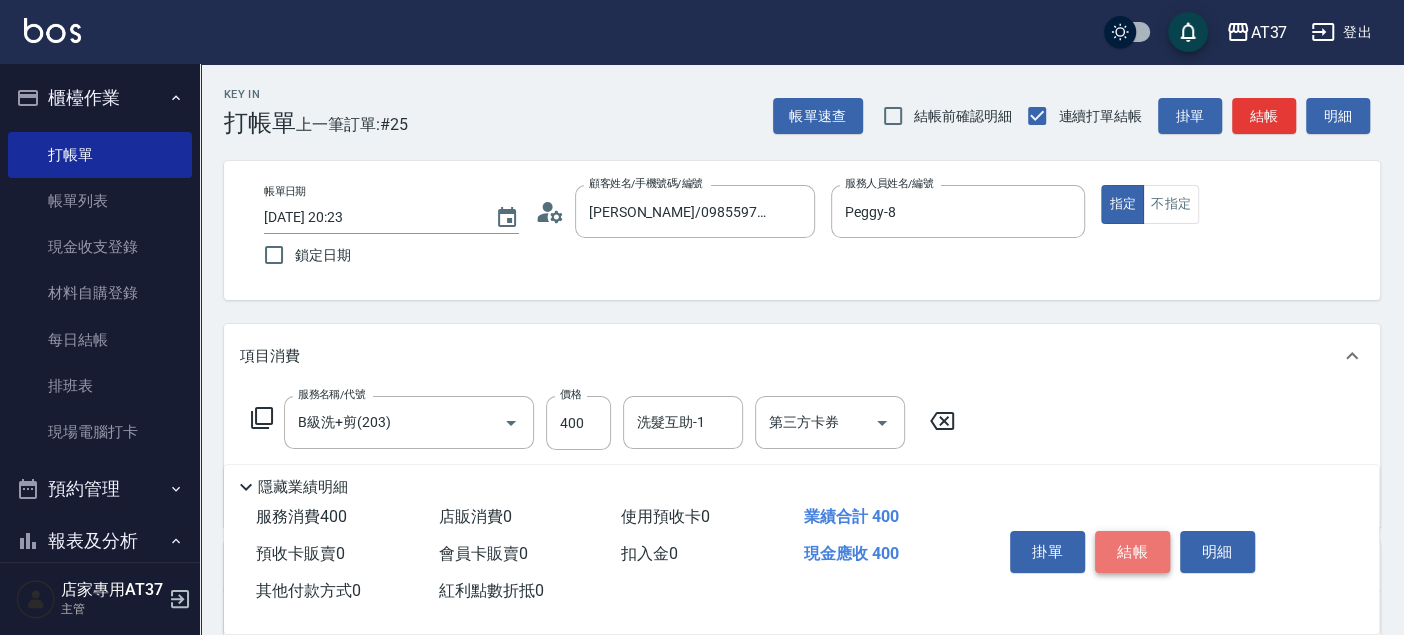 click on "結帳" at bounding box center (1132, 552) 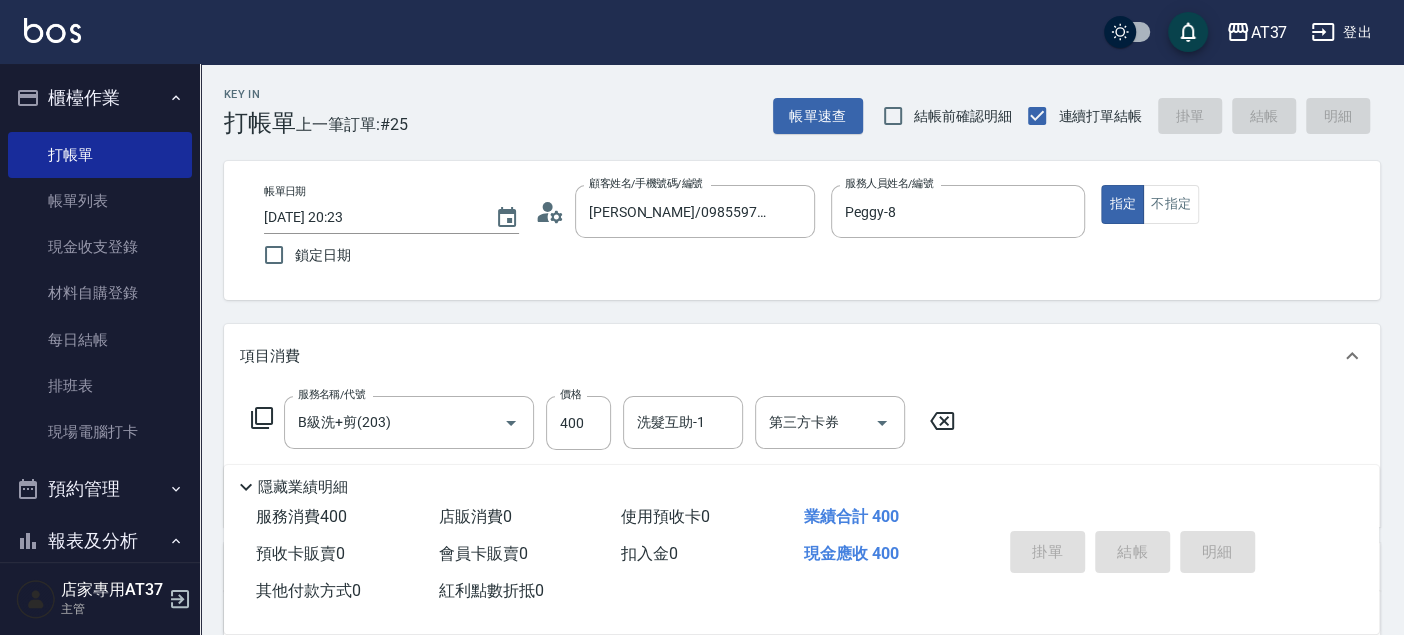 type on "[DATE] 20:24" 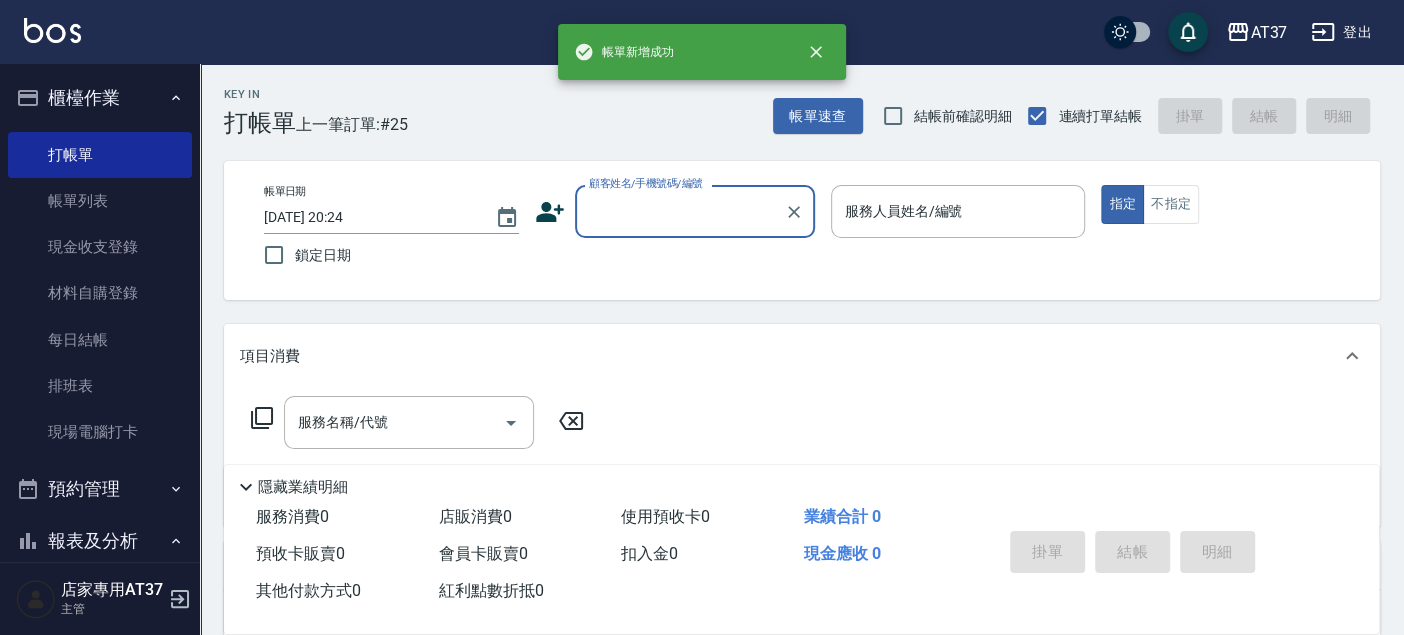 scroll, scrollTop: 0, scrollLeft: 0, axis: both 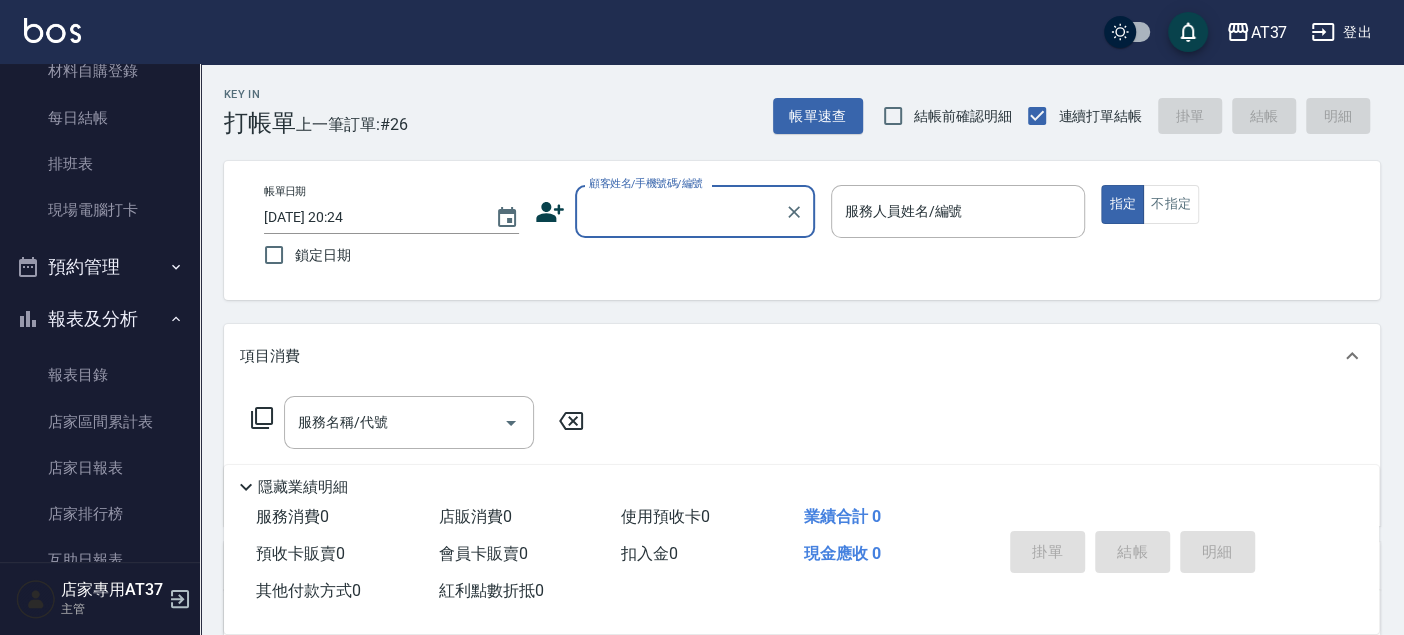 drag, startPoint x: 108, startPoint y: 453, endPoint x: 260, endPoint y: 452, distance: 152.0033 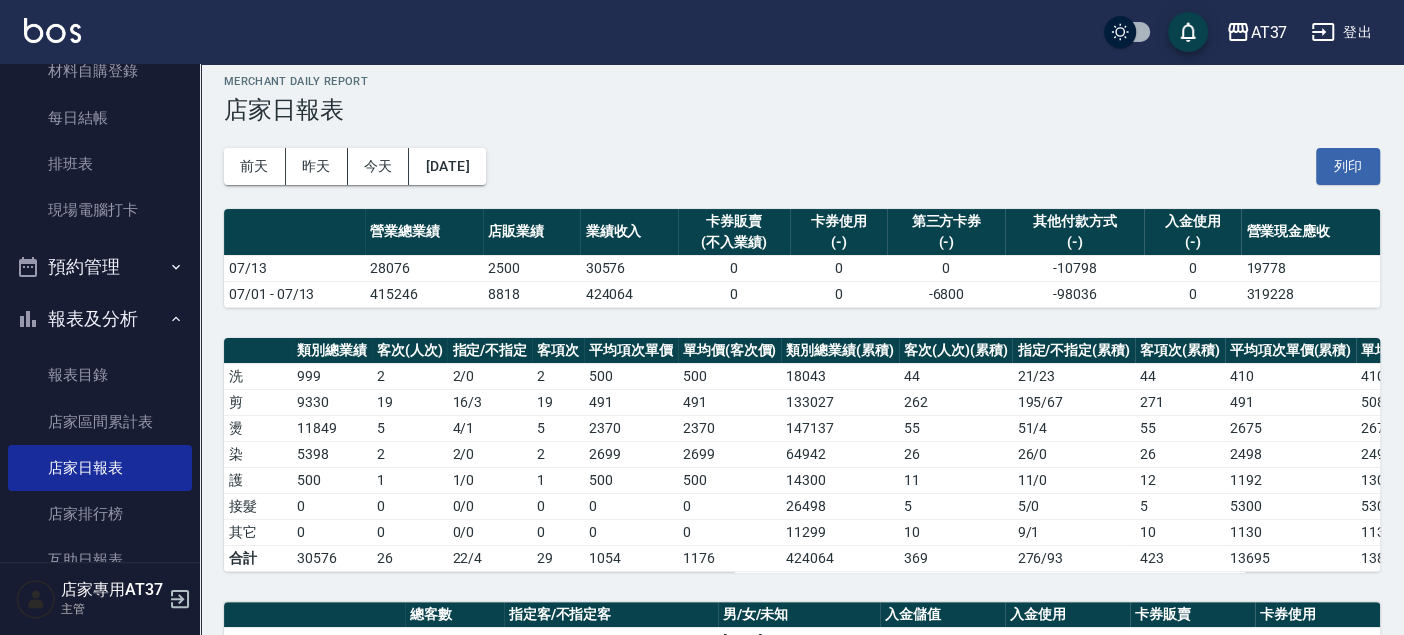 scroll, scrollTop: 0, scrollLeft: 0, axis: both 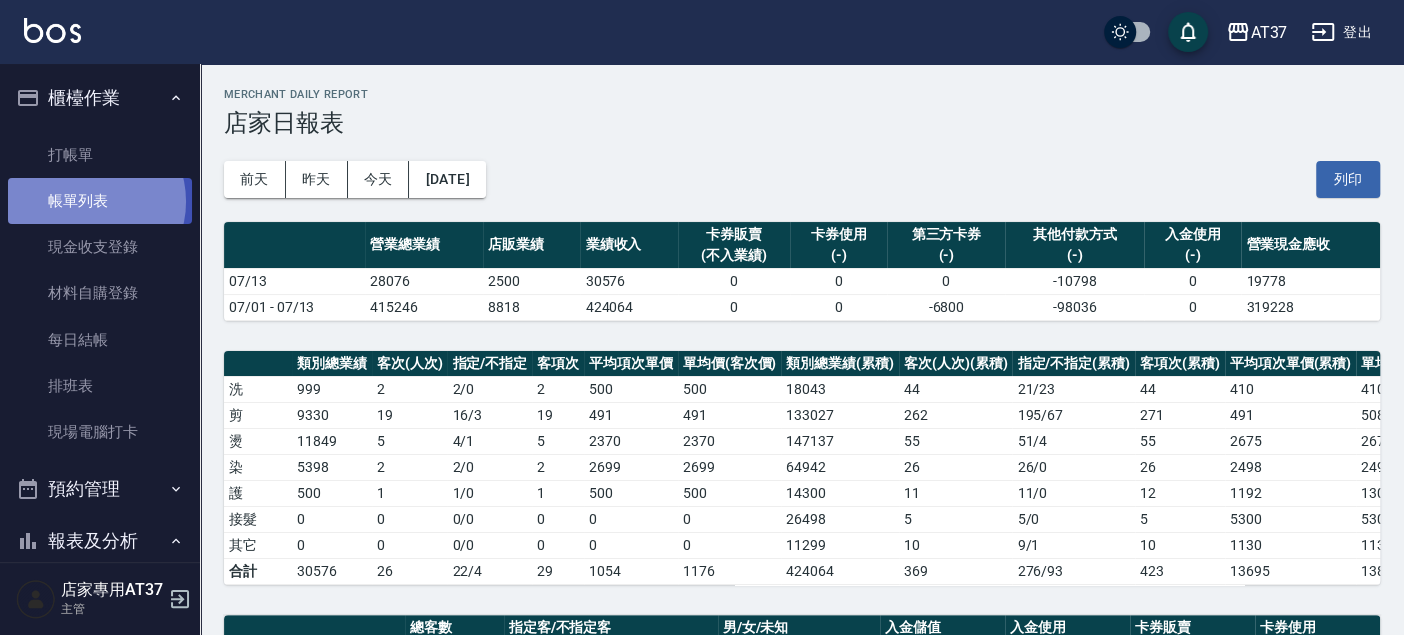 click on "帳單列表" at bounding box center (100, 201) 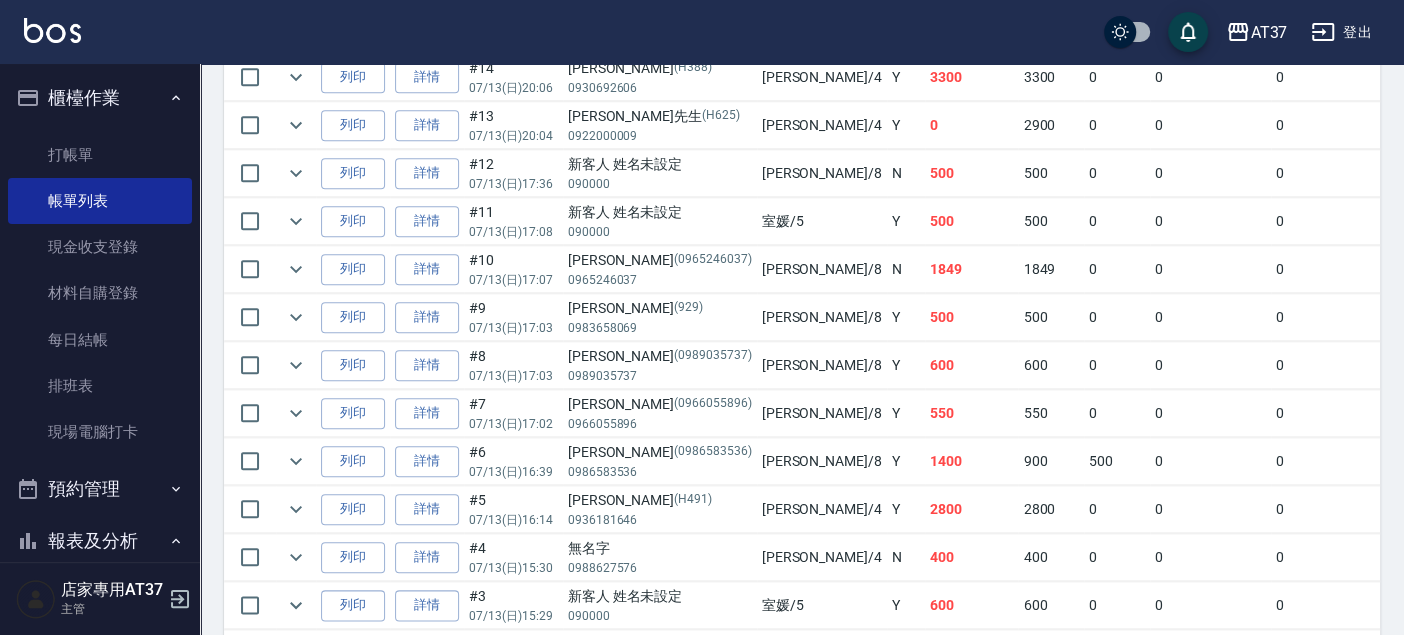 scroll, scrollTop: 1222, scrollLeft: 0, axis: vertical 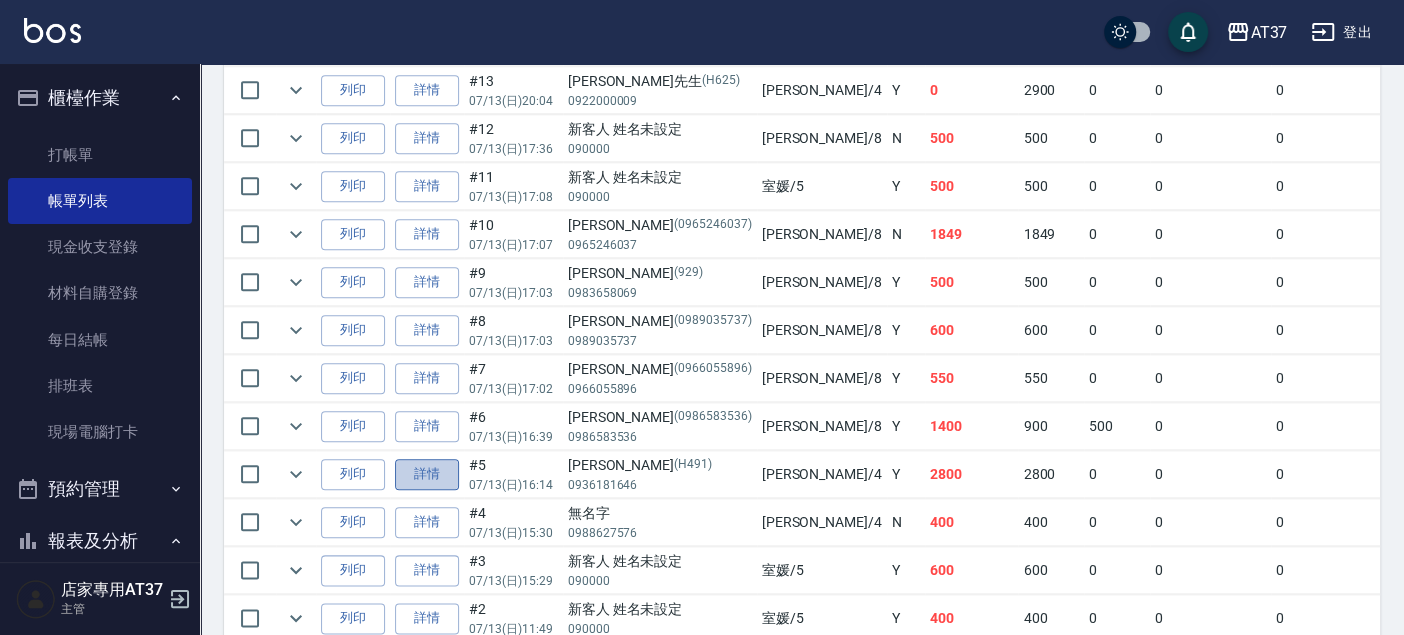 click on "詳情" at bounding box center [427, 474] 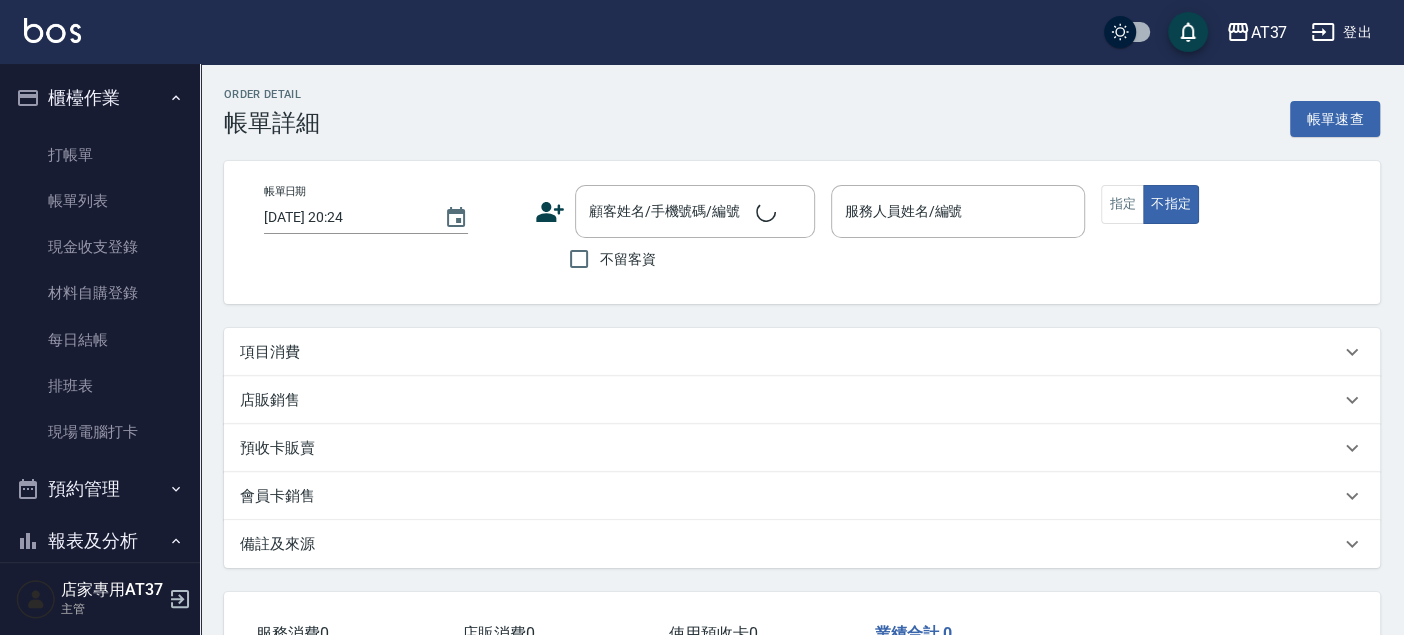 type on "[DATE] 16:14" 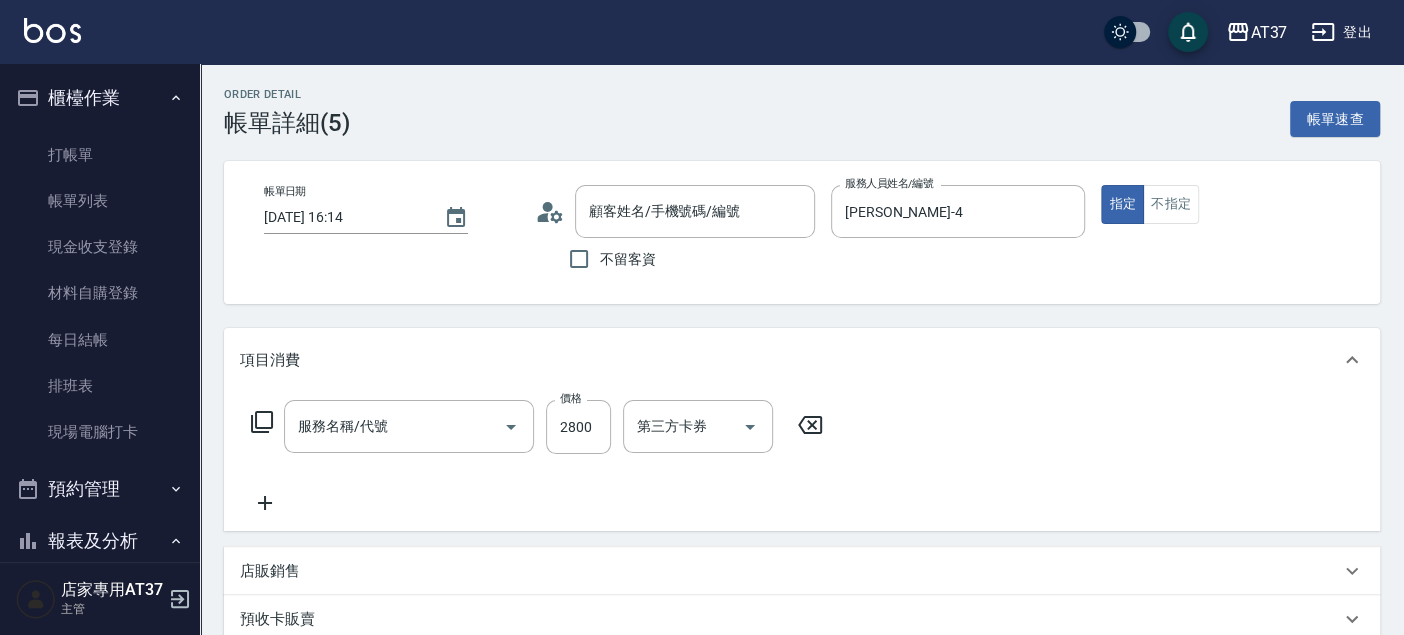 type on "[PERSON_NAME]/0936181646/H491" 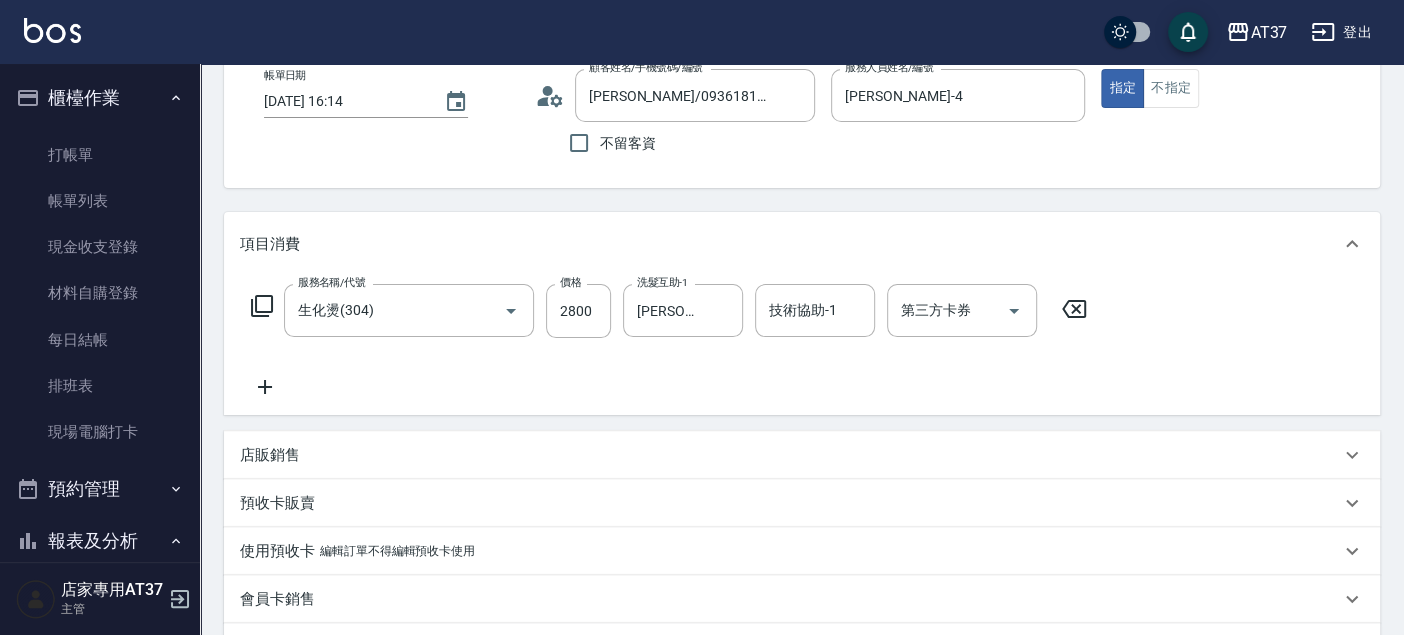scroll, scrollTop: 222, scrollLeft: 0, axis: vertical 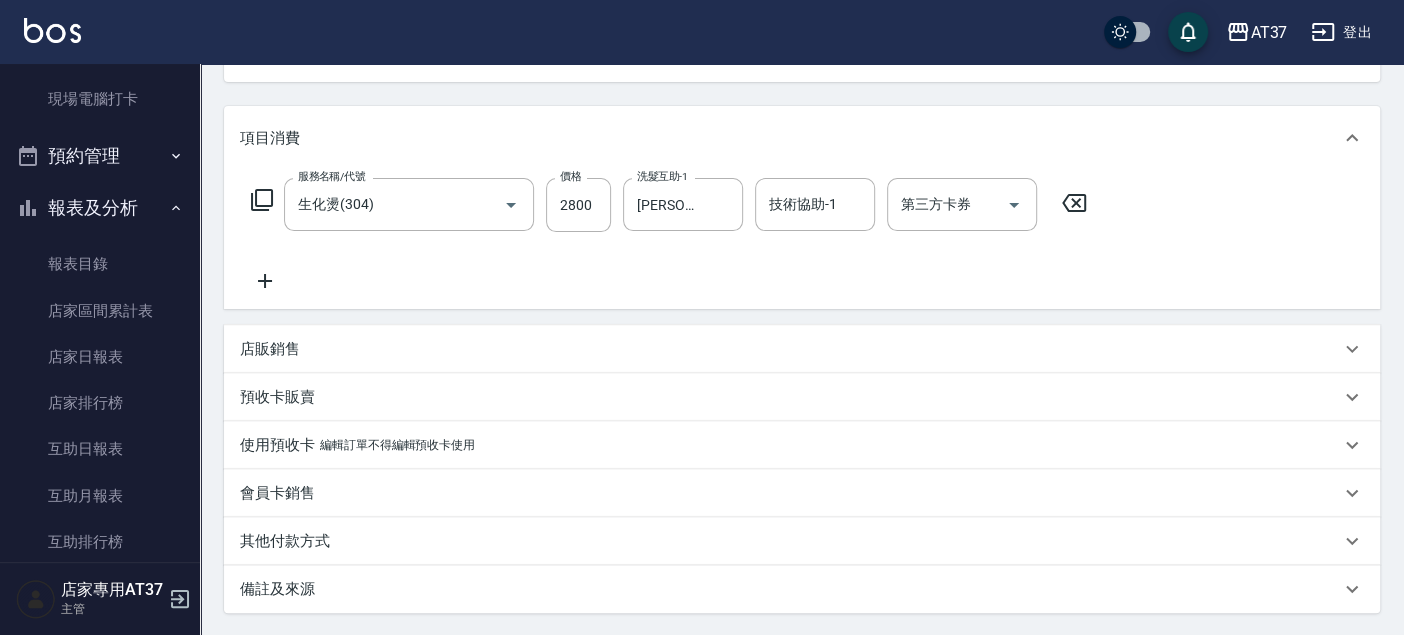 click on "其他付款方式" at bounding box center (790, 541) 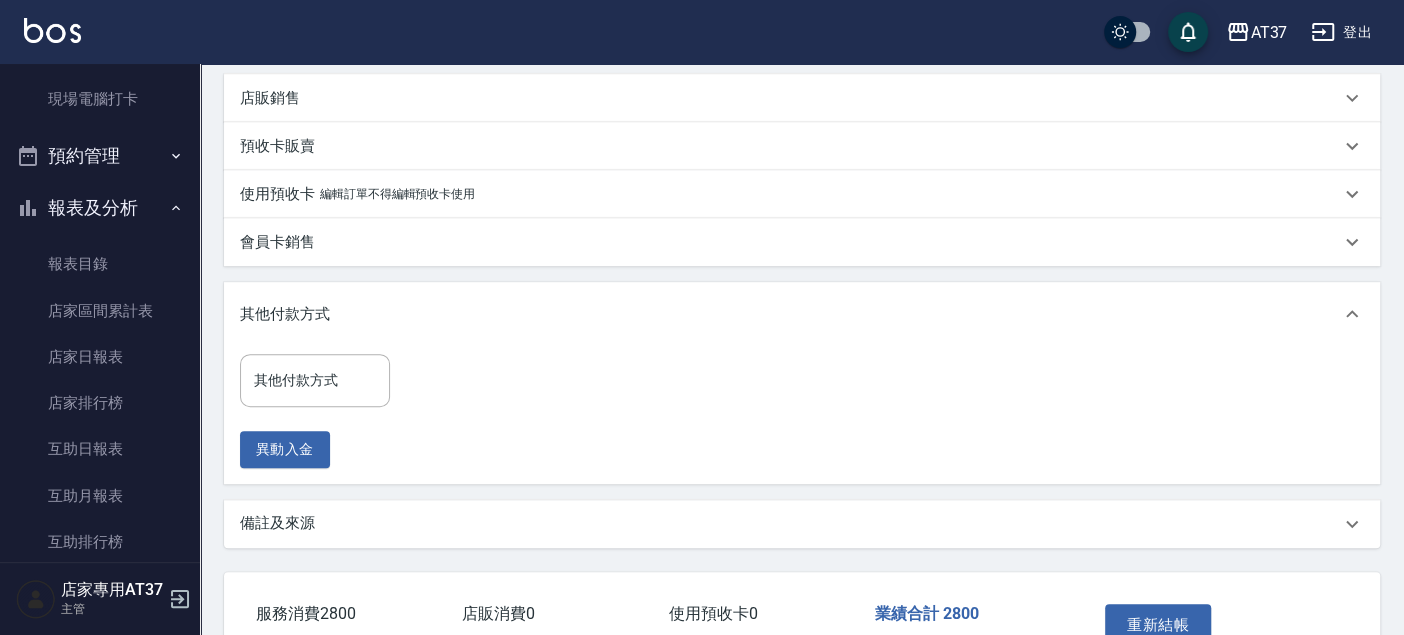 scroll, scrollTop: 555, scrollLeft: 0, axis: vertical 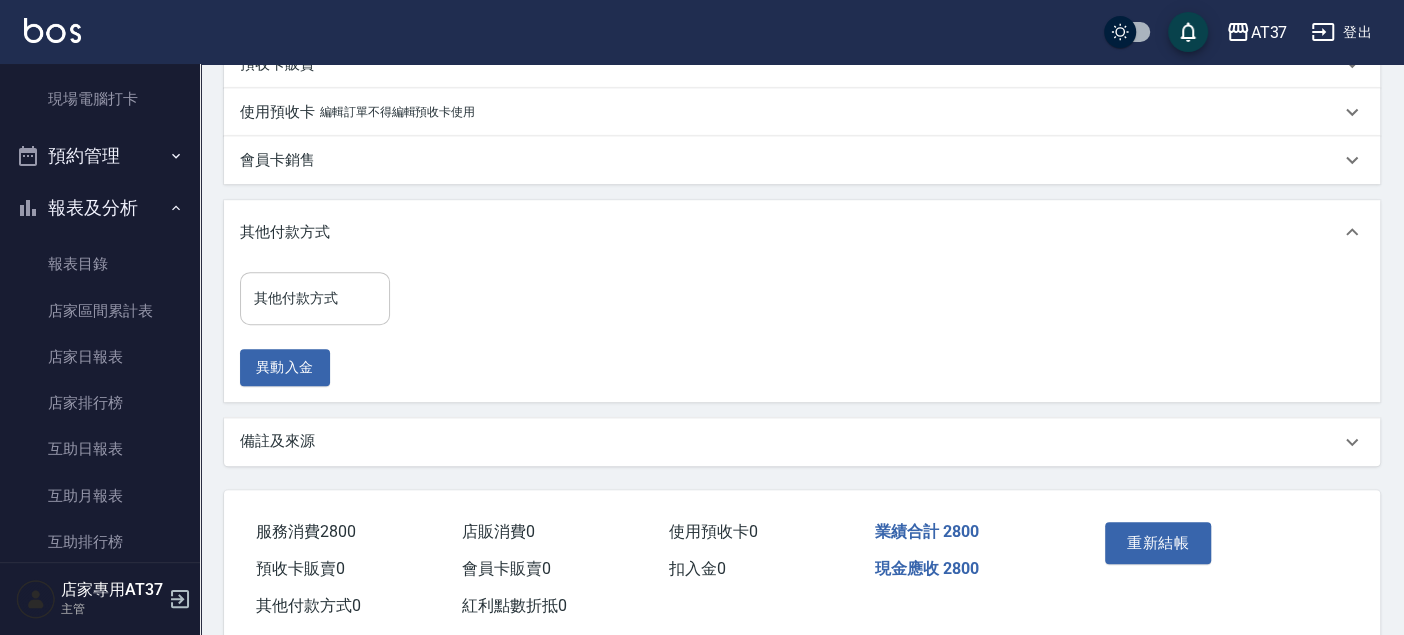 click on "其他付款方式" at bounding box center (315, 298) 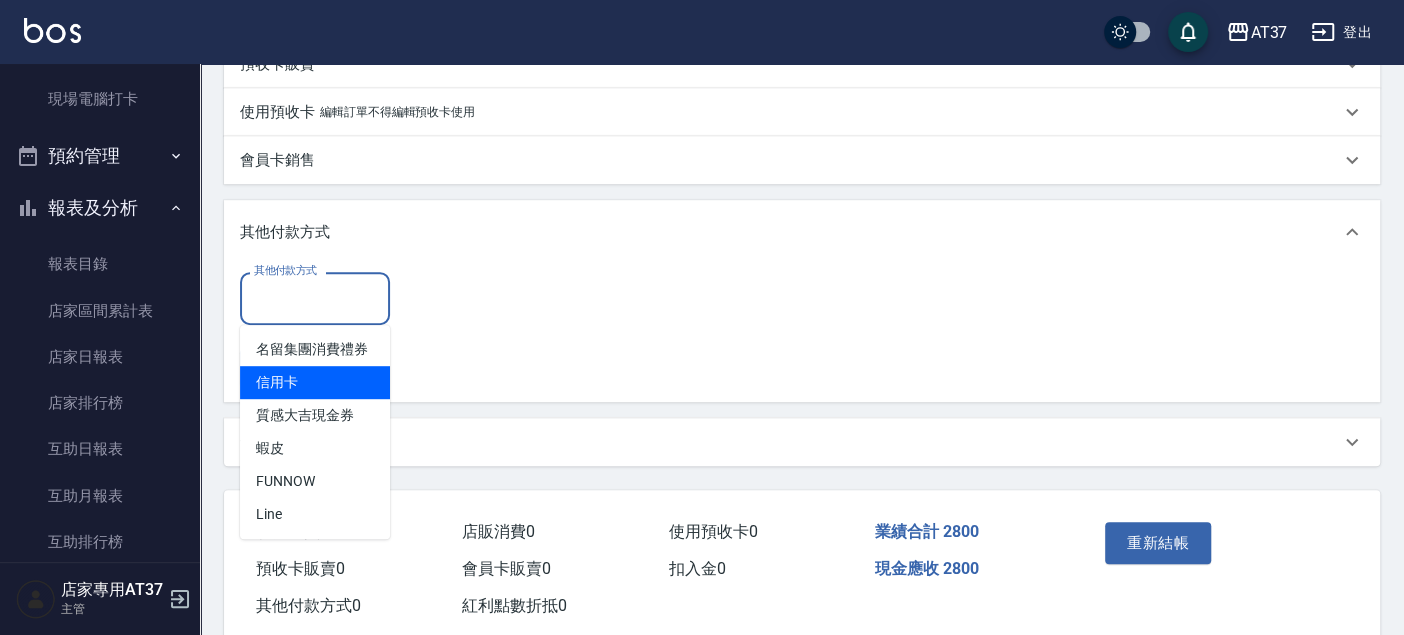 click on "信用卡" at bounding box center (315, 382) 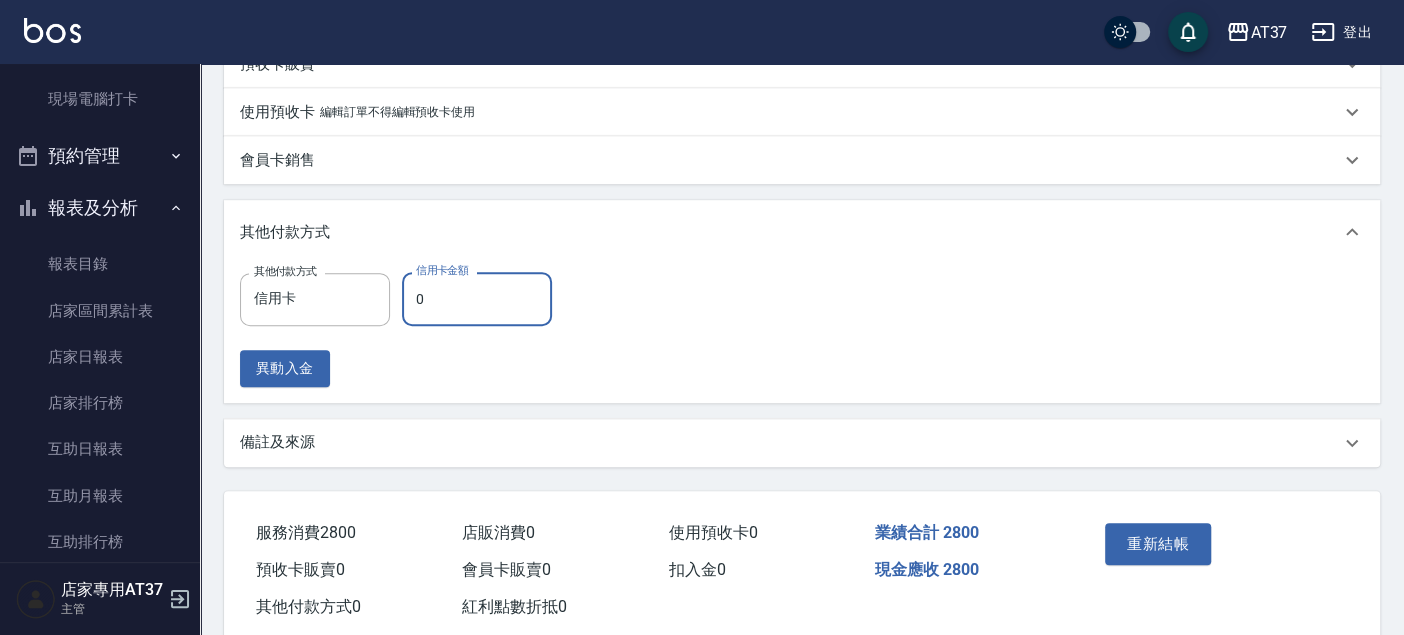 click on "0" at bounding box center [477, 299] 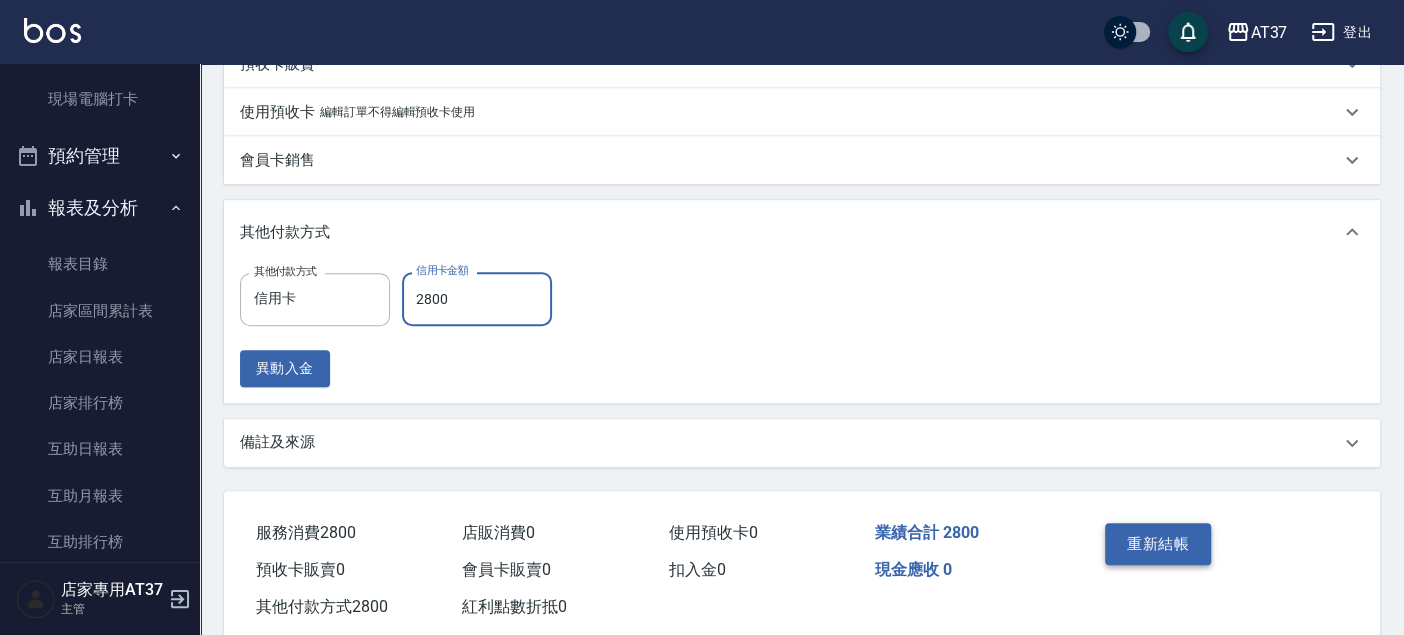 type on "2800" 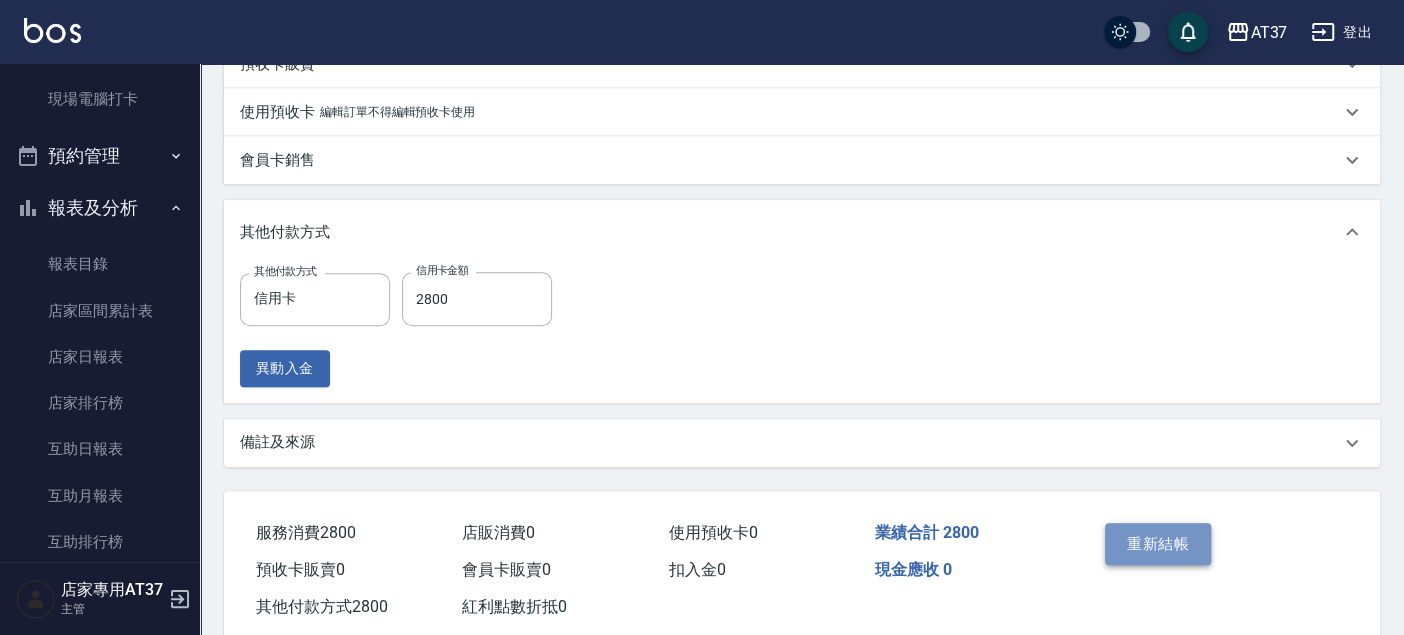 click on "重新結帳" at bounding box center (1158, 544) 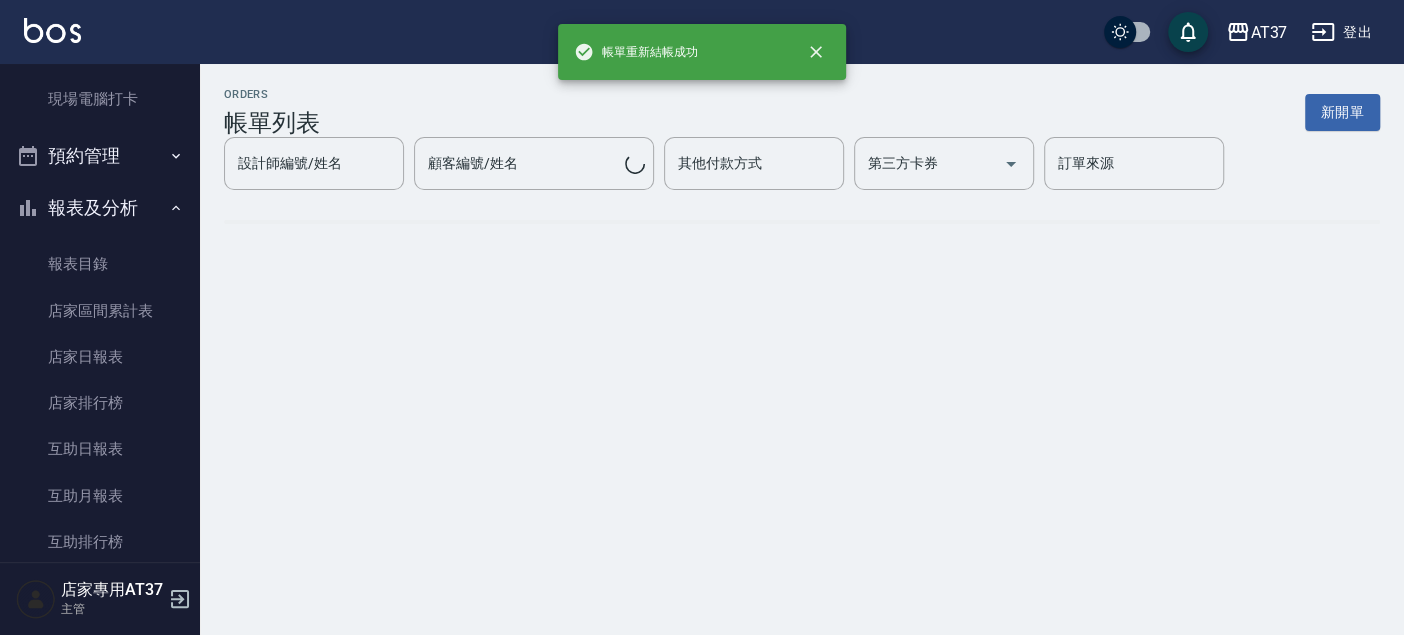 scroll, scrollTop: 0, scrollLeft: 0, axis: both 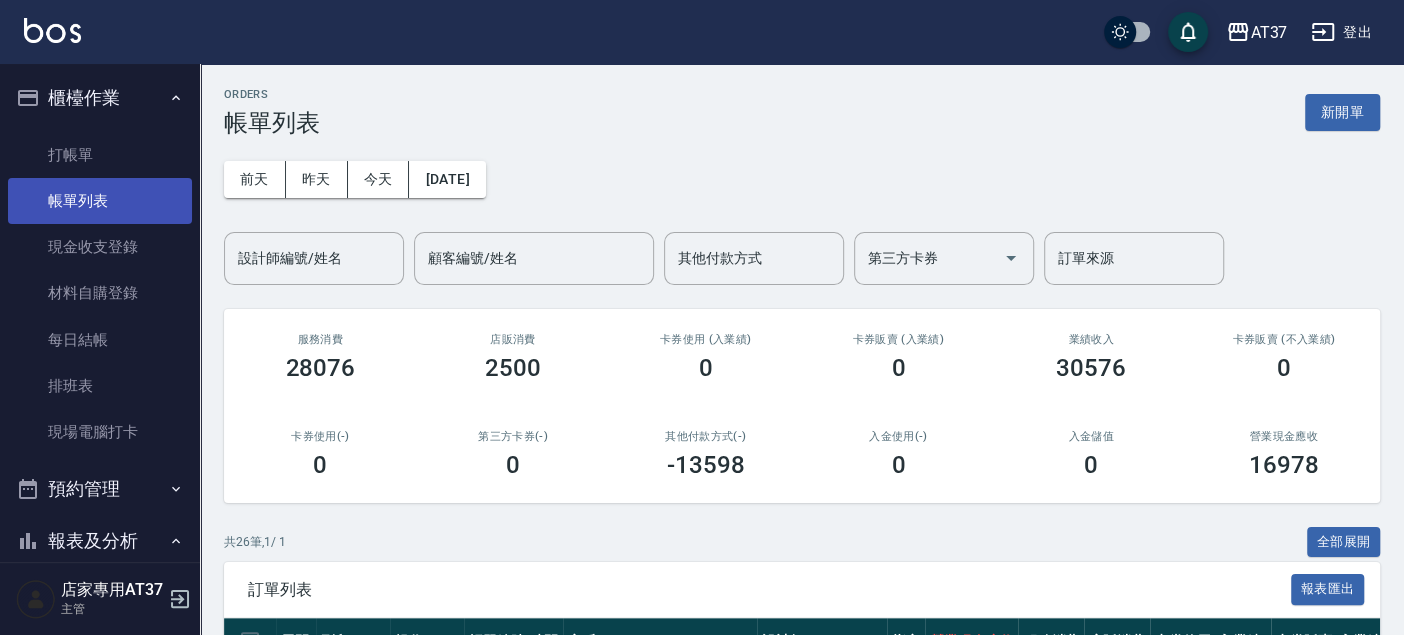 click on "帳單列表" at bounding box center [100, 201] 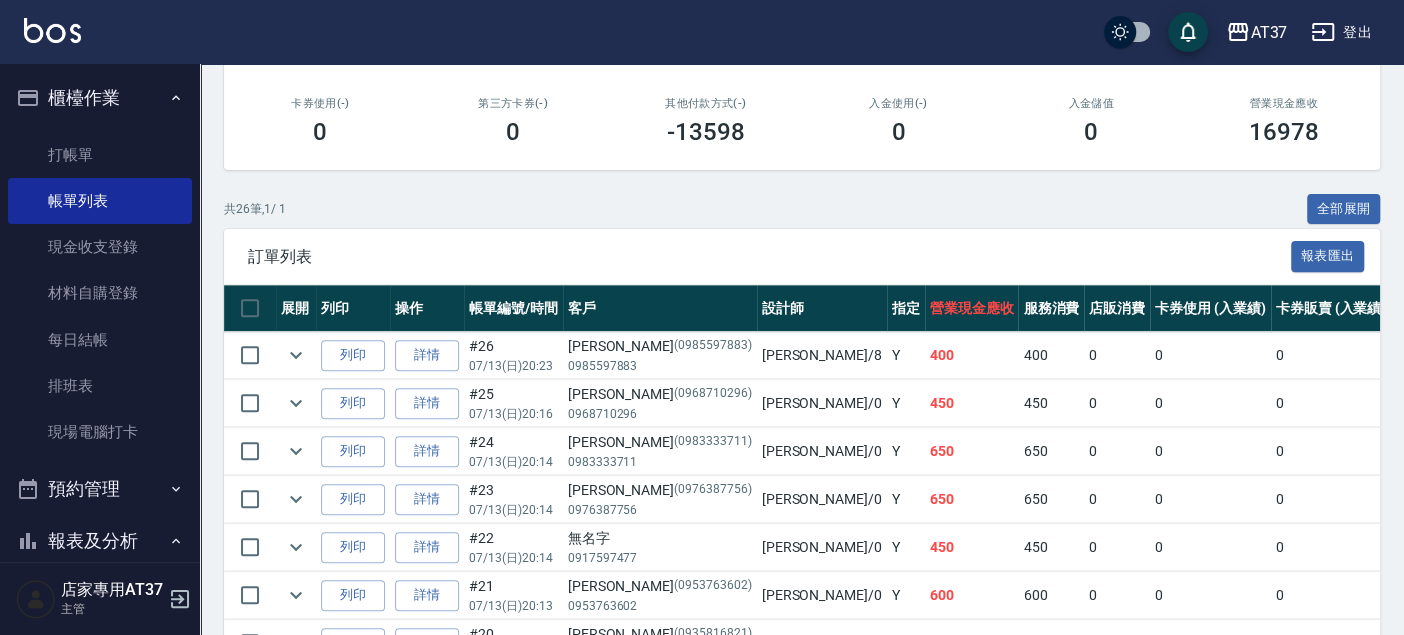 scroll, scrollTop: 0, scrollLeft: 0, axis: both 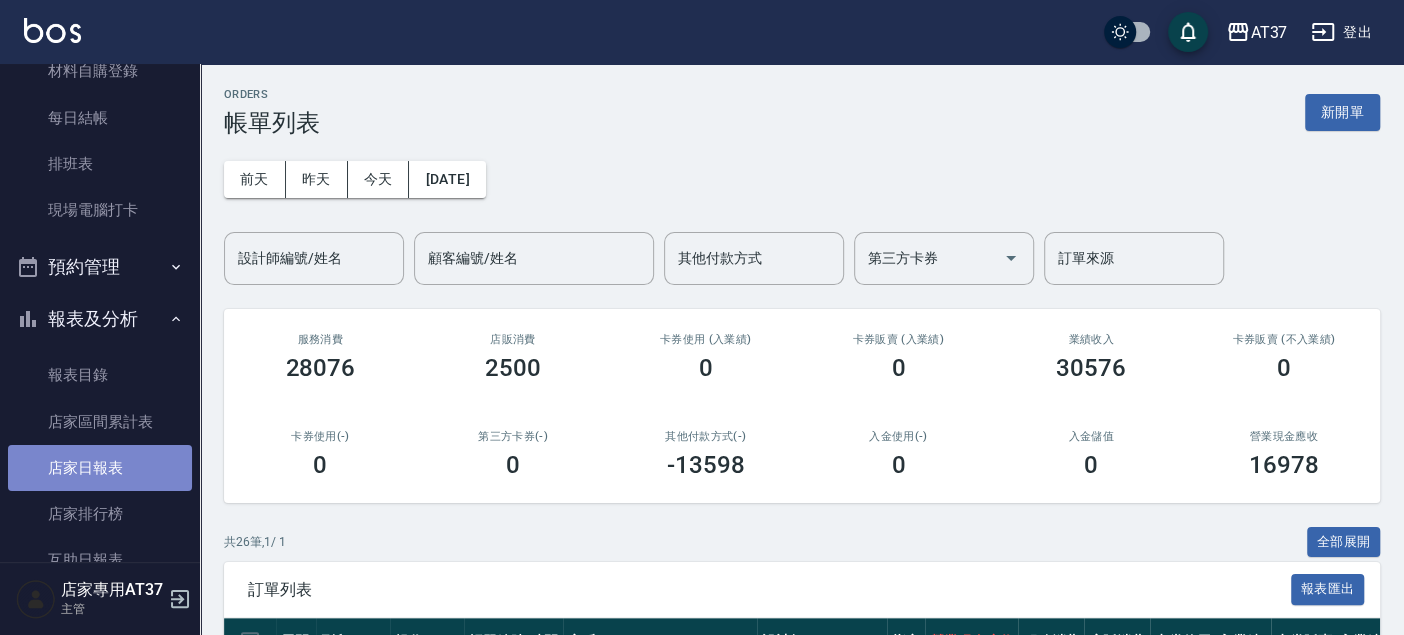 click on "店家日報表" at bounding box center [100, 468] 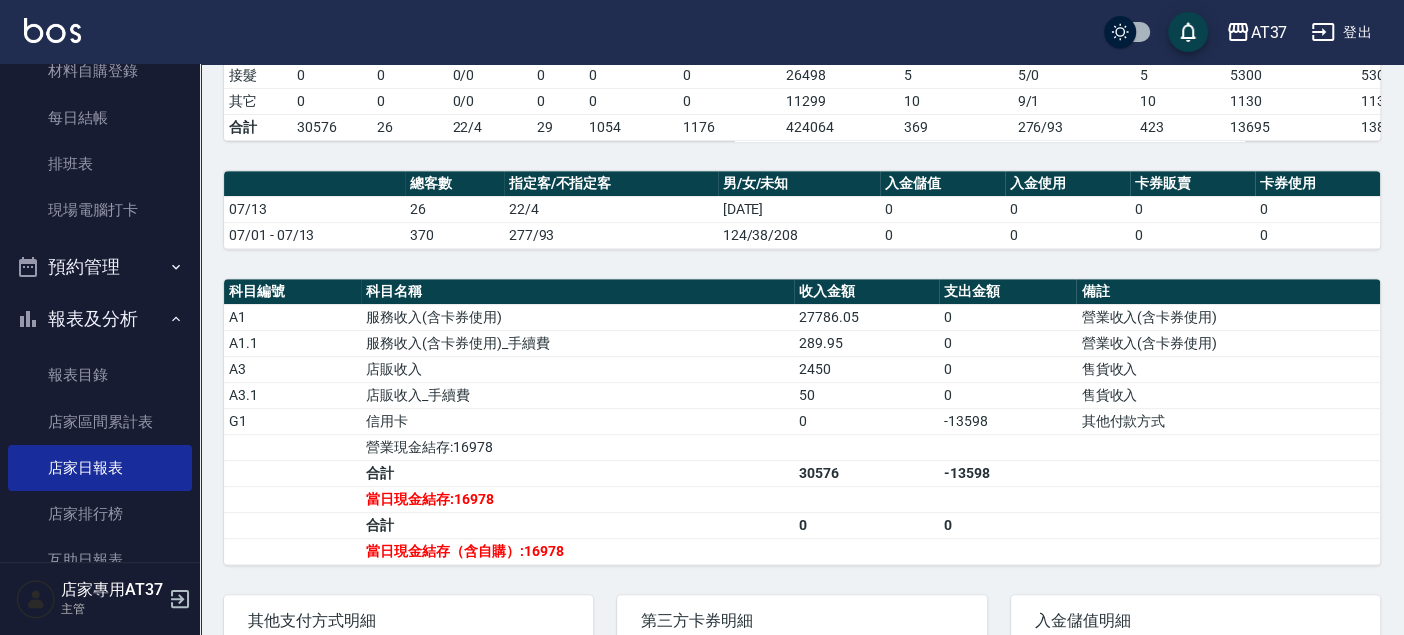 scroll, scrollTop: 666, scrollLeft: 0, axis: vertical 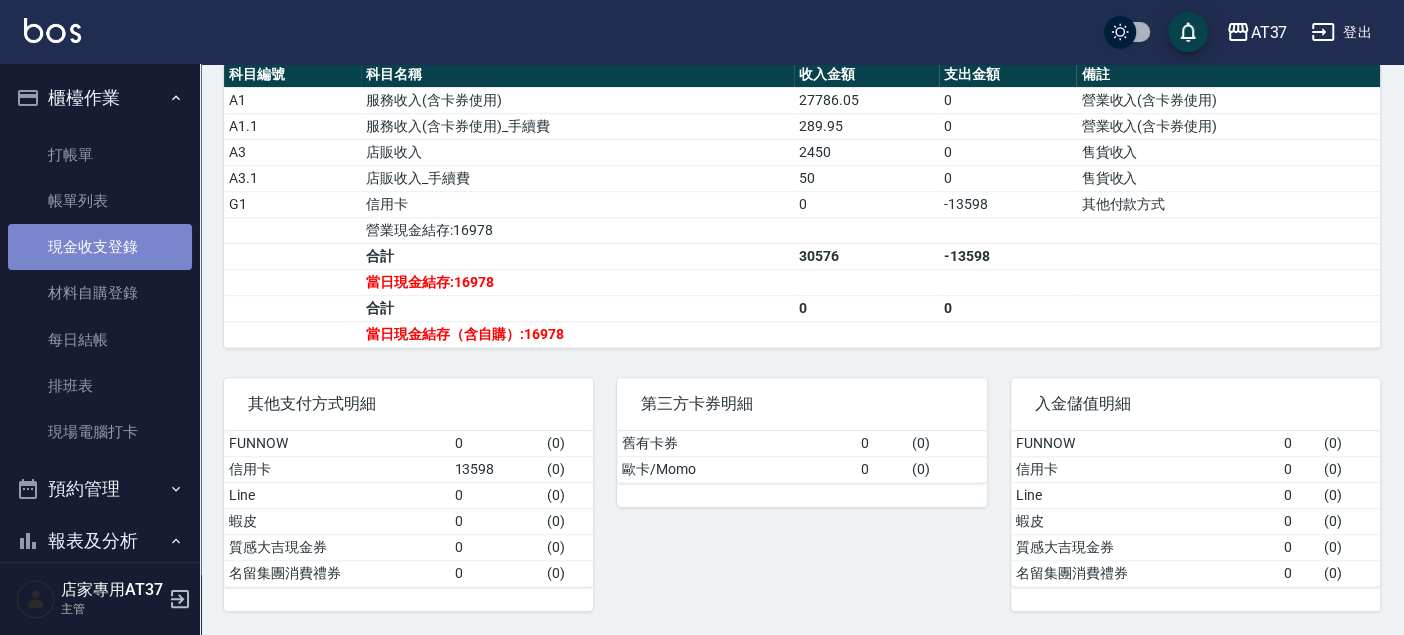 click on "現金收支登錄" at bounding box center (100, 247) 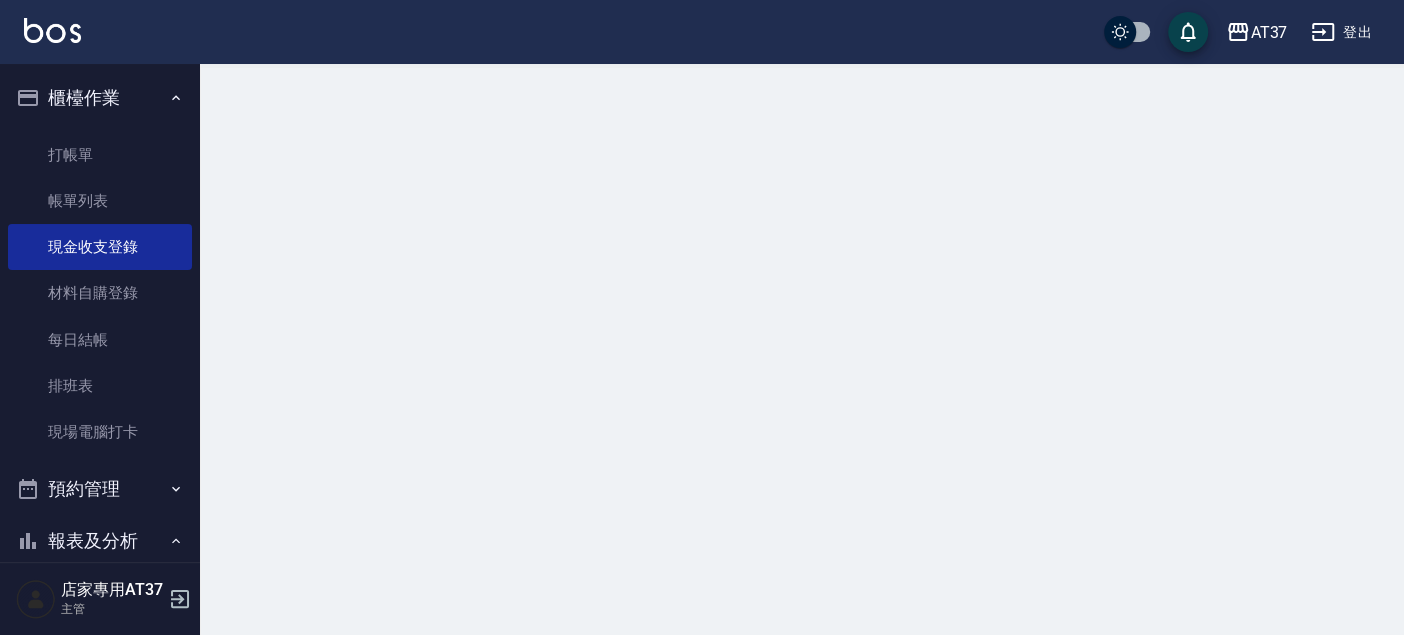 scroll, scrollTop: 0, scrollLeft: 0, axis: both 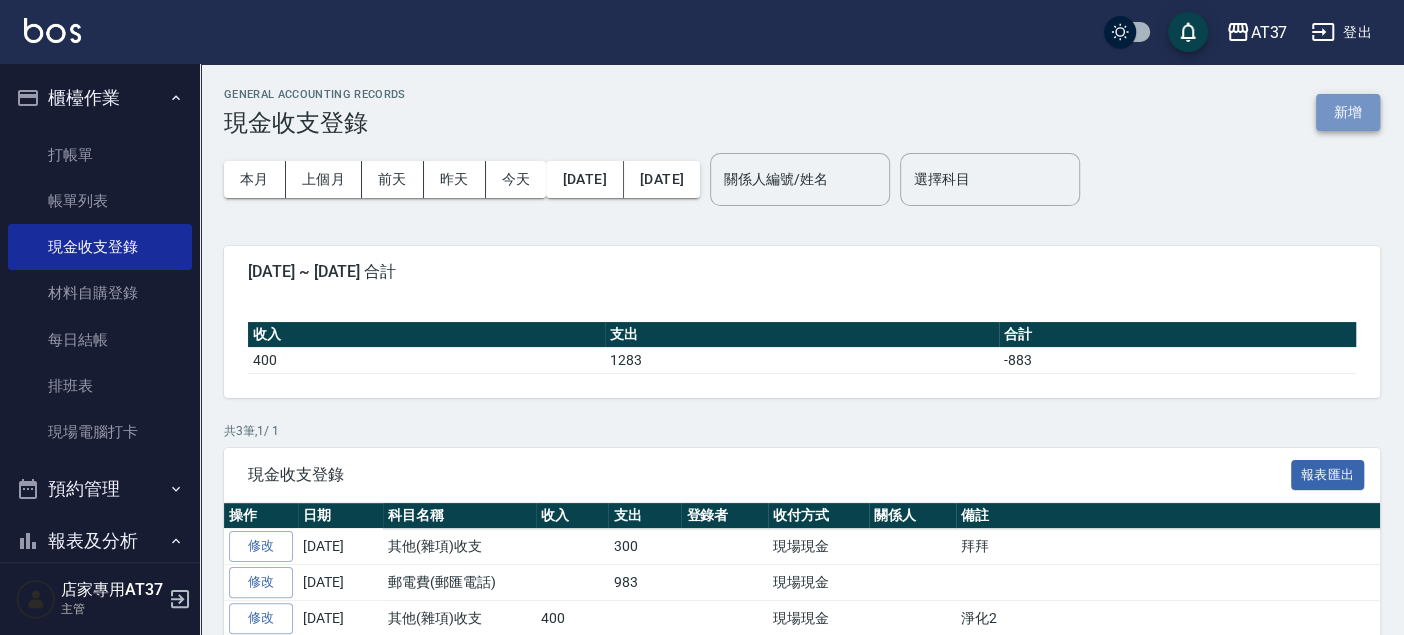 click on "新增" at bounding box center (1348, 112) 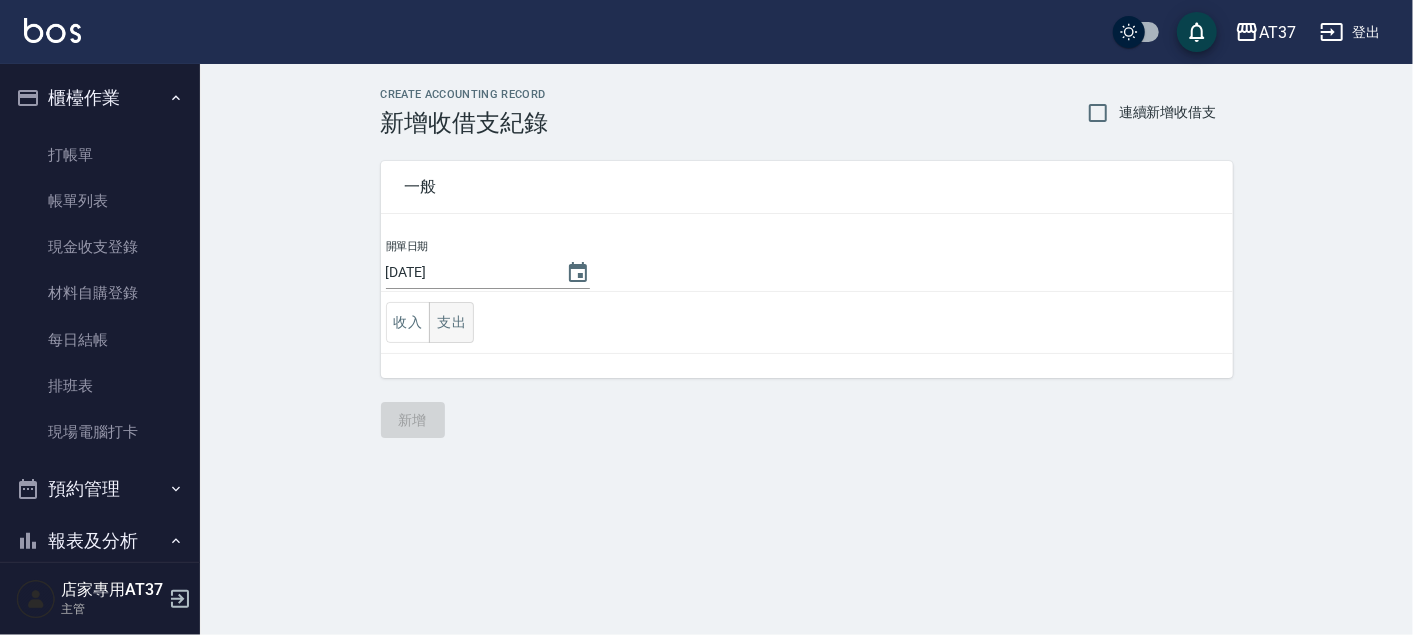 click on "支出" at bounding box center [451, 322] 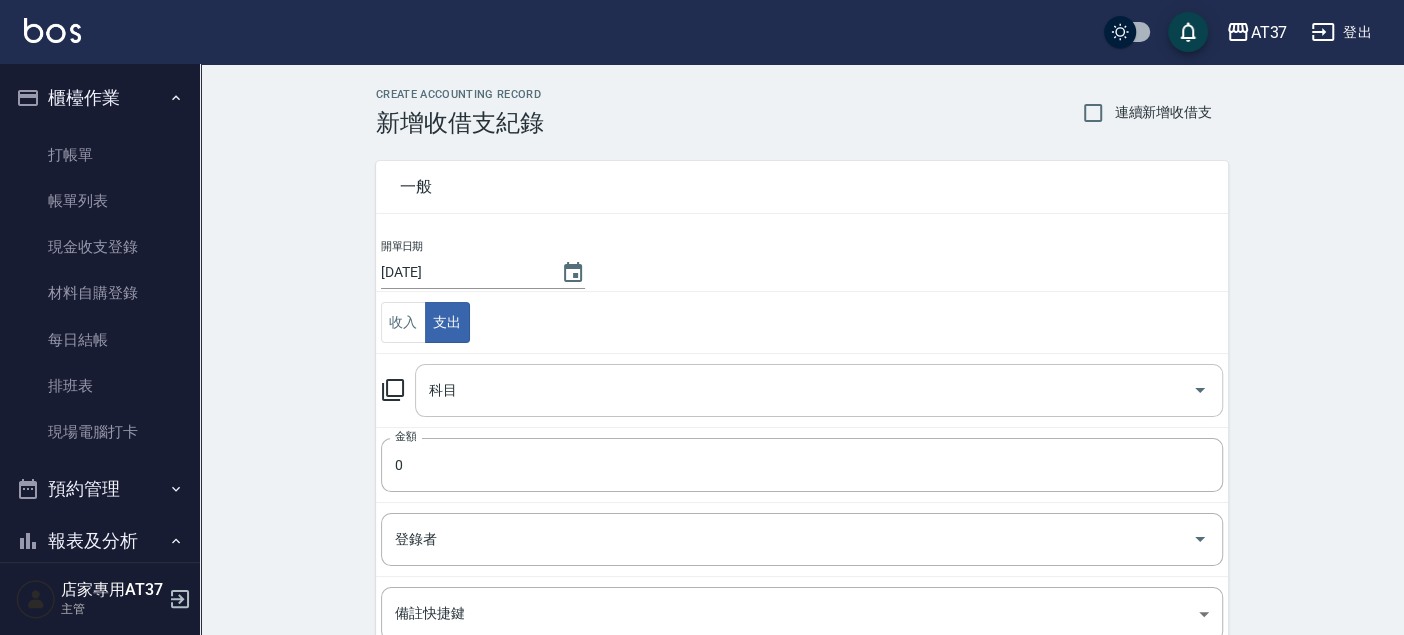 click on "科目" at bounding box center [804, 390] 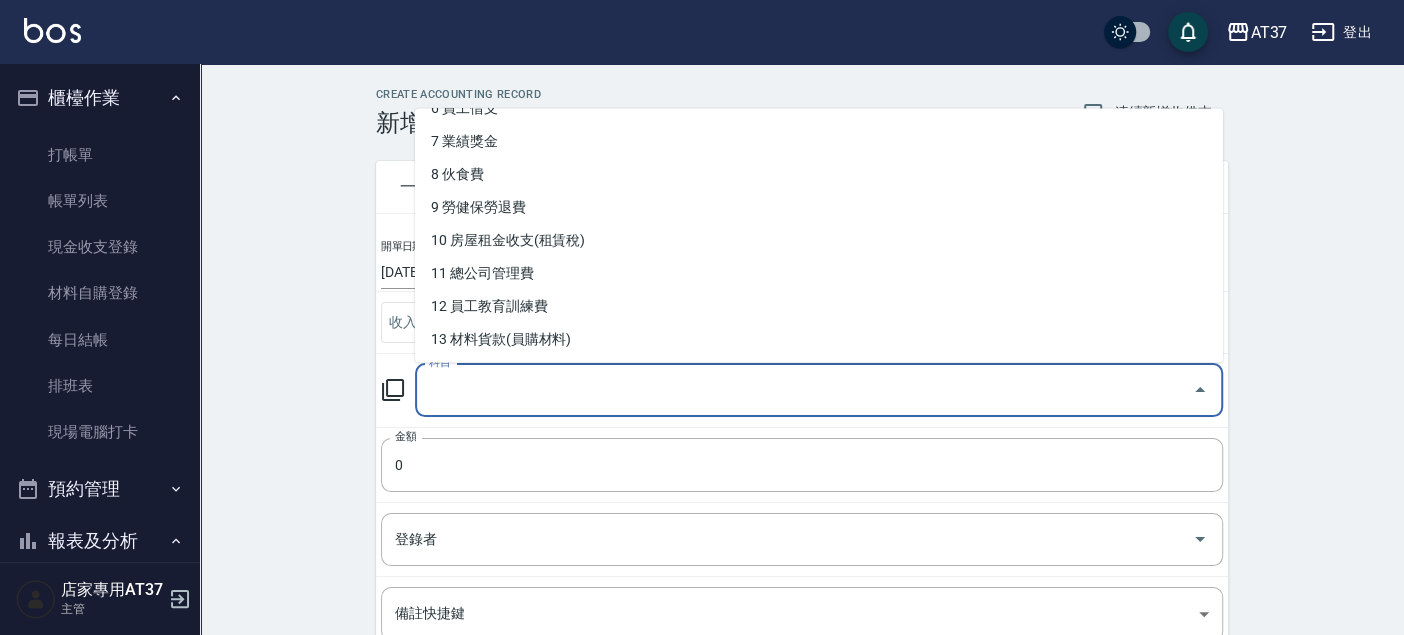 scroll, scrollTop: 333, scrollLeft: 0, axis: vertical 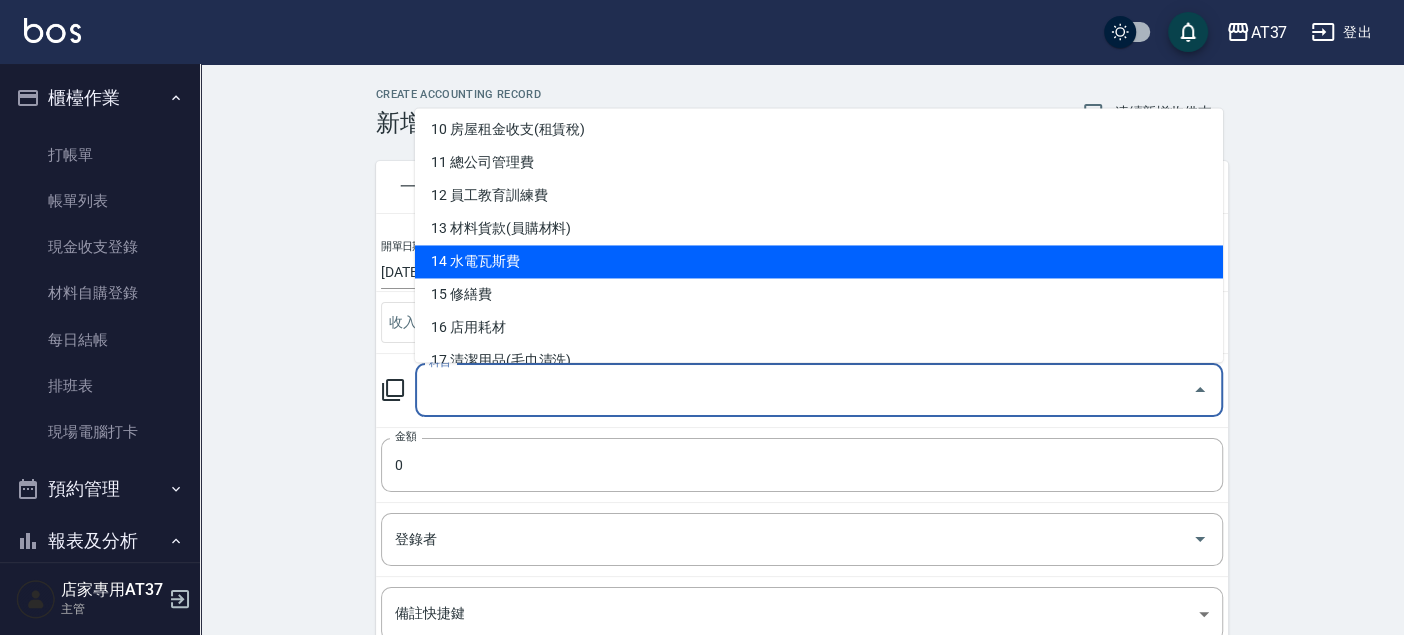 click on "14 水電瓦斯費" at bounding box center (819, 261) 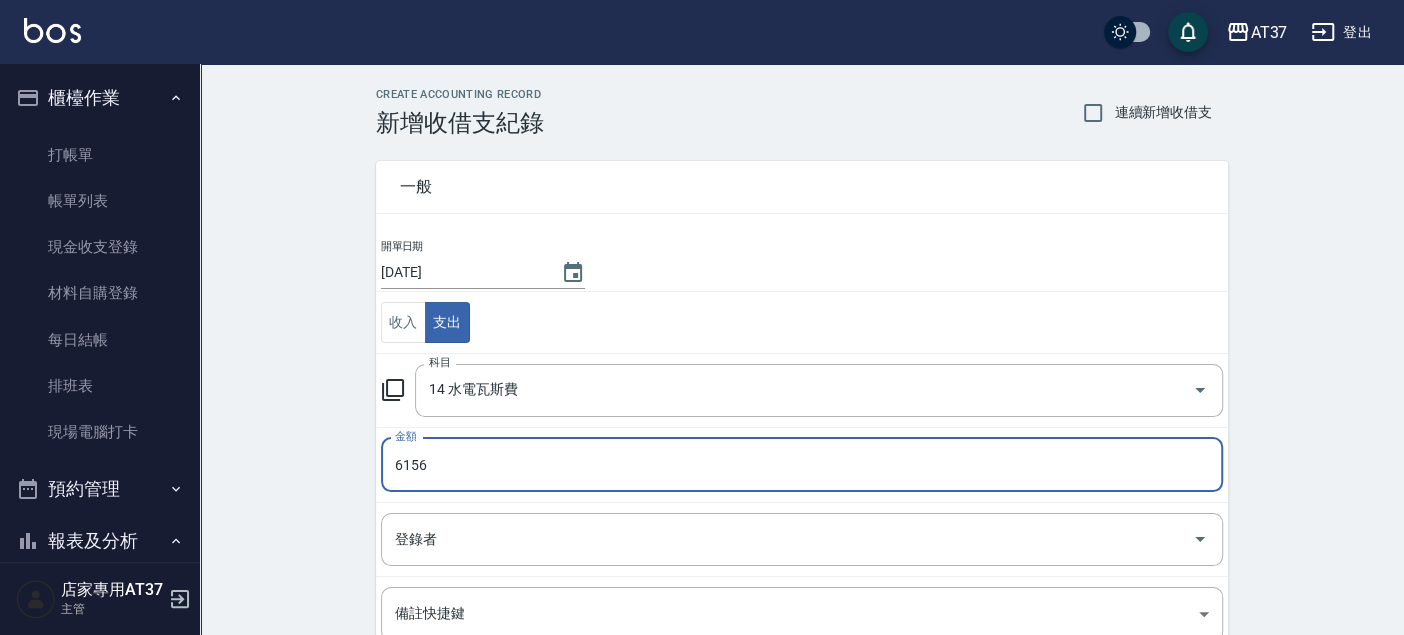 type on "6156" 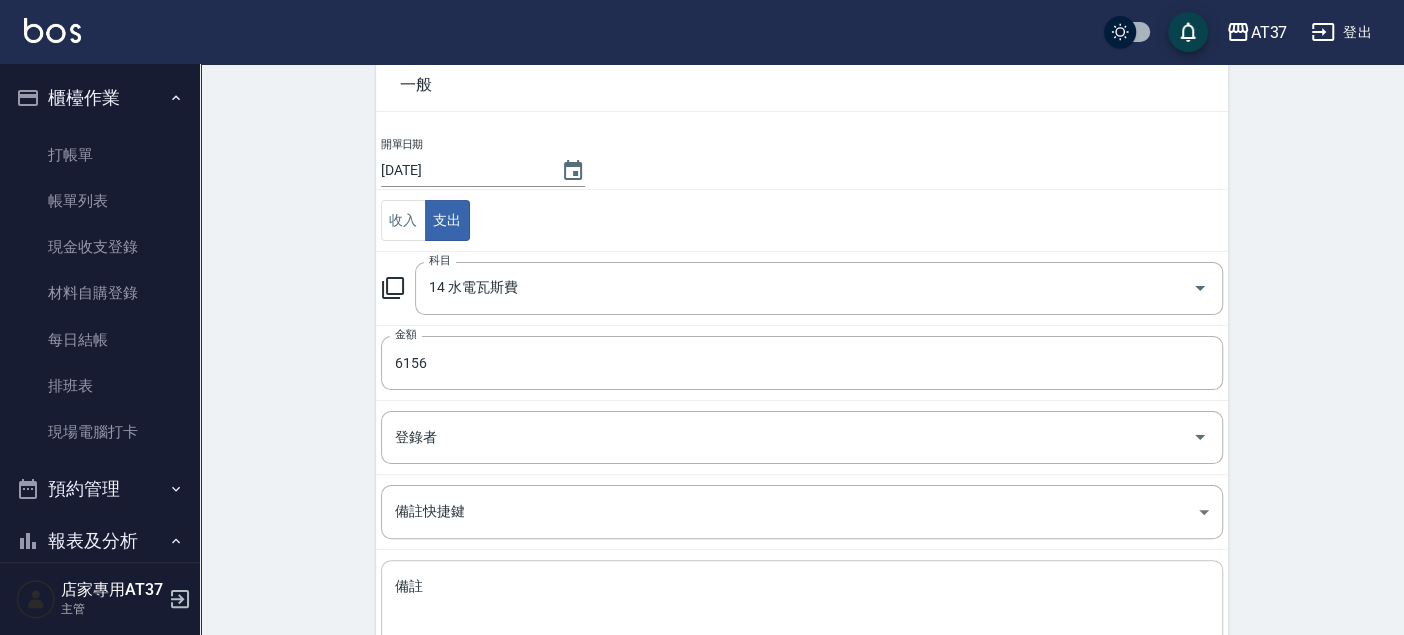 scroll, scrollTop: 222, scrollLeft: 0, axis: vertical 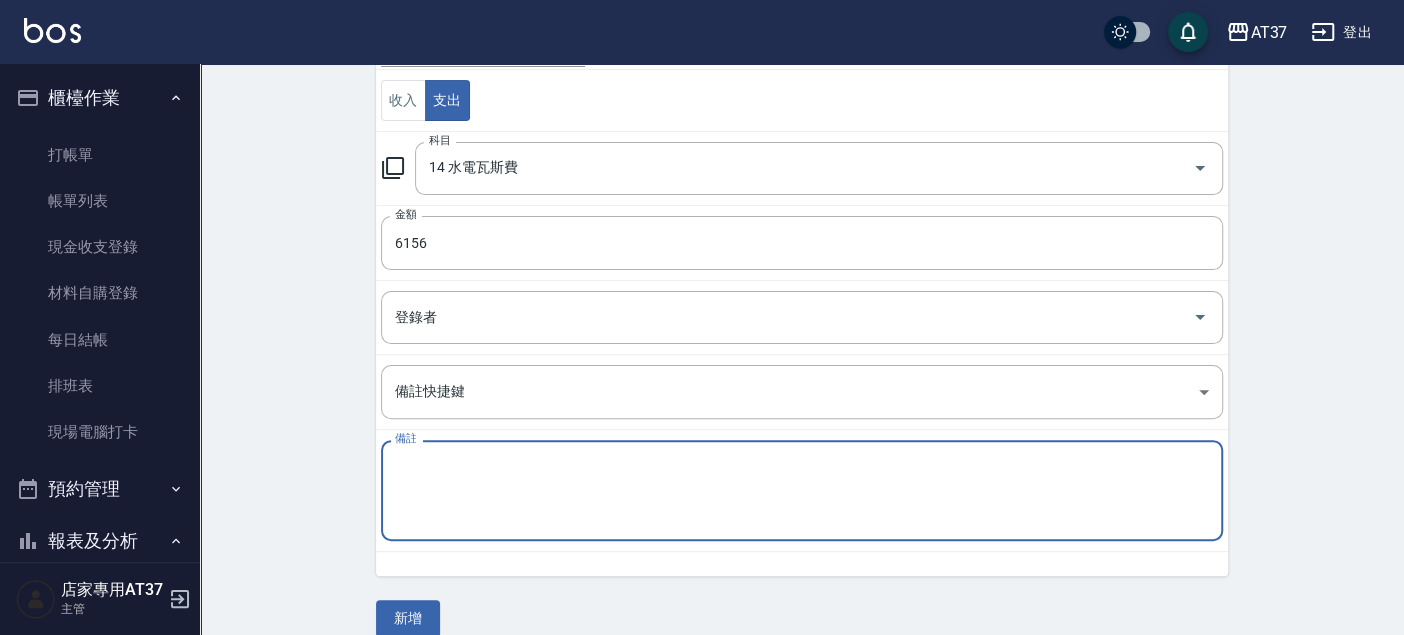 click on "備註" at bounding box center [802, 491] 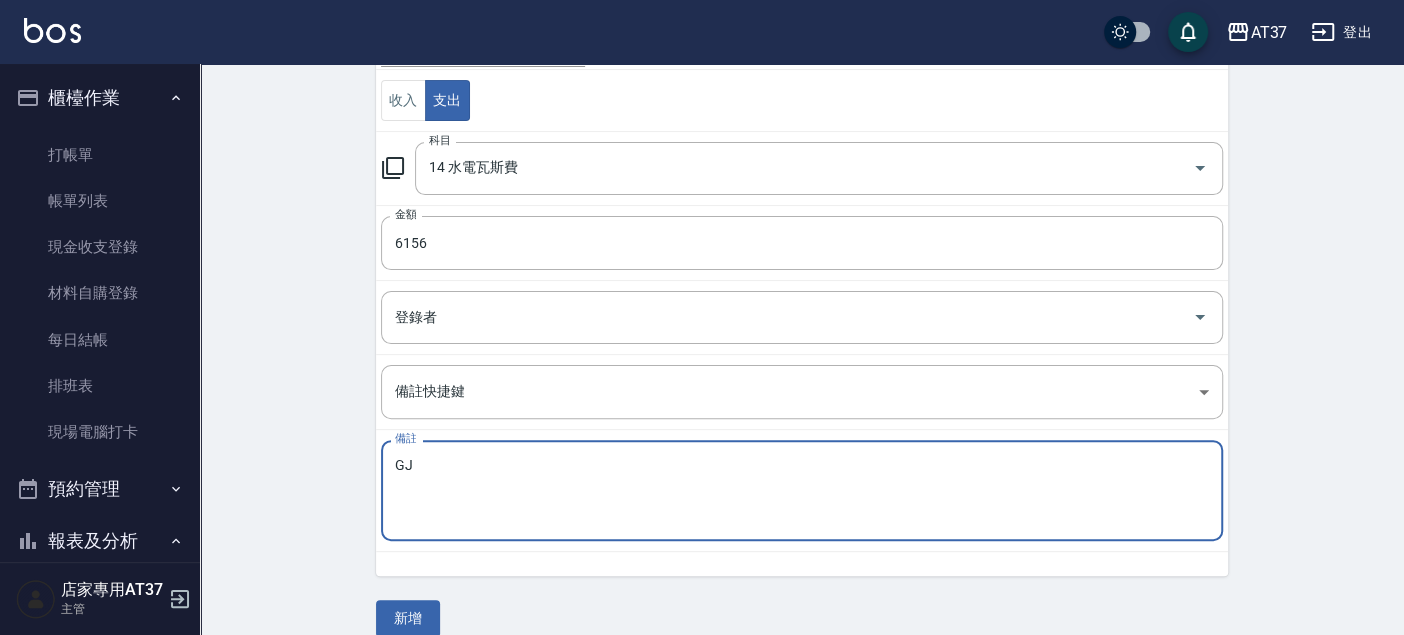 type on "G" 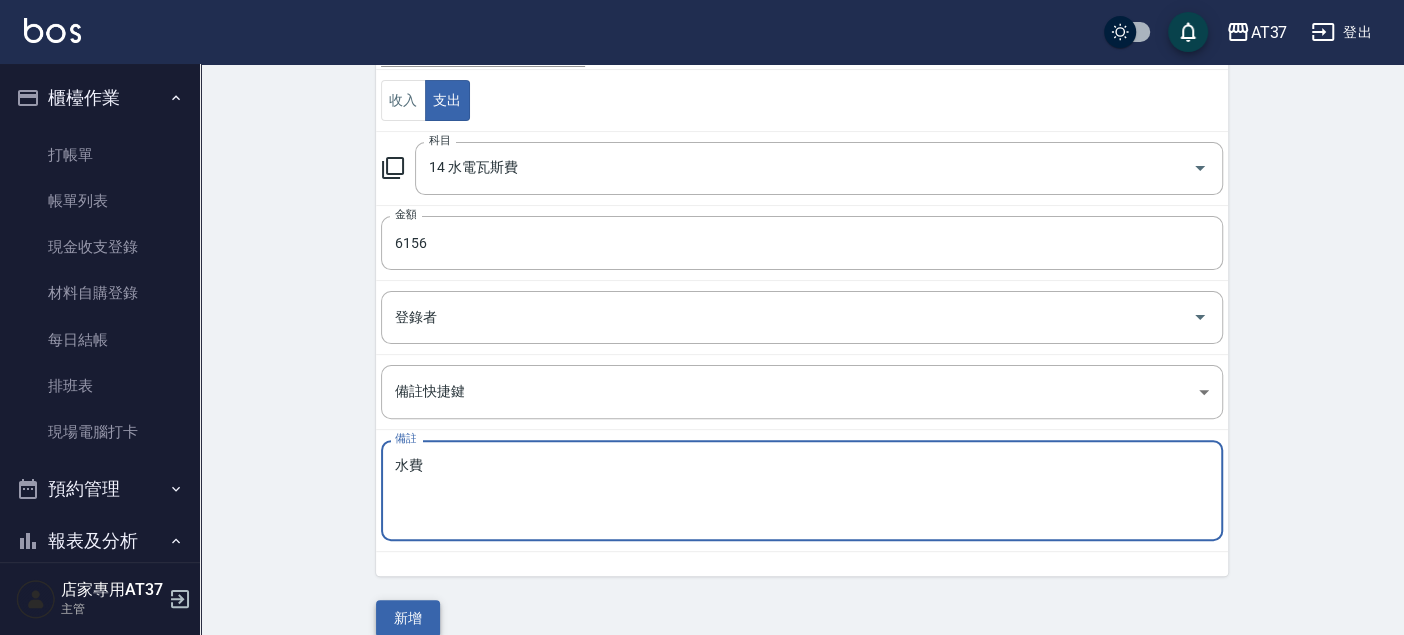 type on "水費" 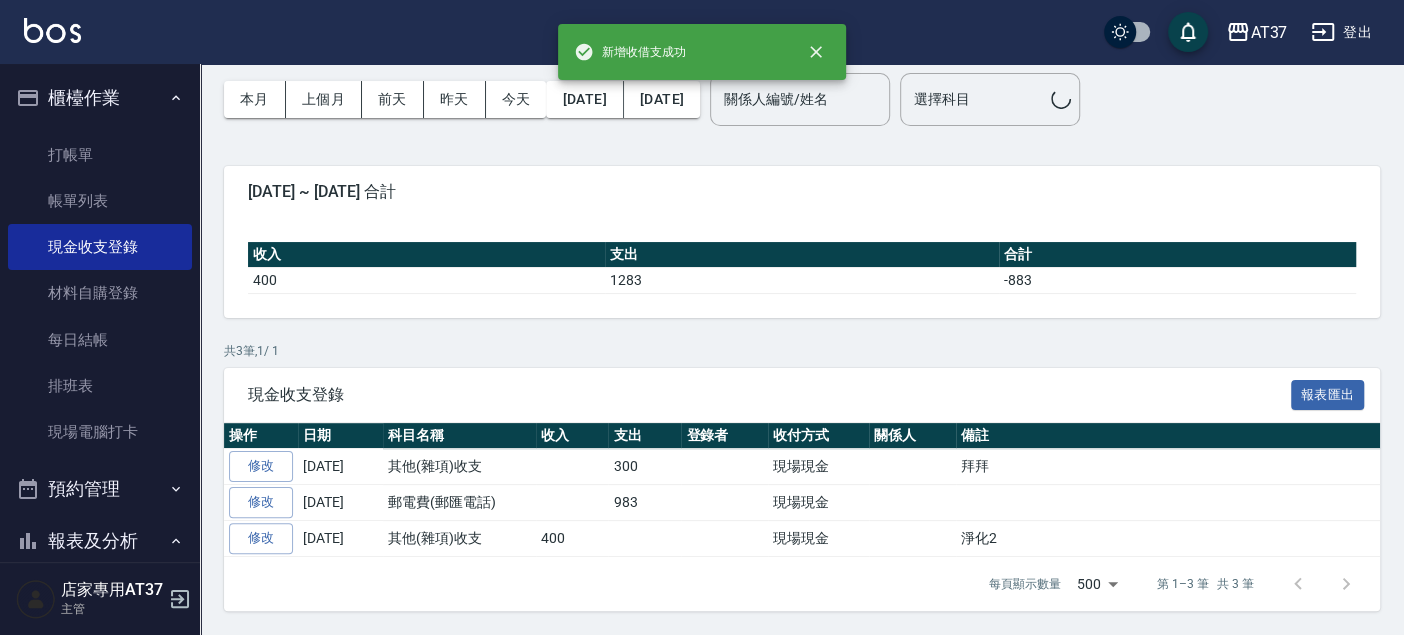 scroll, scrollTop: 0, scrollLeft: 0, axis: both 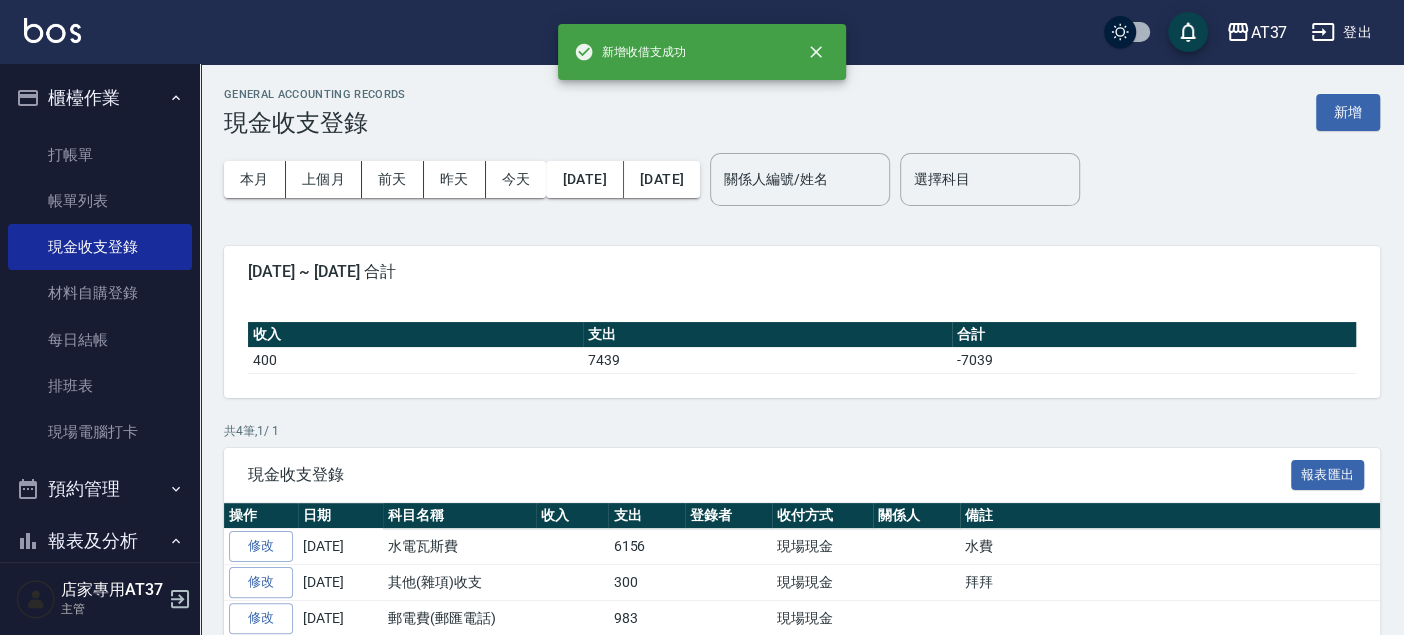 click on "GENERAL ACCOUNTING RECORDS 現金收支登錄 新增 本月 上個月 [DATE] [DATE] [DATE] [DATE] [DATE] 關係人編號/姓名 關係人編號/姓名 選擇科目 選擇科目 [DATE] ~ [DATE] 合計 收入 支出 合計 400 7439 -7039 共  4  筆,  1  /   1 現金收支登錄 報表匯出 操作 日期 科目名稱 收入 支出 登錄者 收付方式 關係人 備註 修改 [DATE] 水電瓦斯費 6156 現場現金 水費 修改 [DATE] 其他(雜項)收支 300 現場現金 拜拜 修改 [DATE] 郵電費(郵匯電話) 983 現場現金 修改 [DATE] 其他(雜項)收支 400 現場現金 淨化2 每頁顯示數量 500 500 第 1–4 筆   共 4 筆" at bounding box center (802, 407) 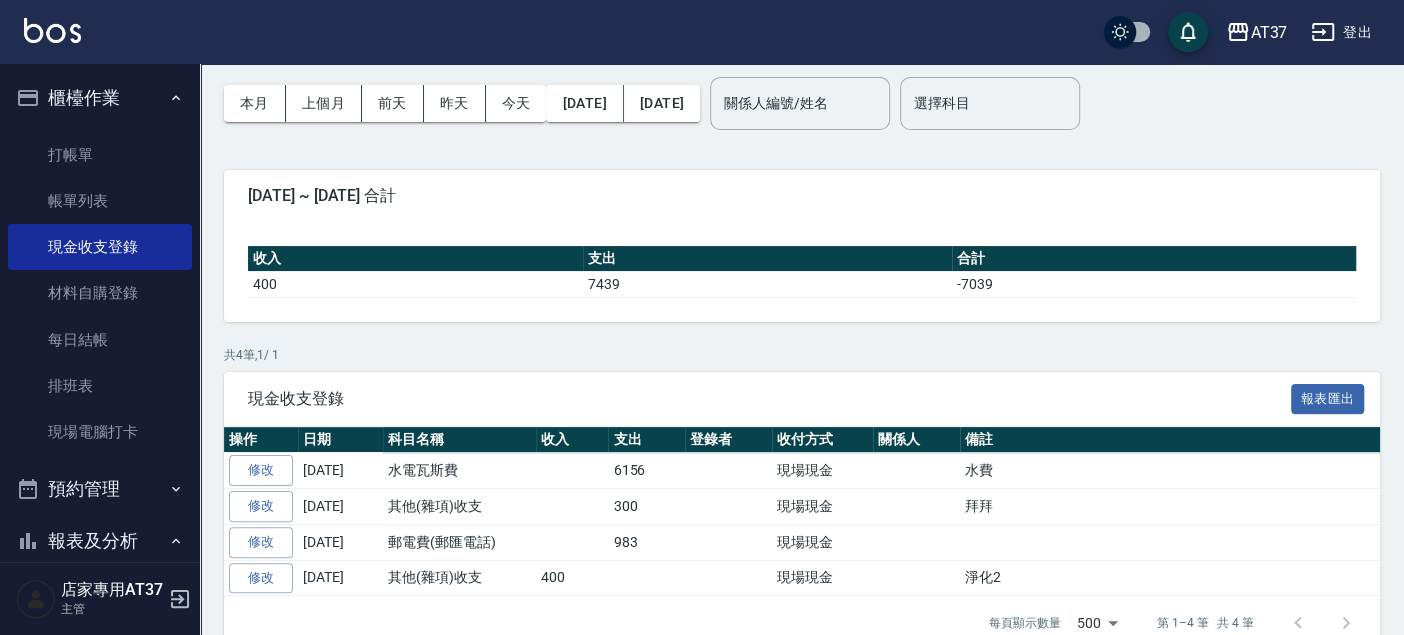scroll, scrollTop: 110, scrollLeft: 0, axis: vertical 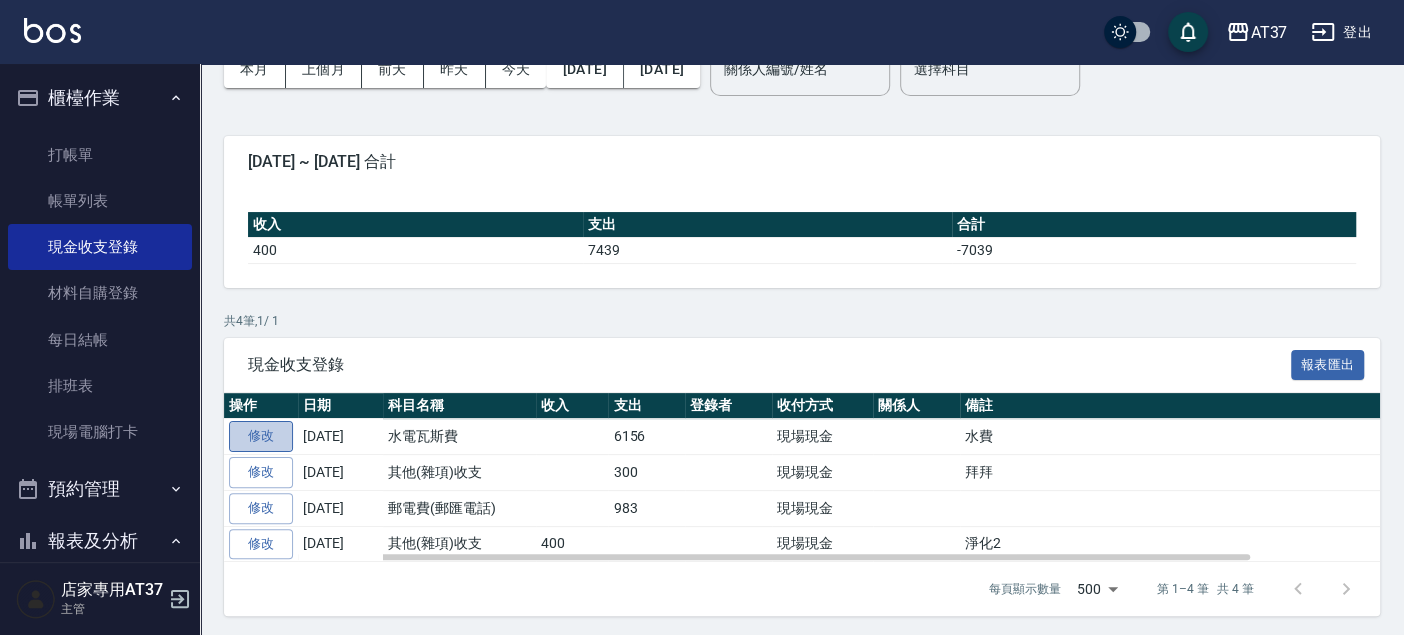 click on "修改" at bounding box center (261, 436) 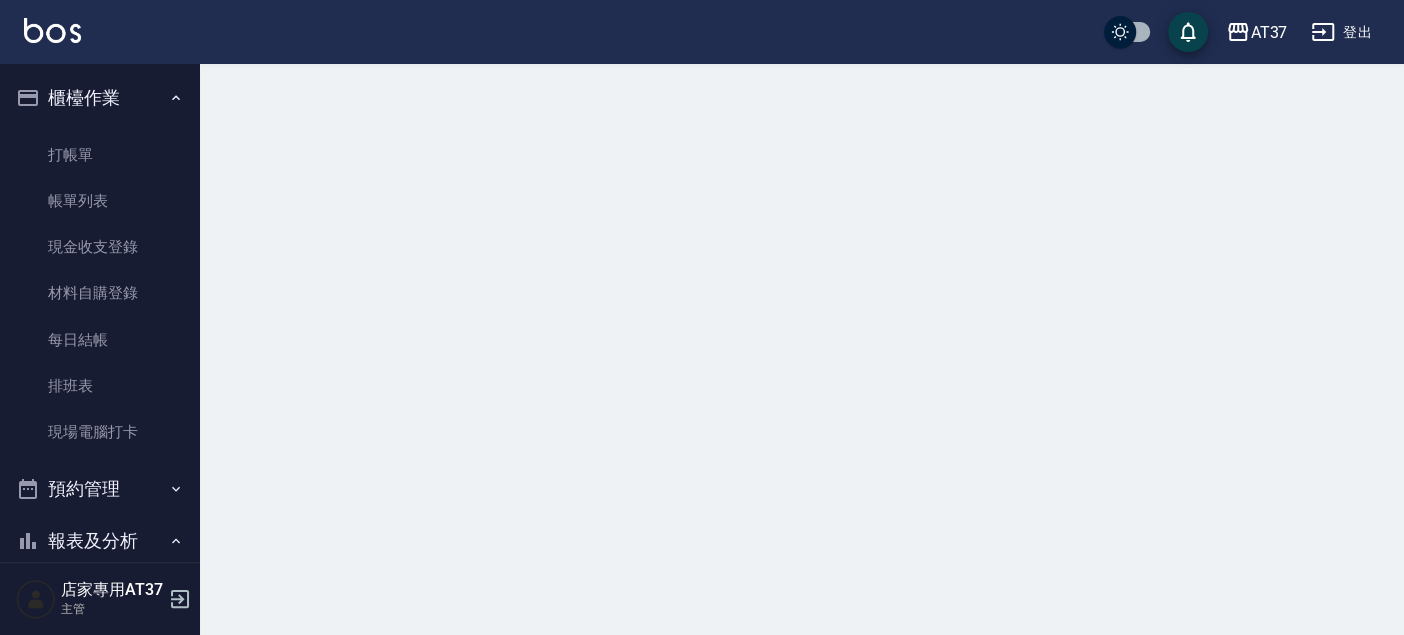 scroll, scrollTop: 0, scrollLeft: 0, axis: both 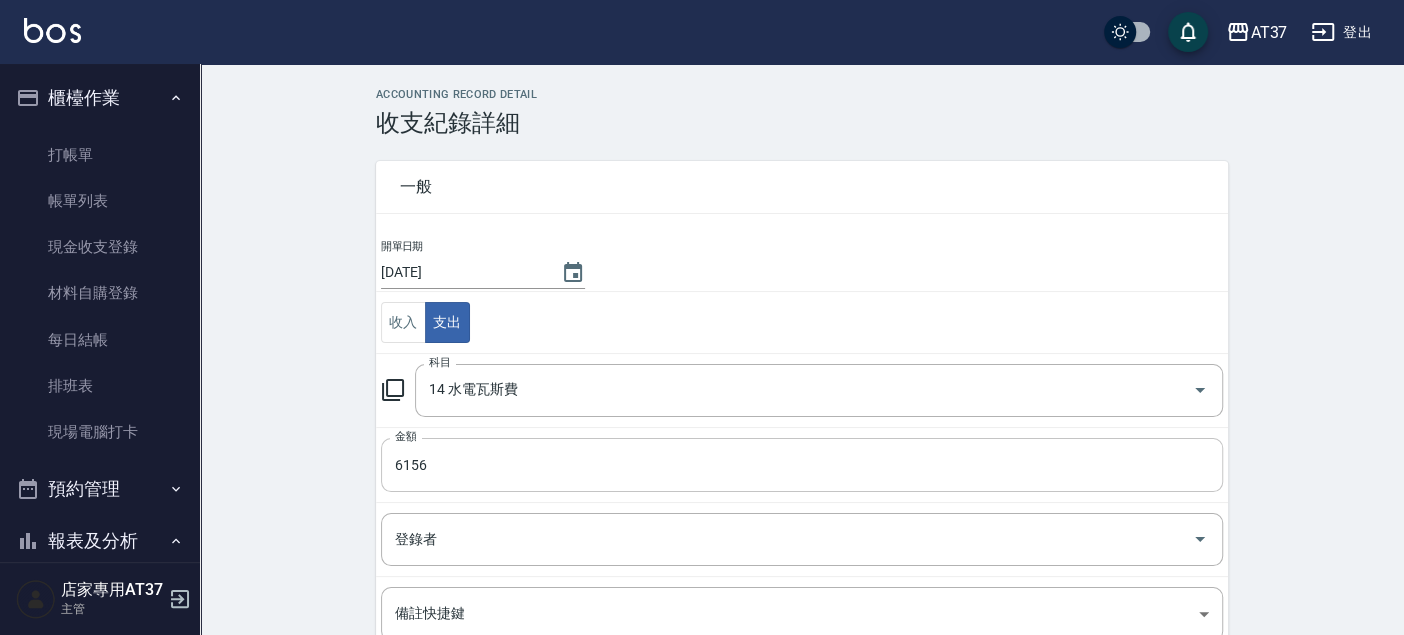 click on "6156" at bounding box center [802, 465] 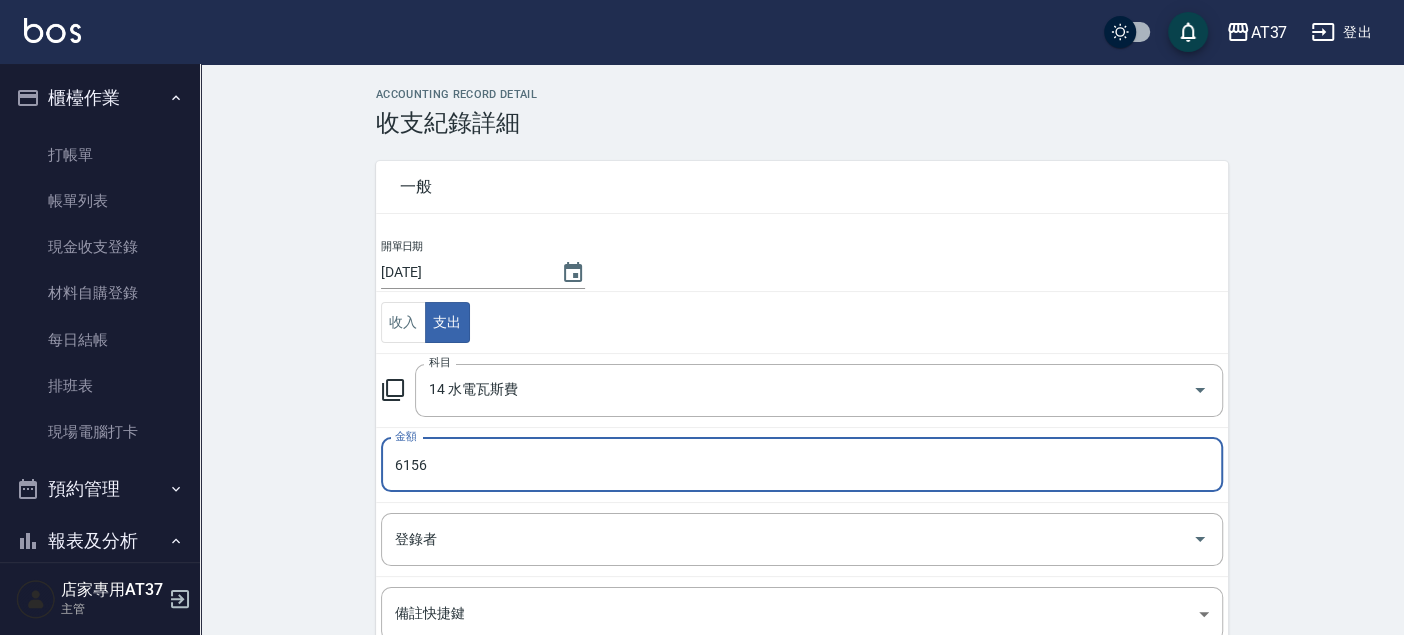 click on "6156" at bounding box center (802, 465) 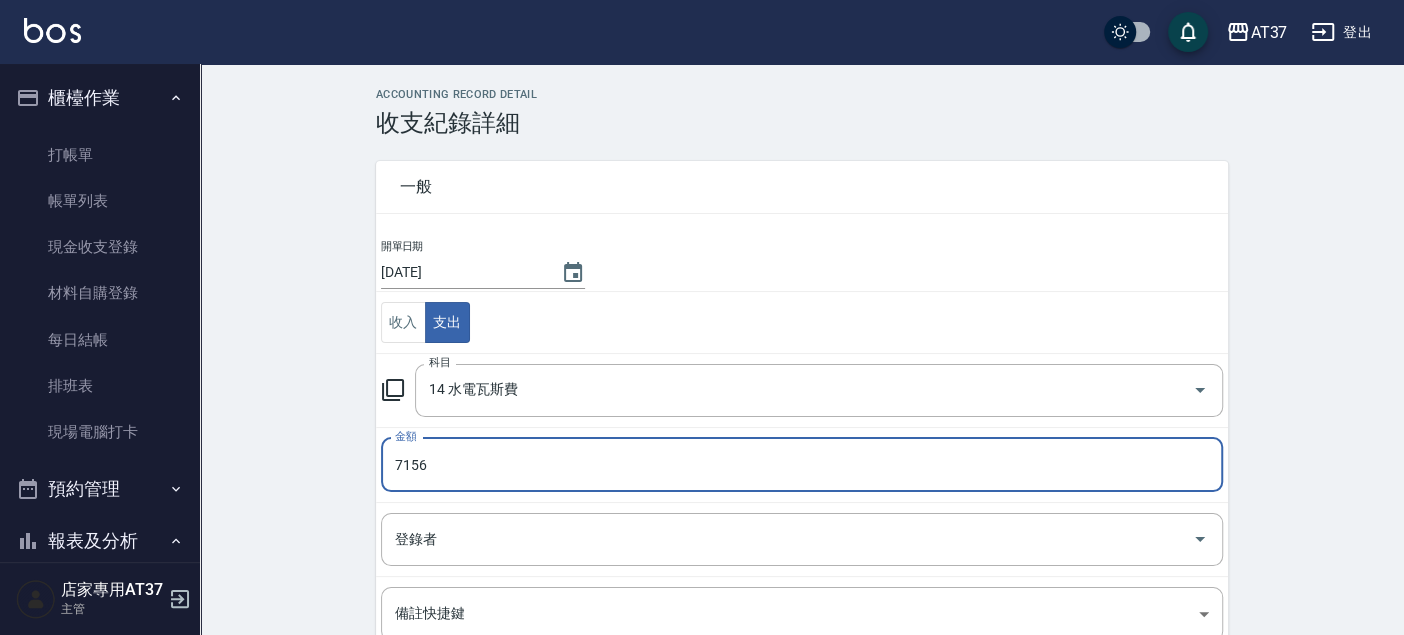 type on "7156" 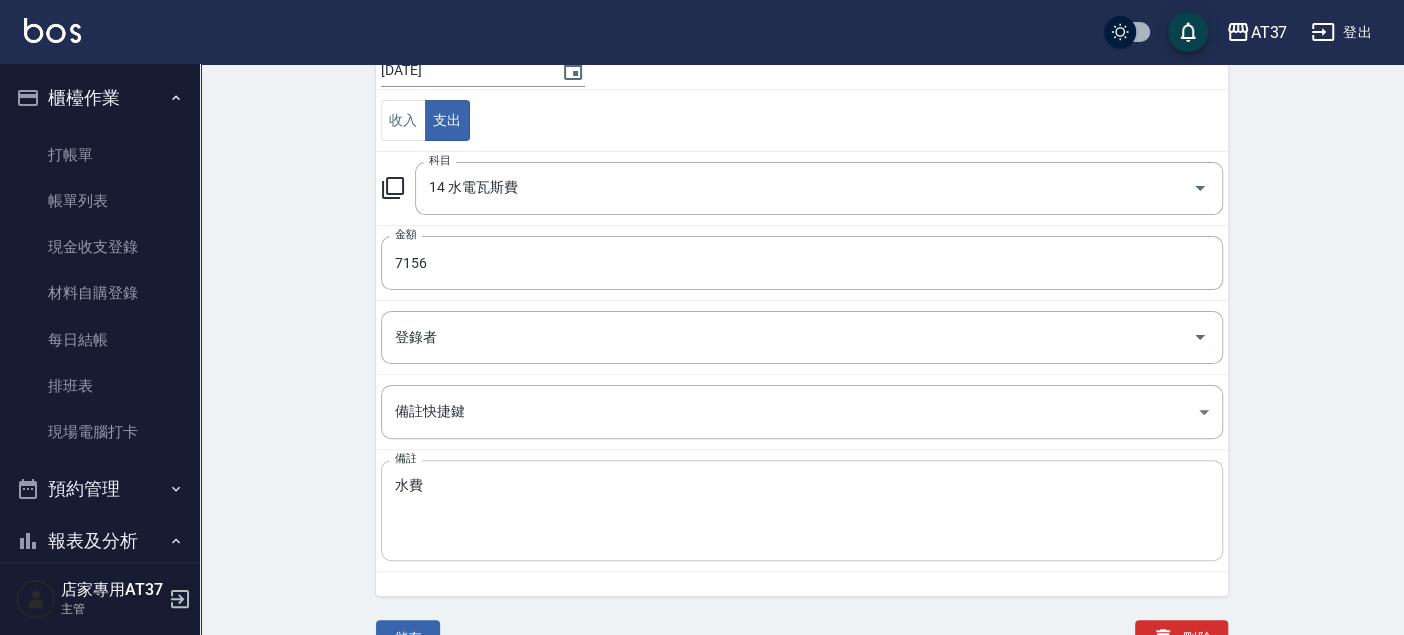 scroll, scrollTop: 220, scrollLeft: 0, axis: vertical 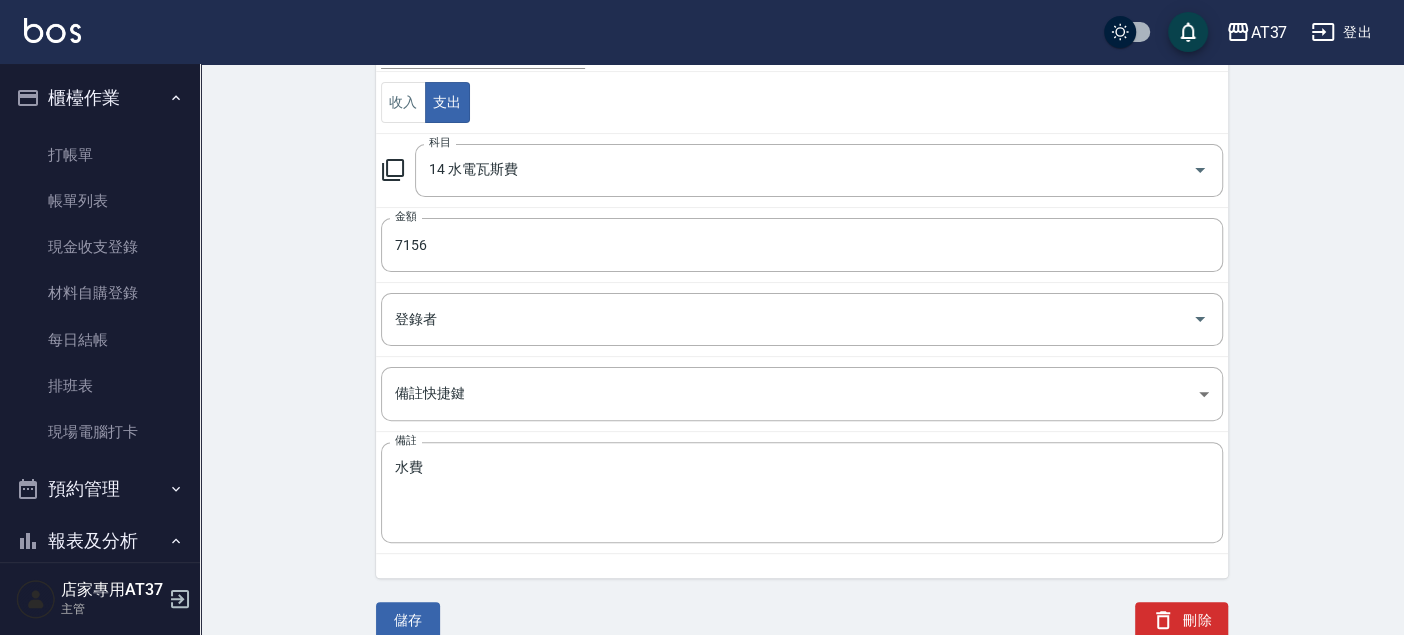 click on "儲存" at bounding box center (408, 620) 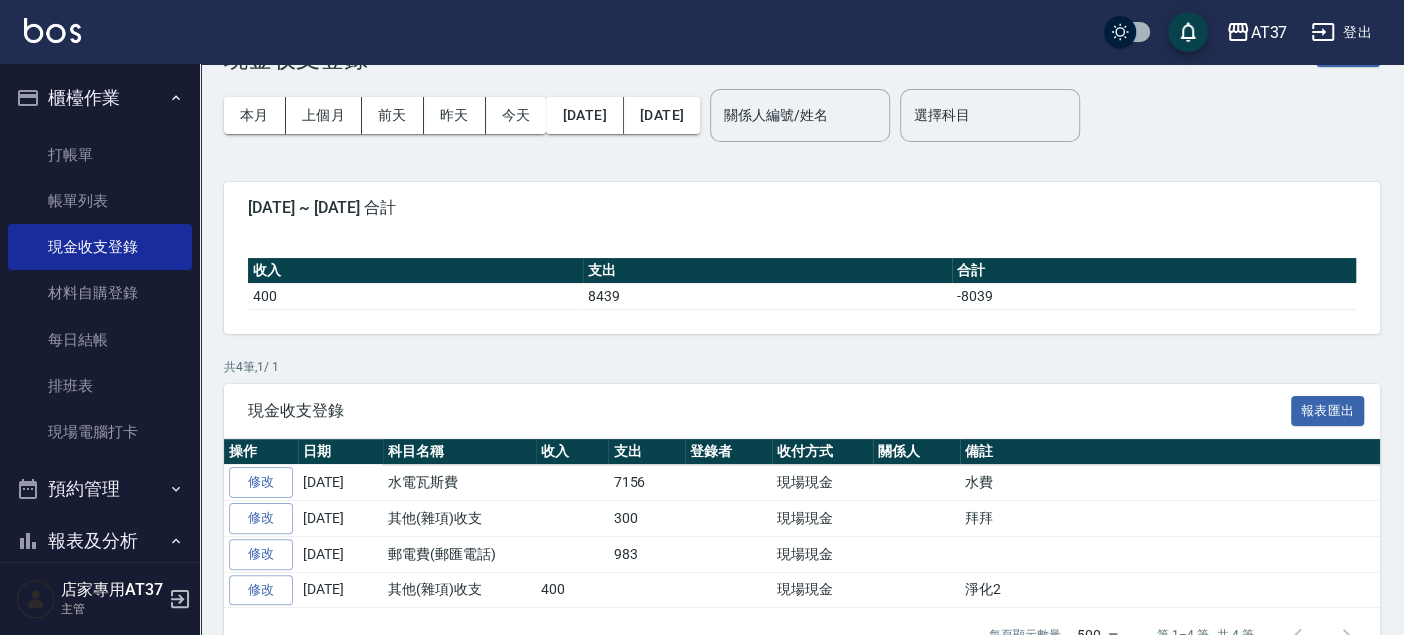 scroll, scrollTop: 110, scrollLeft: 0, axis: vertical 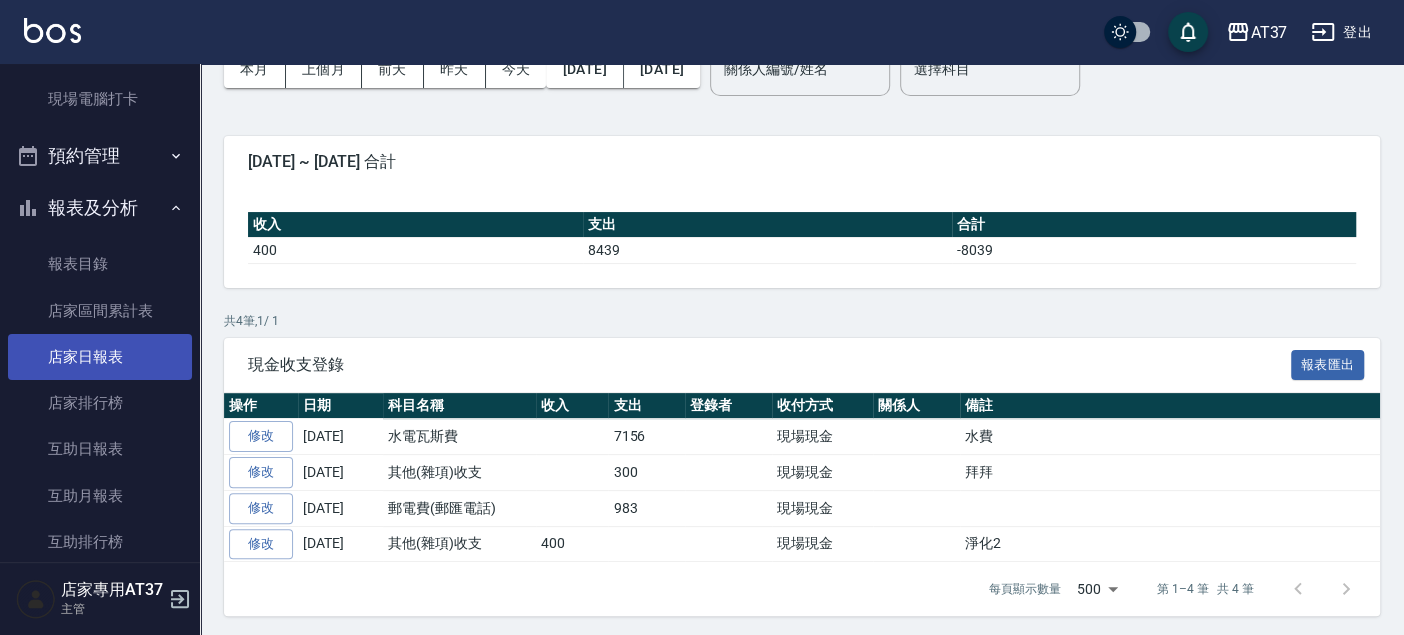drag, startPoint x: 122, startPoint y: 363, endPoint x: 179, endPoint y: 352, distance: 58.0517 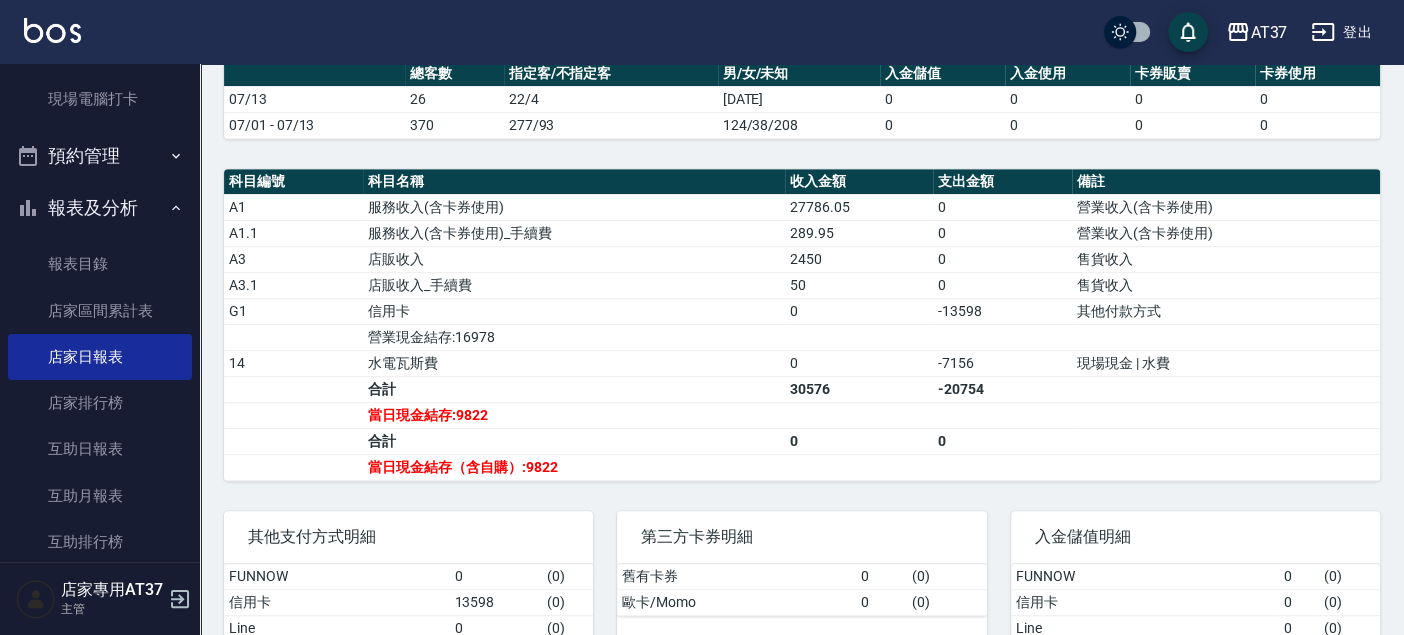 scroll, scrollTop: 555, scrollLeft: 0, axis: vertical 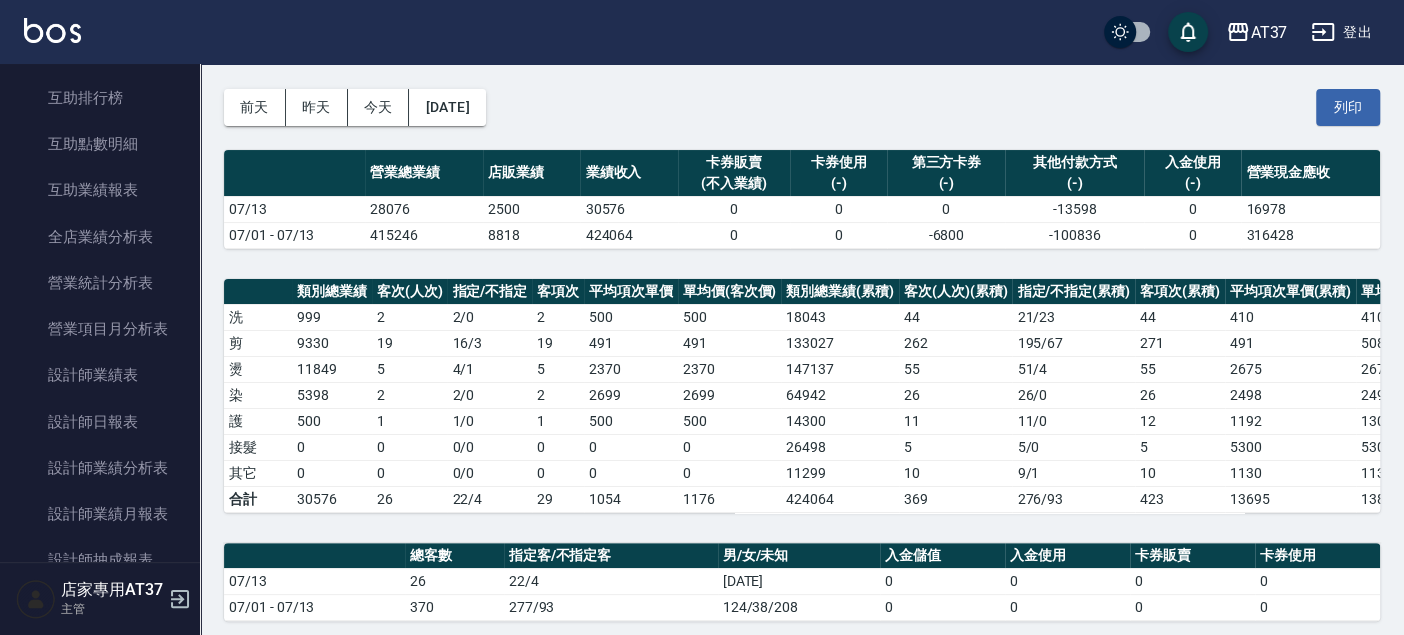 drag, startPoint x: 153, startPoint y: 404, endPoint x: 245, endPoint y: 379, distance: 95.33625 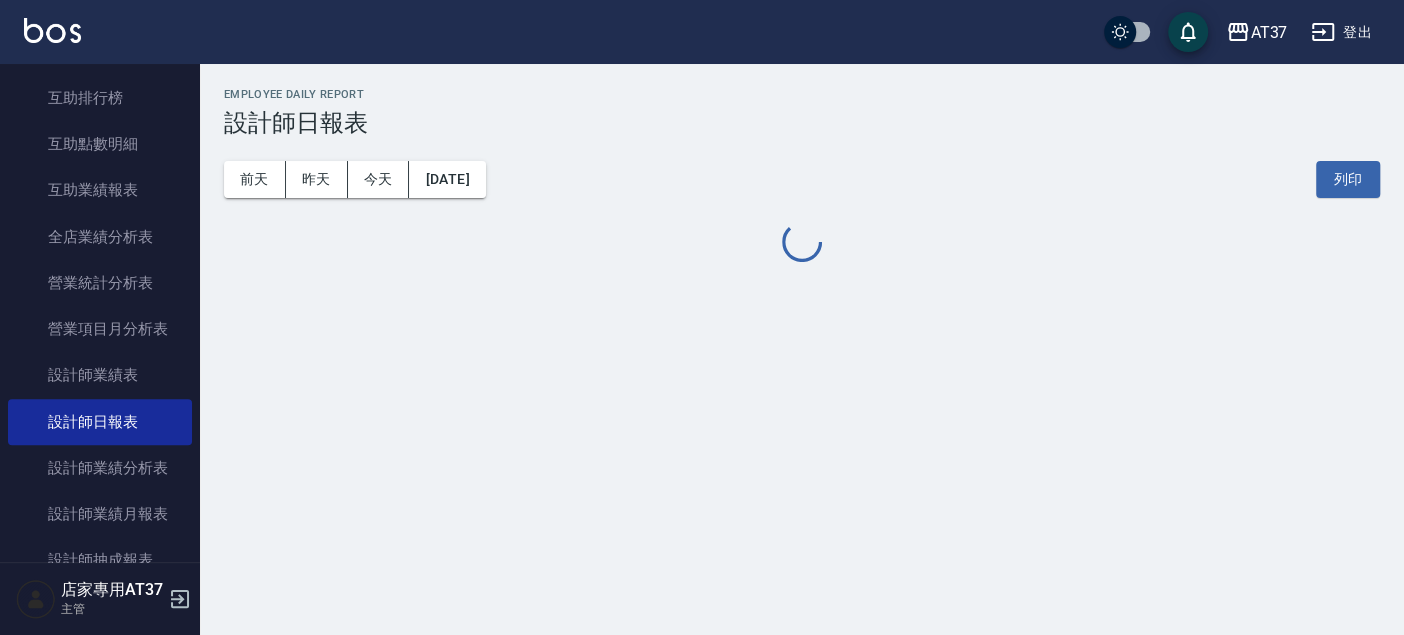 scroll, scrollTop: 0, scrollLeft: 0, axis: both 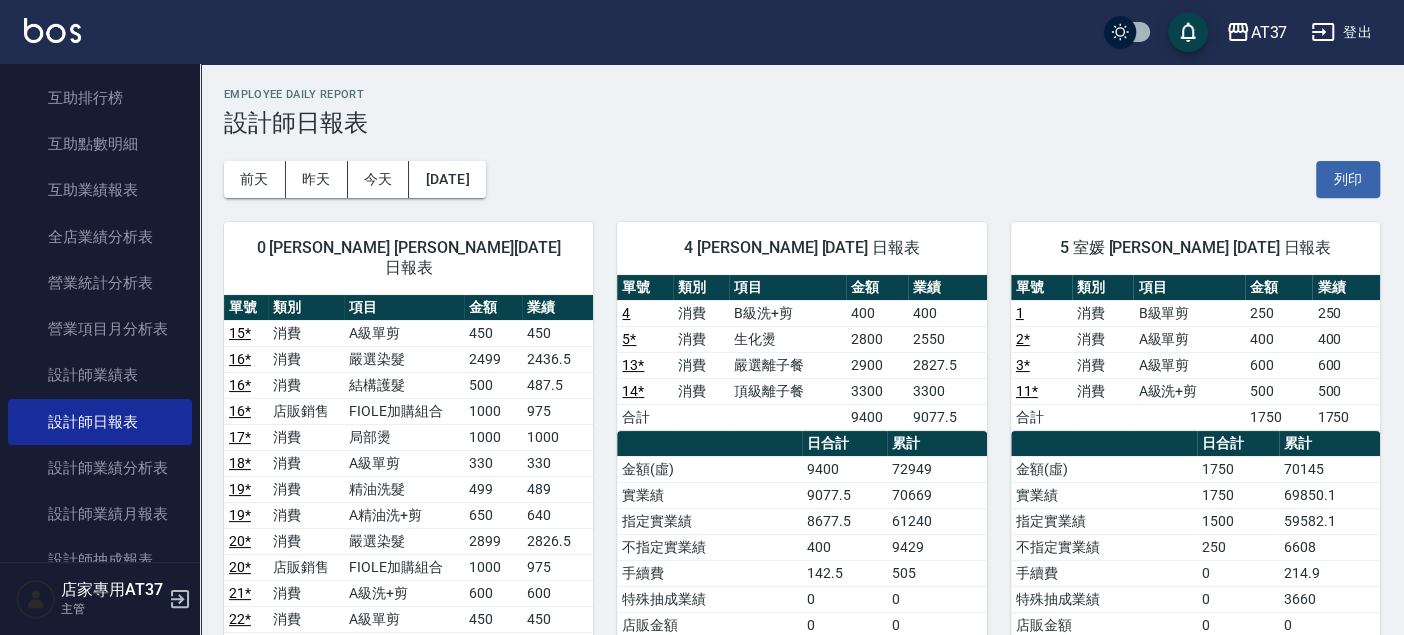 click on "4 [PERSON_NAME] [DATE] 日報表  單號 類別 項目 金額 業績 4 消費 B級洗+剪 400 400 5 * 消費 生化燙 2800 2550 13 * 消費 嚴選離子餐 2900 2827.5 14 * 消費 頂級離子餐 3300 3300 合計 9400 9077.5 日合計 累計 金額(虛) 9400 72949 實業績 9077.5 70669 指定實業績 8677.5 61240 不指定實業績 400 9429 手續費 142.5 505 特殊抽成業績 0 0 店販金額 0 0 店販抽成 0 0 互助使用(不含點) 0 0 互助使用(點) 8/240 67/2010 總客數 4 71 指定客 3 47 不指定客 1 24 客單價 2350 1027.5 客項次(服務) 4 79 平均項次單價 2350 923.4" at bounding box center [789, 713] 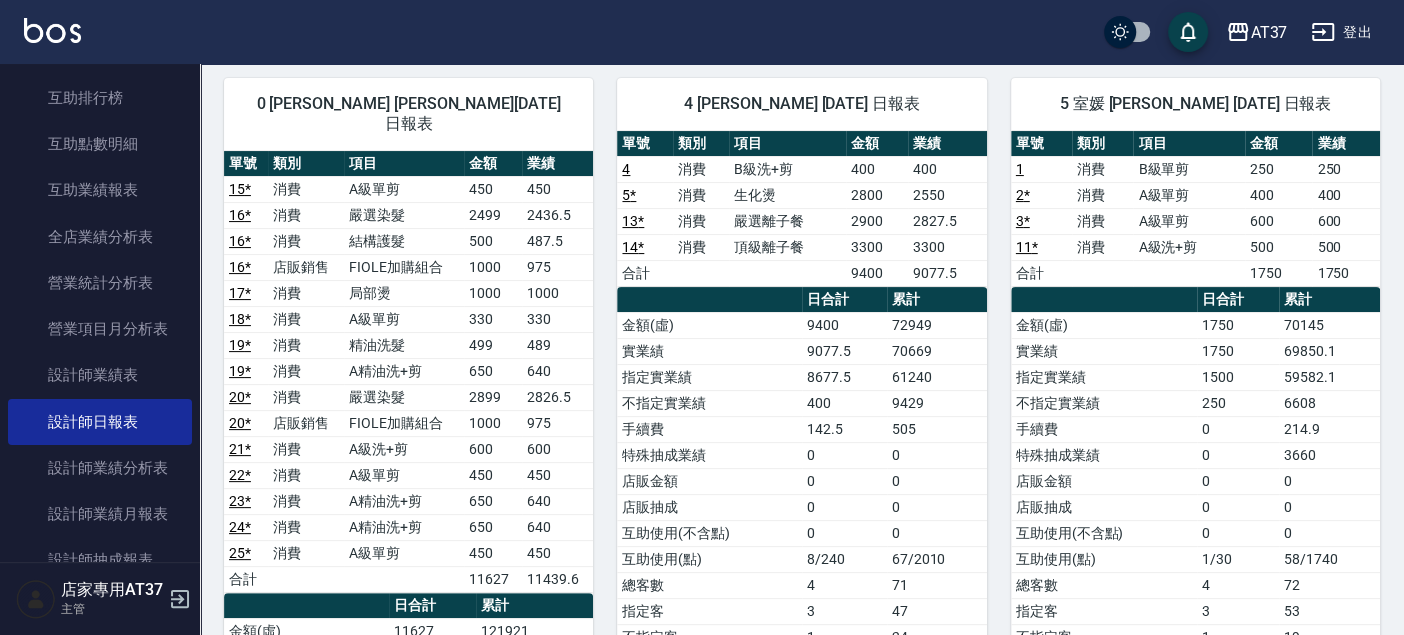 scroll, scrollTop: 0, scrollLeft: 0, axis: both 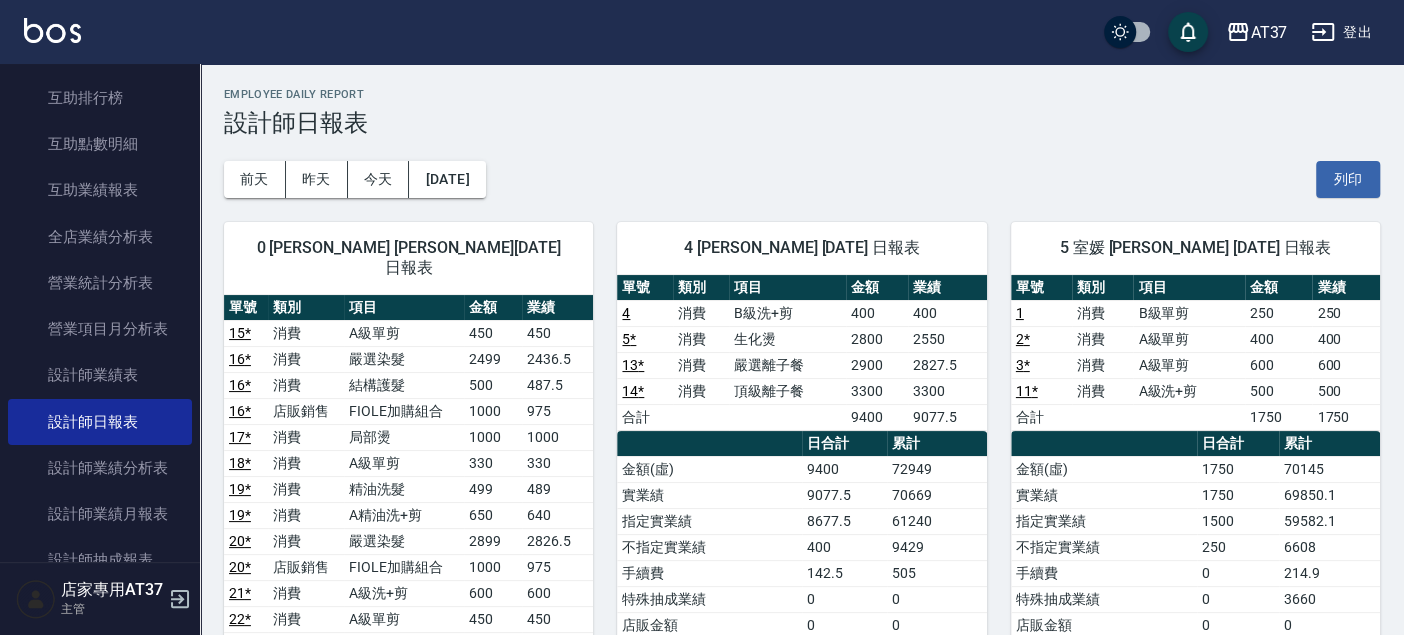click on "5 室媛 [PERSON_NAME] [DATE] 日報表  單號 類別 項目 金額 業績 1 消費 B級單剪 250 250 2 * 消費 A級單剪 400 400 3 * 消費 A級單剪 600 600 11 * 消費 A級洗+剪 500 500 合計 1750 1750 日合計 累計 金額(虛) 1750 70145 實業績 1750 69850.1 指定實業績 1500 59582.1 不指定實業績 250 6608 手續費 0 214.9 特殊抽成業績 0 3660 店販金額 0 0 店販抽成 0 0 互助使用(不含點) 0 0 互助使用(點) 1/30 58/1740 總客數 4 72 指定客 3 53 不指定客 1 19 客單價 437.5 974.2 客項次(服務) 4 75 平均項次單價 437.5 935.3" at bounding box center (1183, 713) 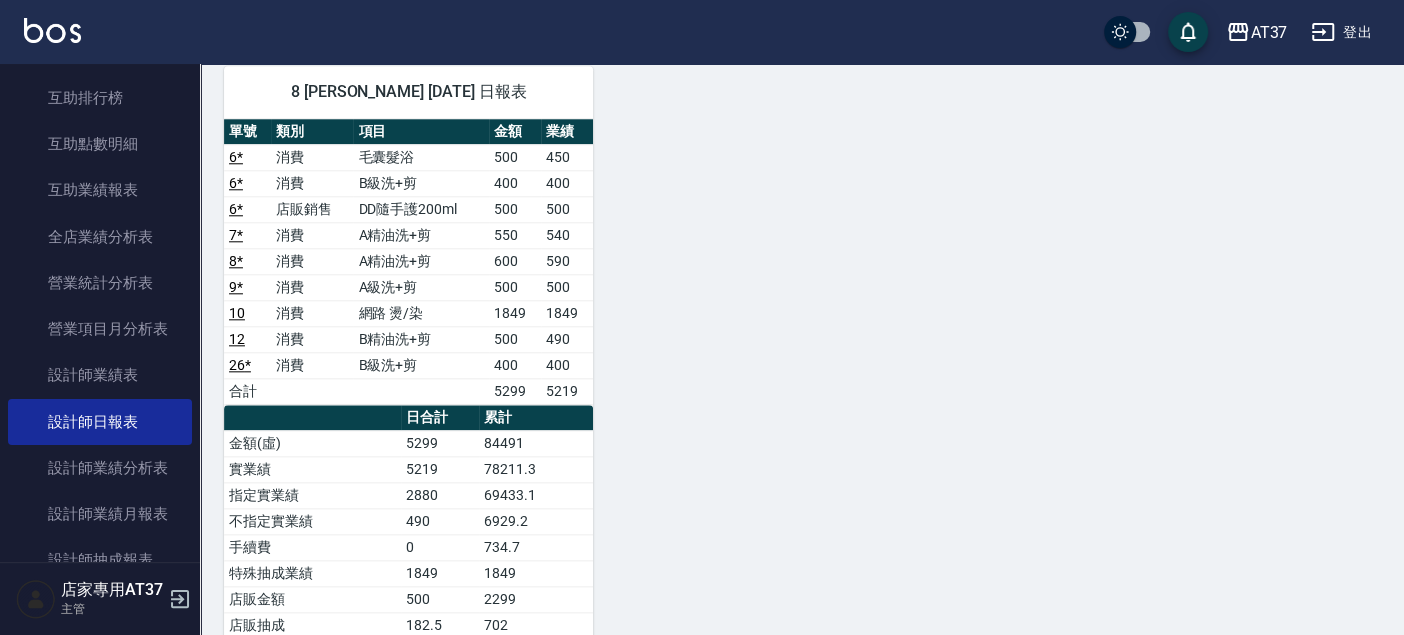 scroll, scrollTop: 1222, scrollLeft: 0, axis: vertical 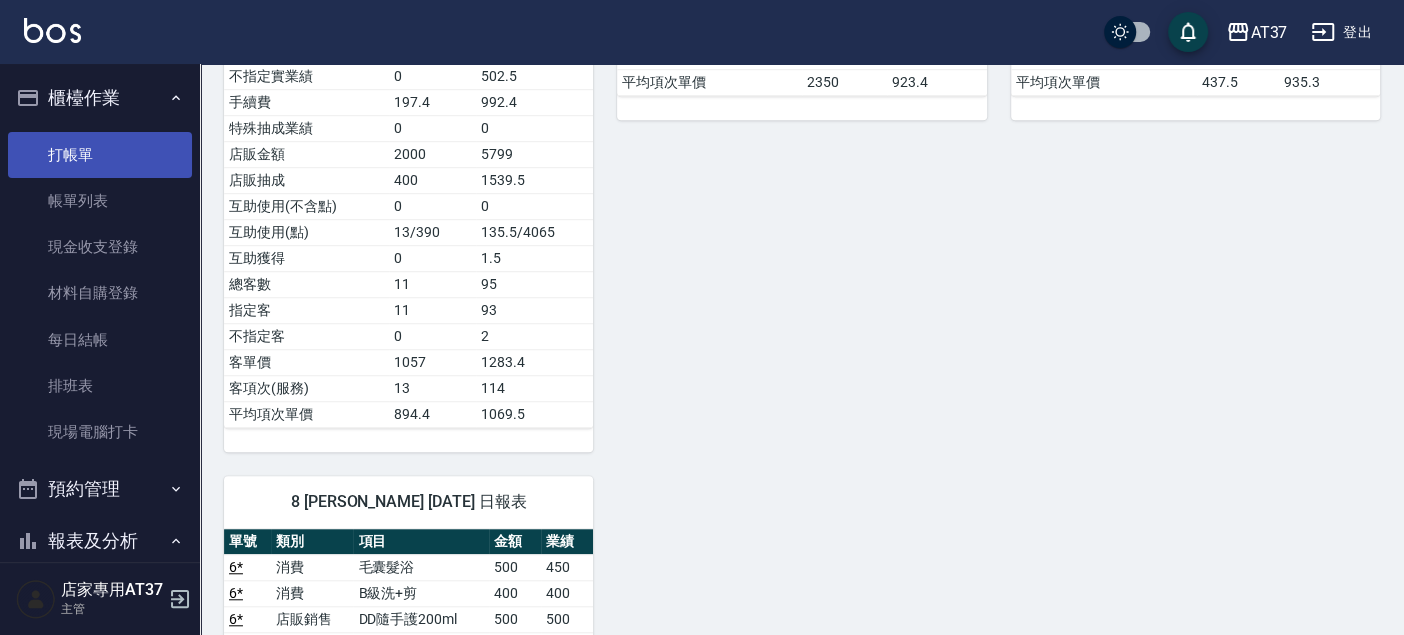 click on "打帳單" at bounding box center [100, 155] 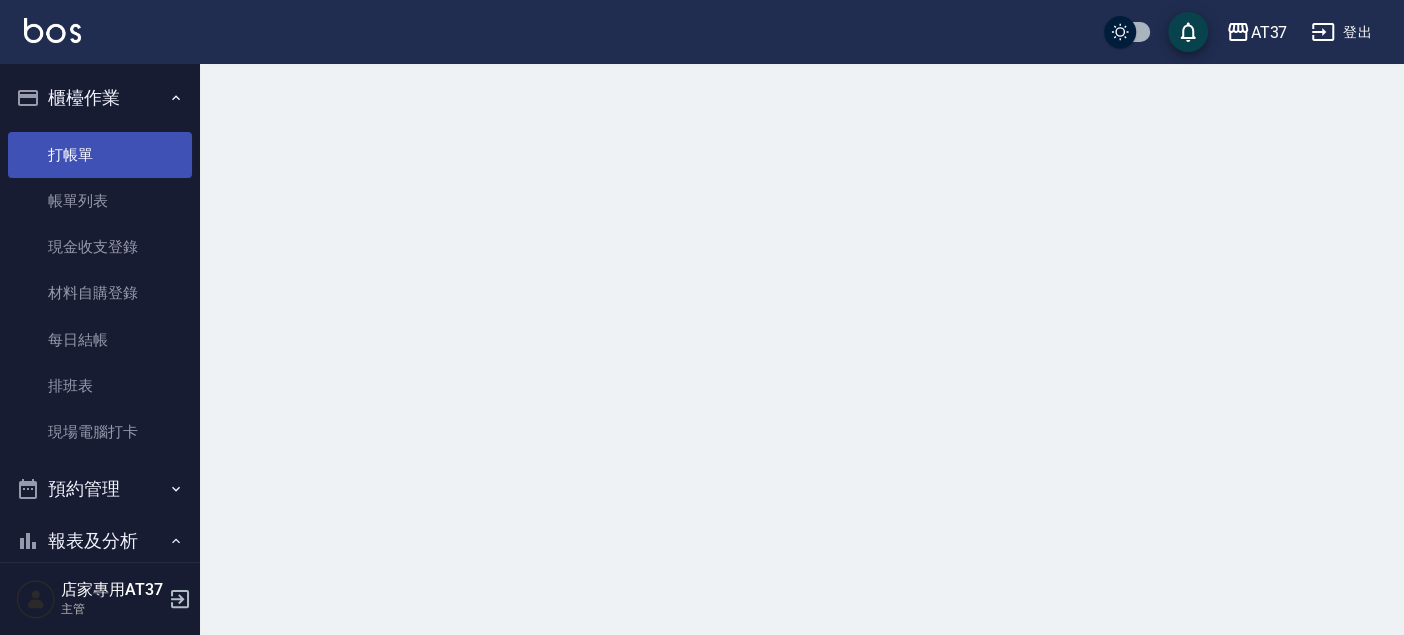 scroll, scrollTop: 0, scrollLeft: 0, axis: both 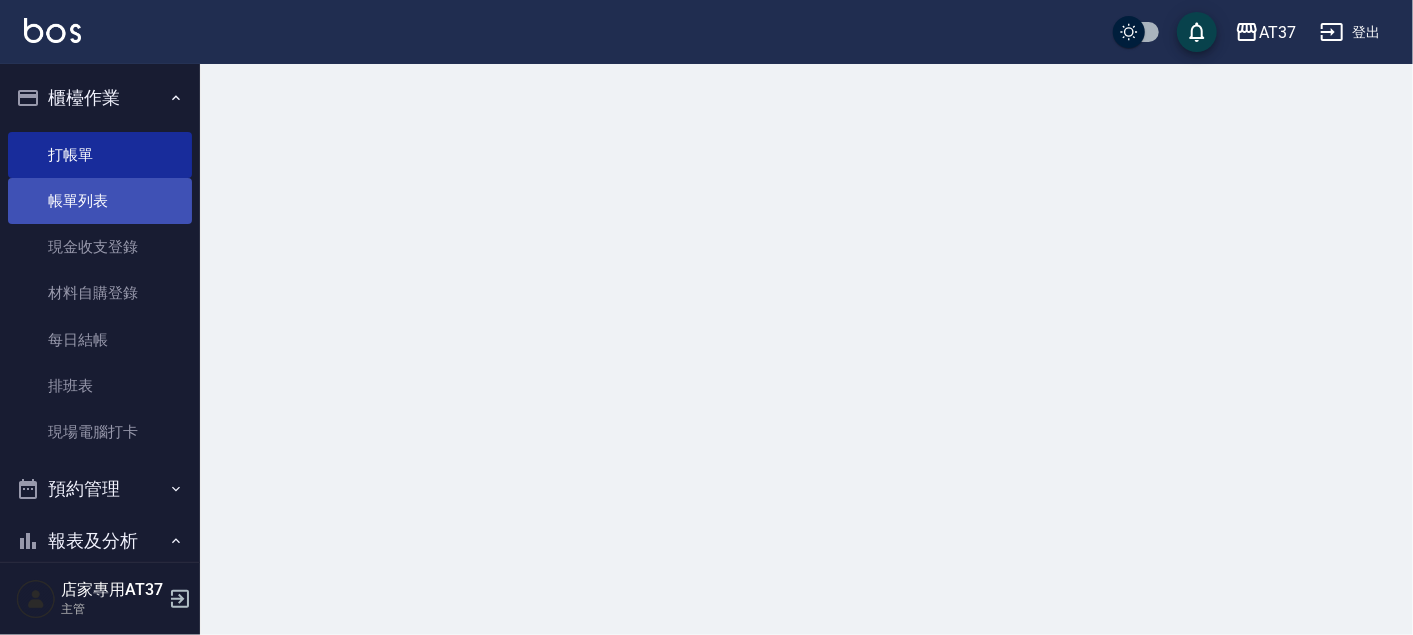 click on "帳單列表" at bounding box center (100, 201) 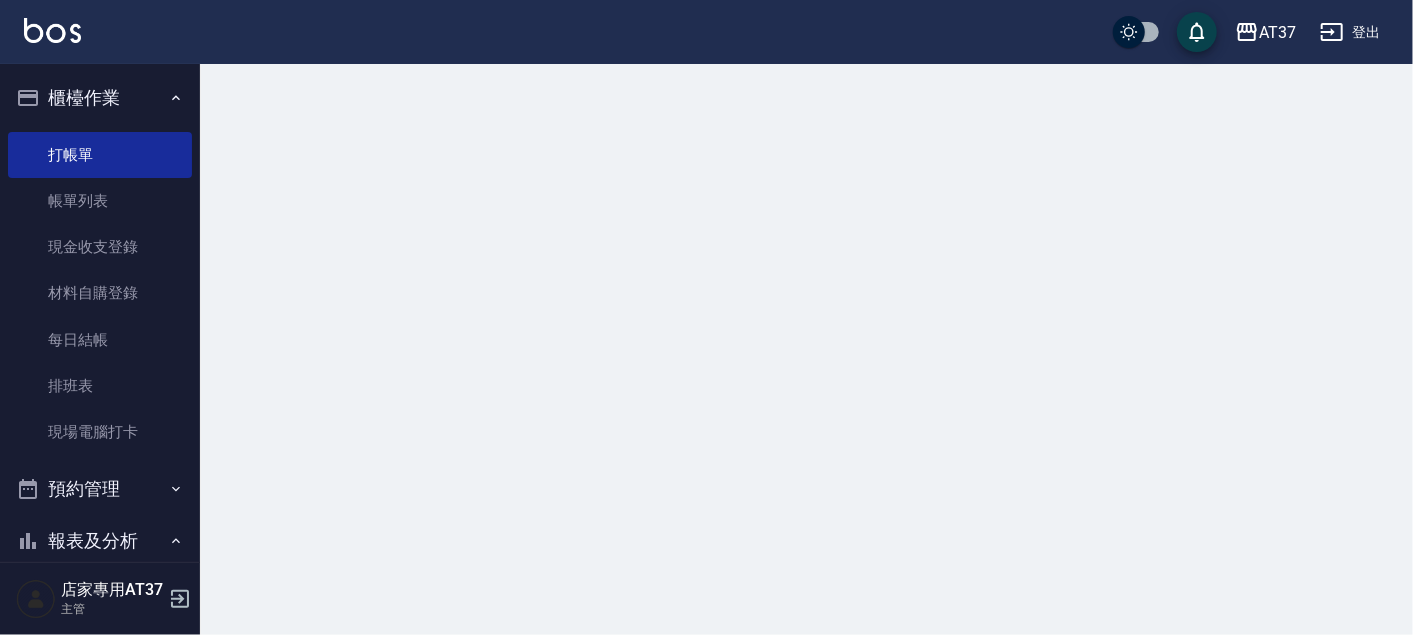 click on "帳單列表" at bounding box center [100, 201] 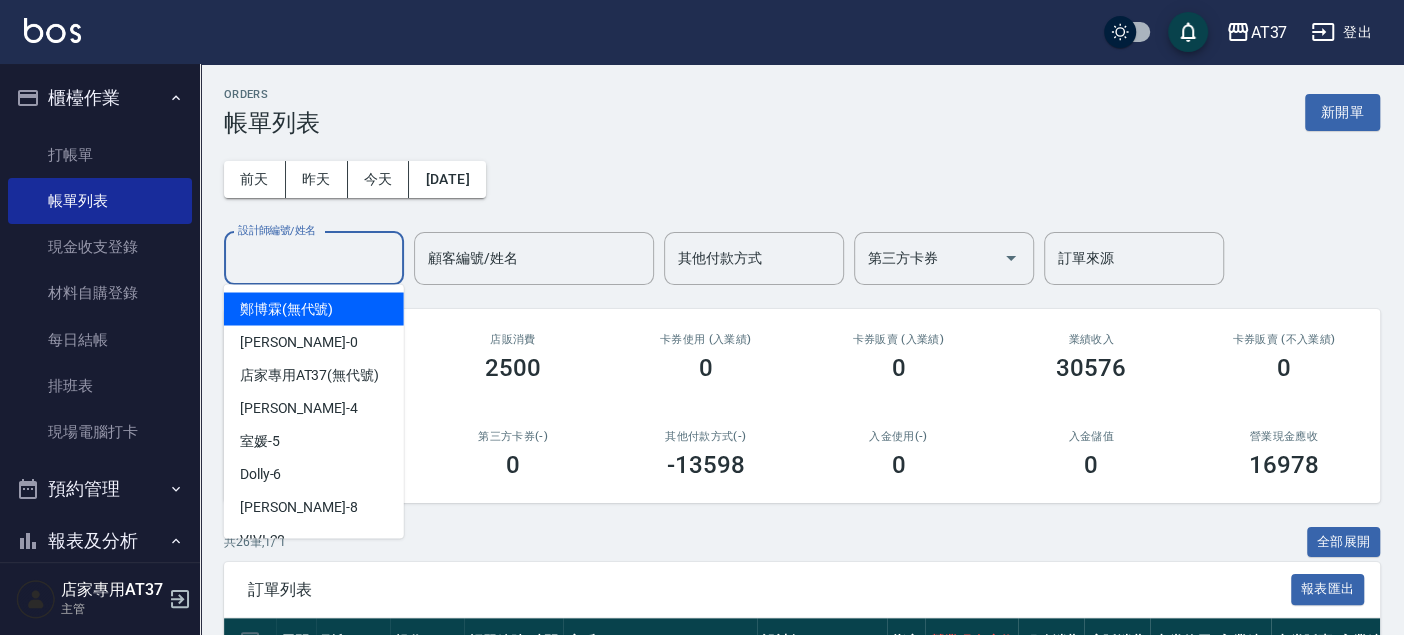 click on "設計師編號/姓名" at bounding box center (314, 258) 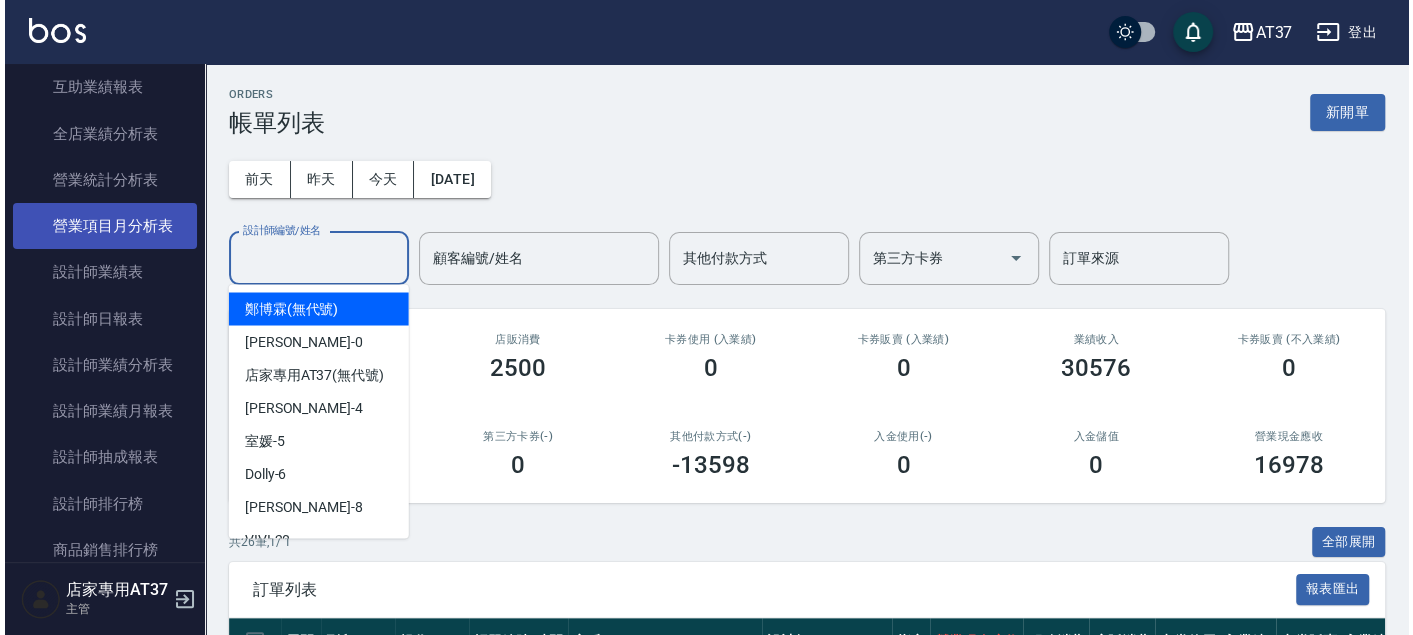 scroll, scrollTop: 888, scrollLeft: 0, axis: vertical 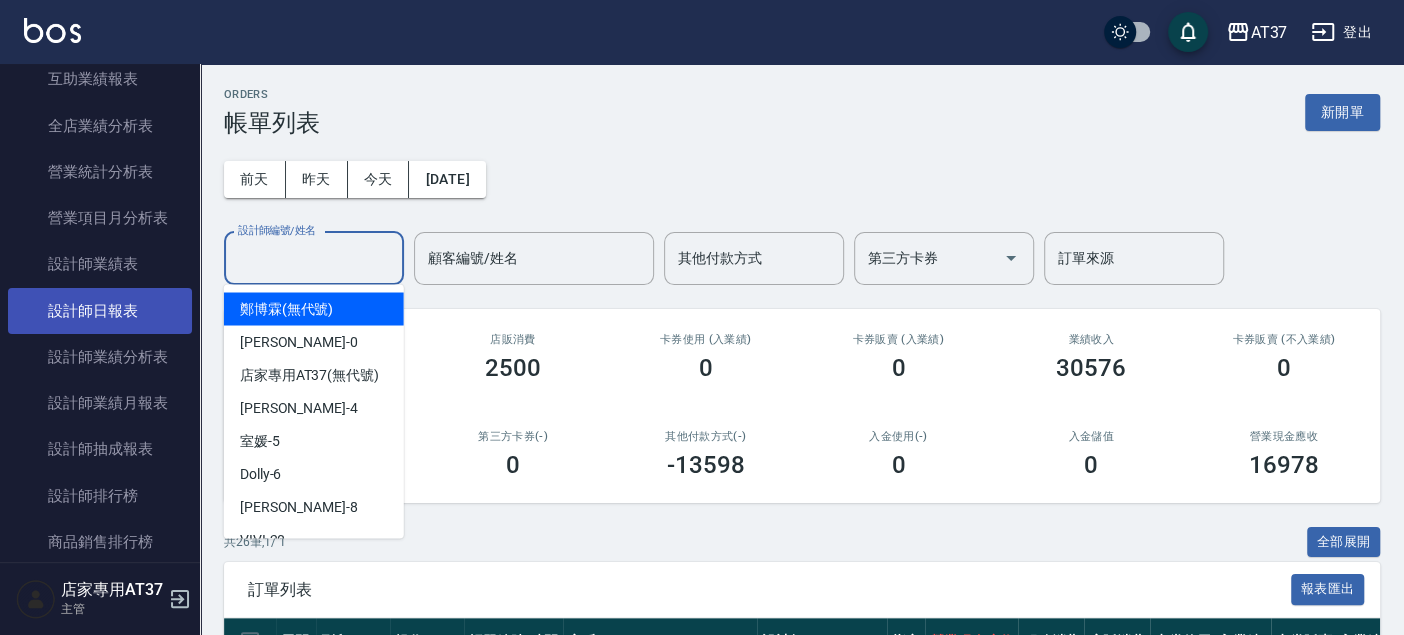 click on "設計師日報表" at bounding box center [100, 311] 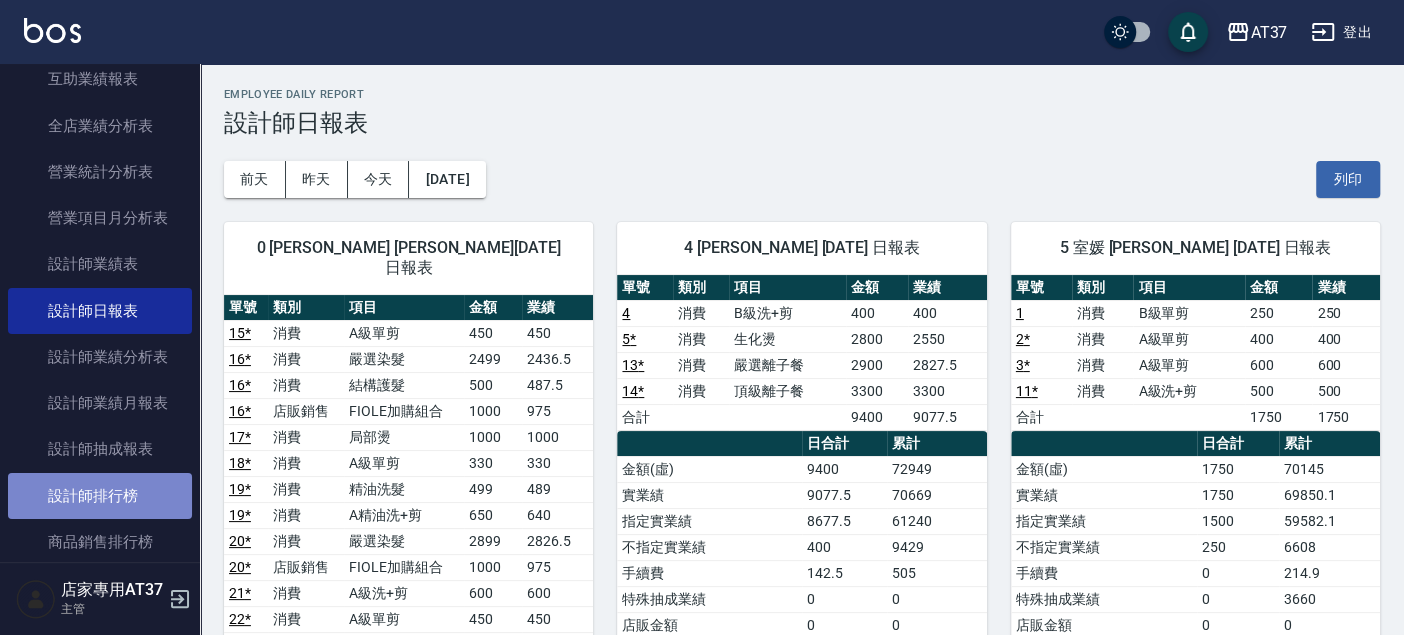 click on "設計師排行榜" at bounding box center [100, 496] 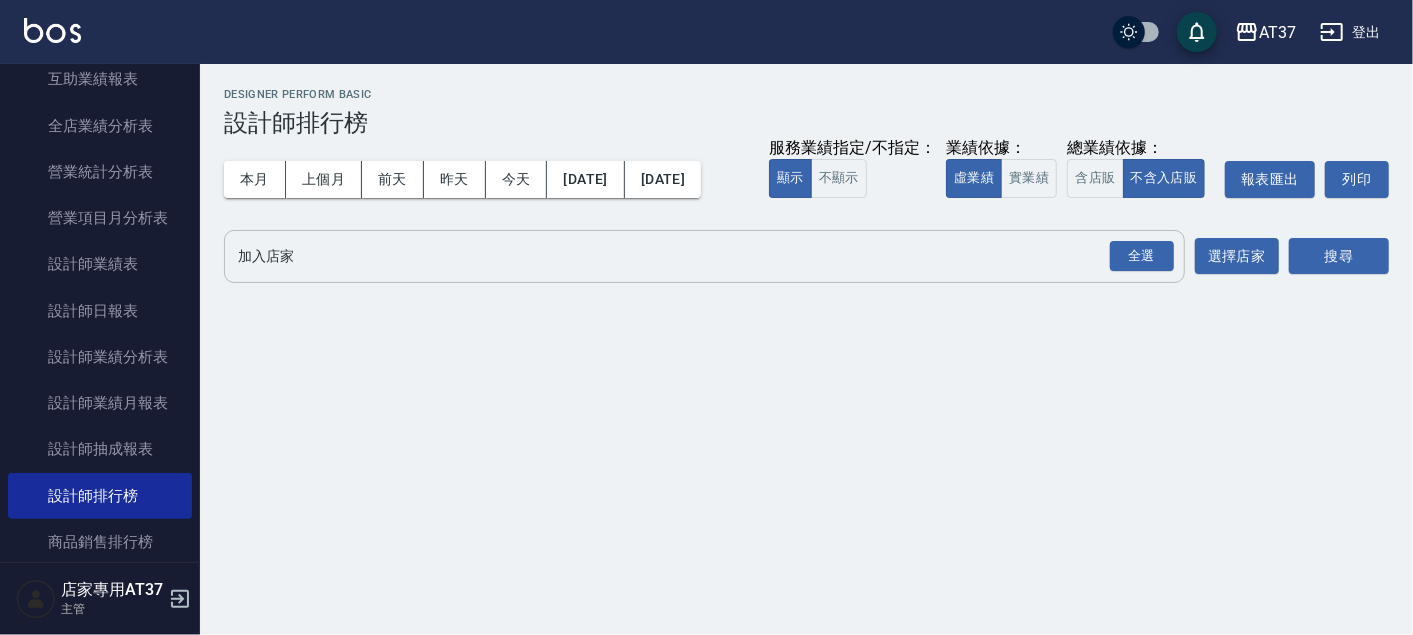 click on "加入店家" at bounding box center [689, 256] 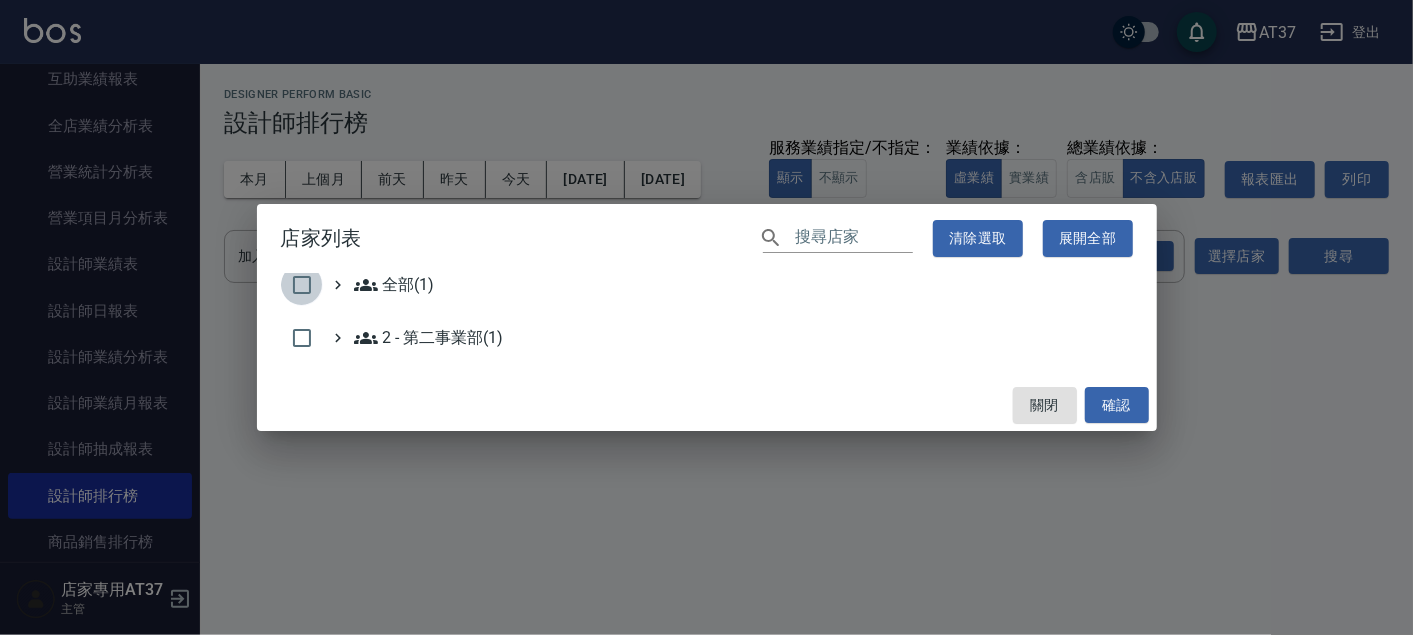 click at bounding box center (302, 285) 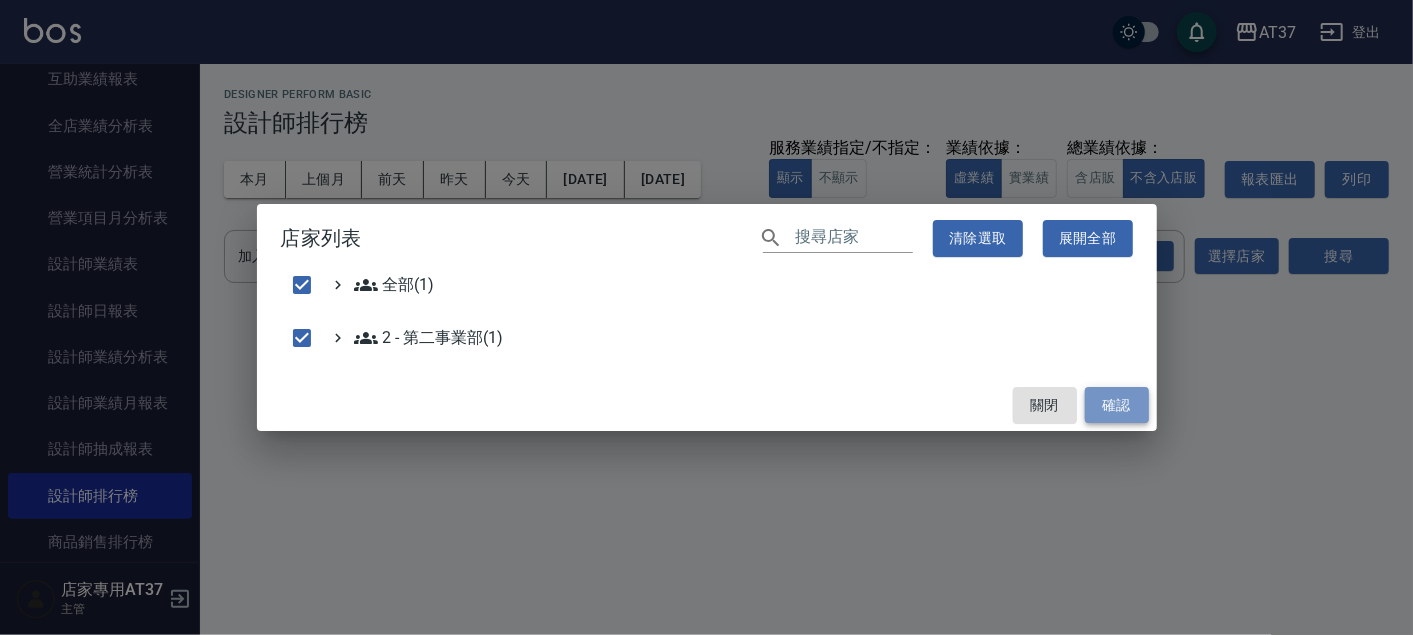 click on "確認" at bounding box center [1117, 405] 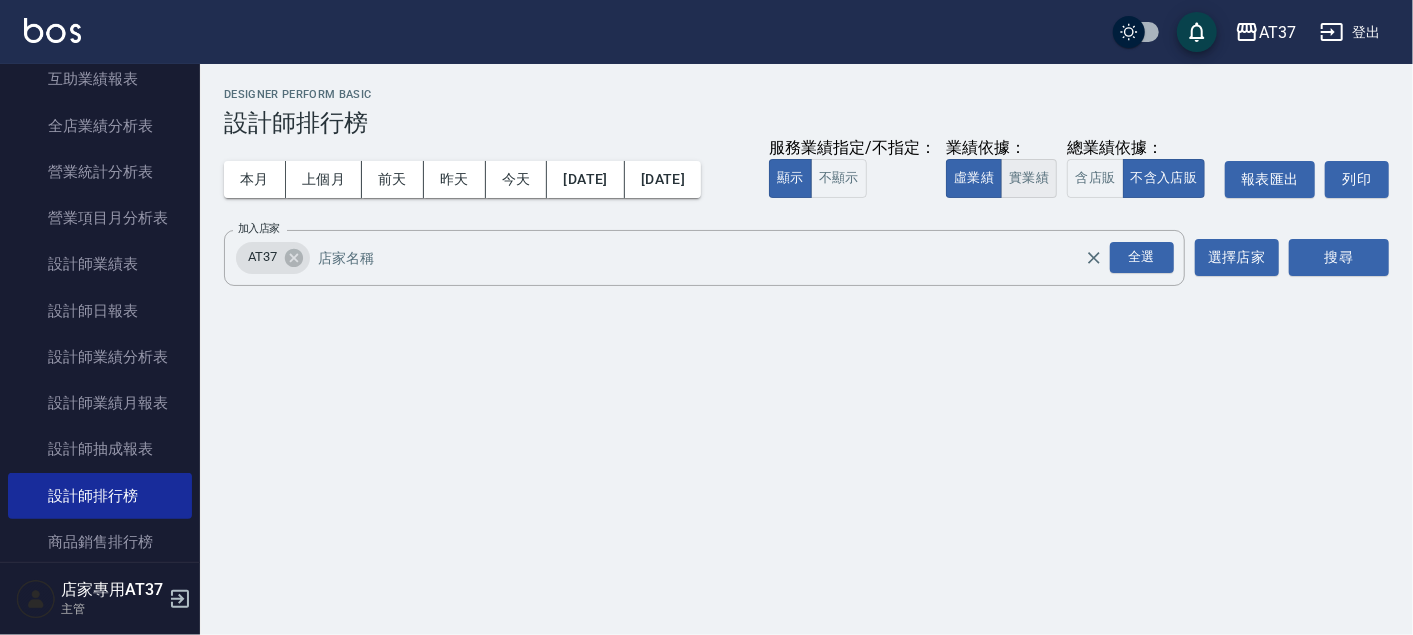 click on "實業績" at bounding box center (1029, 178) 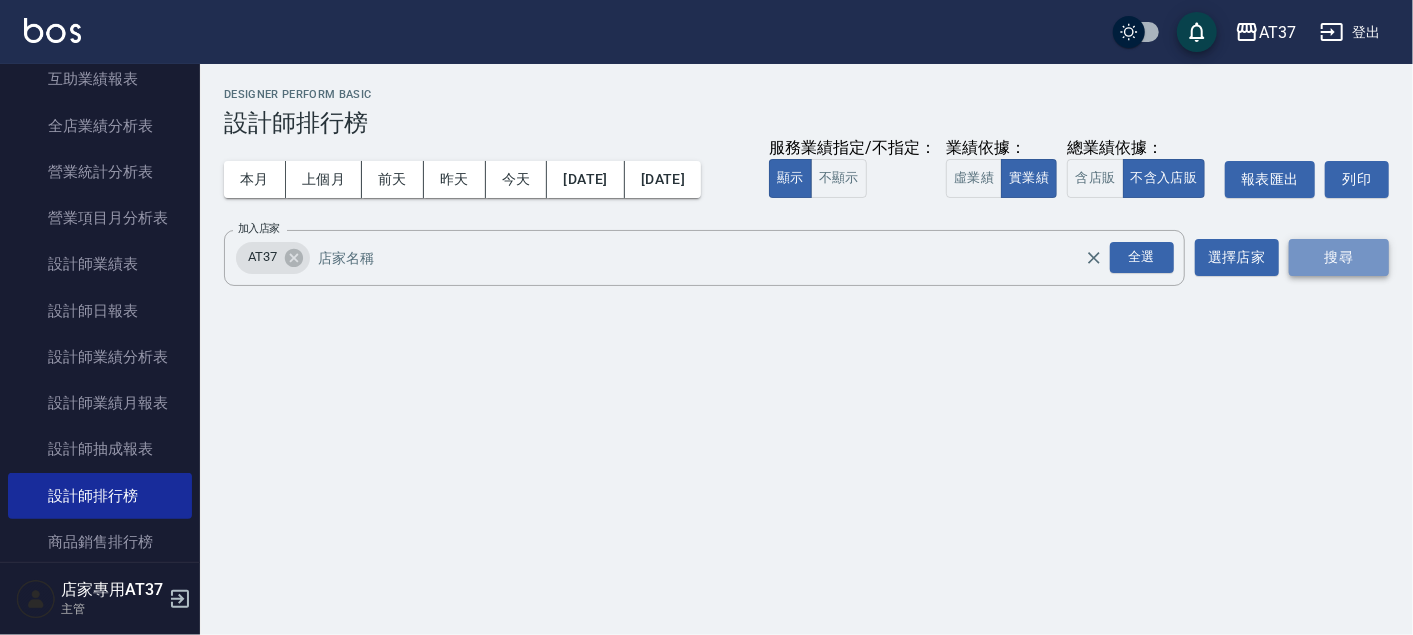 click on "搜尋" at bounding box center (1339, 257) 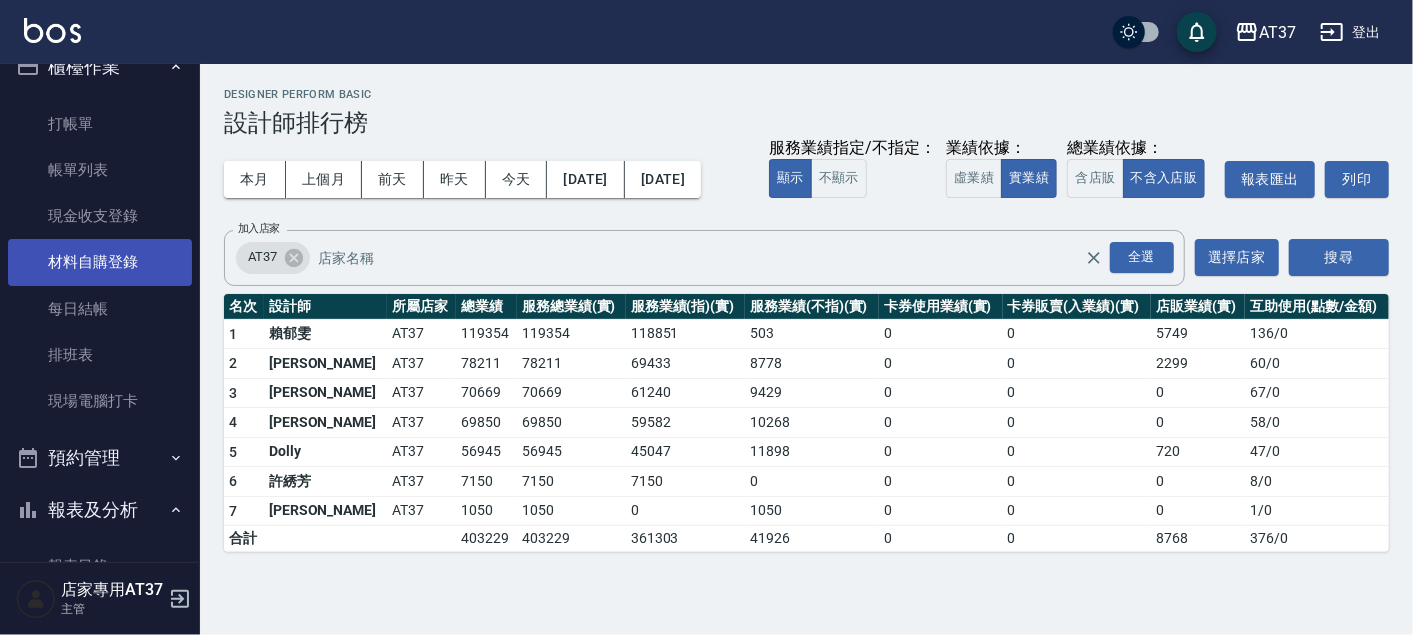 scroll, scrollTop: 0, scrollLeft: 0, axis: both 